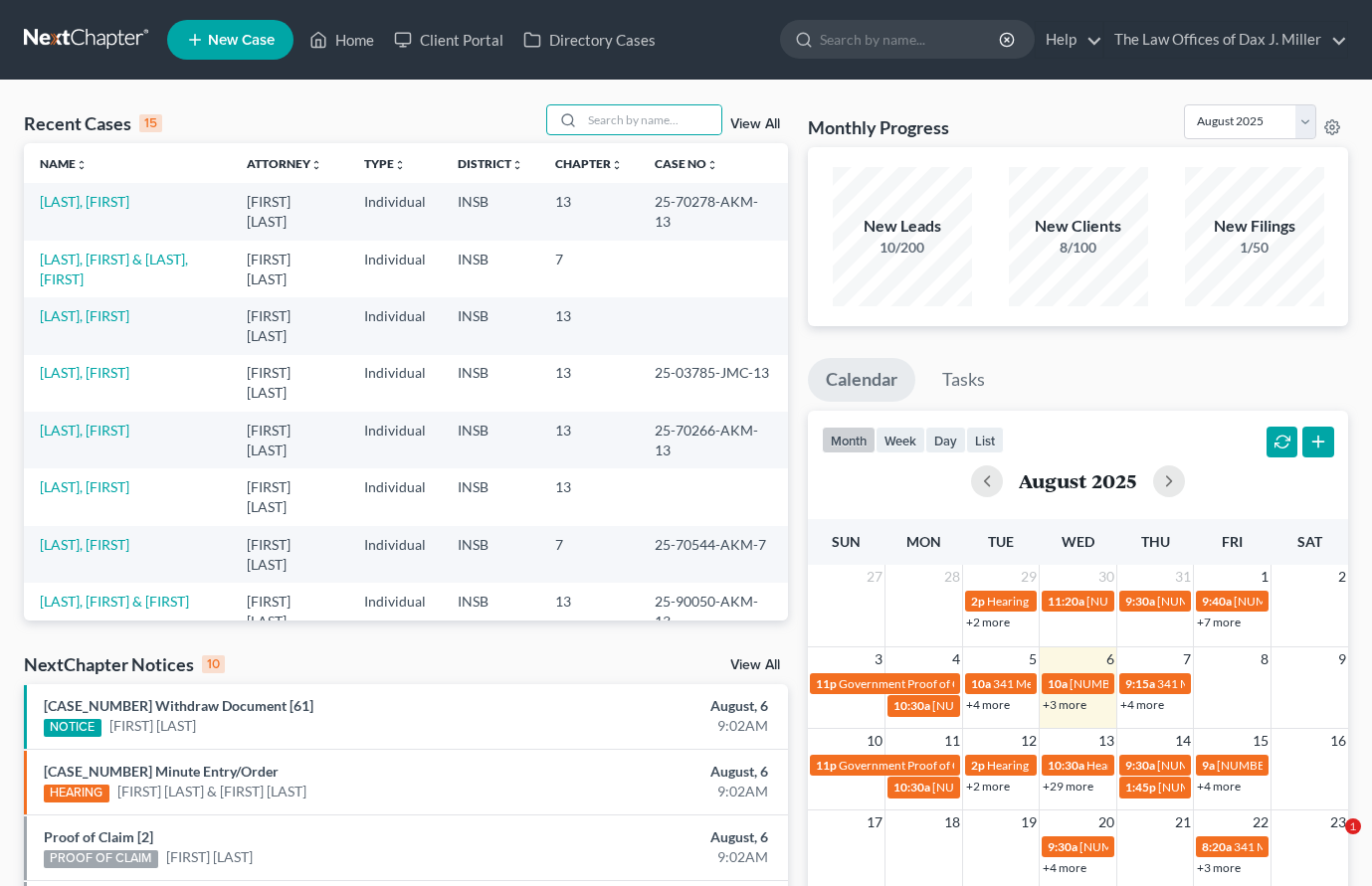 scroll, scrollTop: 0, scrollLeft: 0, axis: both 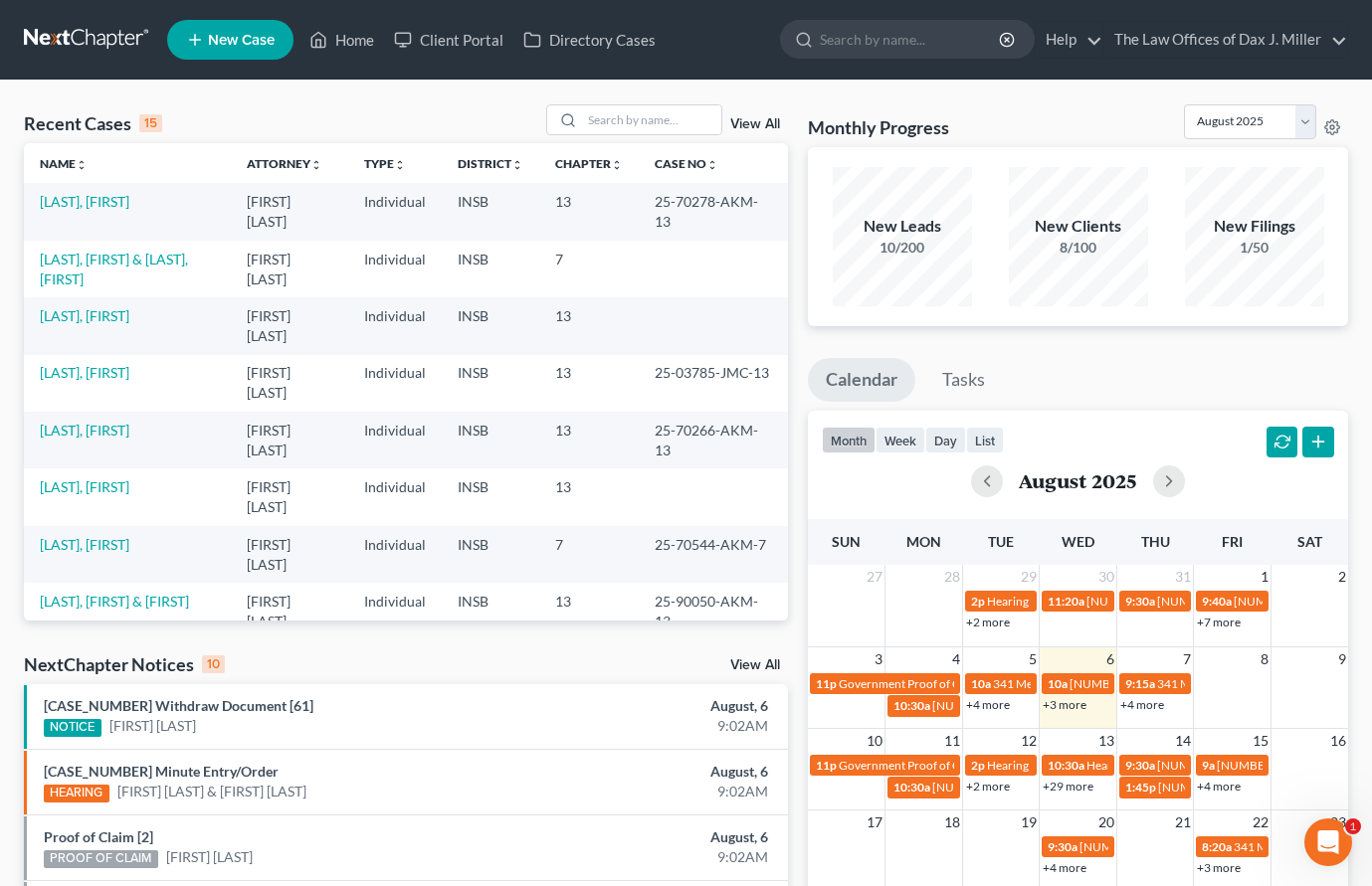click on "Recent Cases 15         View All" at bounding box center (406, 123) 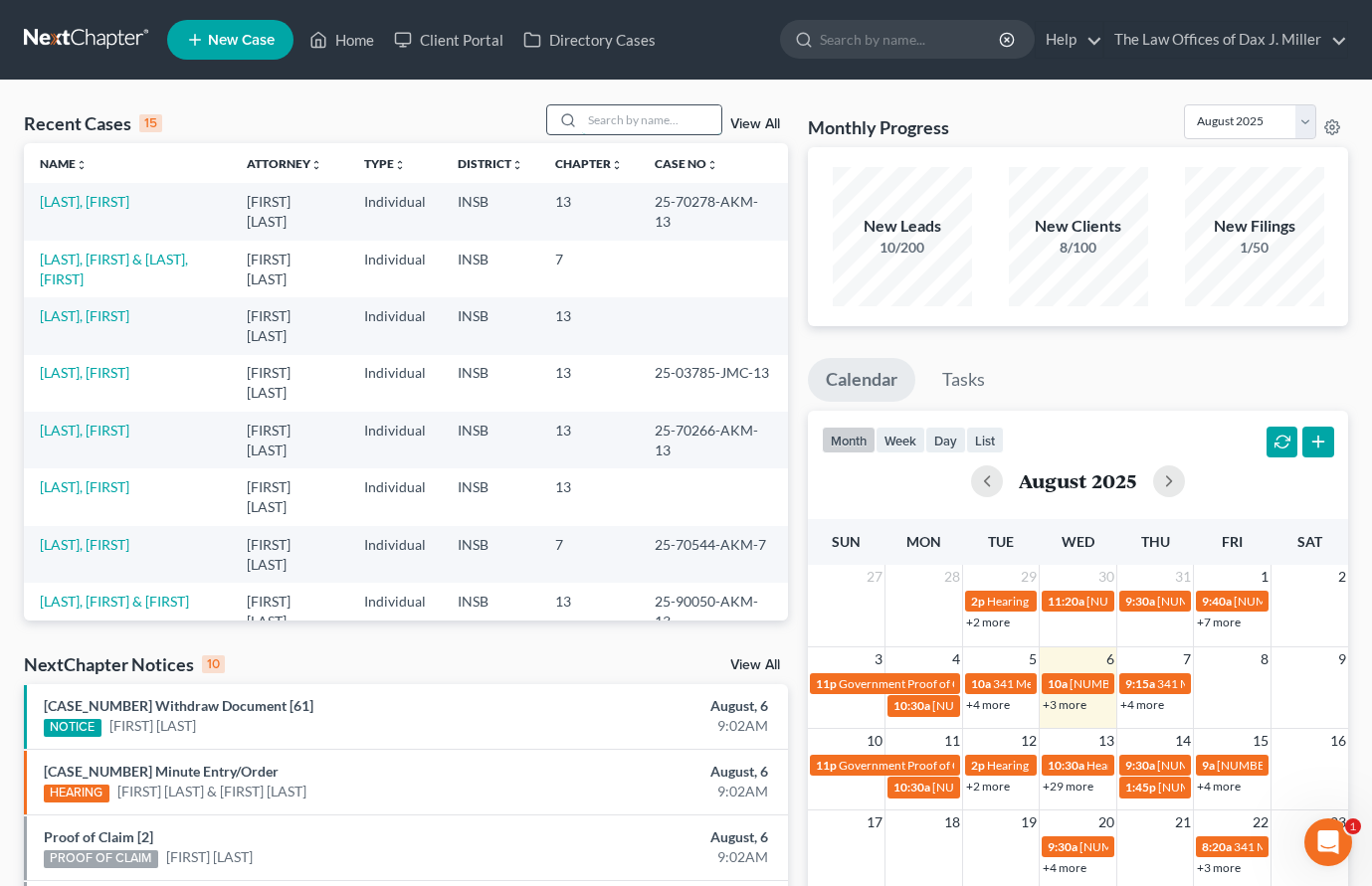 click at bounding box center [652, 119] 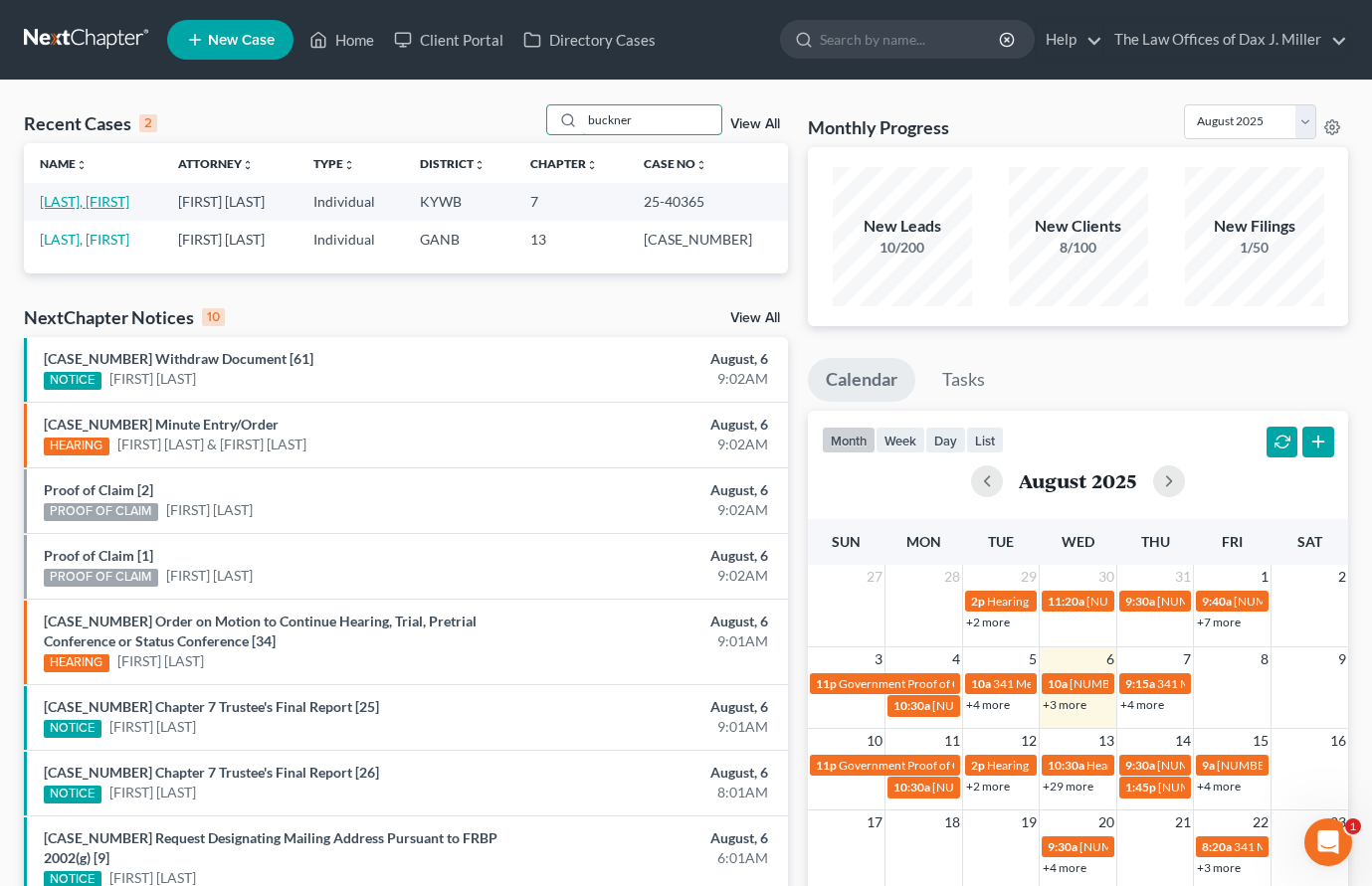 type on "buckner" 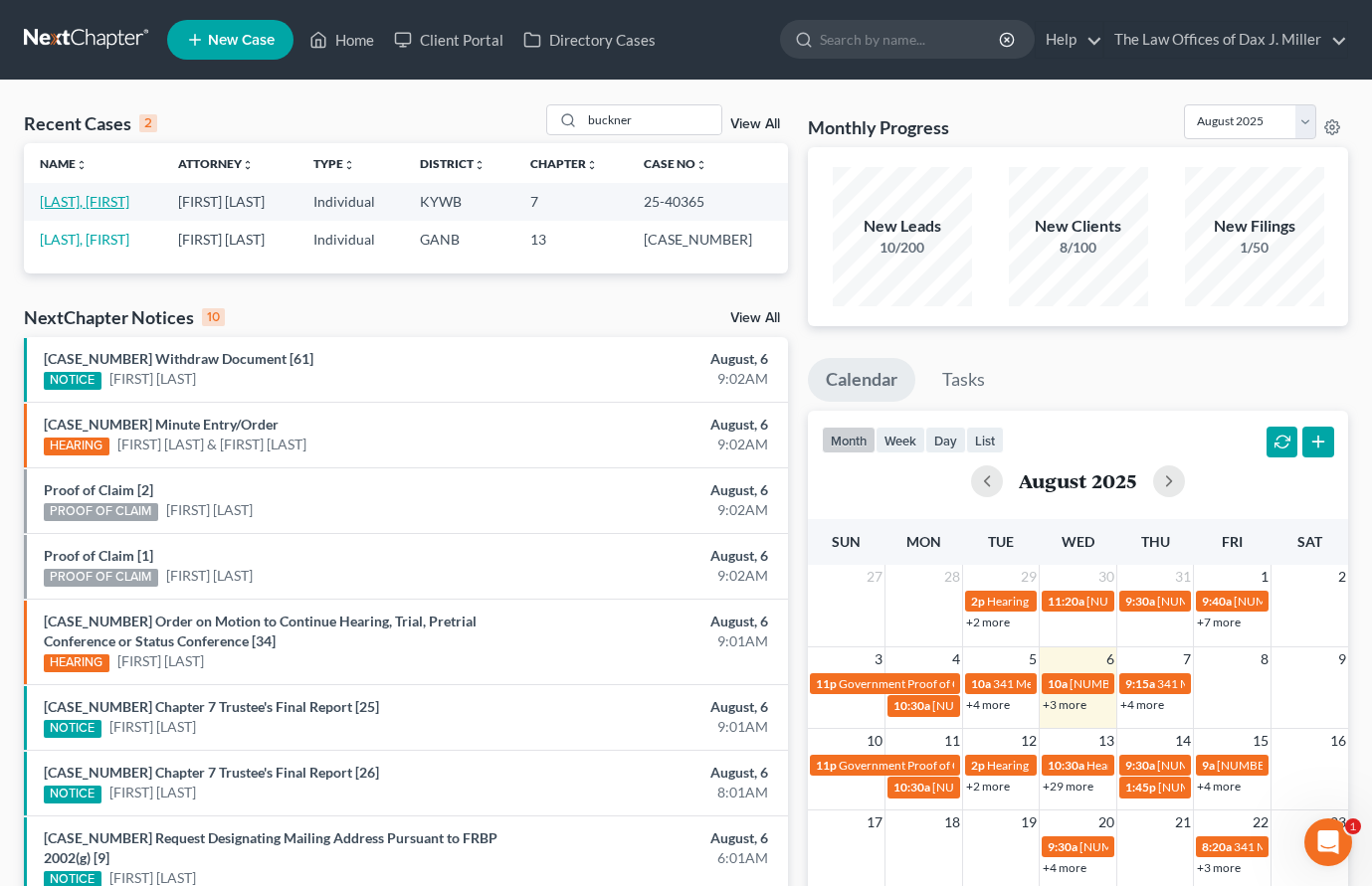 click on "[LAST], [FIRST]" at bounding box center (85, 201) 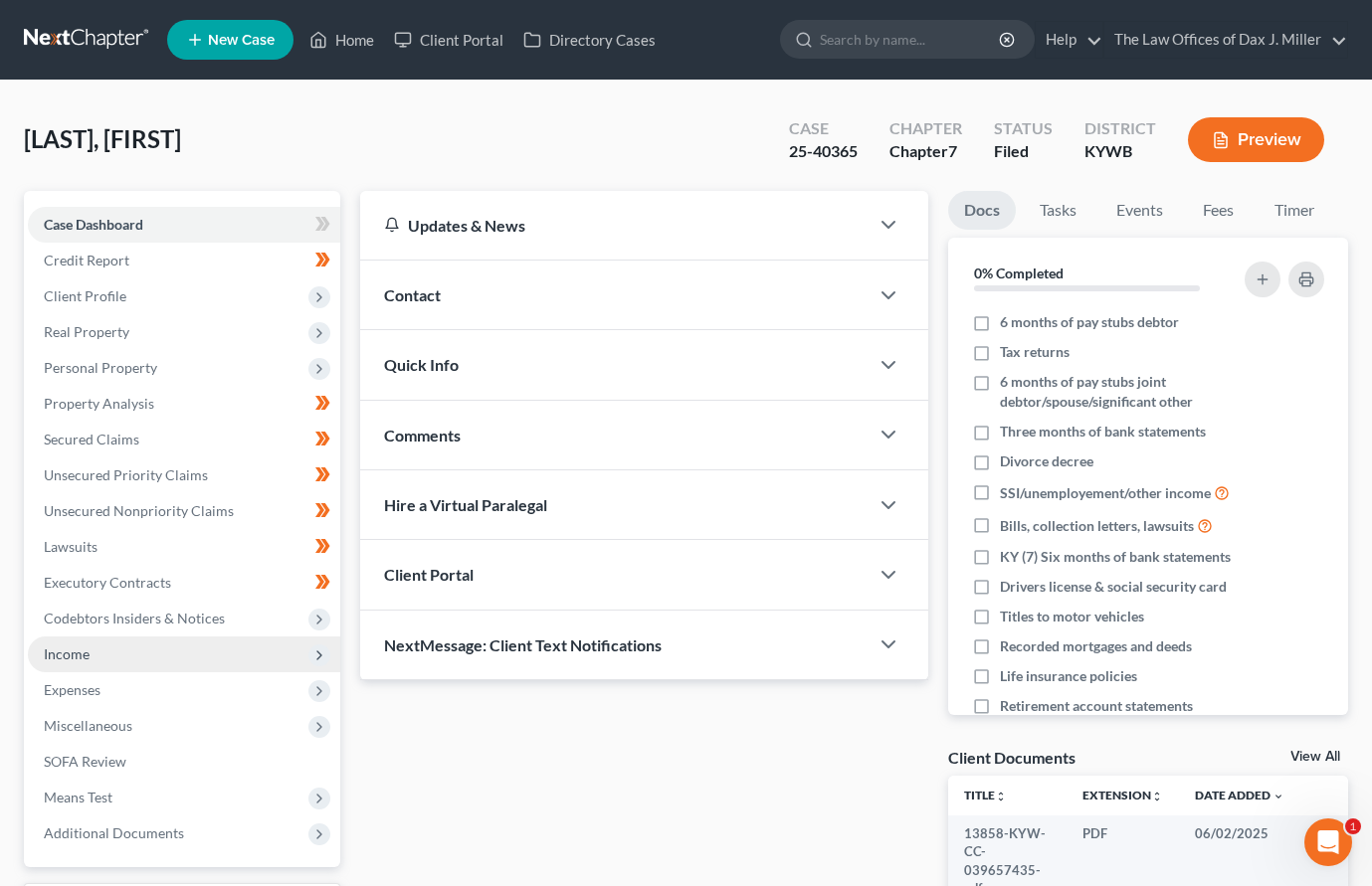 click on "Income" at bounding box center (67, 653) 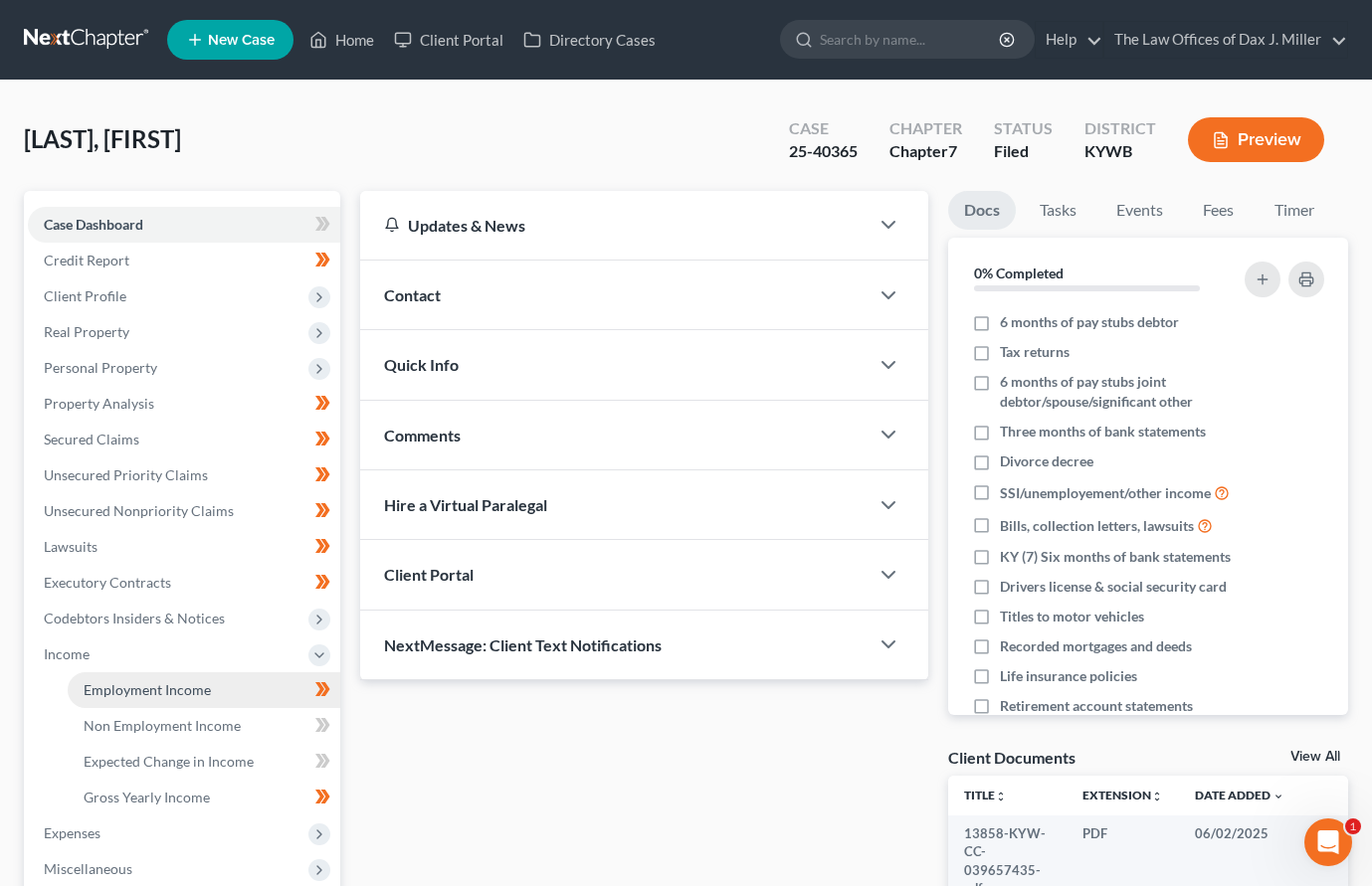 click on "Employment Income" at bounding box center [147, 689] 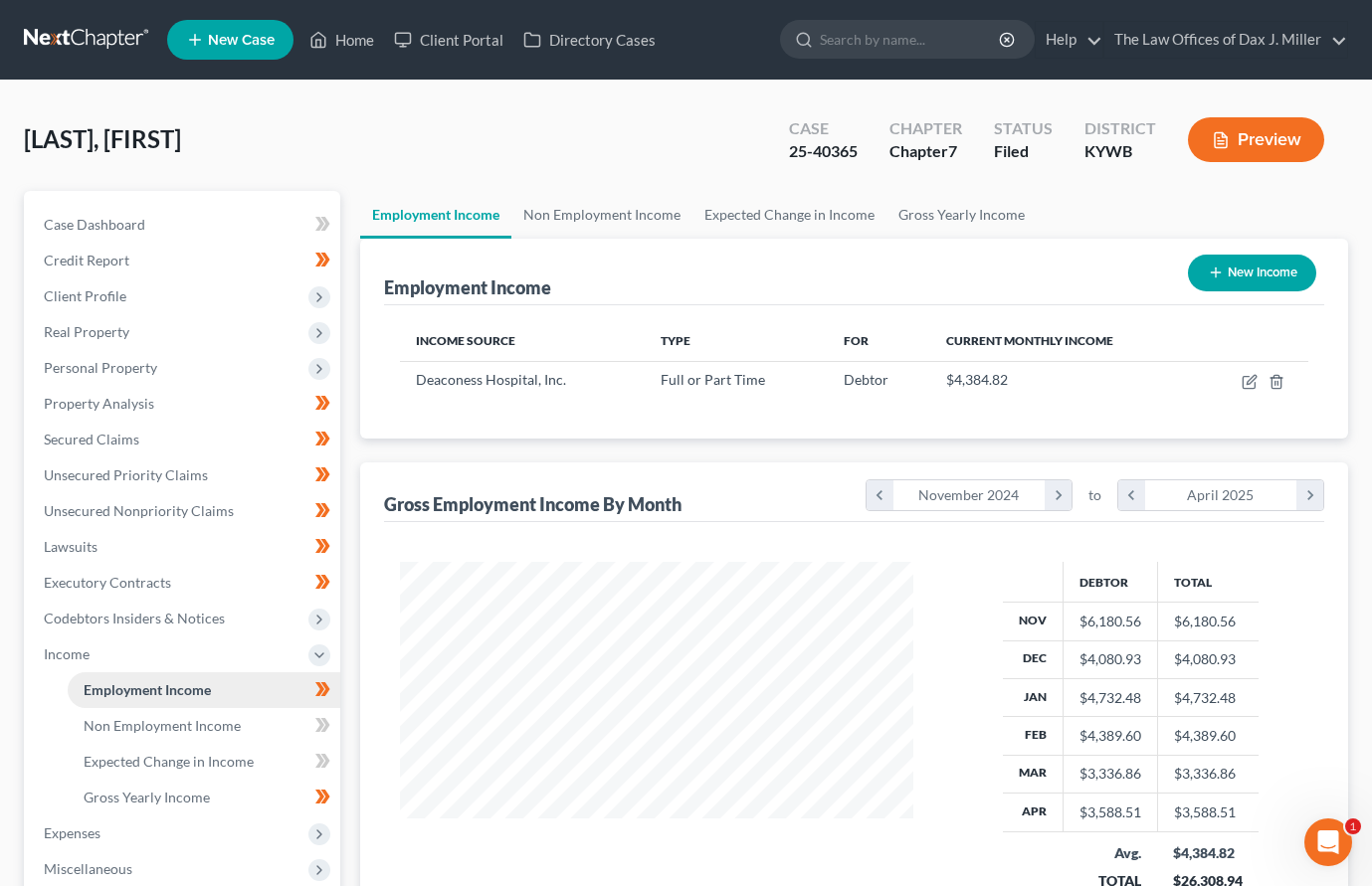 scroll, scrollTop: 994032, scrollLeft: 994371, axis: both 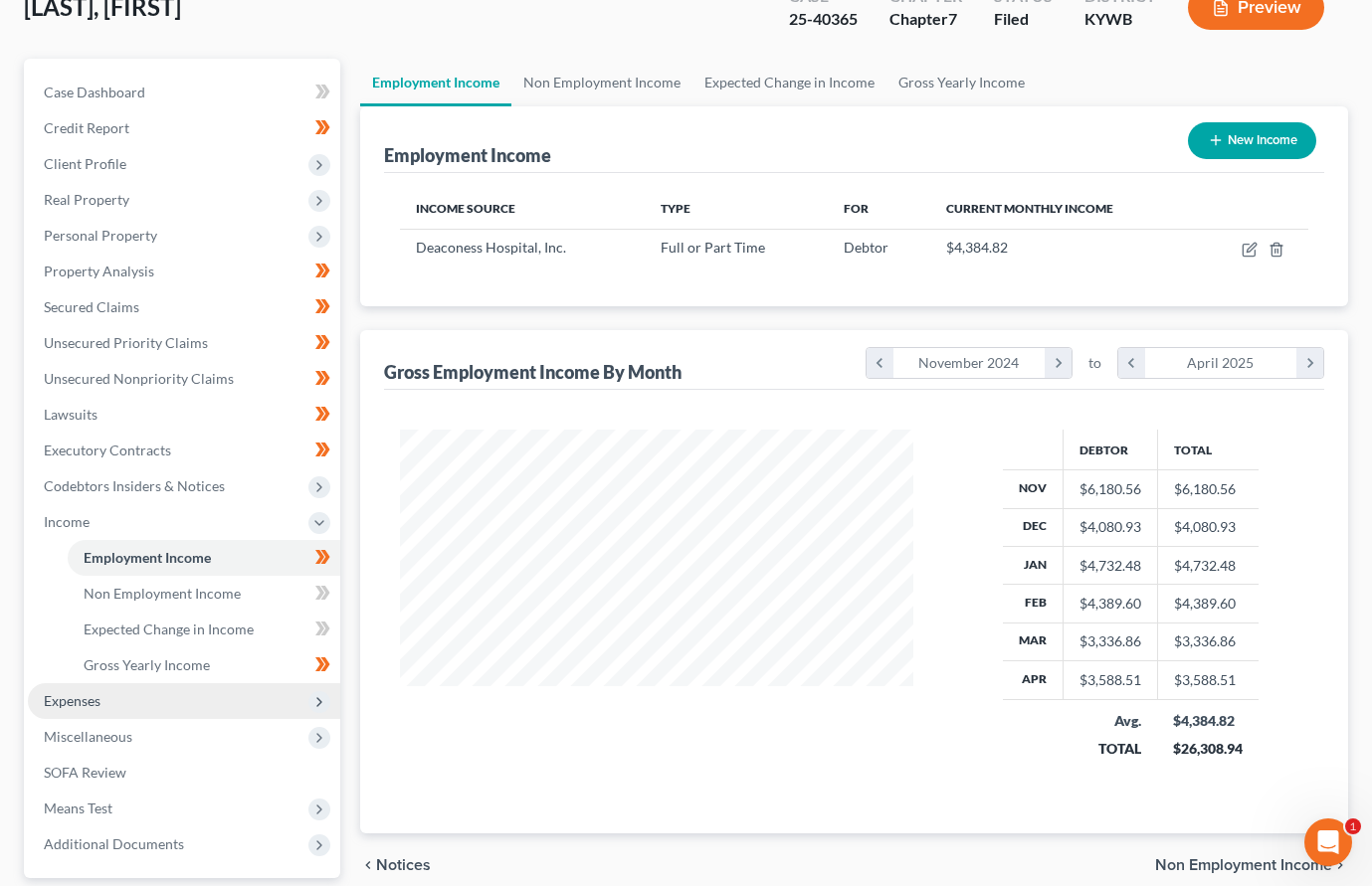 click on "Expenses" at bounding box center (184, 701) 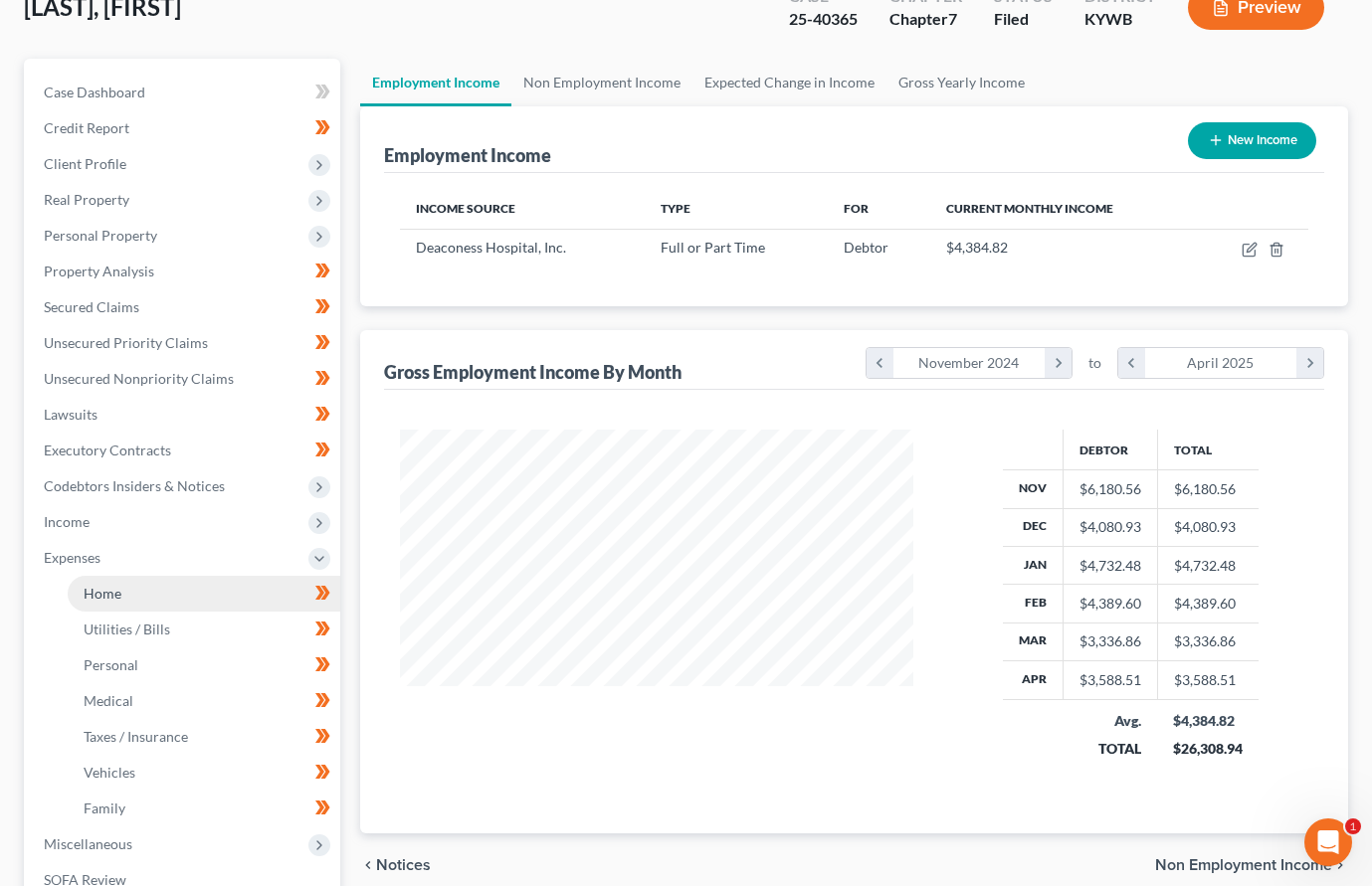 click on "Home" at bounding box center (204, 594) 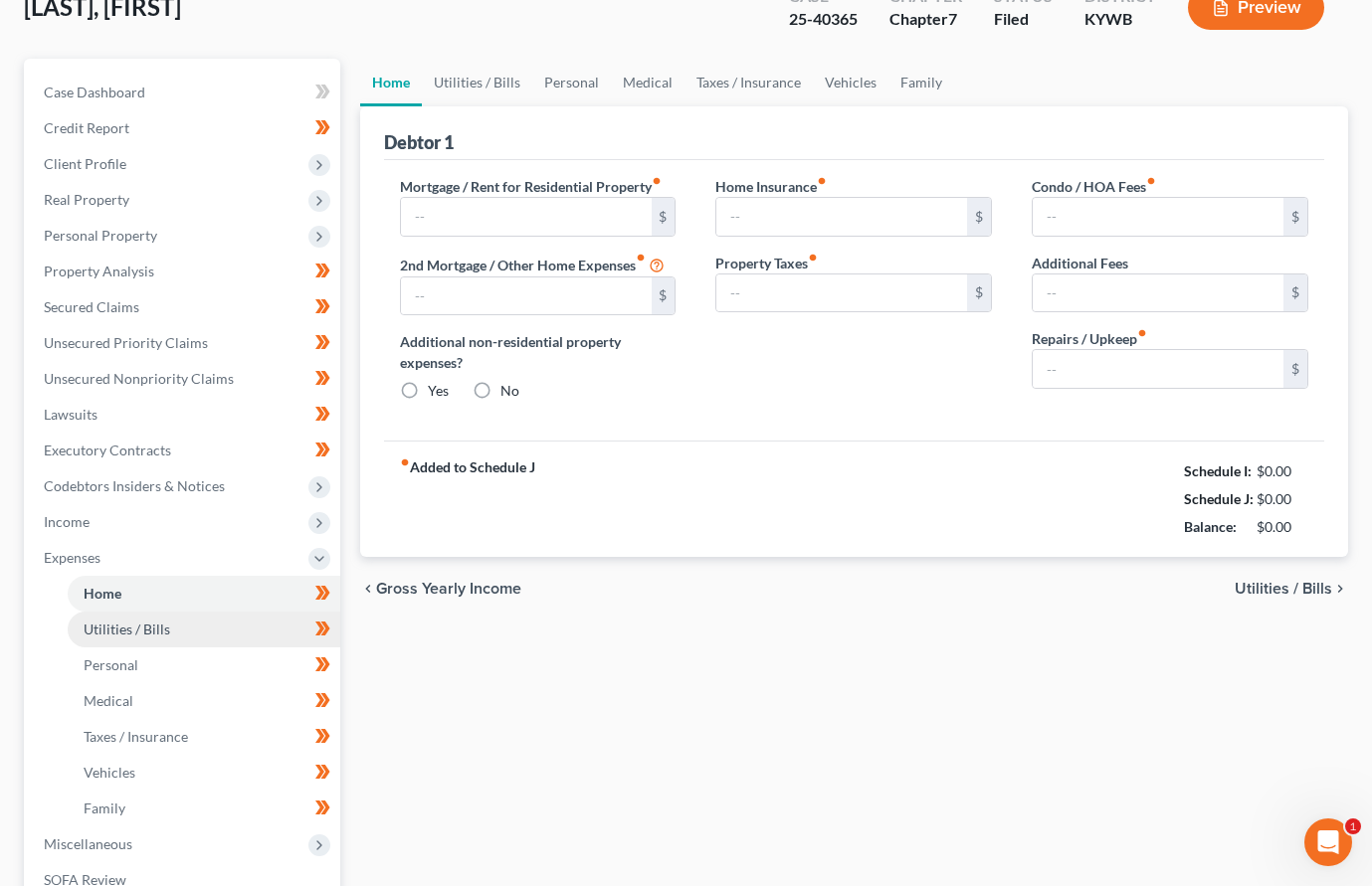 scroll, scrollTop: 0, scrollLeft: 0, axis: both 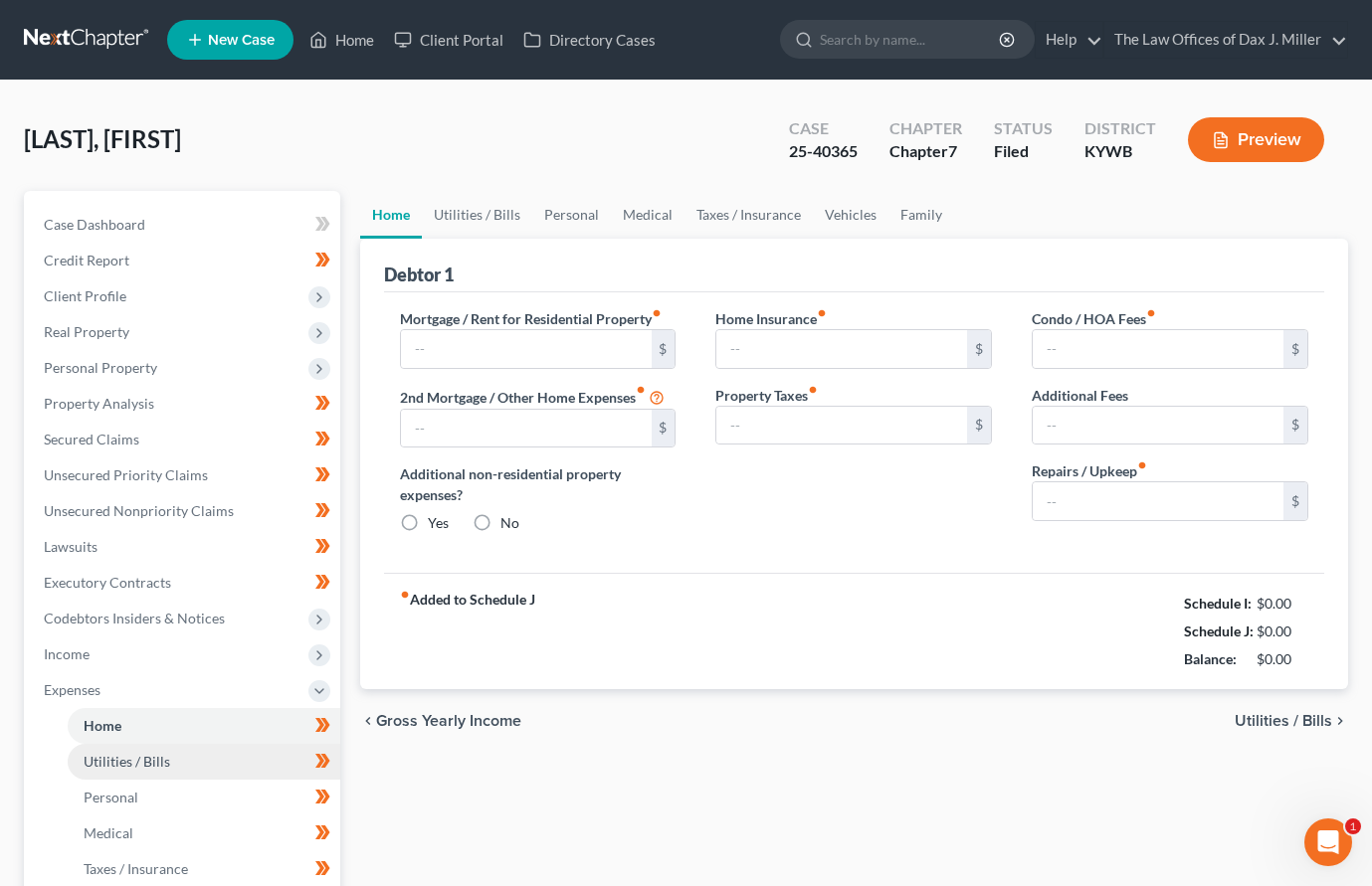 type on "600.00" 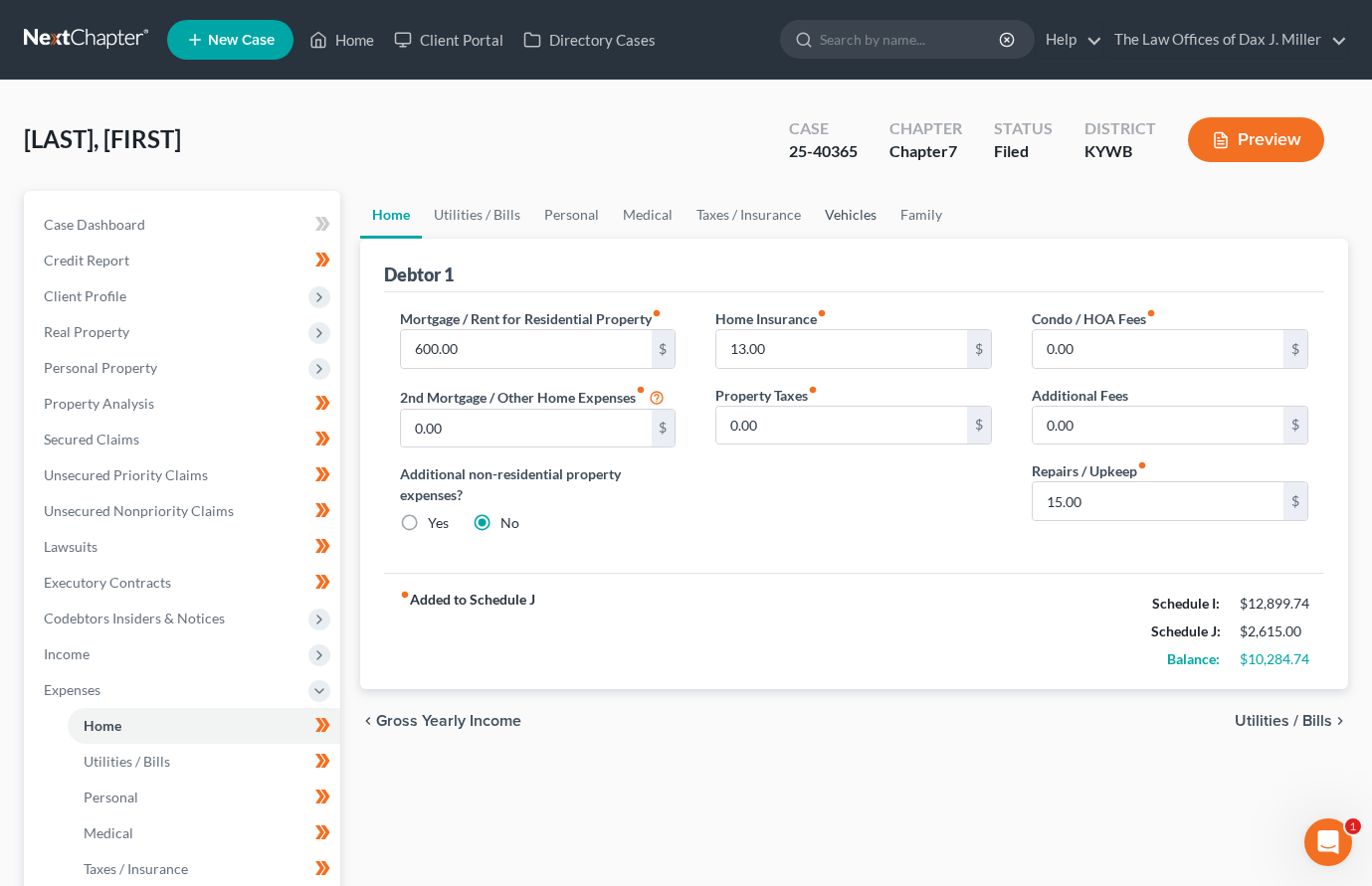 click on "Vehicles" at bounding box center [851, 215] 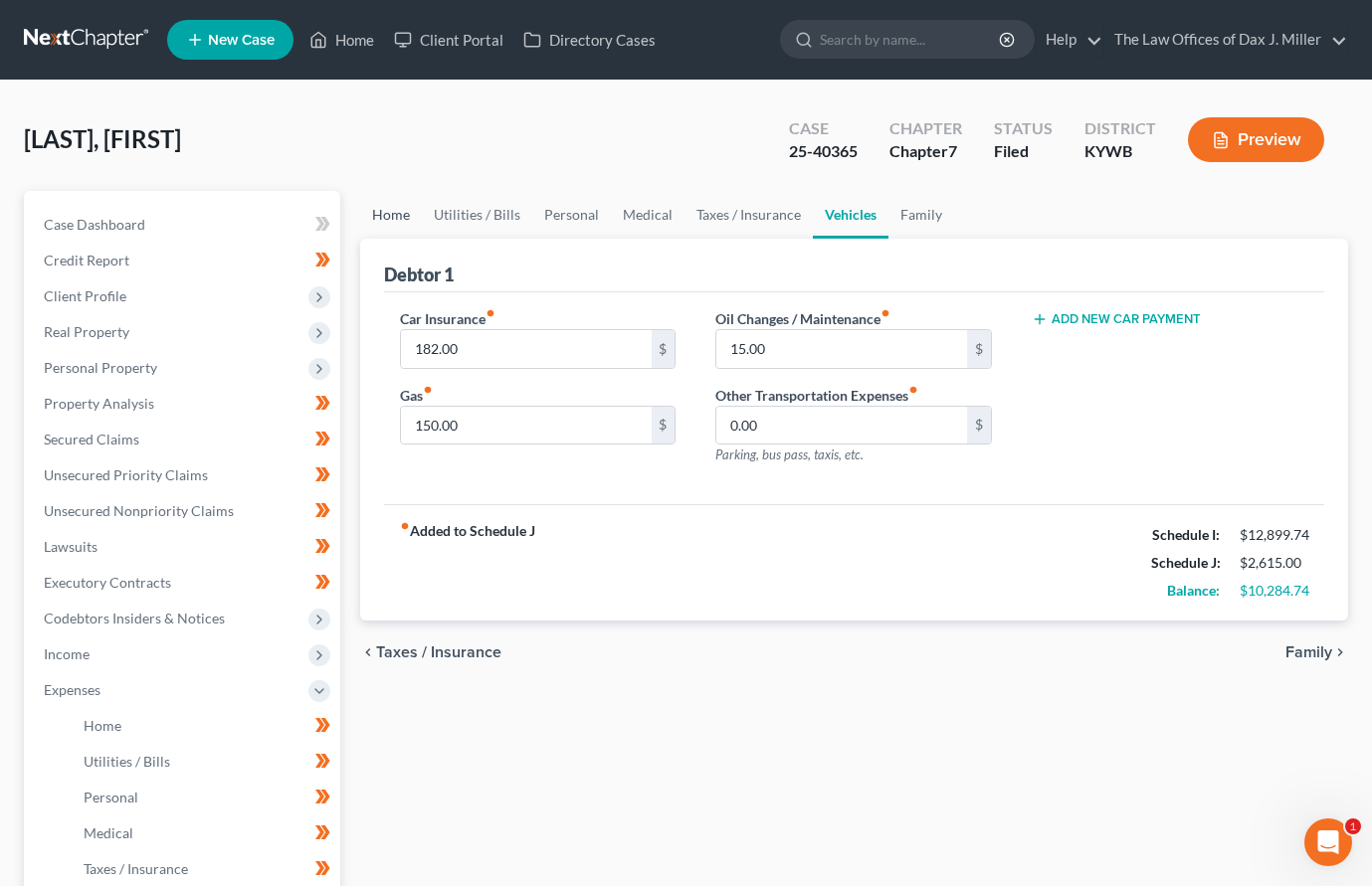 click on "Home" at bounding box center (391, 215) 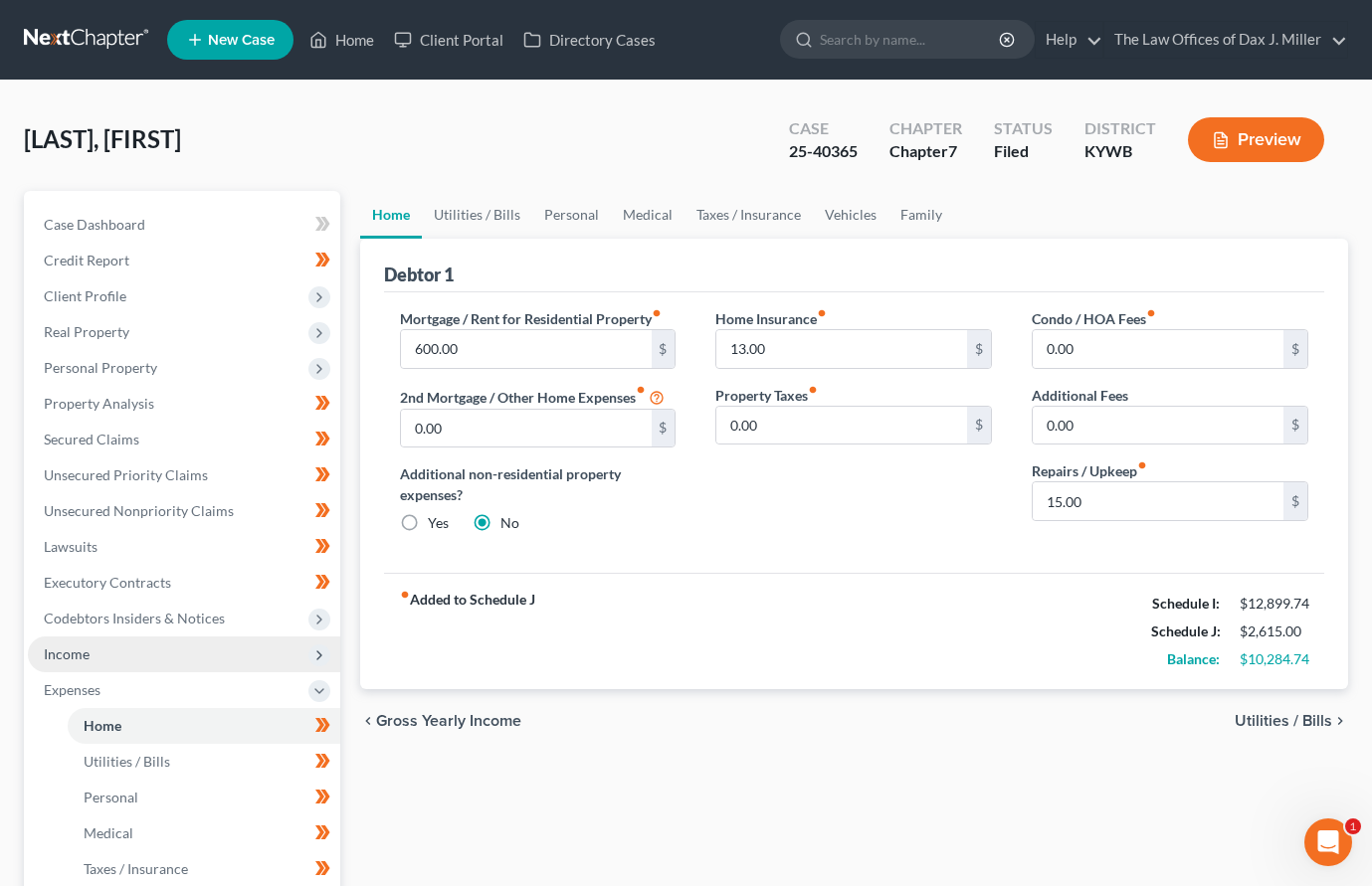 click on "Income" at bounding box center [184, 654] 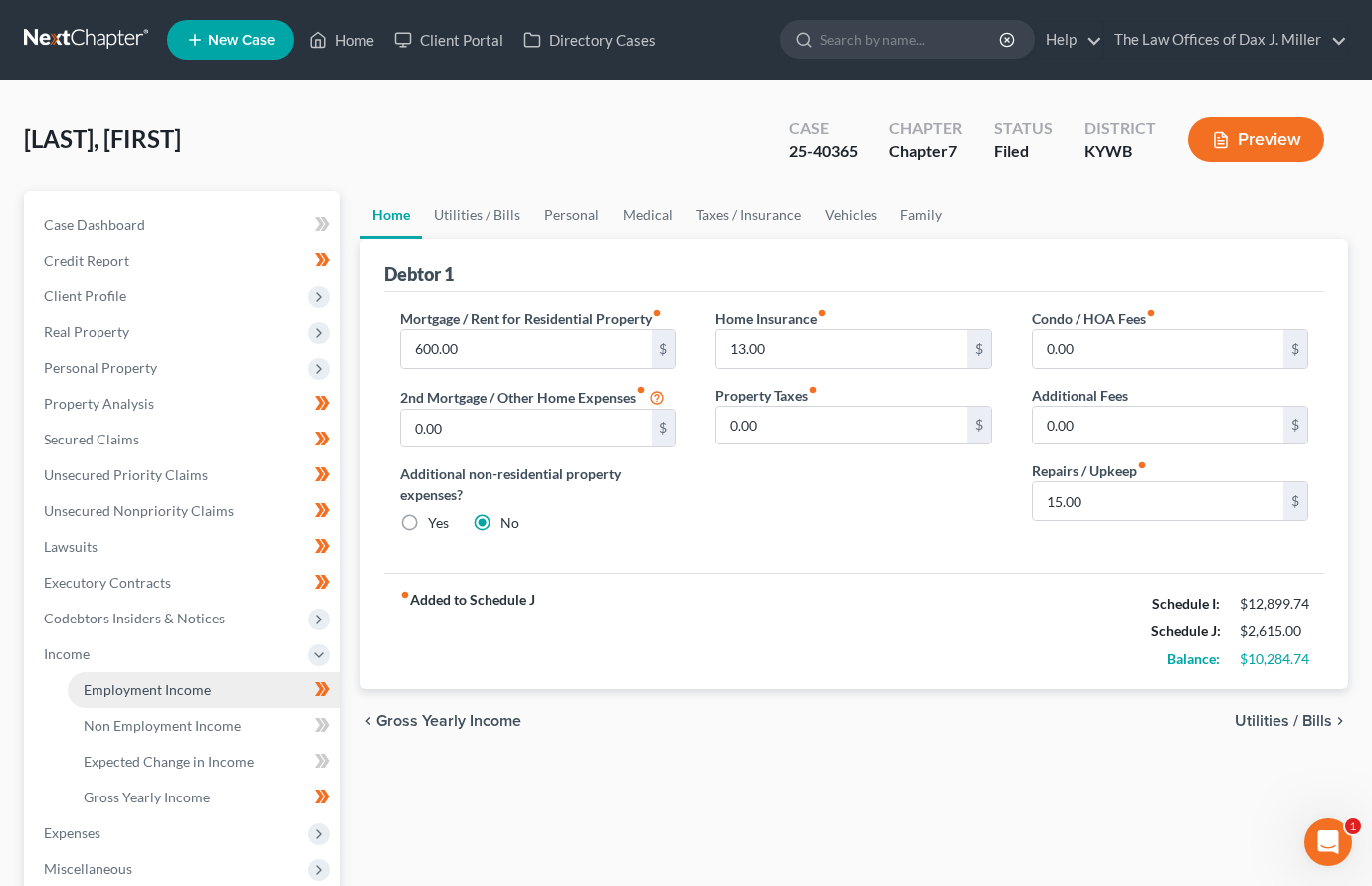 click on "Employment Income" at bounding box center [204, 690] 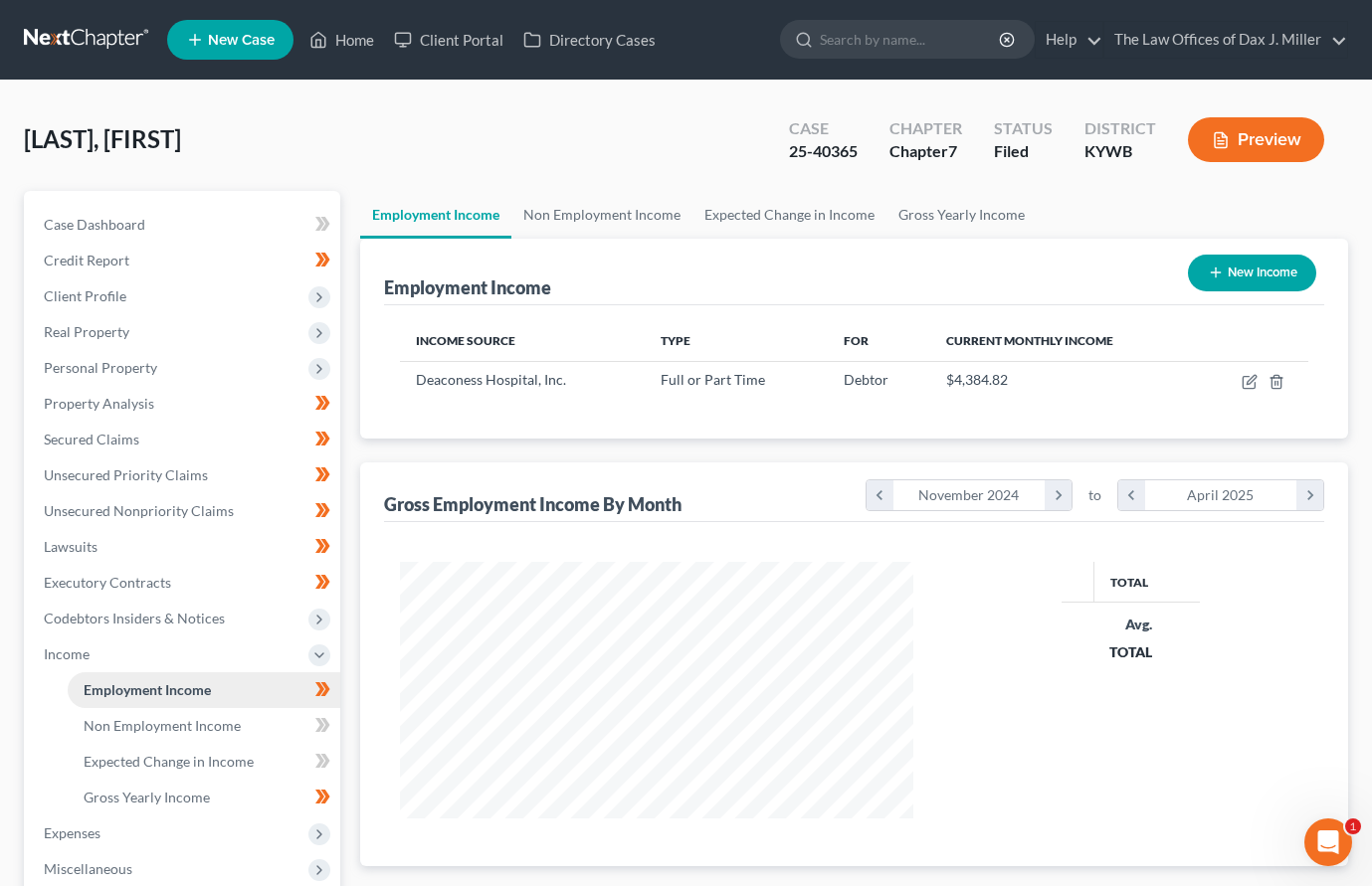 scroll, scrollTop: 994132, scrollLeft: 994371, axis: both 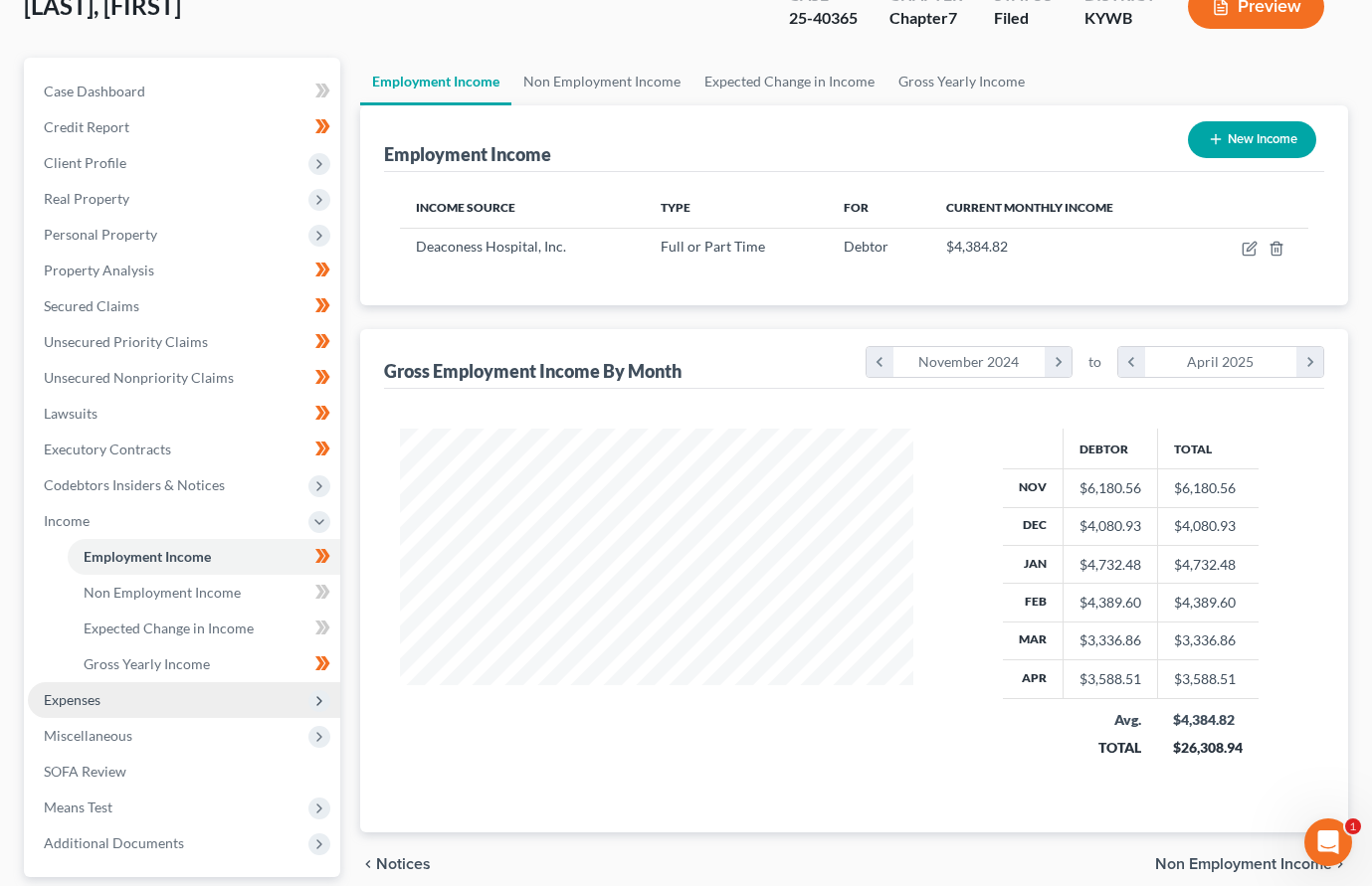 click on "Expenses" at bounding box center [72, 699] 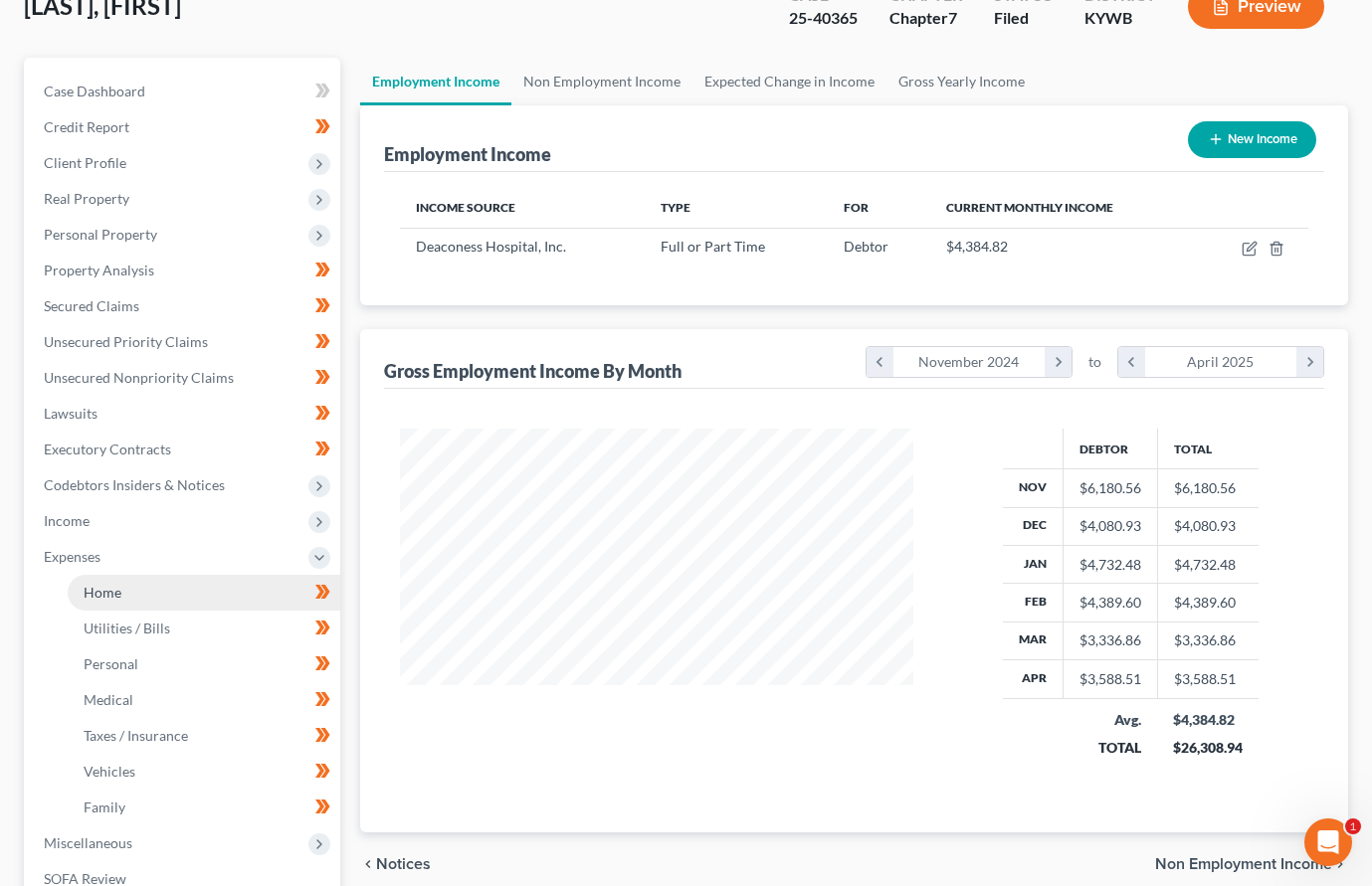click on "Home" at bounding box center [204, 593] 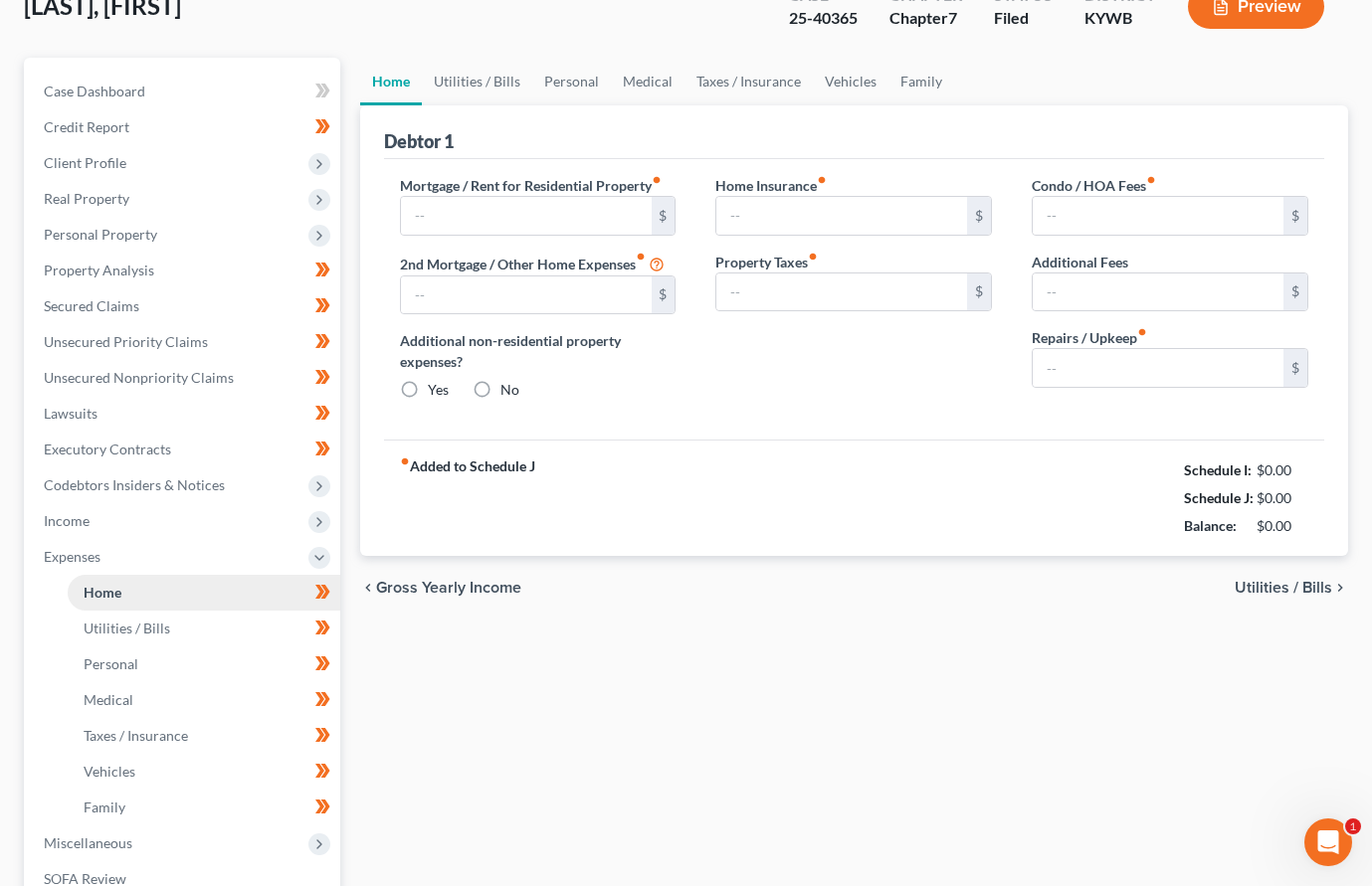 scroll, scrollTop: 0, scrollLeft: 0, axis: both 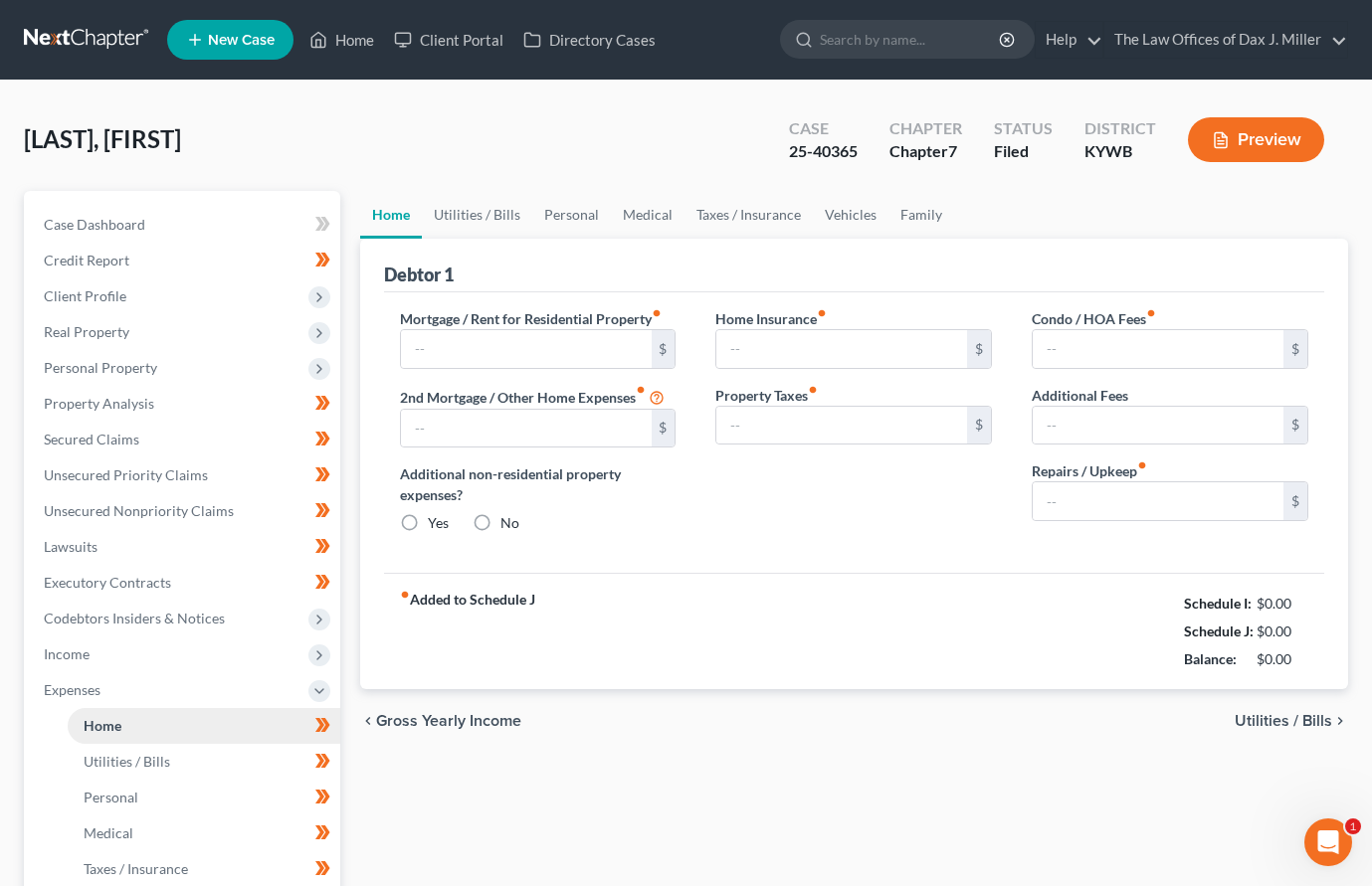 type on "600.00" 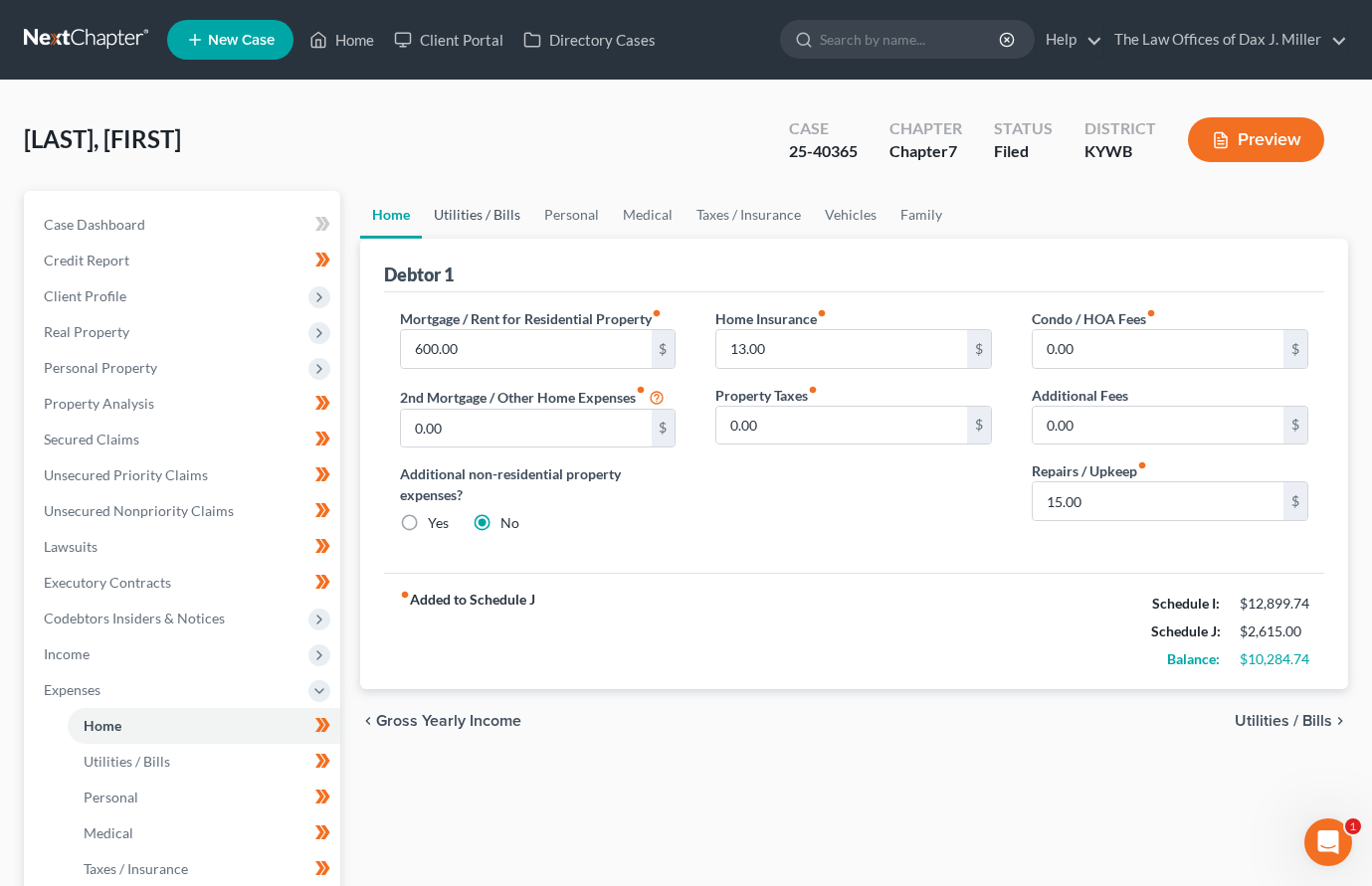 click on "Utilities / Bills" at bounding box center (477, 215) 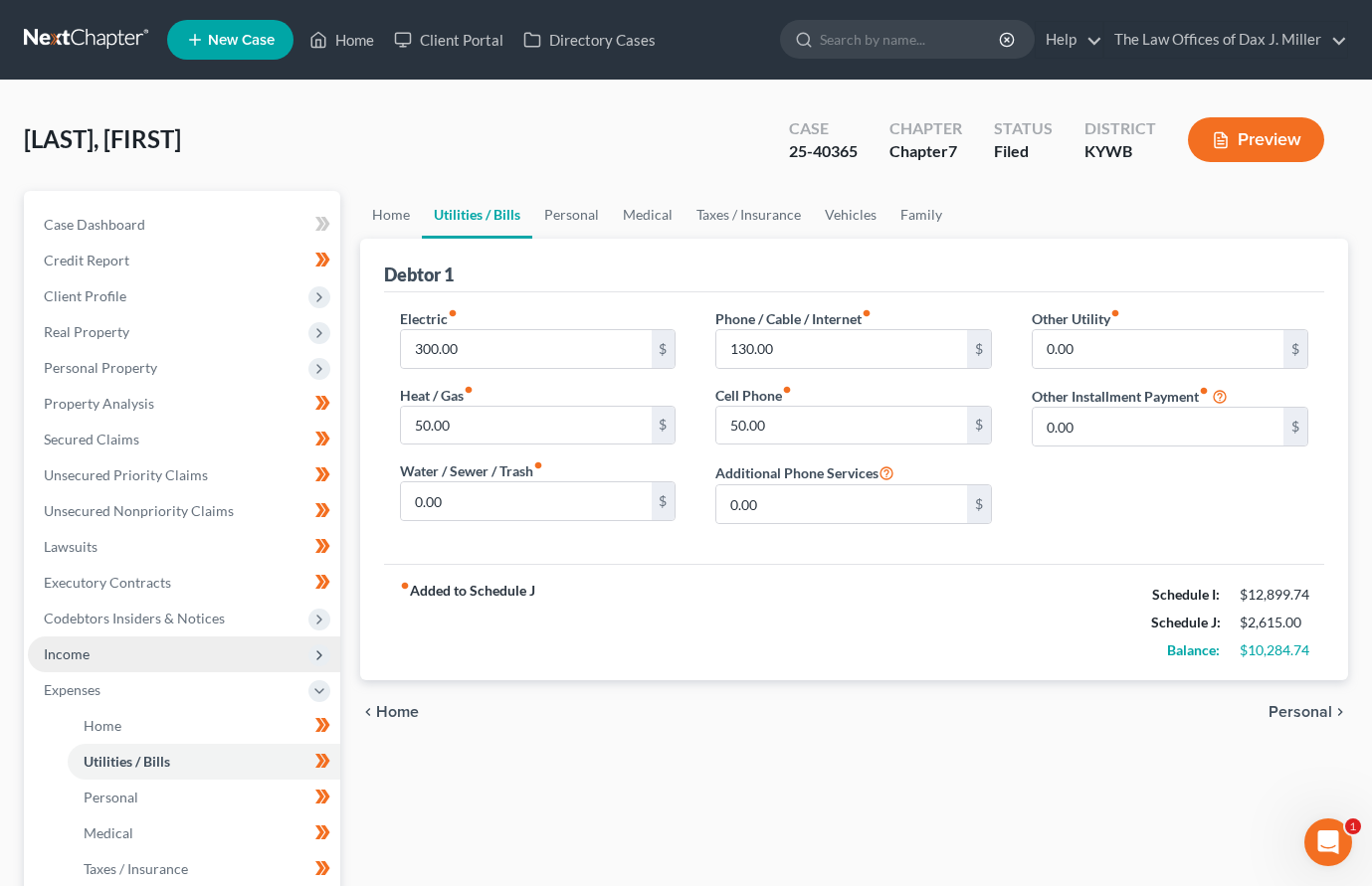 click on "Income" at bounding box center (184, 654) 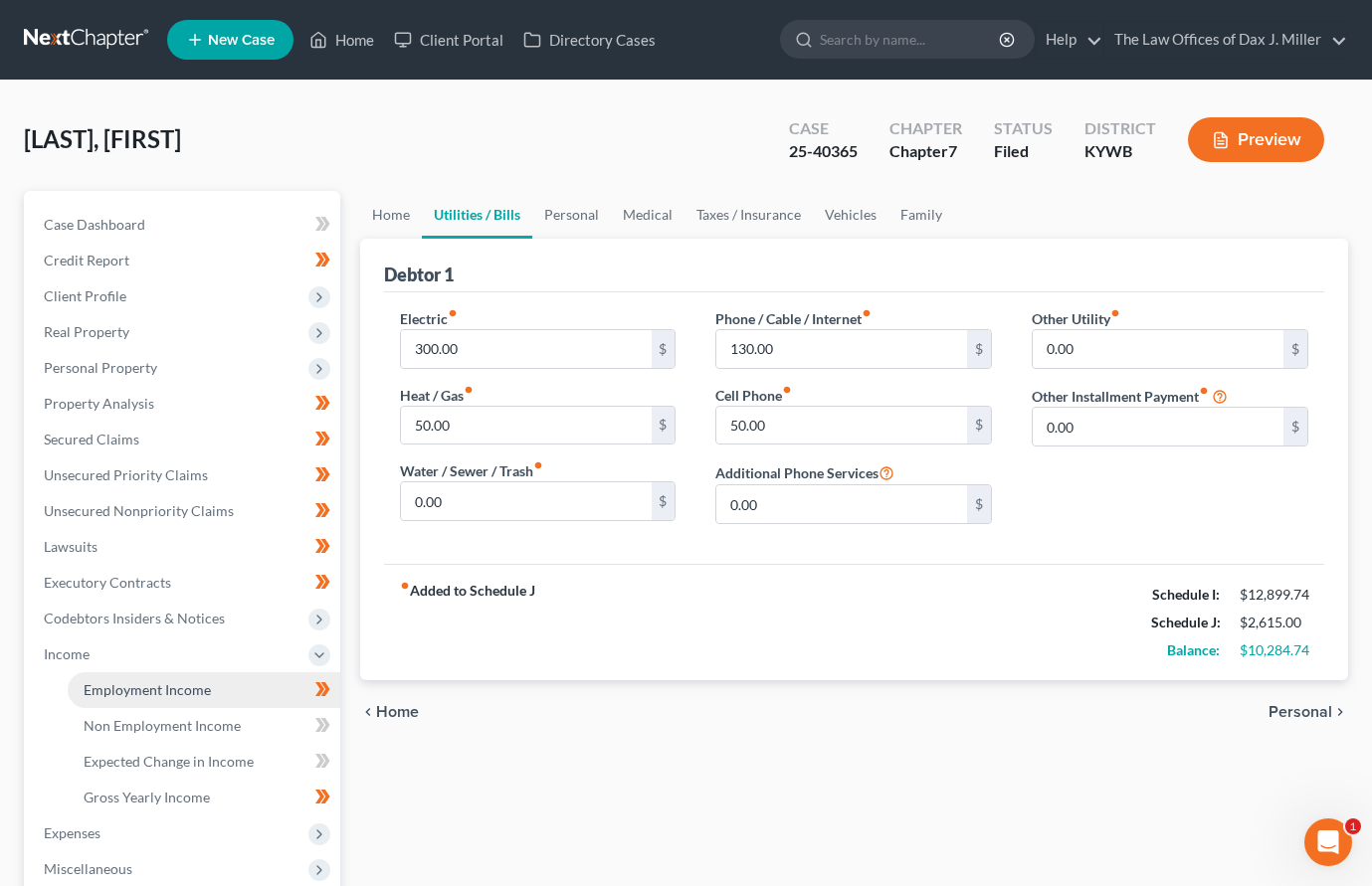 click on "Employment Income" at bounding box center [147, 689] 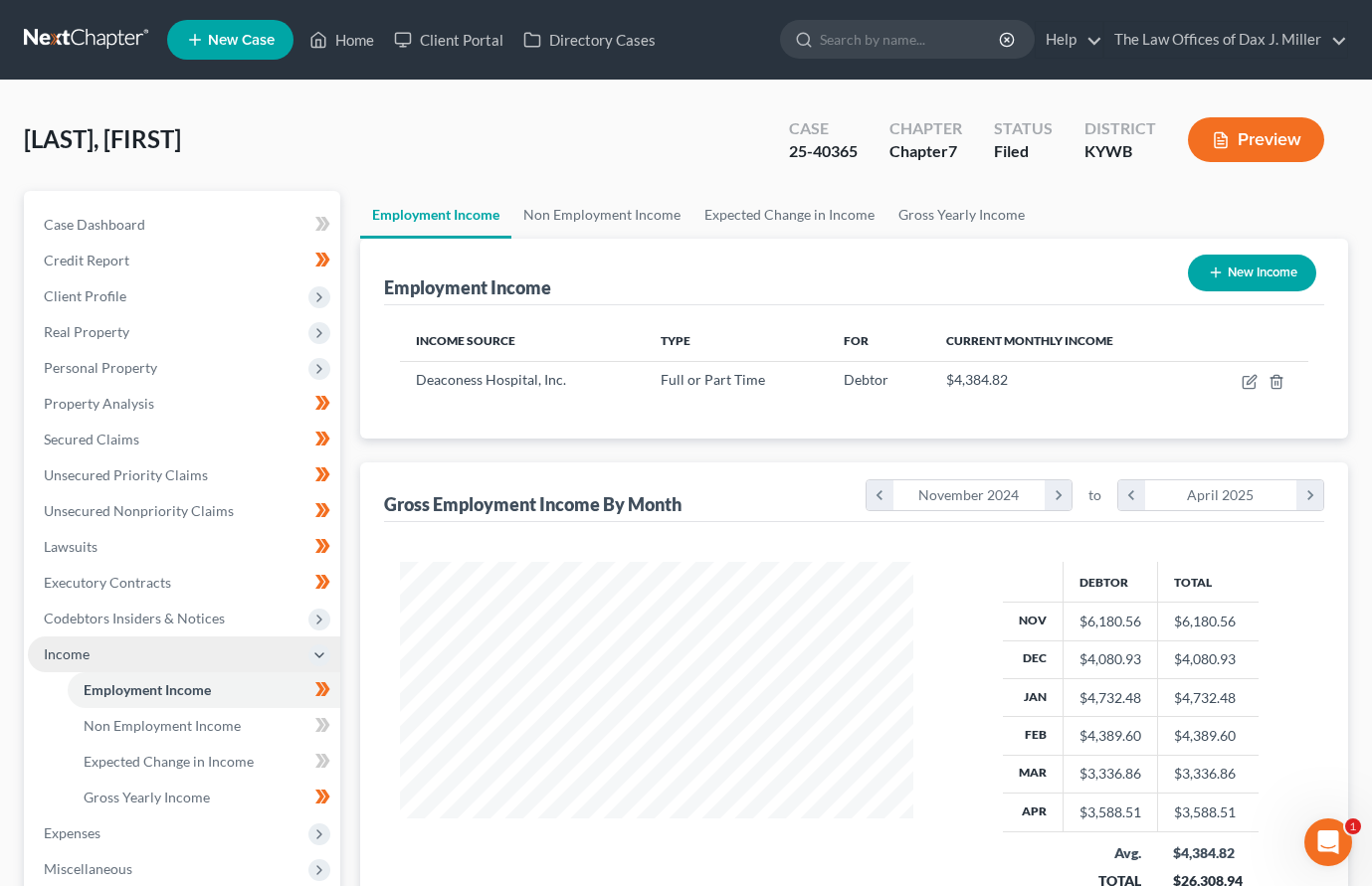 scroll, scrollTop: 994032, scrollLeft: 994371, axis: both 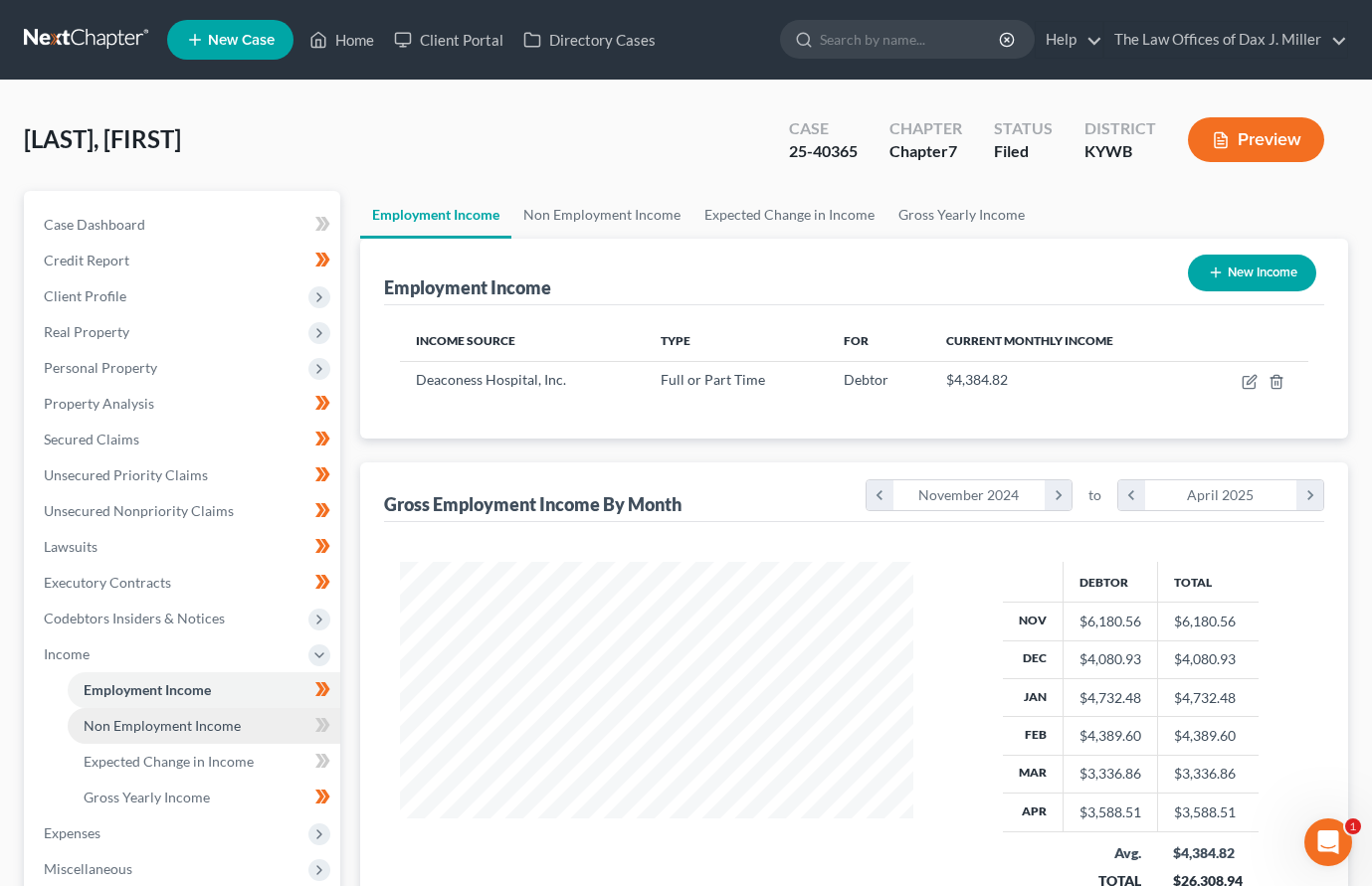 click on "Non Employment Income" at bounding box center [162, 725] 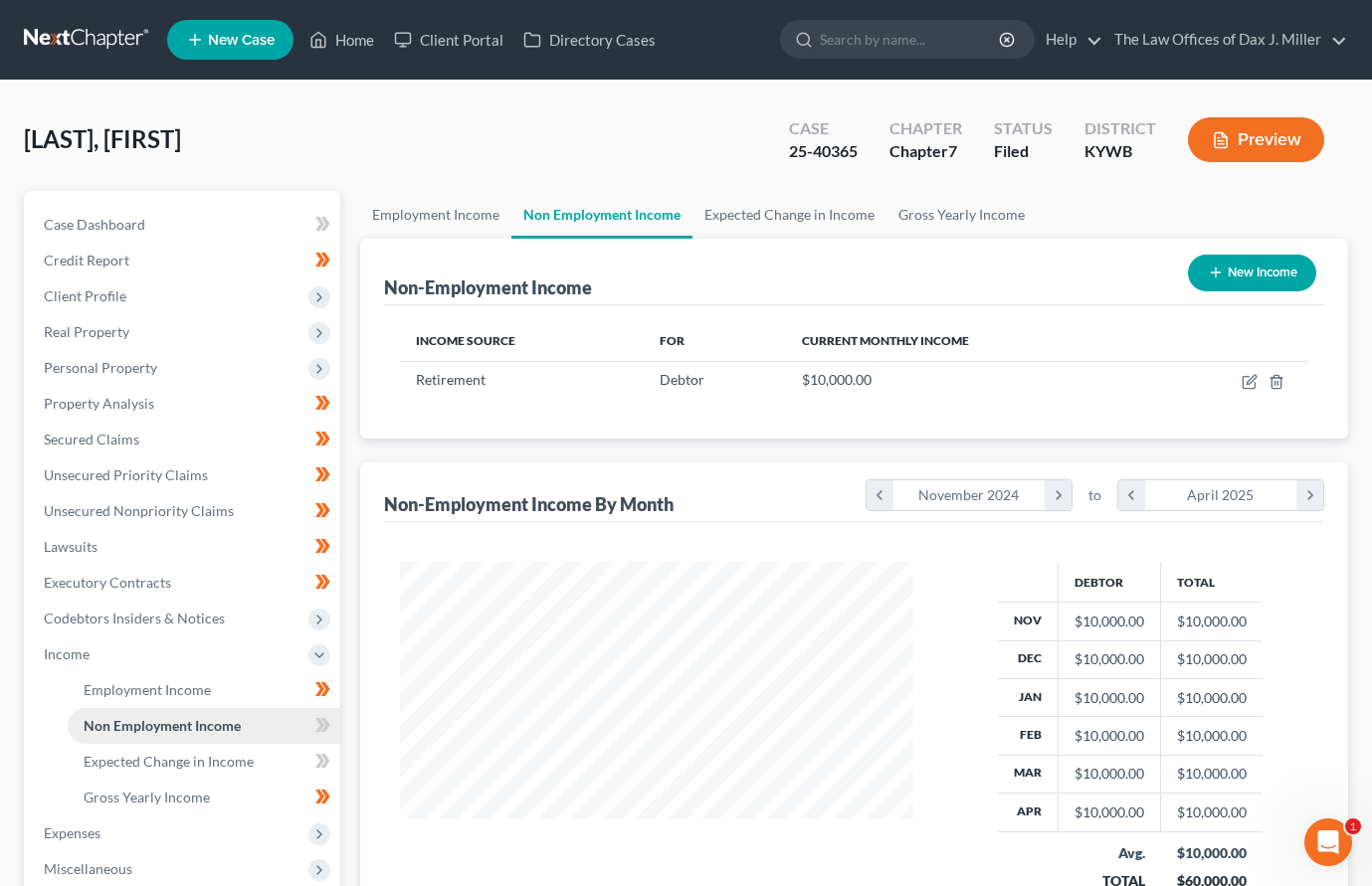 scroll, scrollTop: 994032, scrollLeft: 994371, axis: both 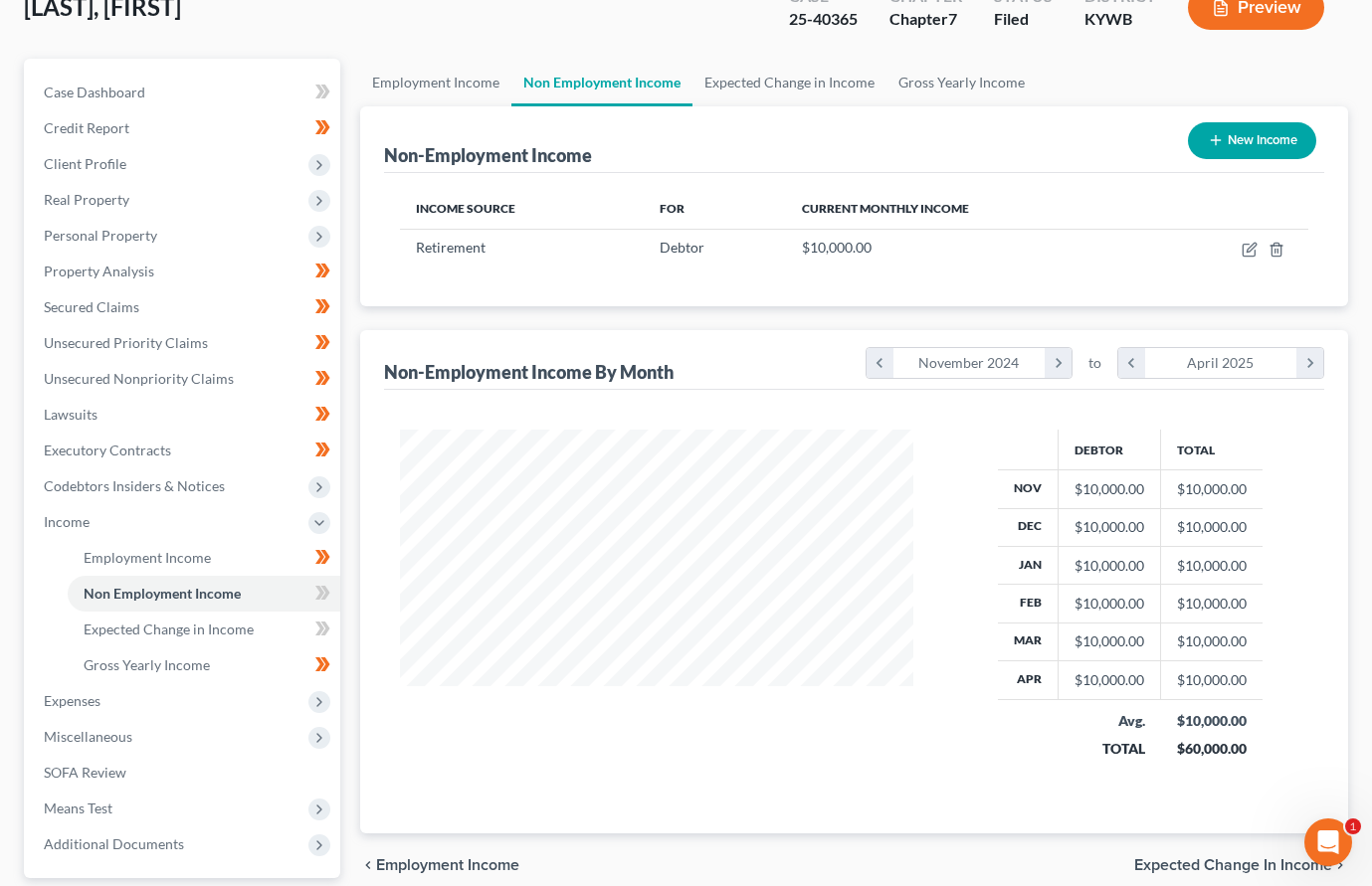 click on "Case Dashboard
Payments
Invoices
Payments
Payments
Credit Report
Client Profile" at bounding box center (182, 525) 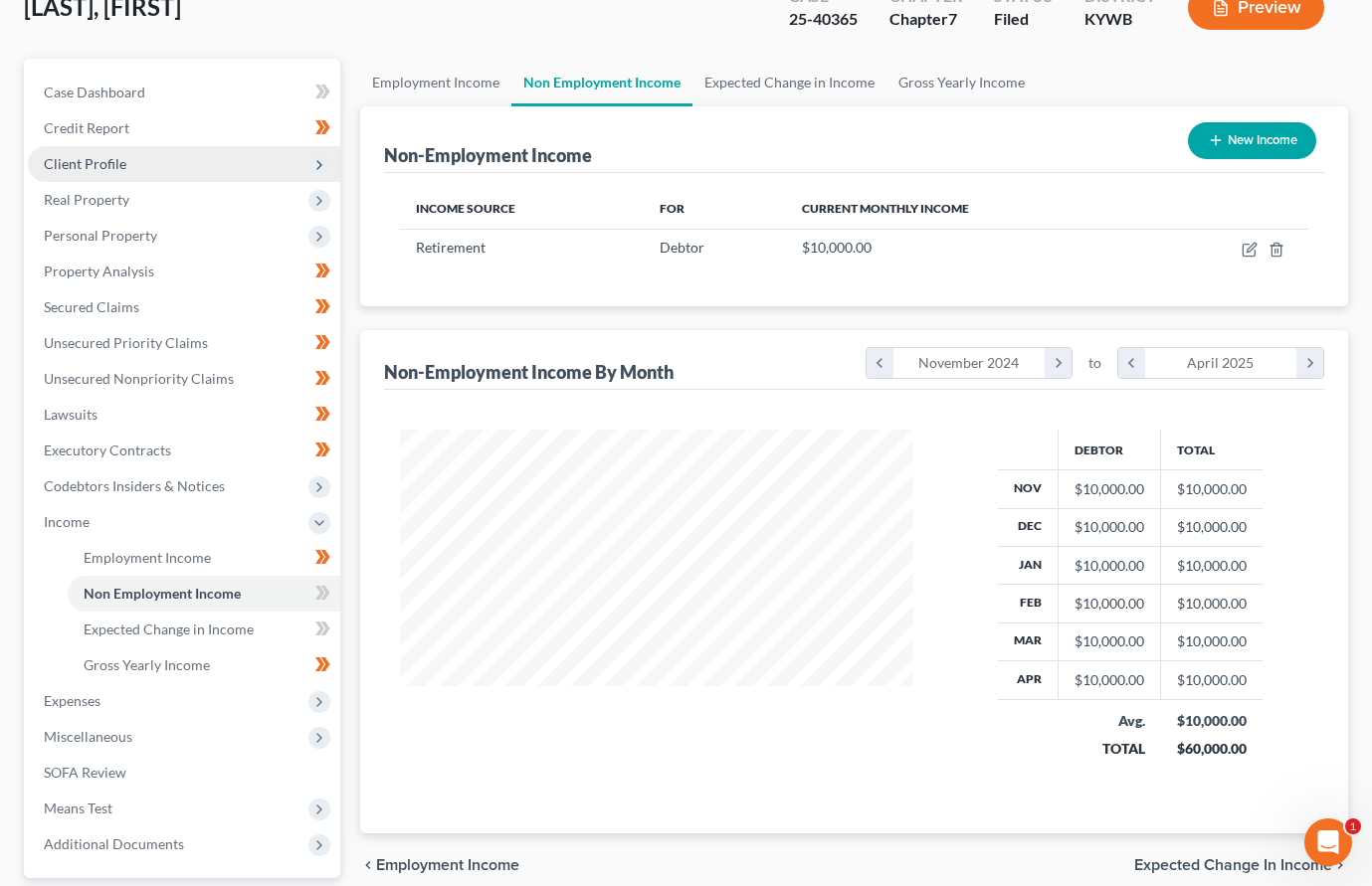 click on "Client Profile" at bounding box center (85, 163) 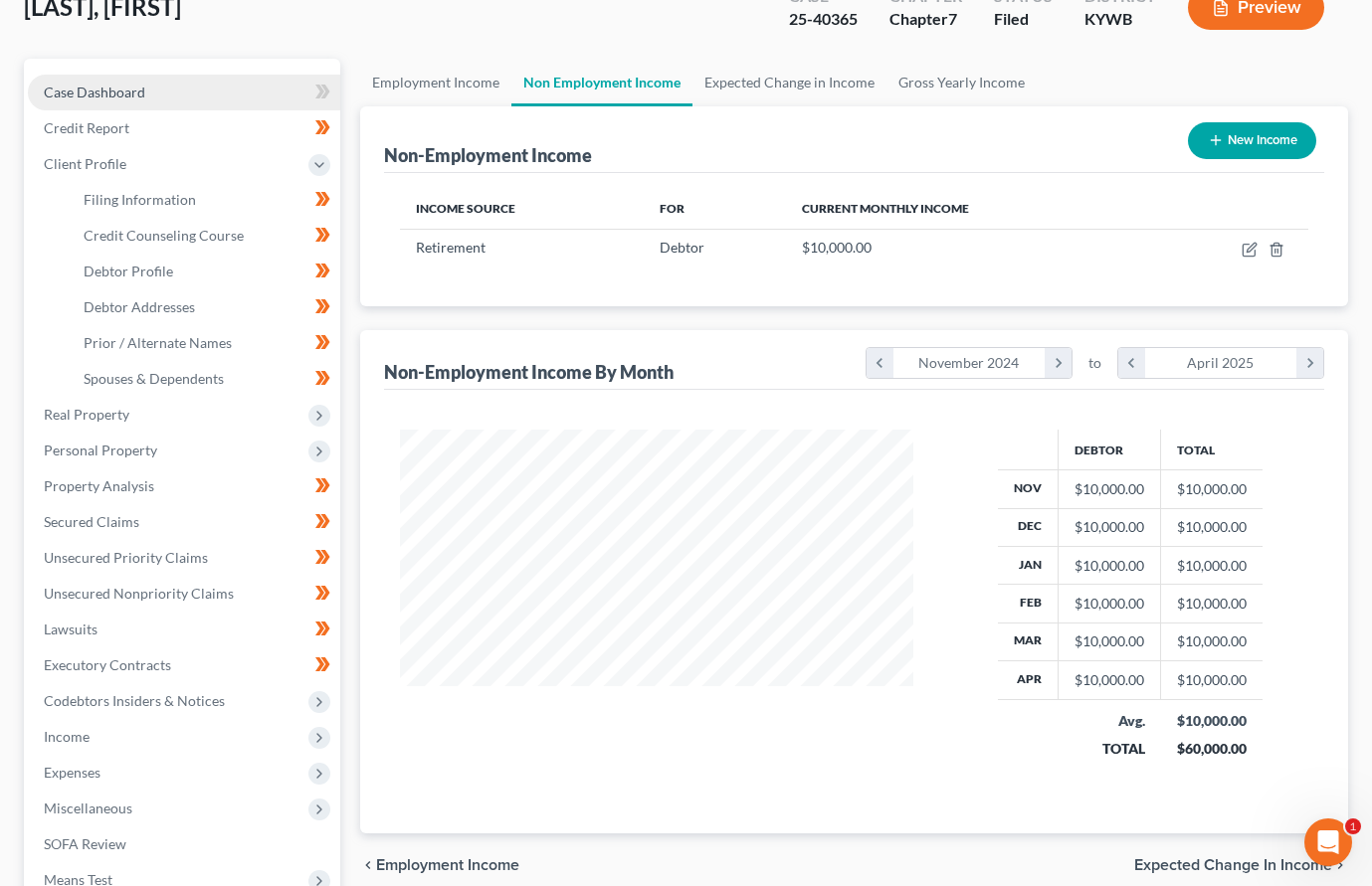 click on "Case Dashboard" at bounding box center (95, 91) 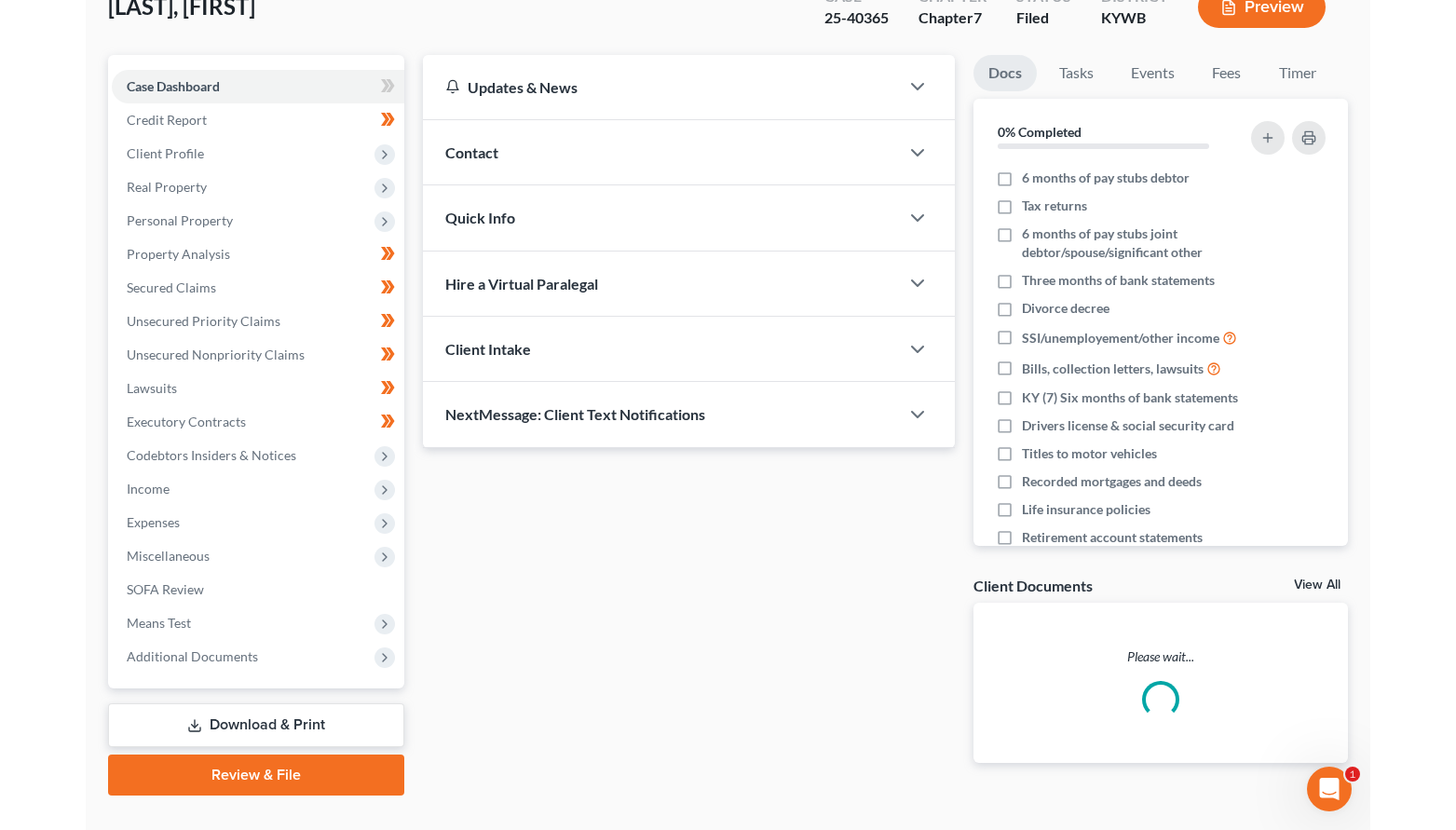 scroll, scrollTop: 0, scrollLeft: 0, axis: both 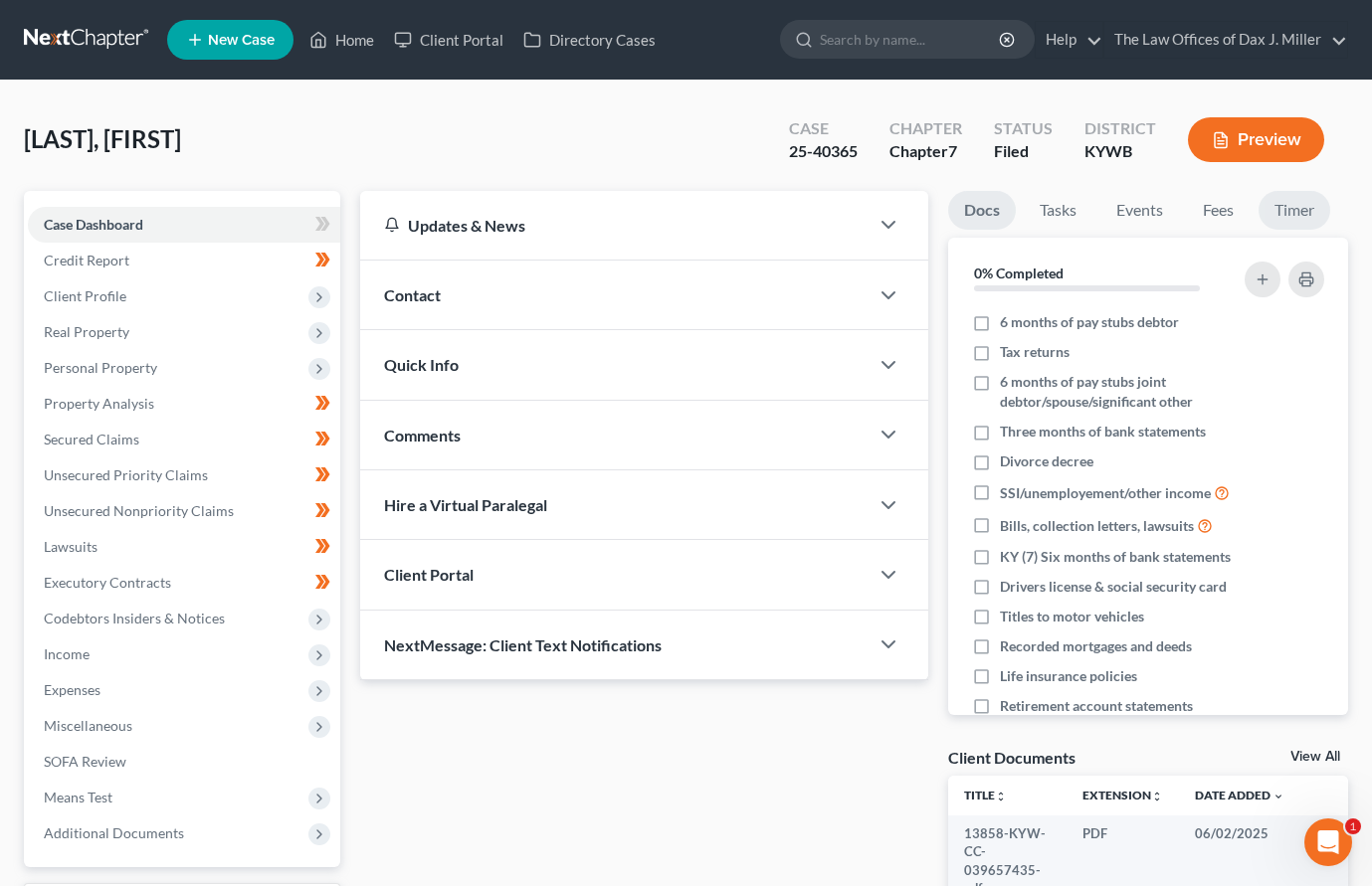 click on "Timer" at bounding box center (1294, 210) 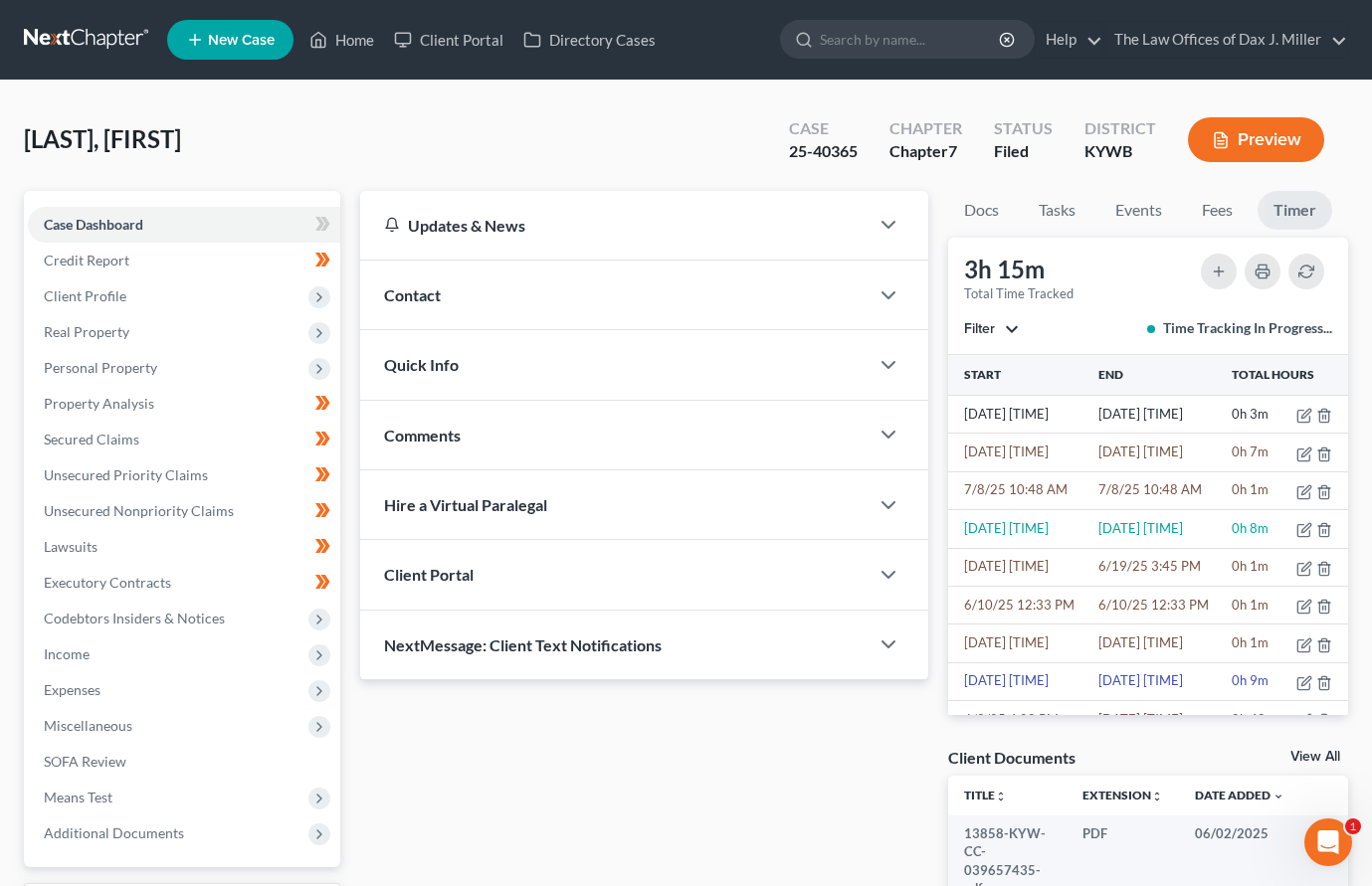 click on "Filter" at bounding box center (979, 328) 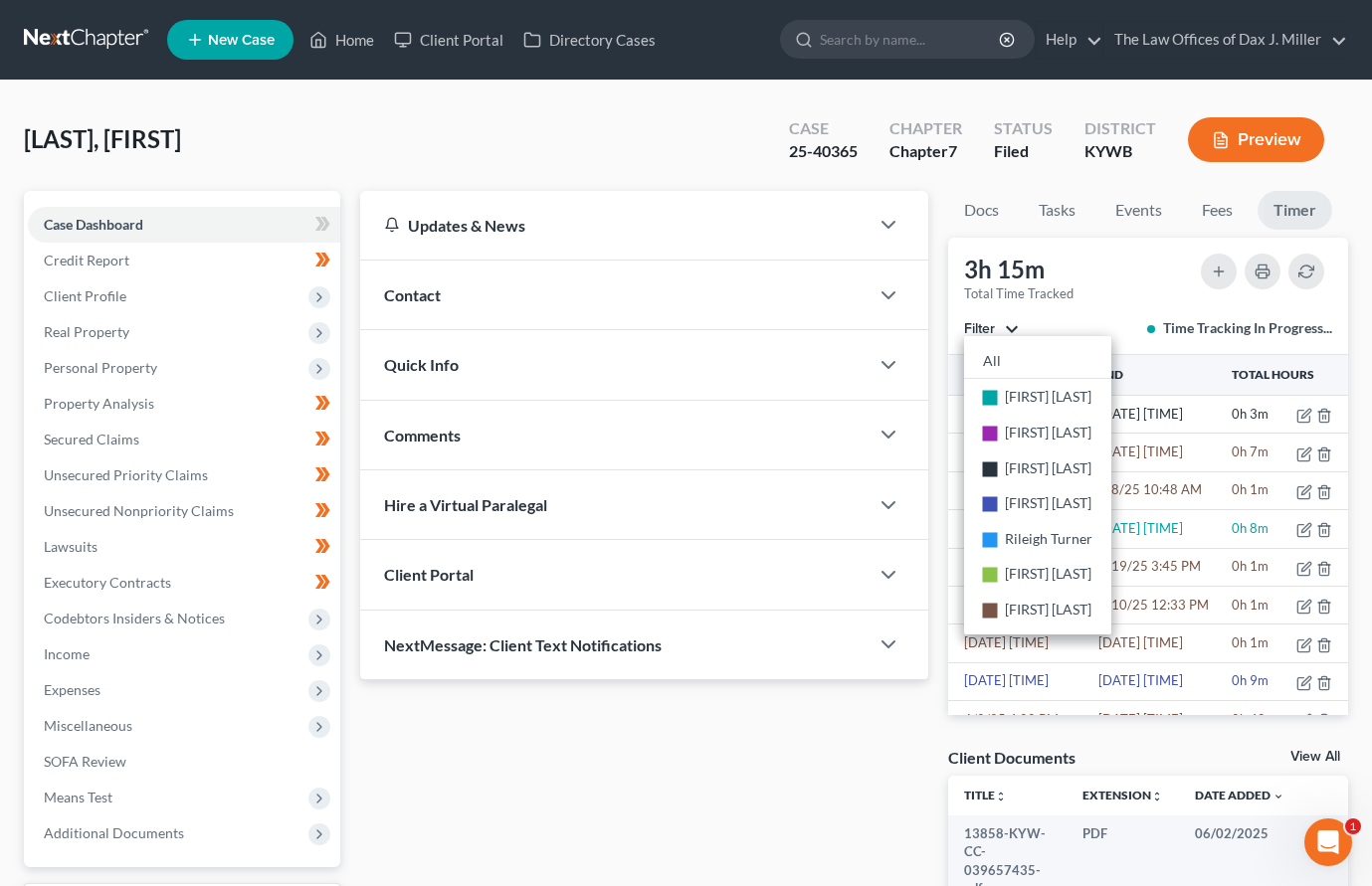 click on "Filter" at bounding box center [979, 328] 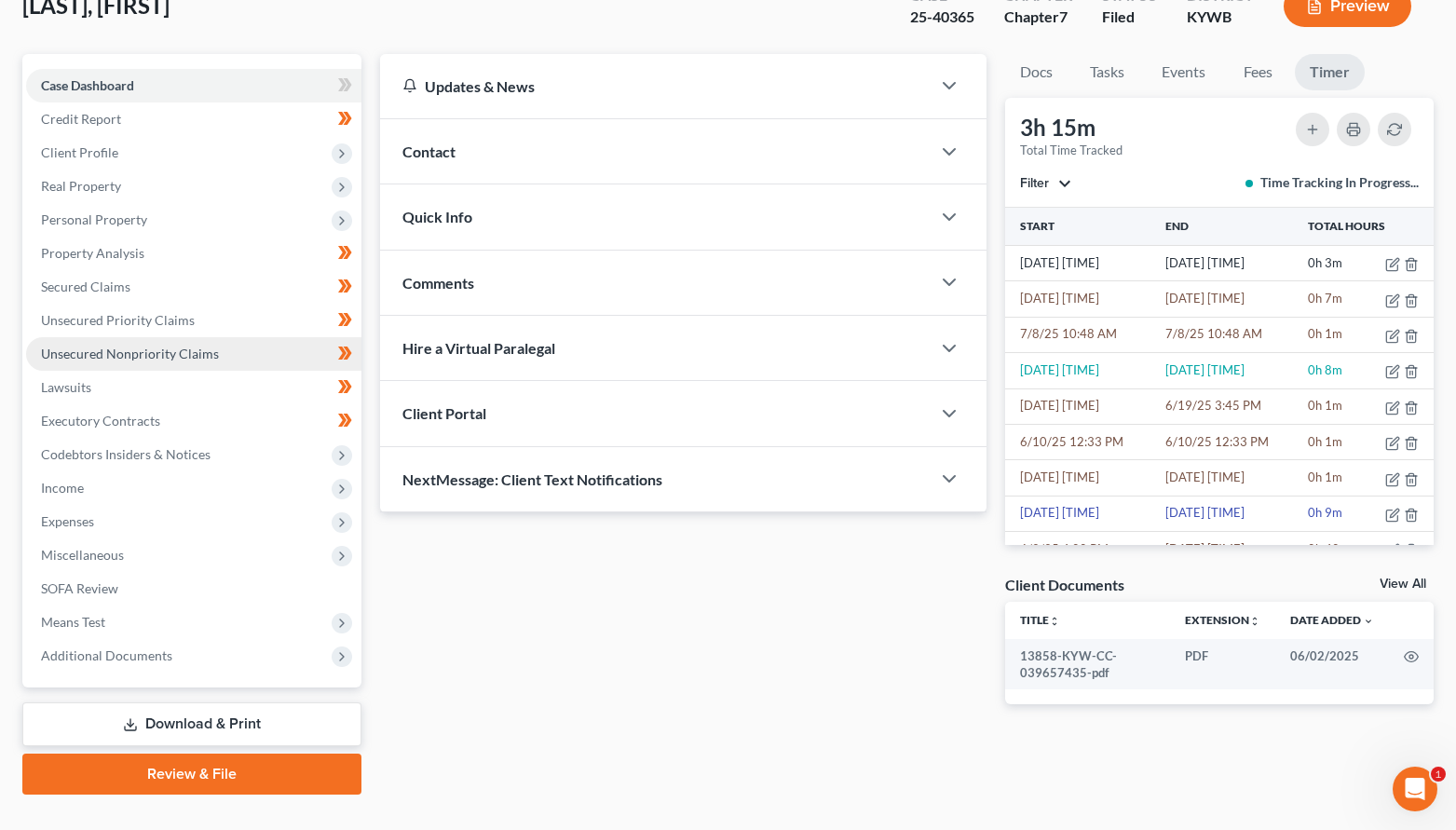 scroll, scrollTop: 160, scrollLeft: 0, axis: vertical 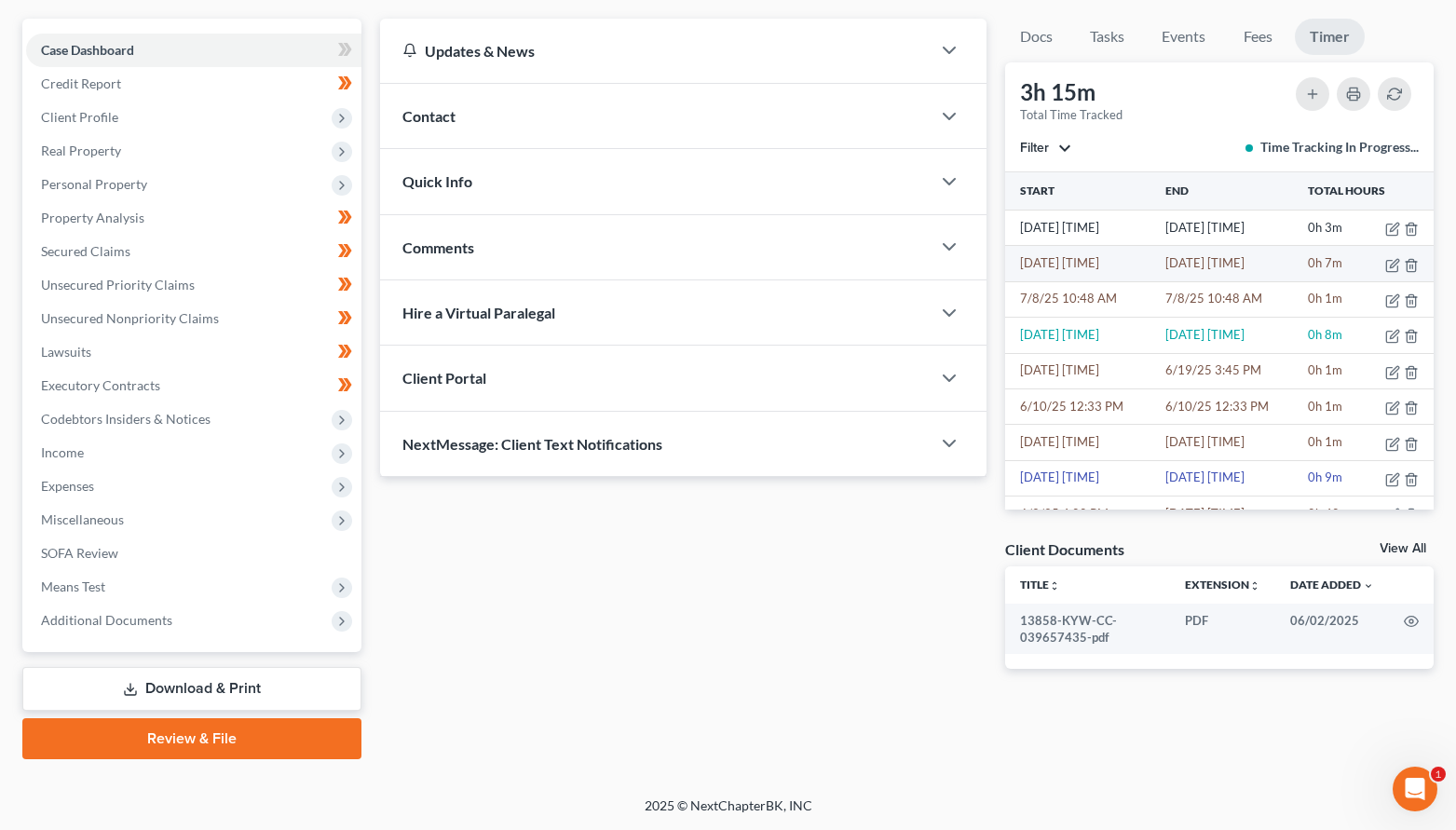 click on "8/6/25 2:24 PM" at bounding box center [1083, 264] 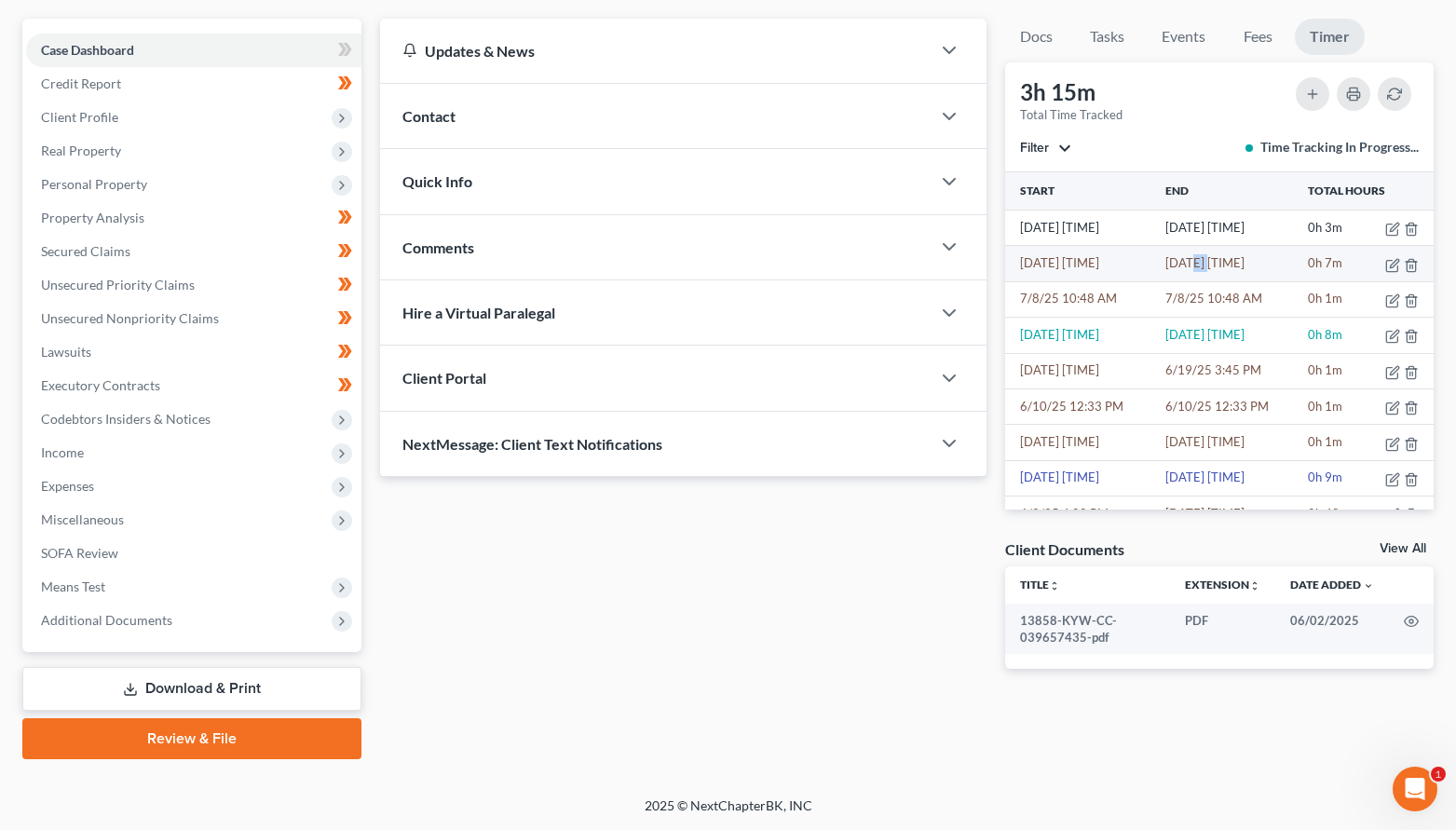 click on "8/6/25 2:31 PM" at bounding box center (1232, 264) 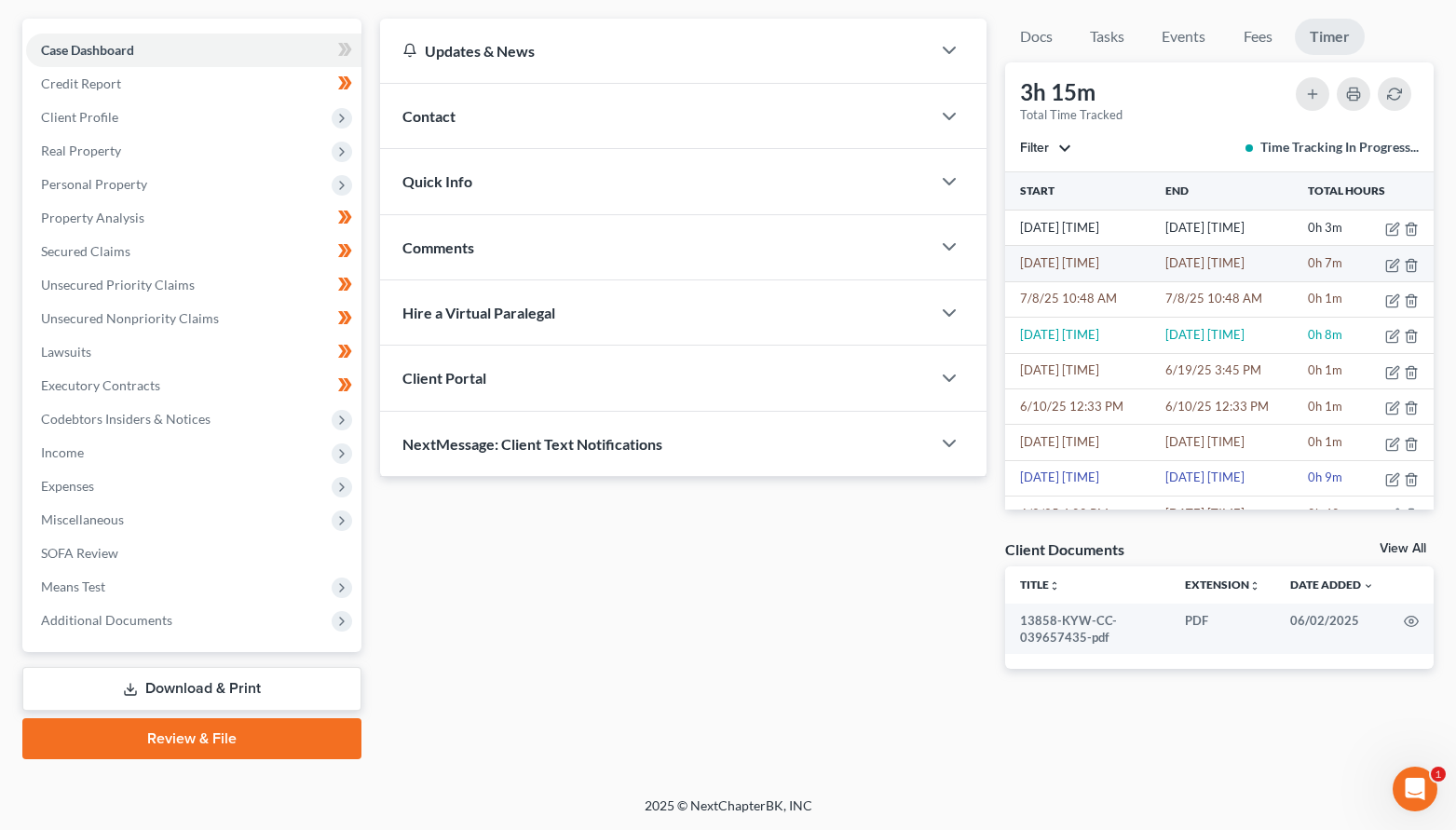click on "8/6/25 2:24 PM" at bounding box center (1083, 264) 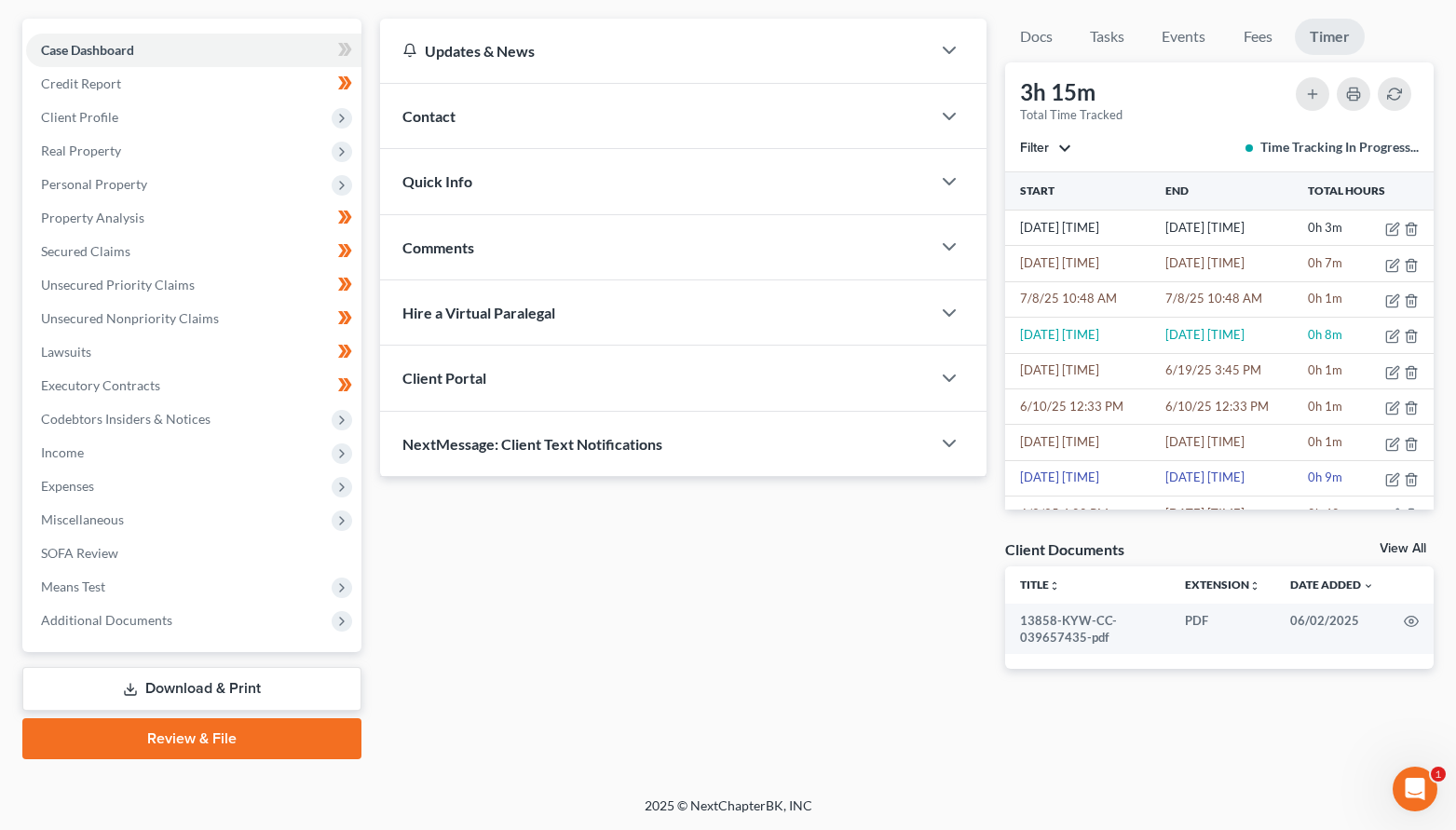 click on "Updates & News × Western Kentucky: Faster Filing Times! Updates have been made to NextChapter for your court so that your cases file faster!	 Contact
New Contact
Quick Info Status Confirmed Discharged Dismissed Filed In Progress Means Test Objection to Confirmation Plan Favorable Plan Unfavorable Ready to File Review Withdrawn As Counsel Referral Source
Select Word Of Mouth Previous Clients Direct Mail Website Google Search Modern Attorney Other (specify)
IC Date
None
close
Date
Time
chevron_left
August 2025
chevron_right
Su M Tu W Th F Sa
27 28 29 30 31 1 2
3 4 5 6 7 8 9
10 11 12 13 14 15 16
17 18 19 20 21 22 23
24 25 26 27 28 29 30
31 1 2 3 4 5 6" at bounding box center (684, 359) 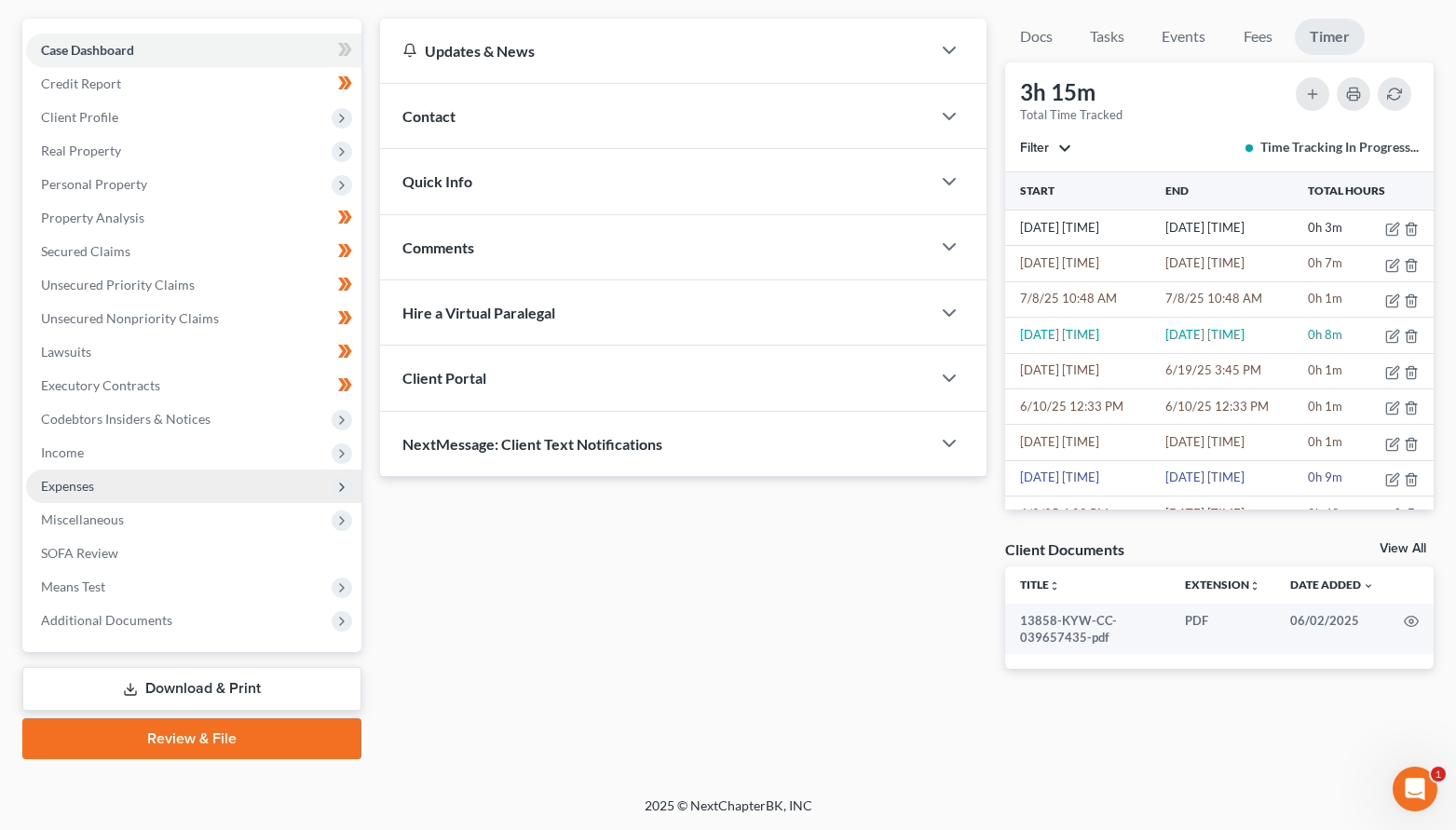 click on "Expenses" at bounding box center [67, 485] 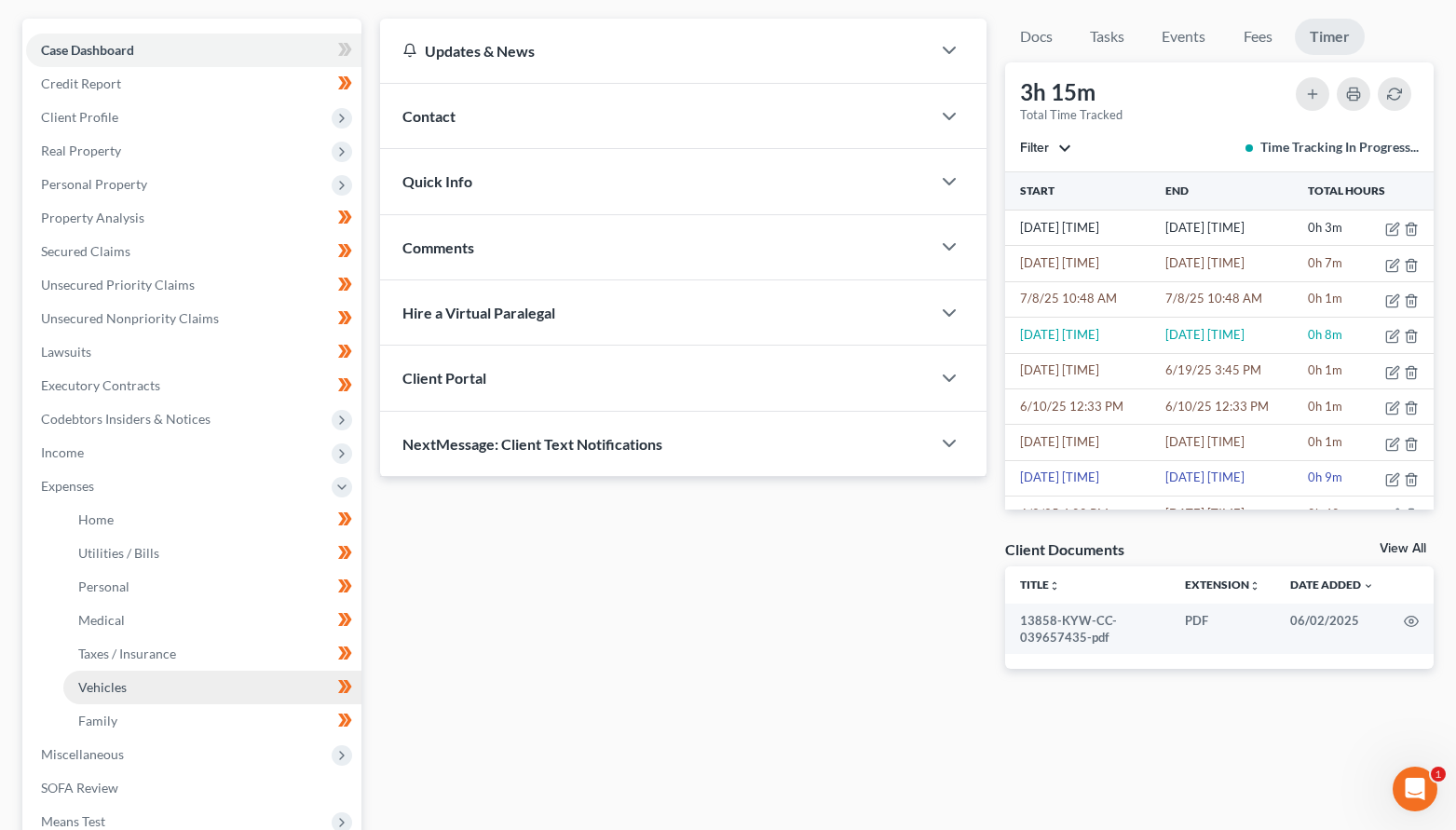 click on "Vehicles" at bounding box center (212, 687) 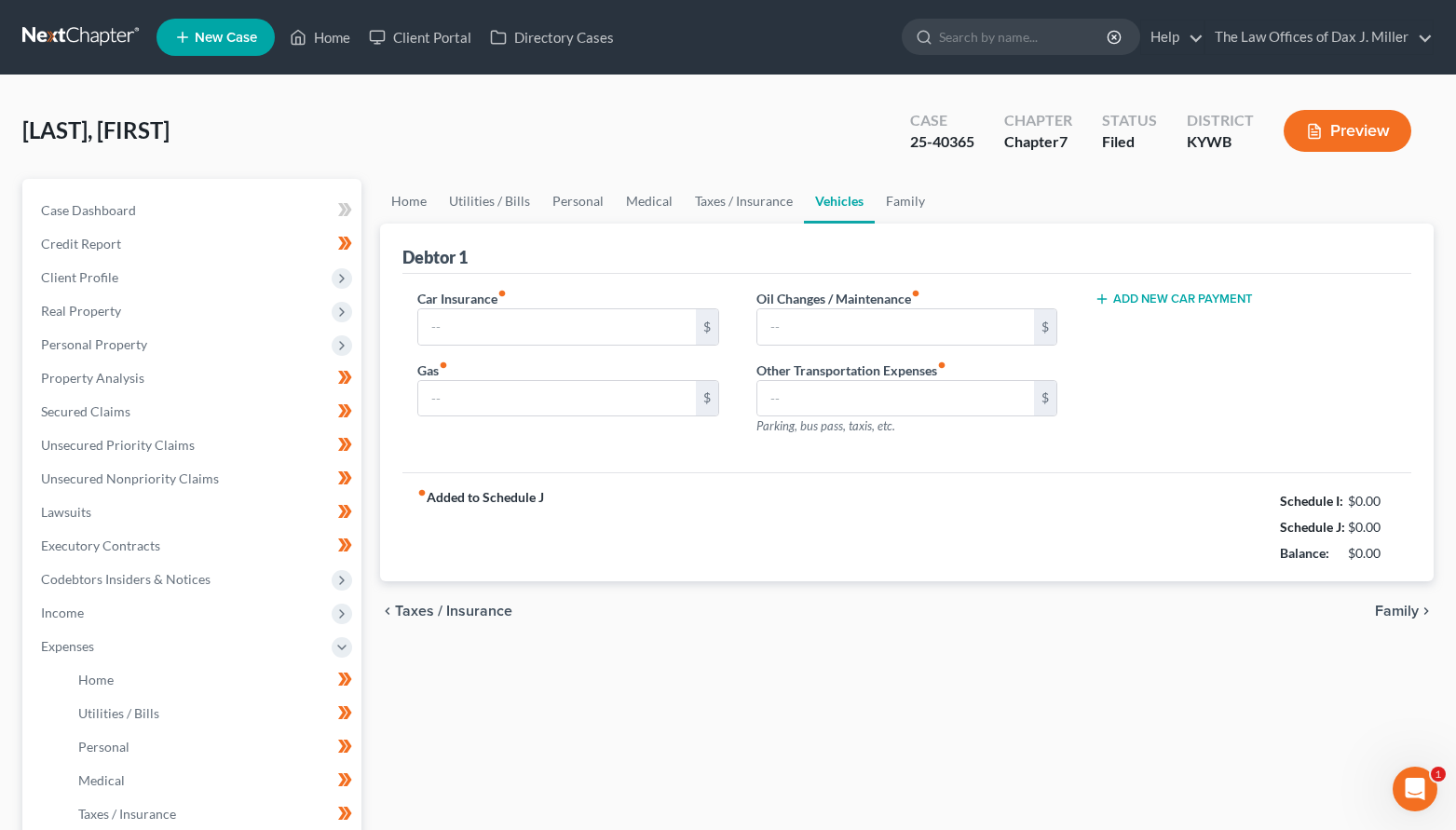 type on "182.00" 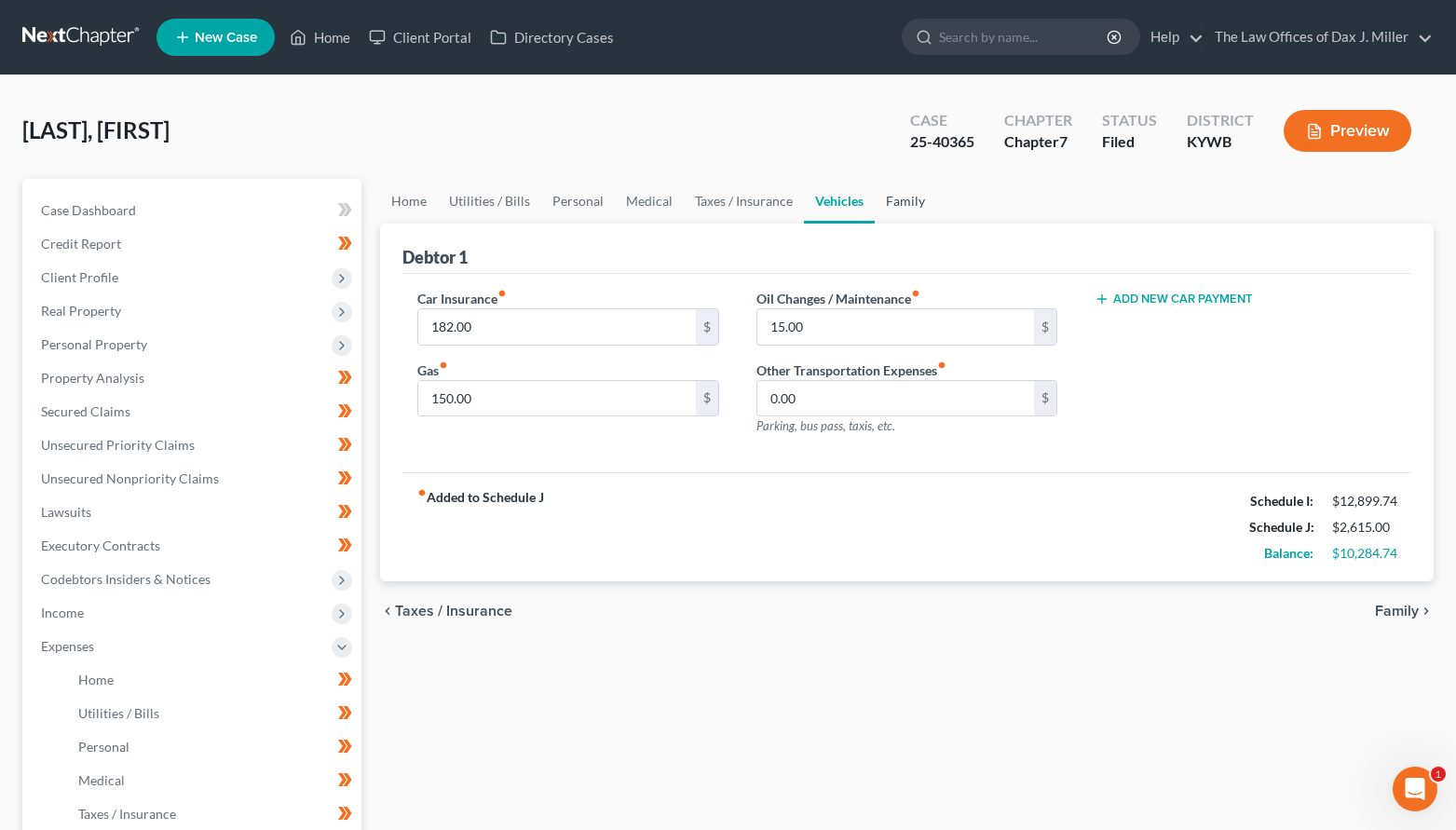 click on "Family" at bounding box center [905, 201] 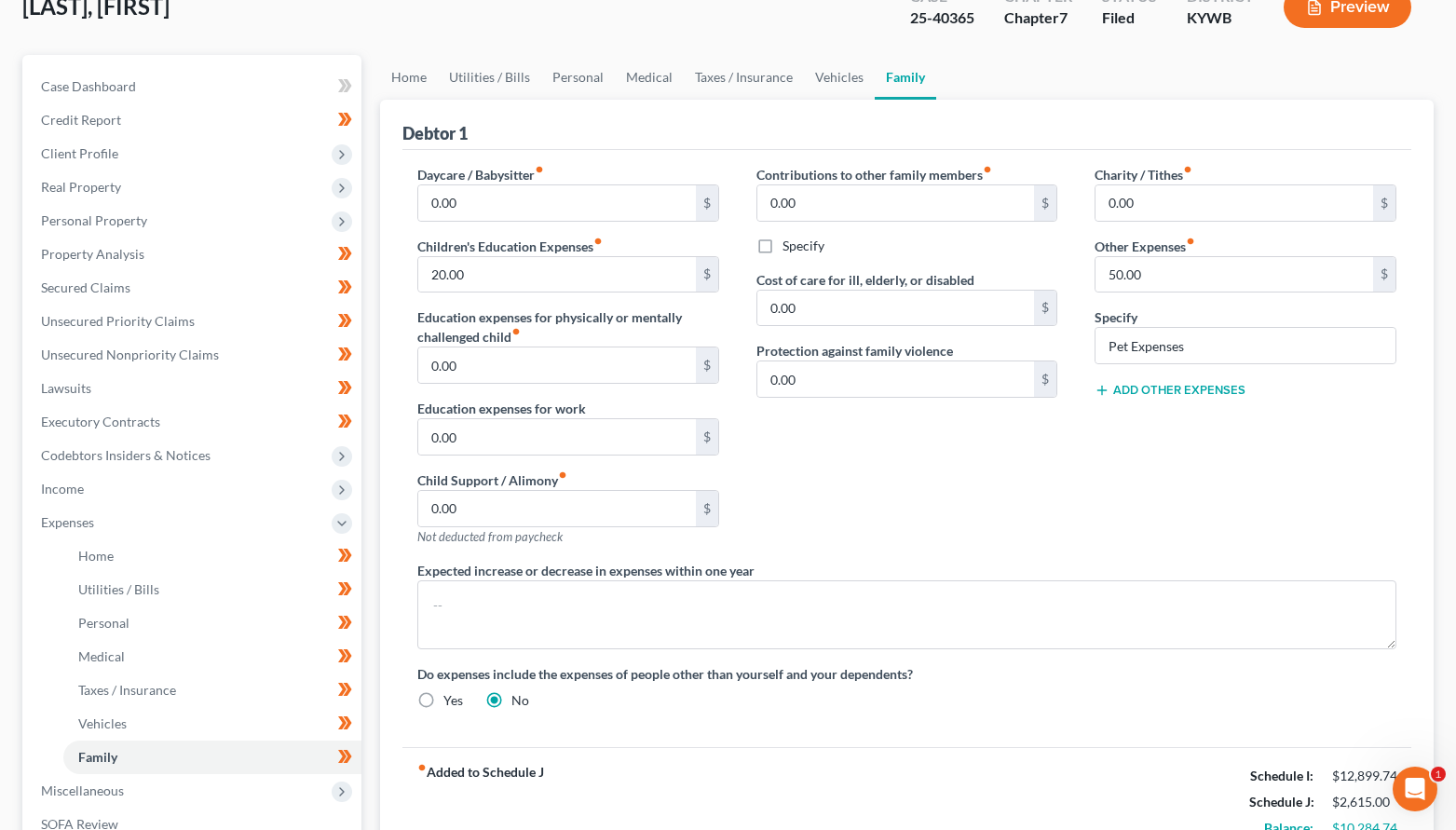 scroll, scrollTop: 62, scrollLeft: 0, axis: vertical 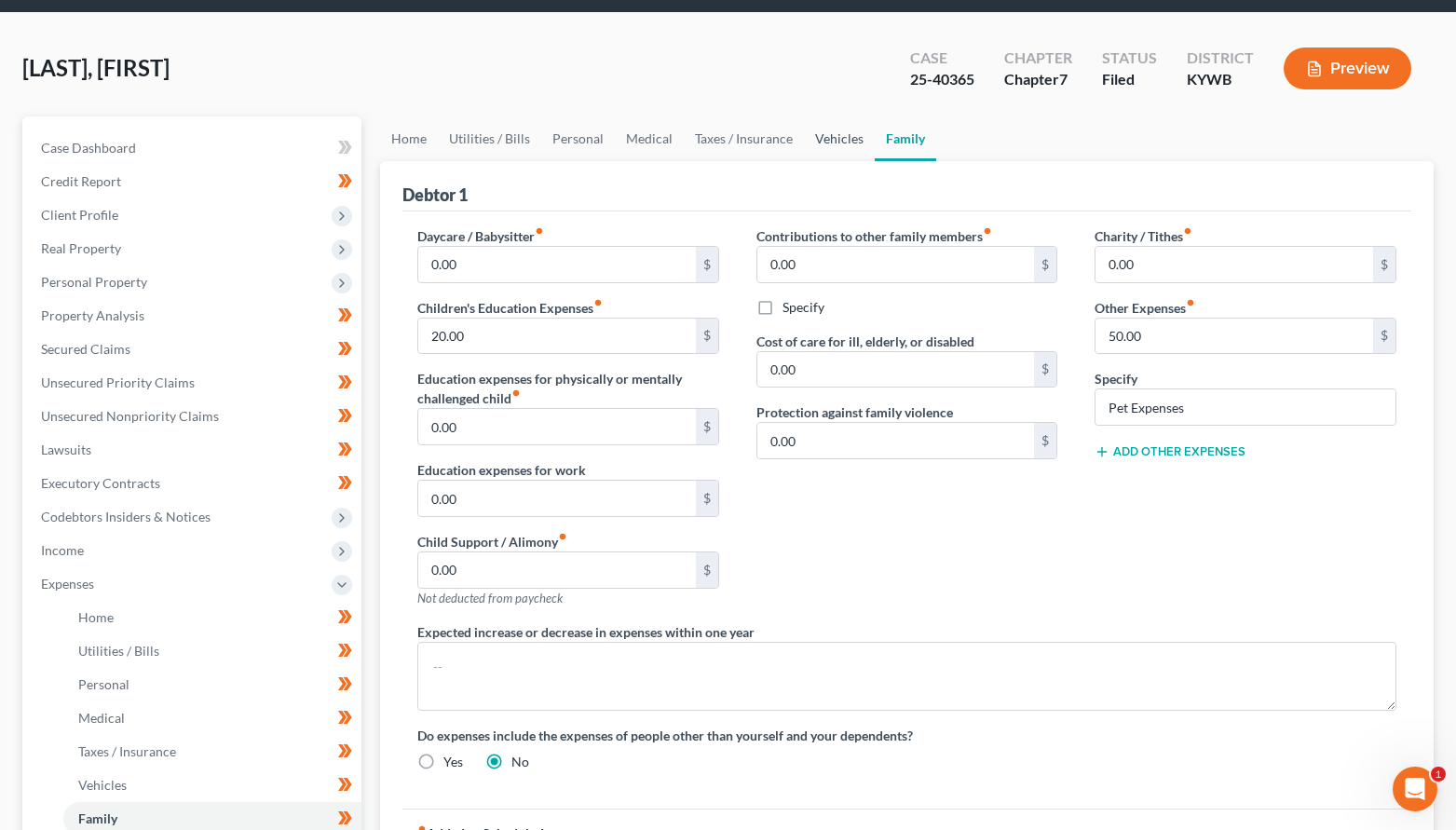 click on "Vehicles" at bounding box center (839, 139) 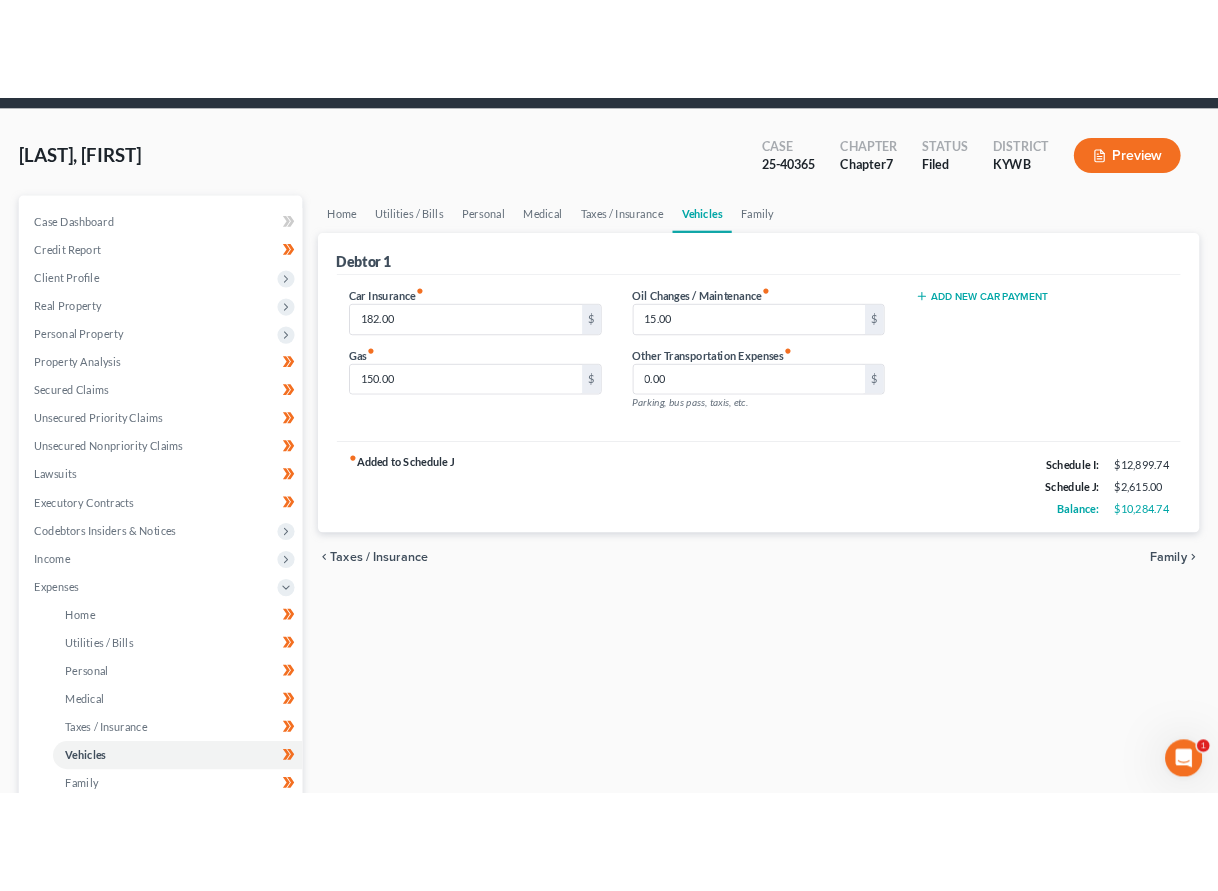 scroll, scrollTop: 0, scrollLeft: 0, axis: both 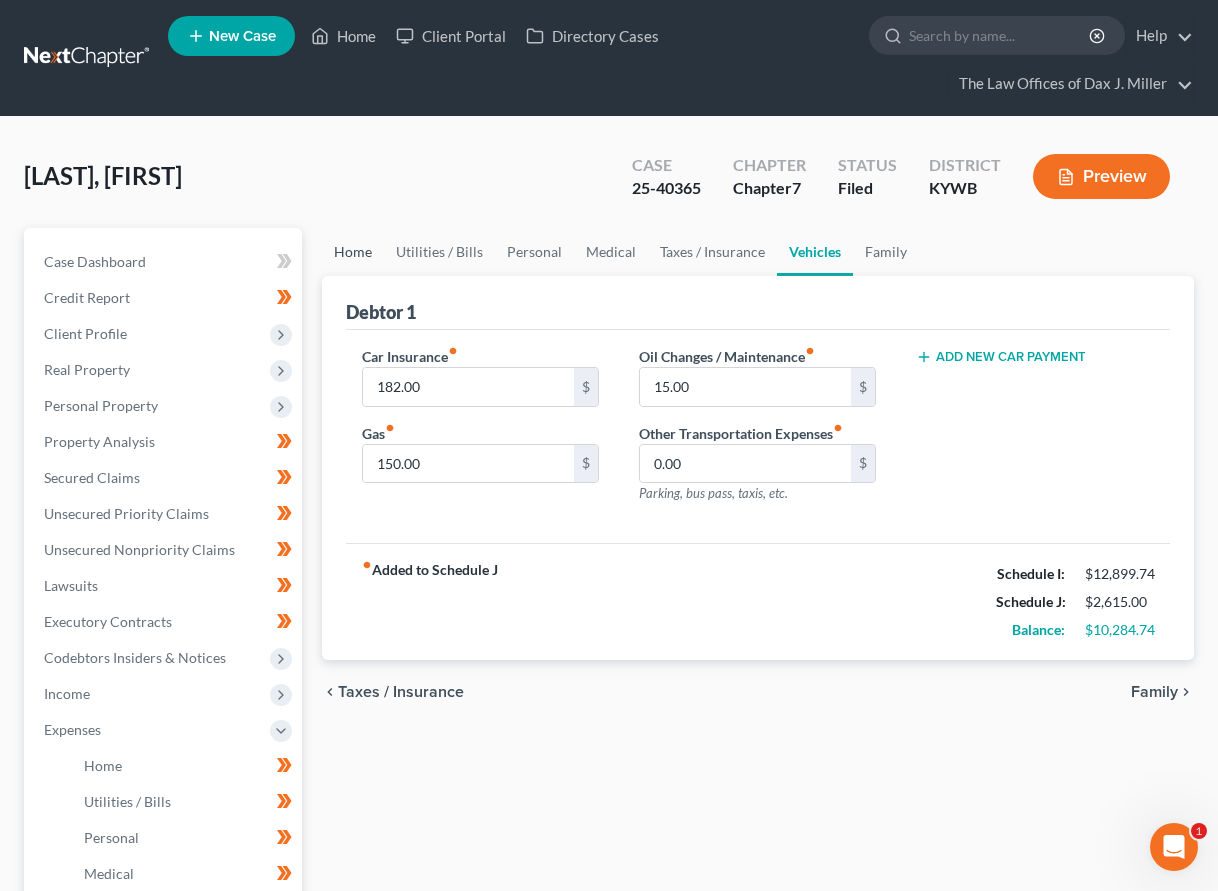 click on "Home" at bounding box center [353, 252] 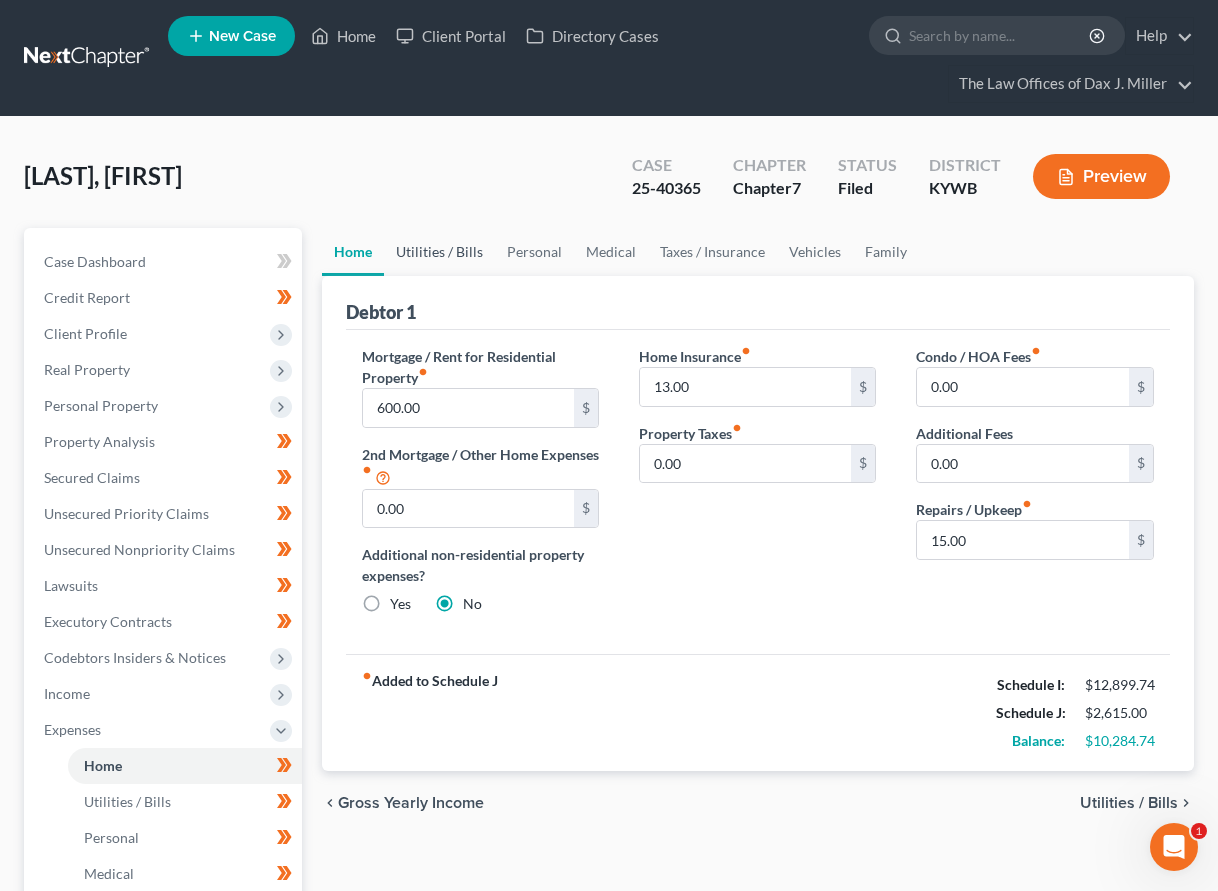 click on "Utilities / Bills" at bounding box center [439, 252] 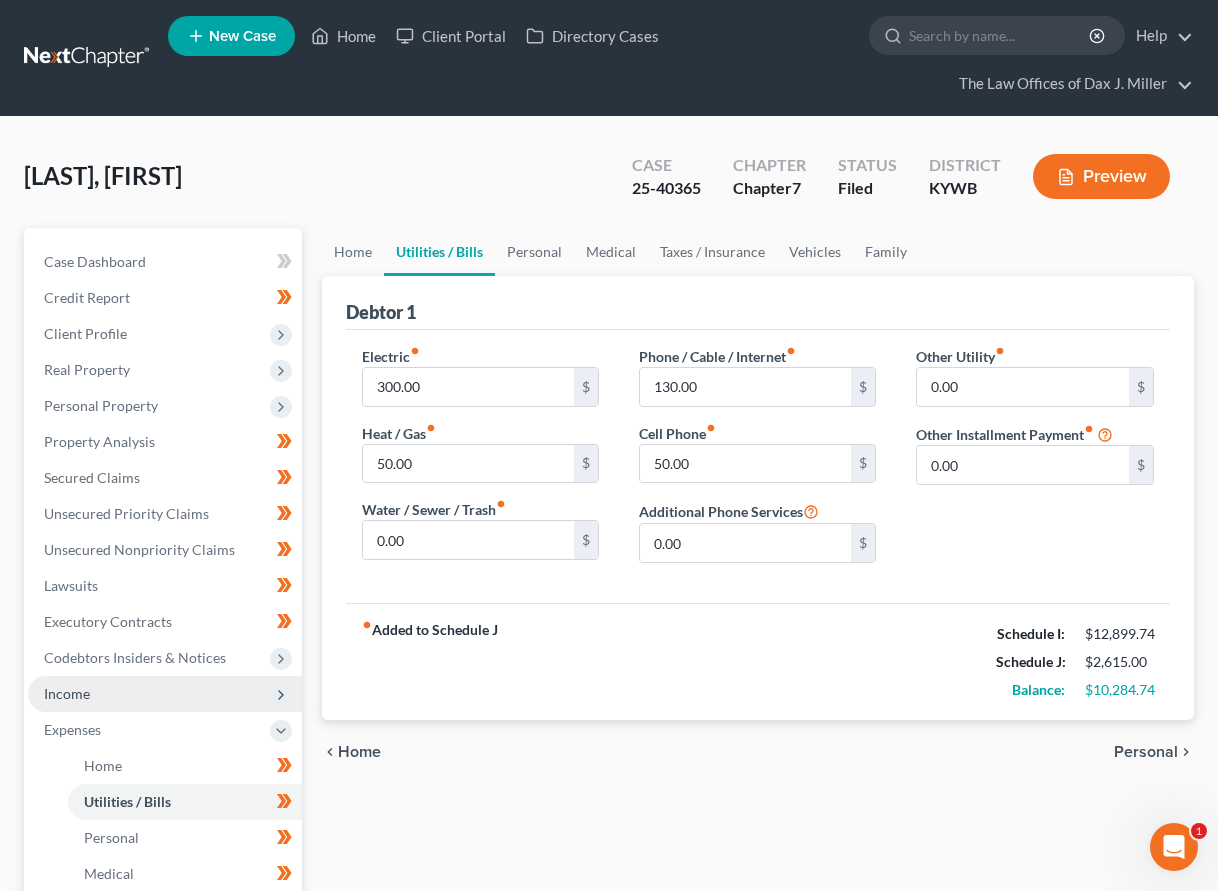 click on "Income" at bounding box center (165, 694) 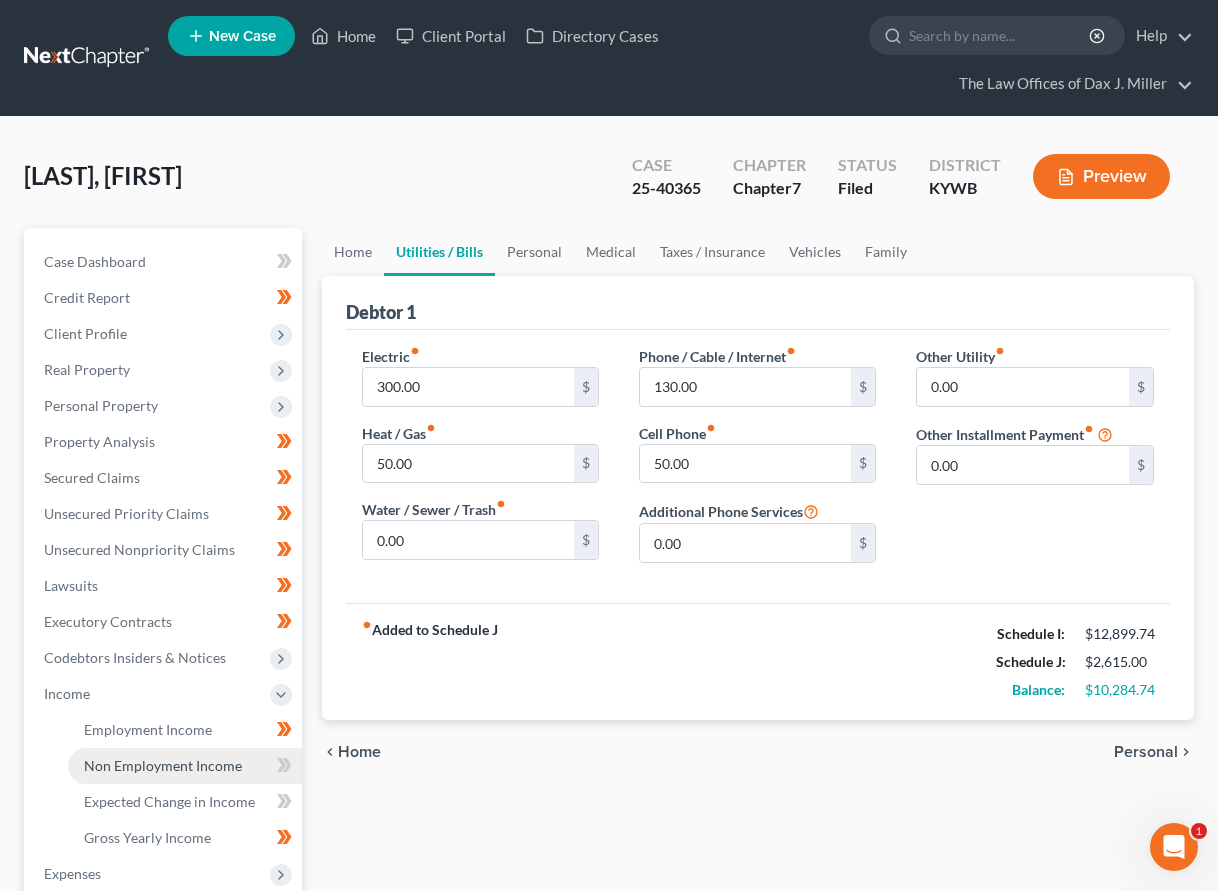 click on "Non Employment Income" at bounding box center [163, 765] 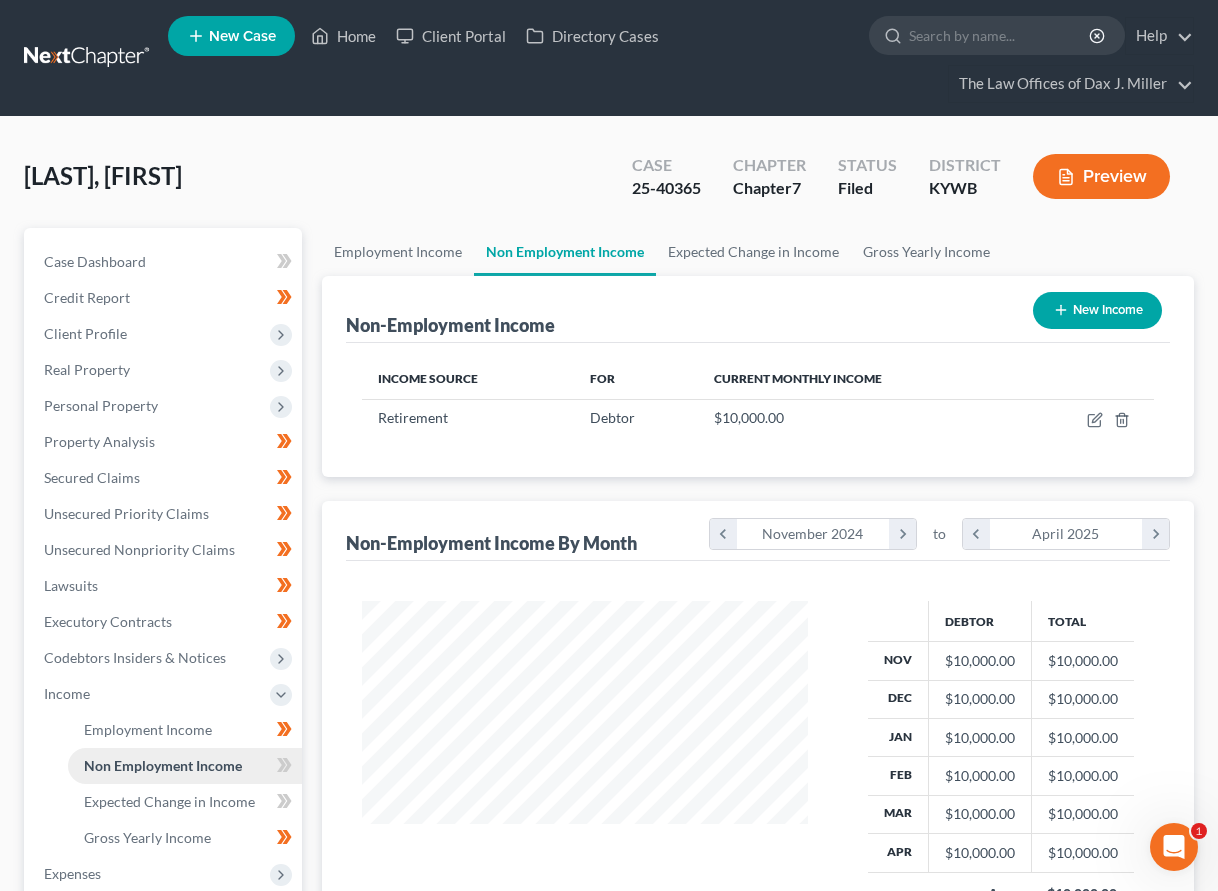 scroll, scrollTop: 999642, scrollLeft: 999514, axis: both 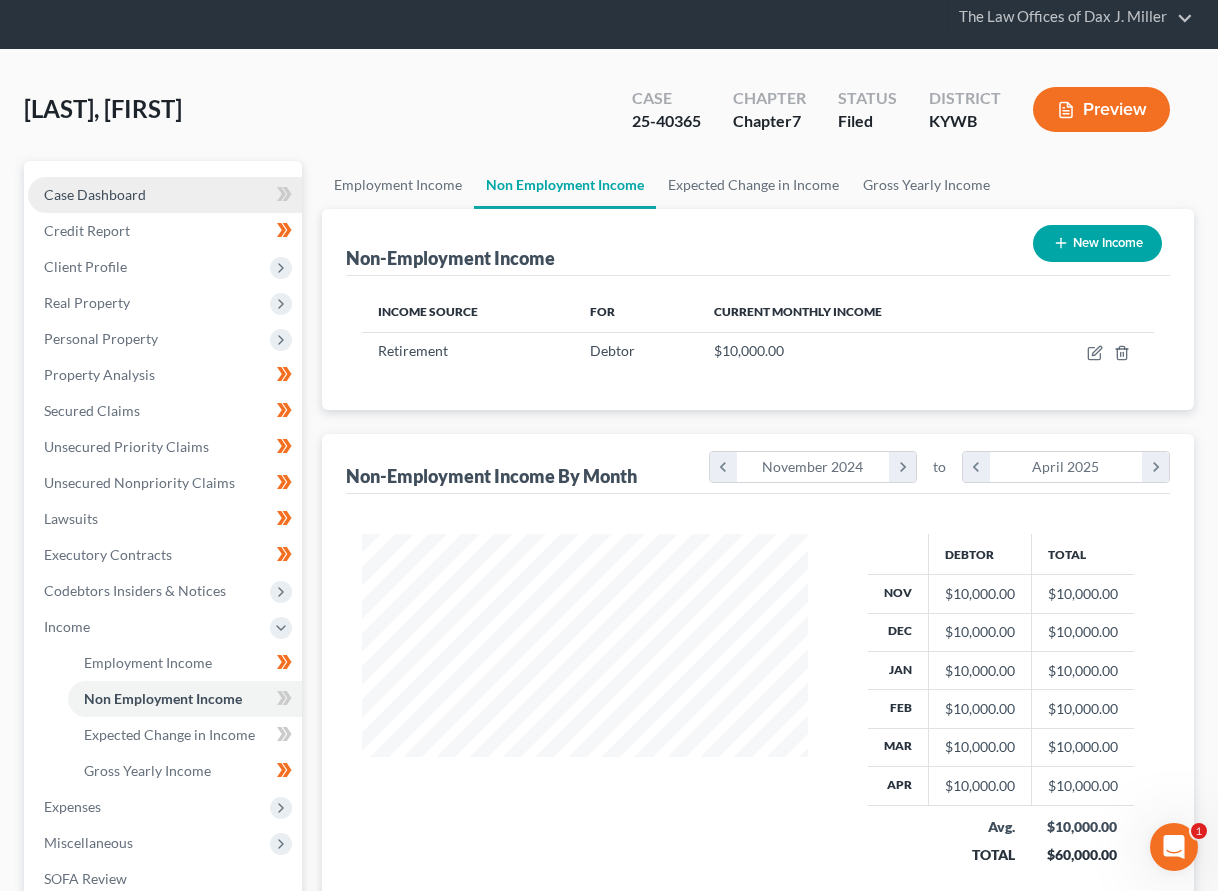 click on "Case Dashboard" at bounding box center (95, 194) 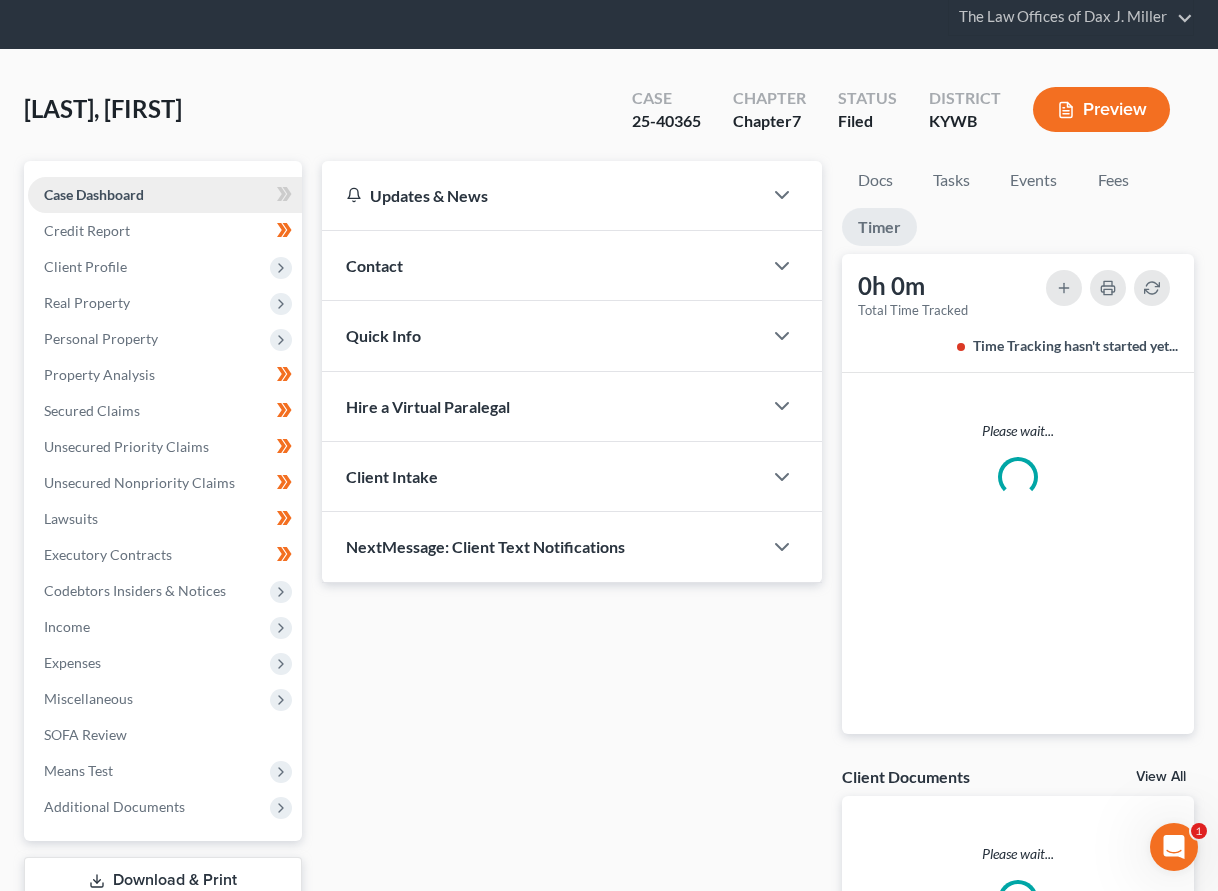 scroll, scrollTop: 0, scrollLeft: 0, axis: both 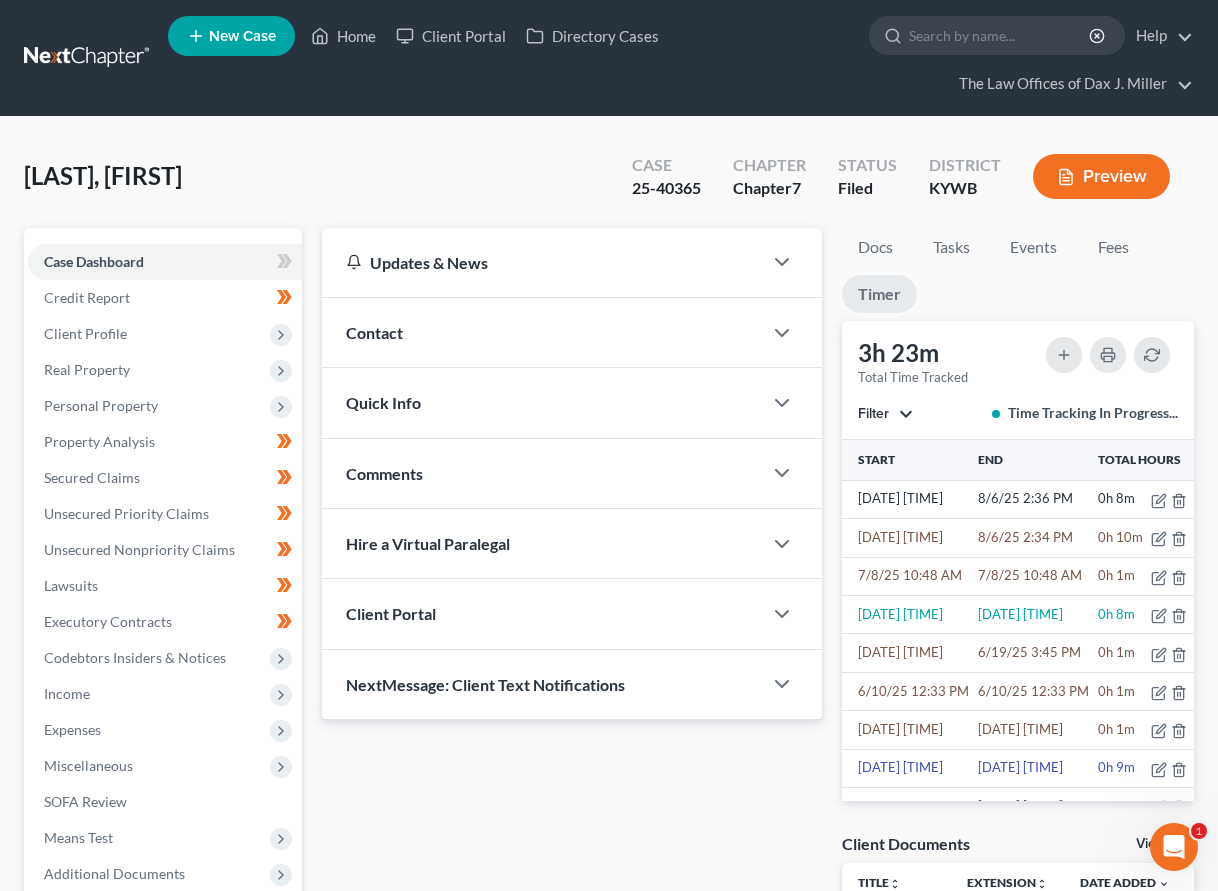 click on "Filter" at bounding box center [873, 413] 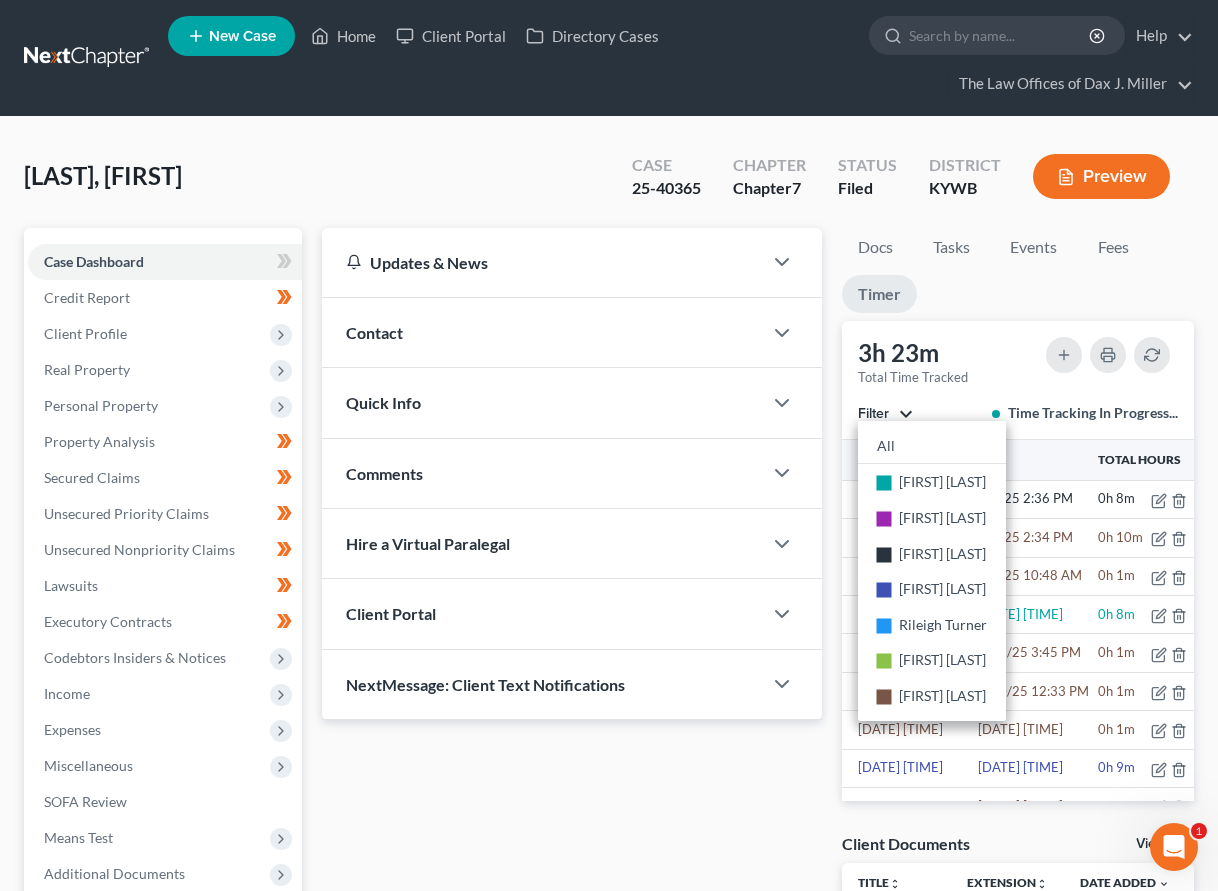 click on "Filter" at bounding box center [873, 413] 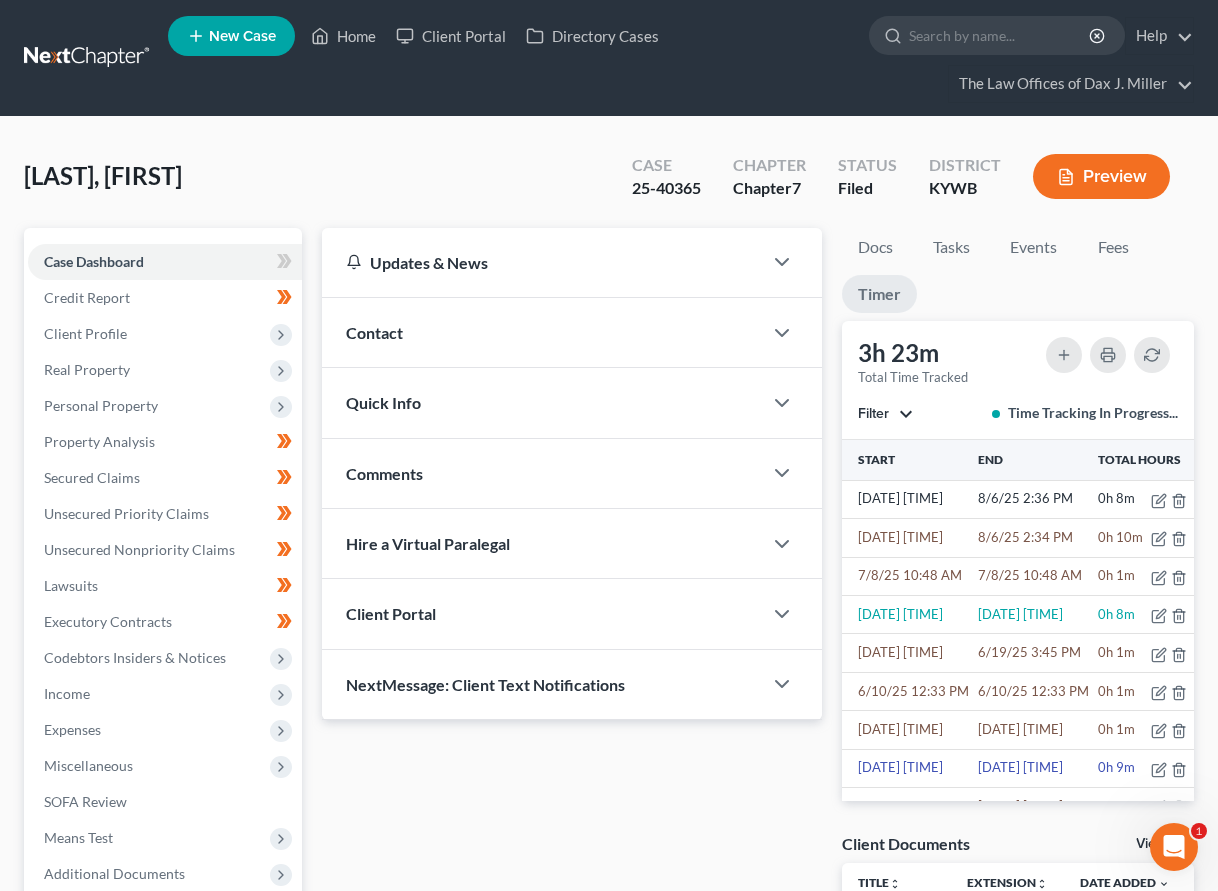 scroll, scrollTop: 67, scrollLeft: 0, axis: vertical 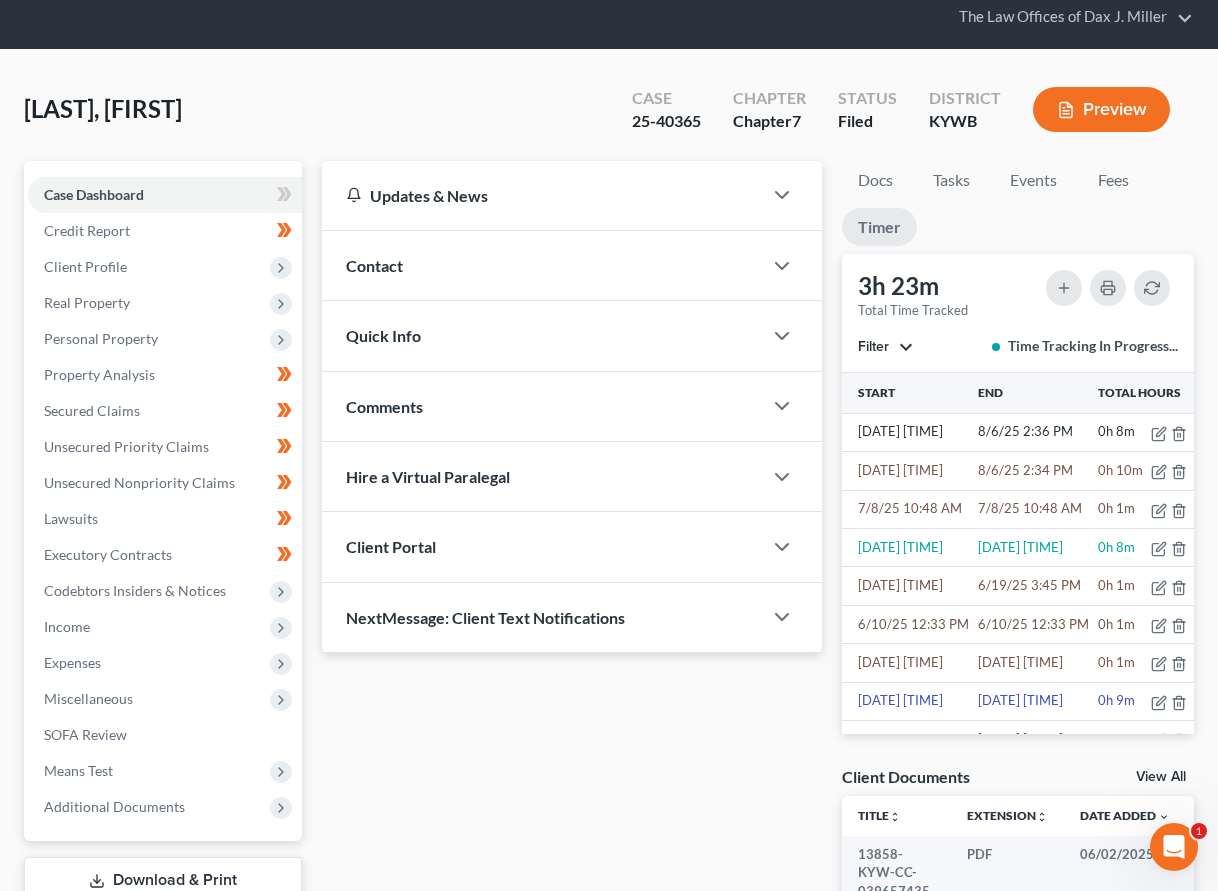 click on "Updates & News × Western Kentucky: Faster Filing Times! Updates have been made to NextChapter for your court so that your cases file faster!	 Contact
New Contact
Quick Info Status Confirmed Discharged Dismissed Filed In Progress Means Test Objection to Confirmation Plan Favorable Plan Unfavorable Ready to File Review Withdrawn As Counsel Referral Source
Select Word Of Mouth Previous Clients Direct Mail Website Google Search Modern Attorney Other (specify)
IC Date
None
close
Date
Time
chevron_left
August 2025
chevron_right
Su M Tu W Th F Sa
27 28 29 30 31 1 2
3 4 5 6 7 8 9
10 11 12 13 14 15 16
17 18 19 20 21 22 23
24 25 26 27 28 29 30
31 1 2 3 4 5 6" at bounding box center (572, 568) 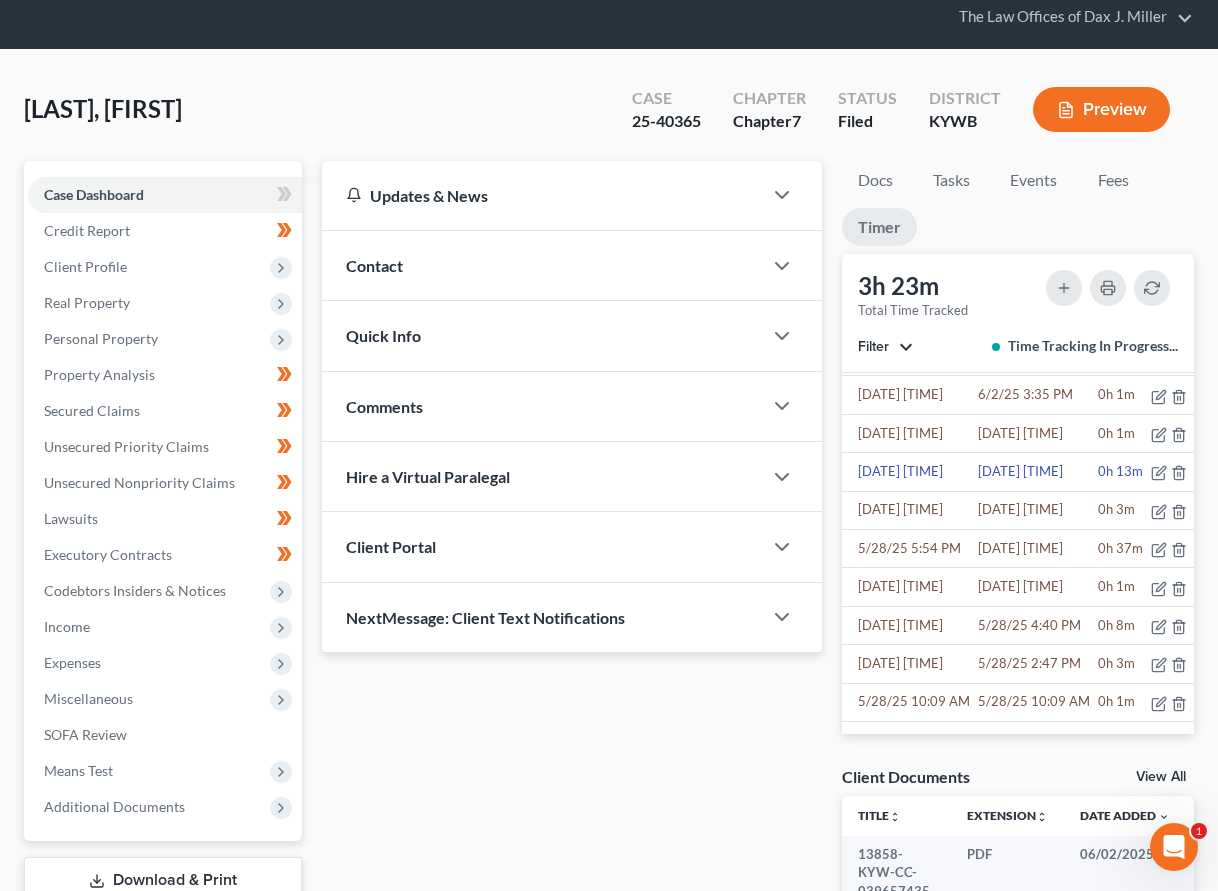 scroll, scrollTop: 316, scrollLeft: 0, axis: vertical 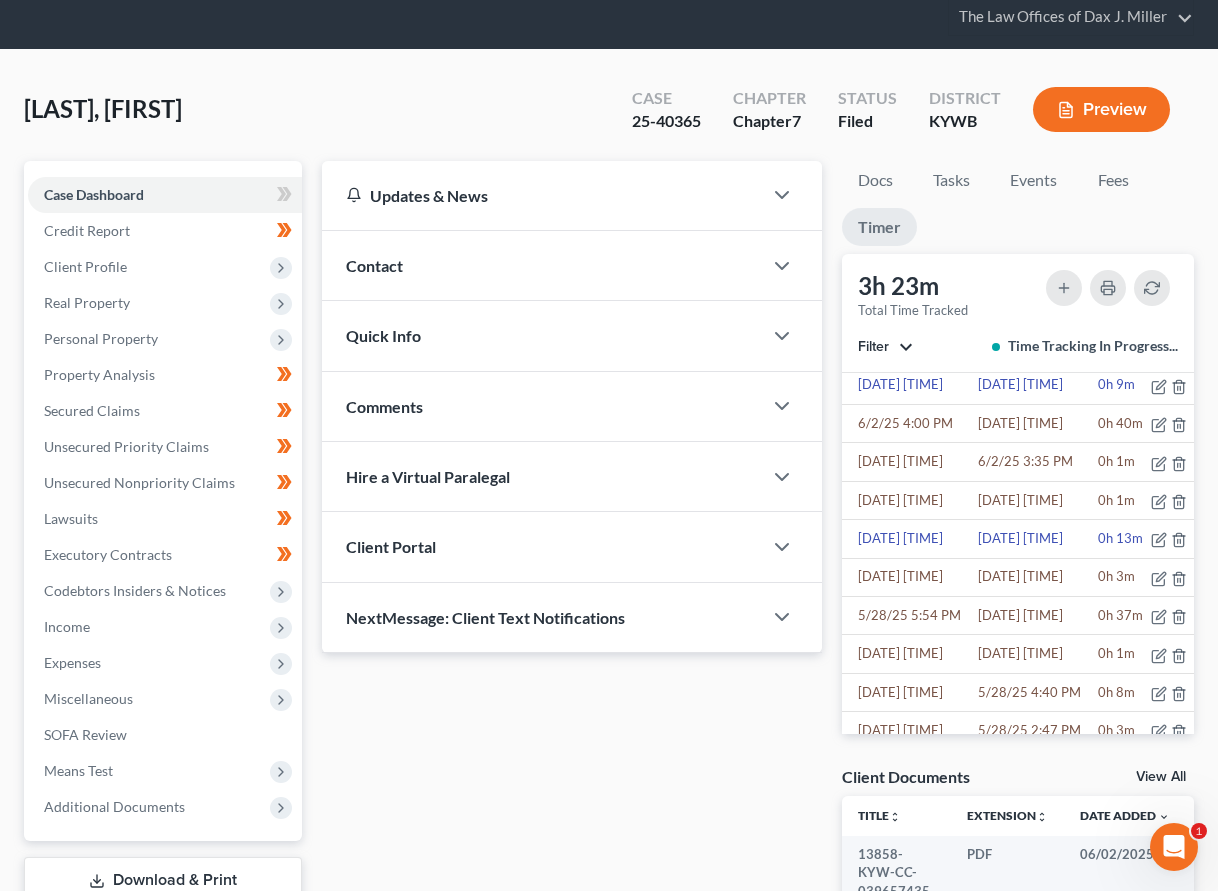 click on "Filter" at bounding box center (885, 347) 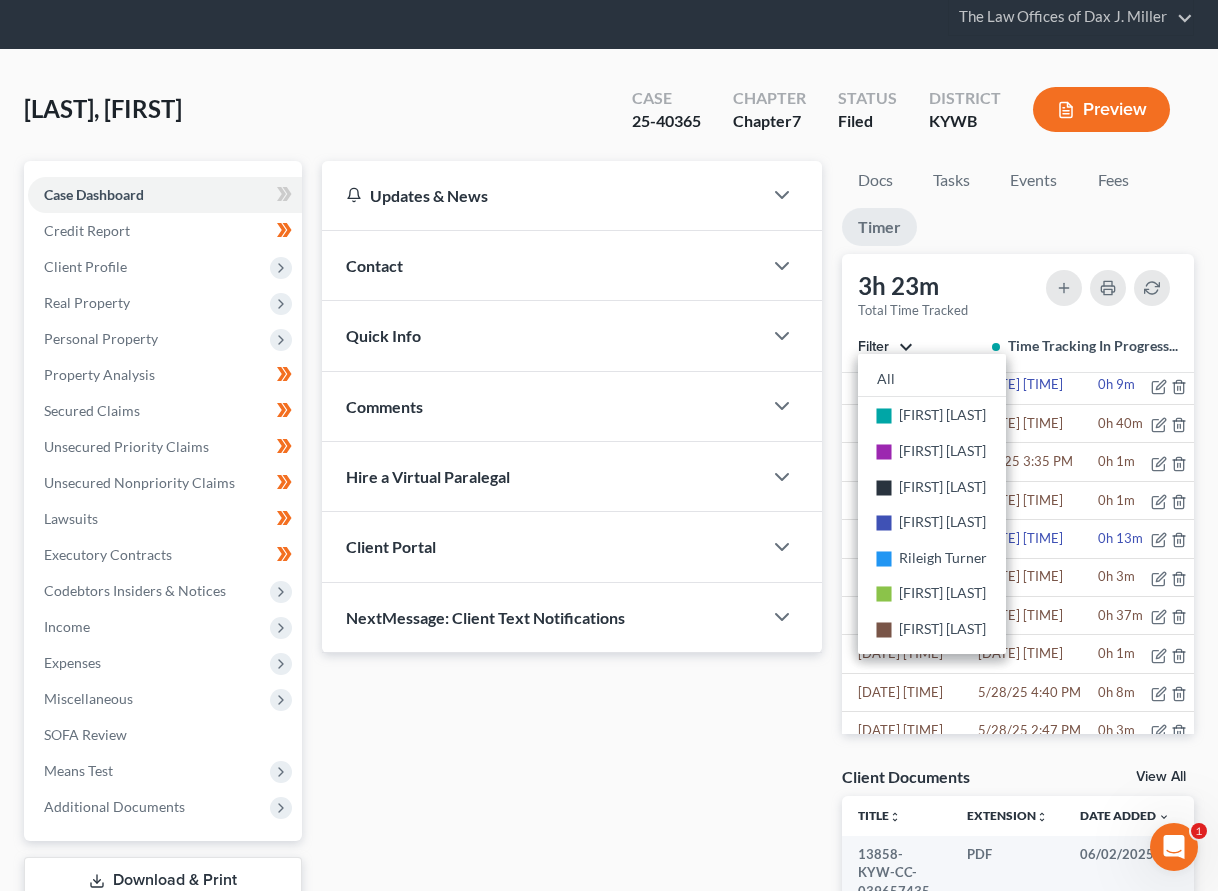 click on "Filter" at bounding box center [885, 347] 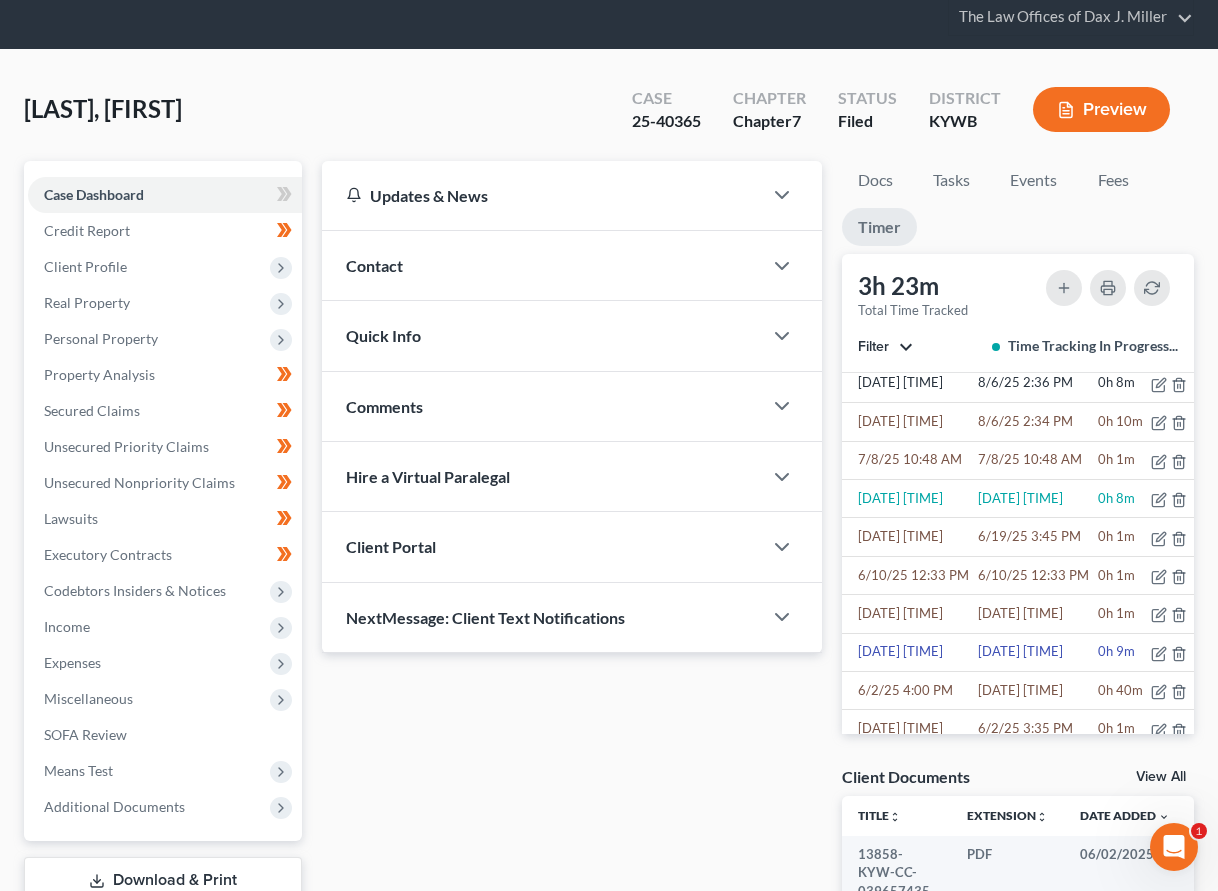 scroll, scrollTop: 0, scrollLeft: 0, axis: both 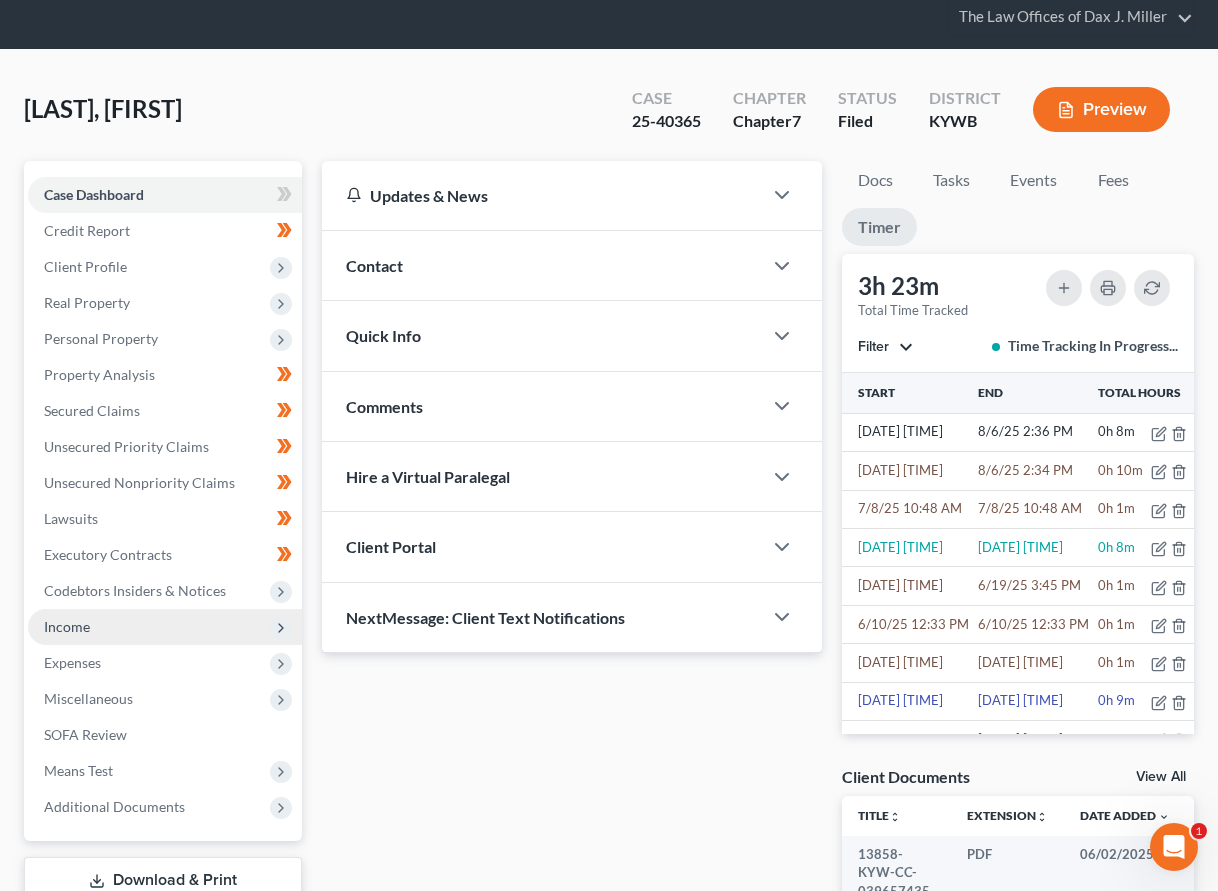 click on "Income" at bounding box center (165, 627) 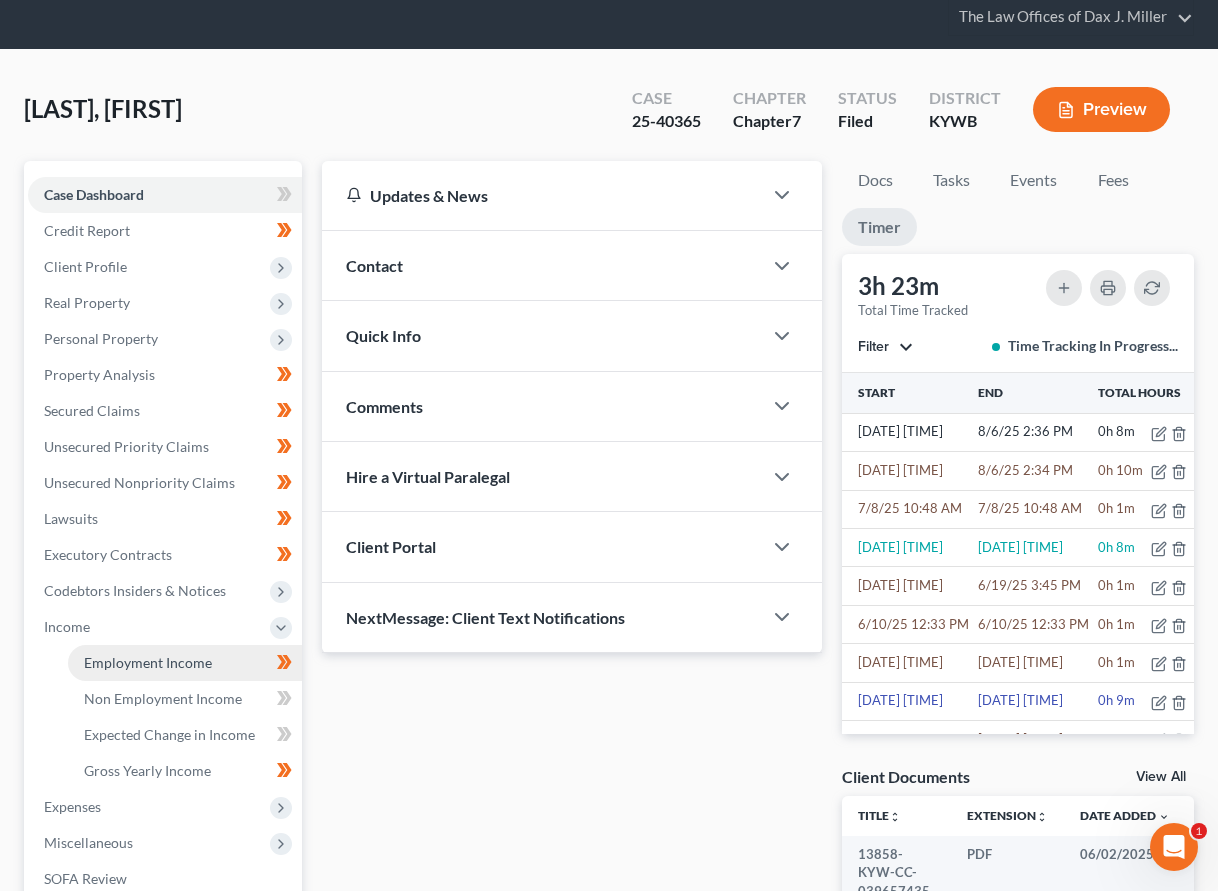 click on "Employment Income" at bounding box center (185, 663) 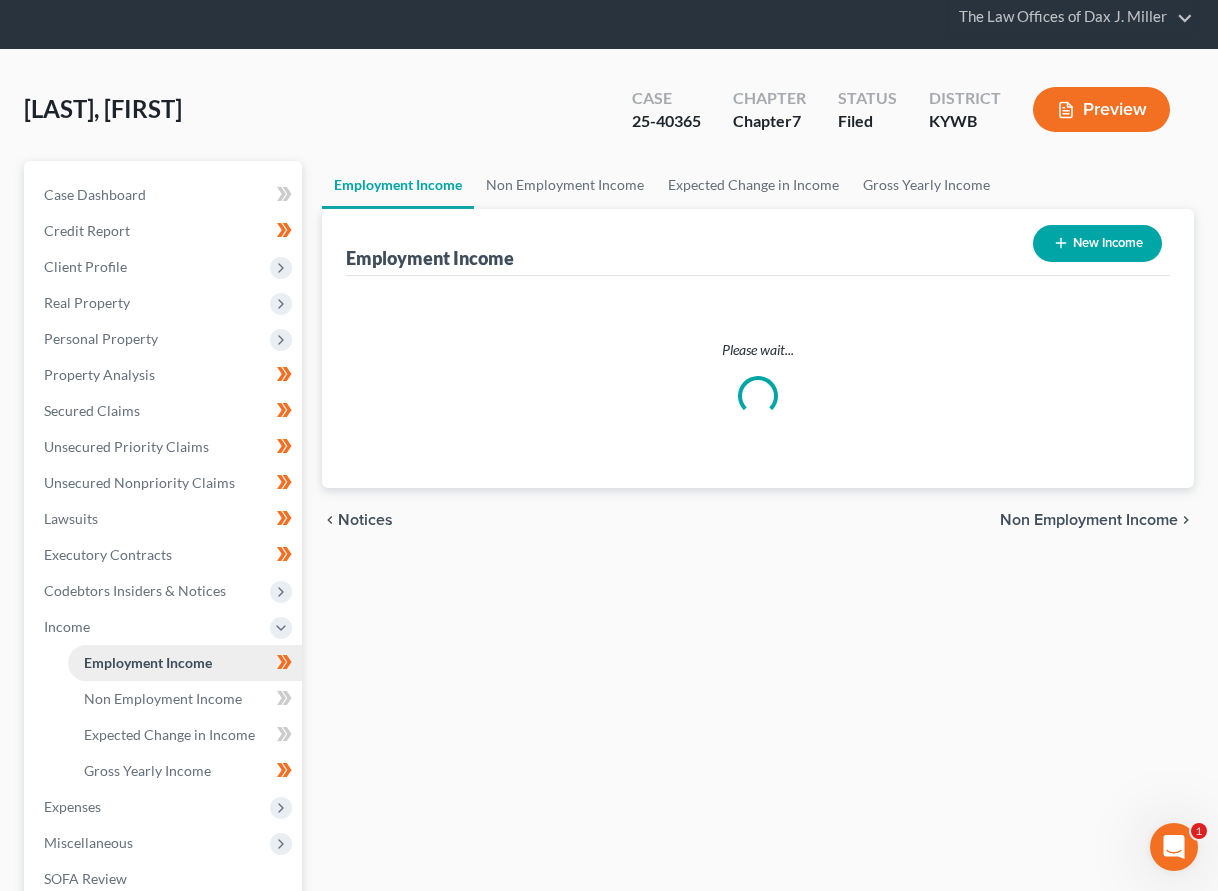 scroll, scrollTop: 0, scrollLeft: 0, axis: both 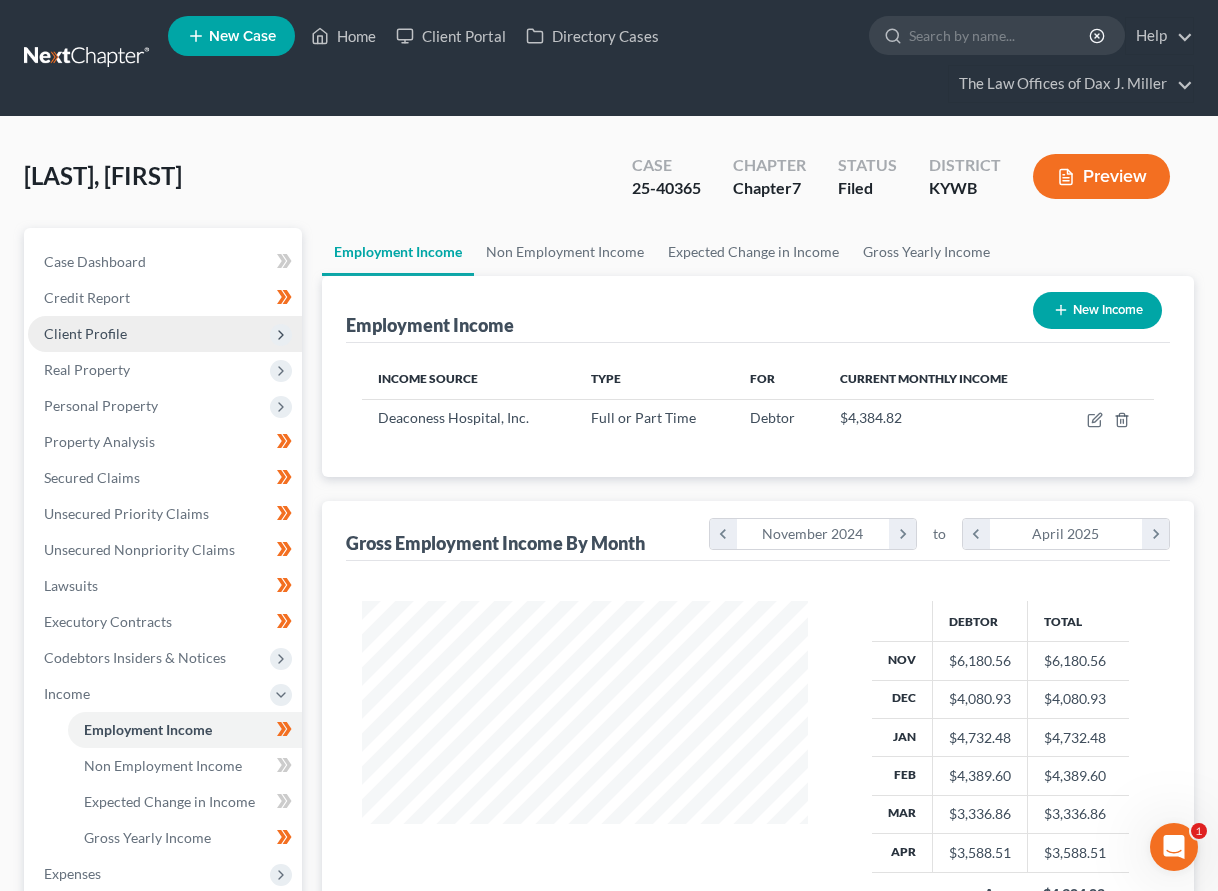 click on "Client Profile" at bounding box center [85, 333] 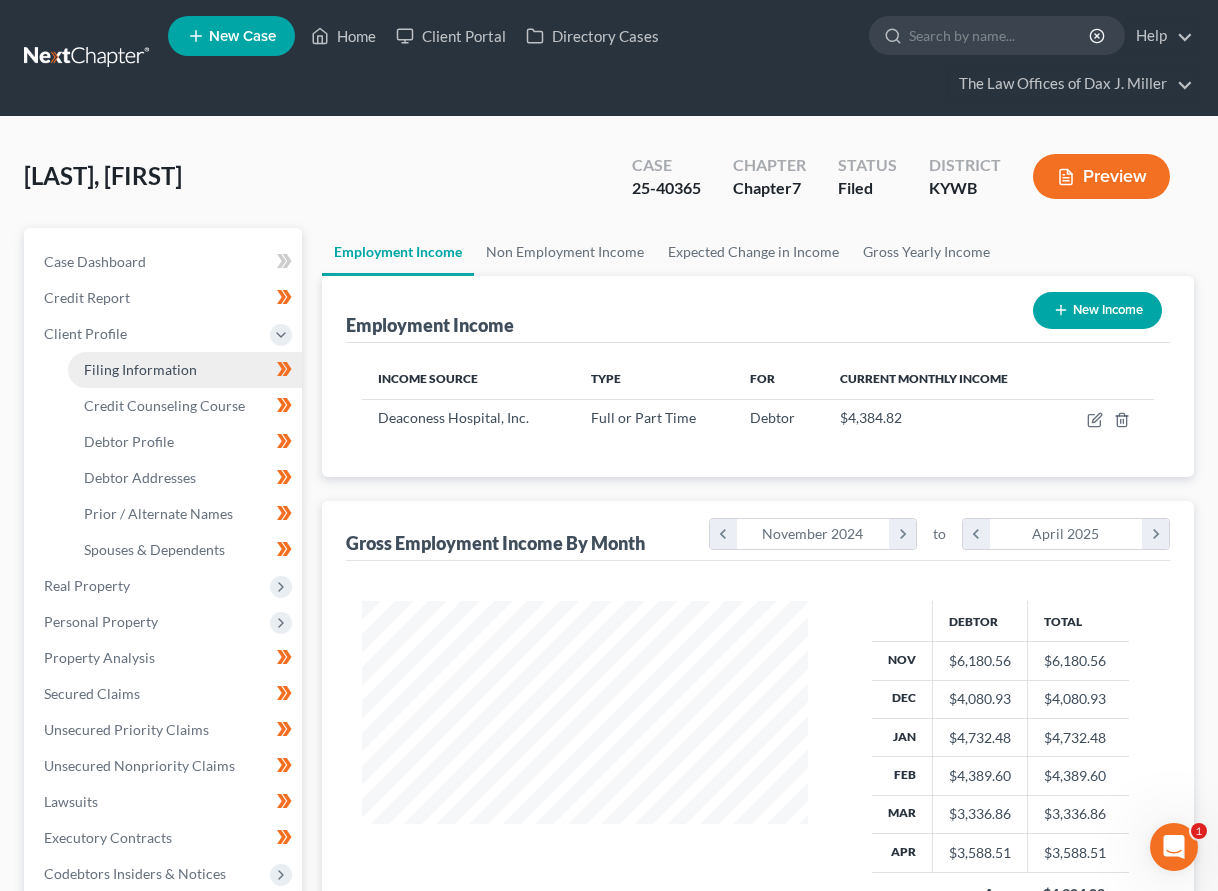 click on "Filing Information" at bounding box center (140, 369) 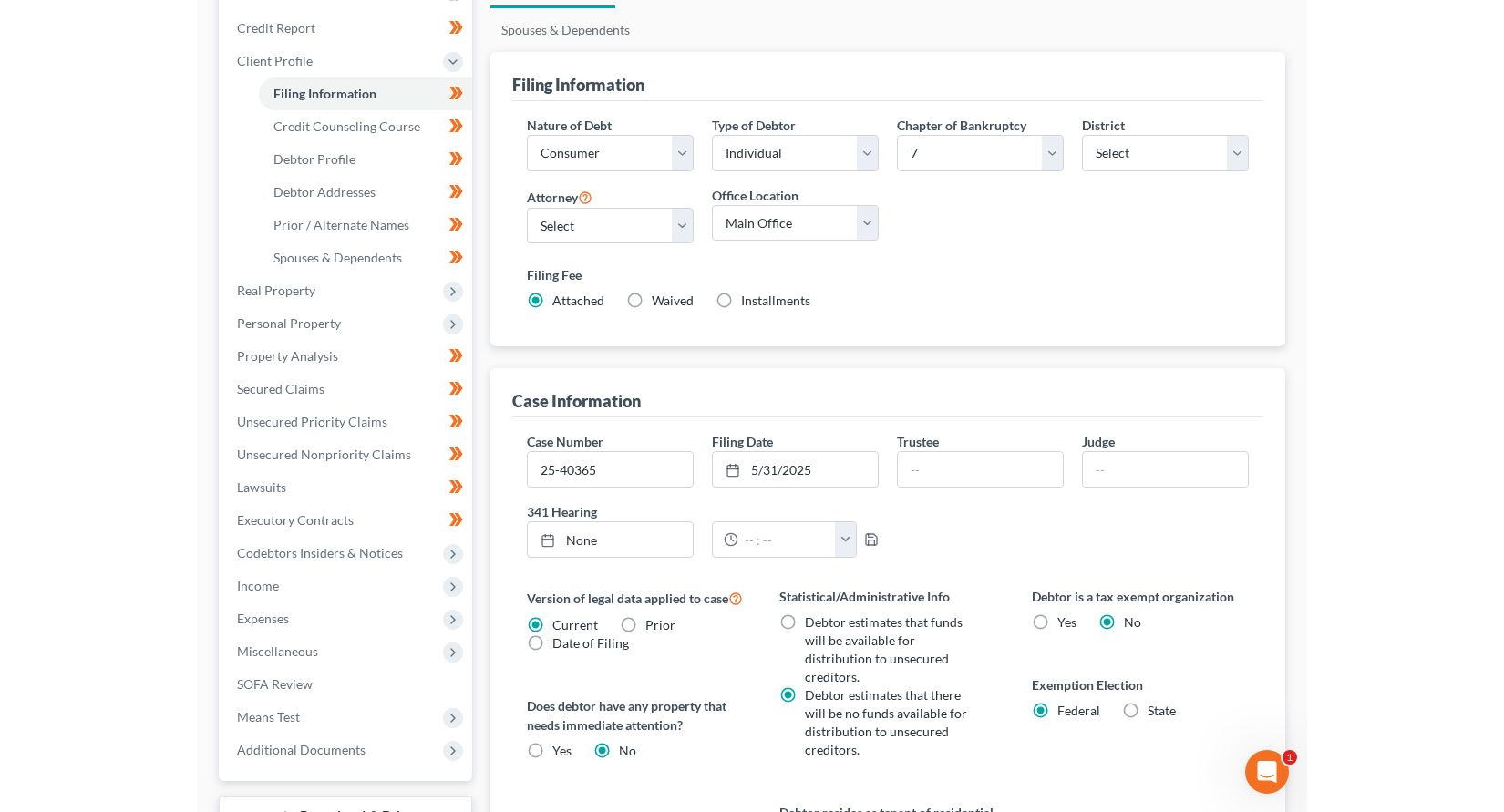 scroll, scrollTop: 211, scrollLeft: 0, axis: vertical 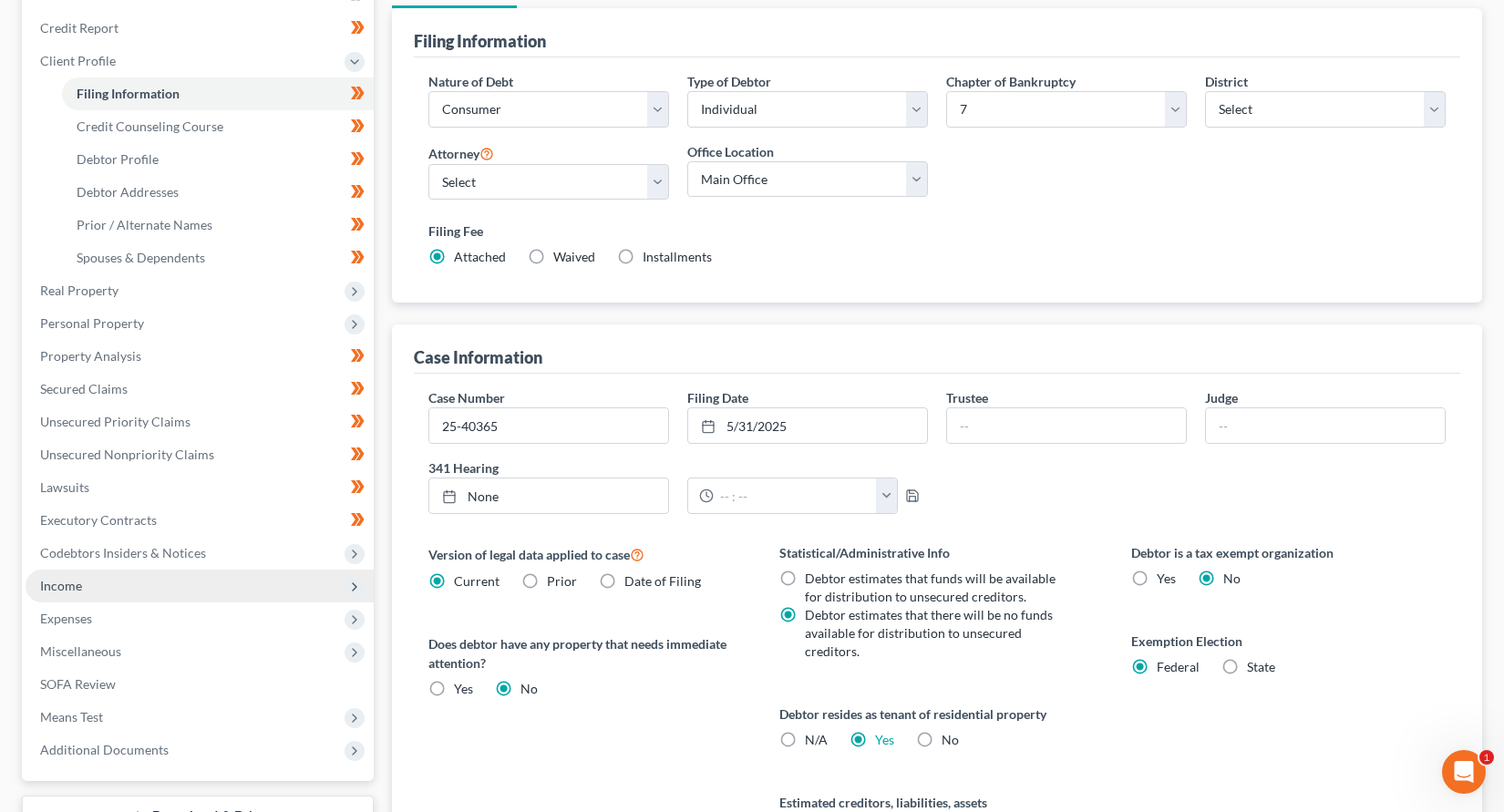 click on "Income" at bounding box center (200, 586) 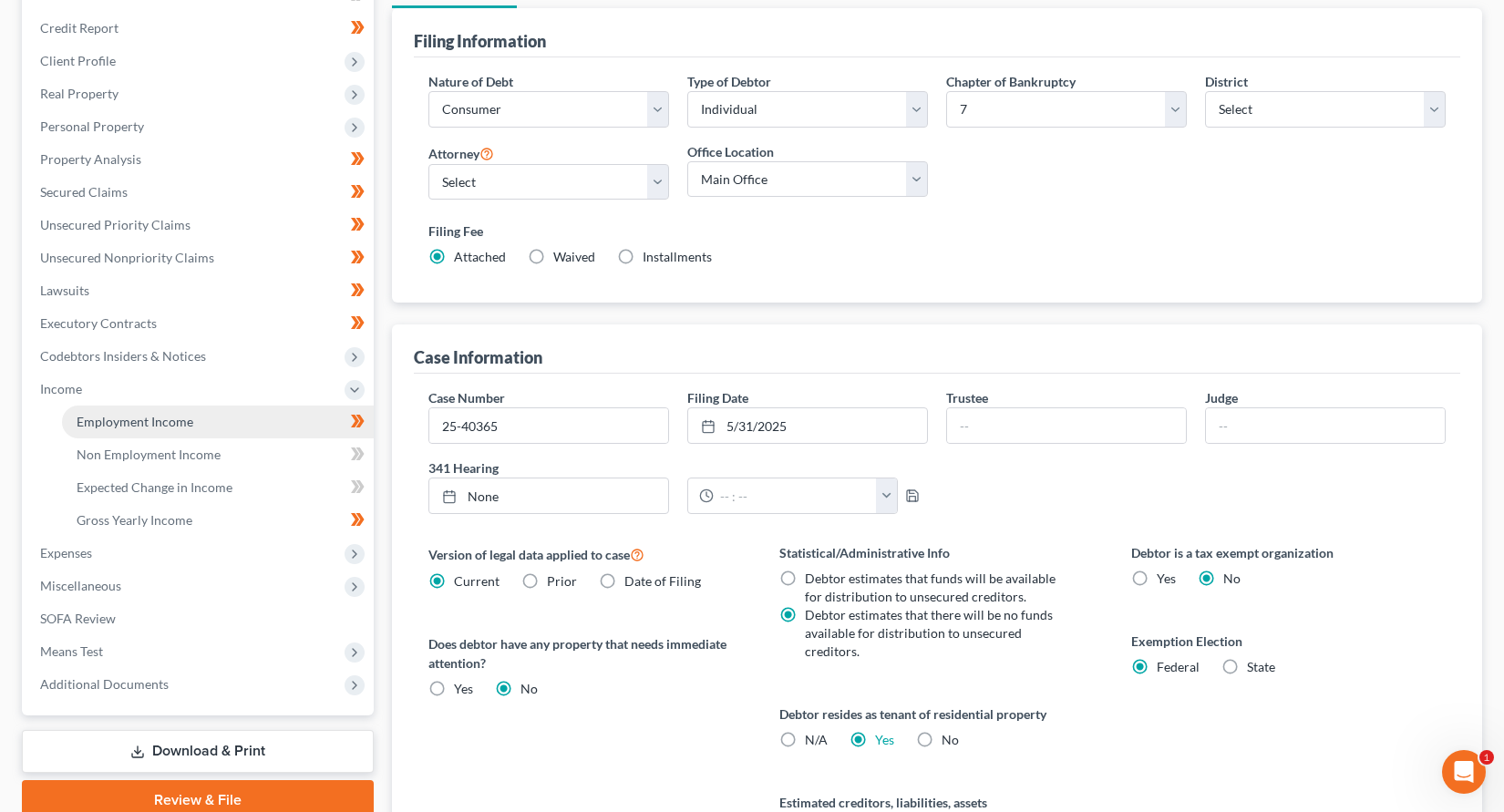 click on "Employment Income" at bounding box center [218, 422] 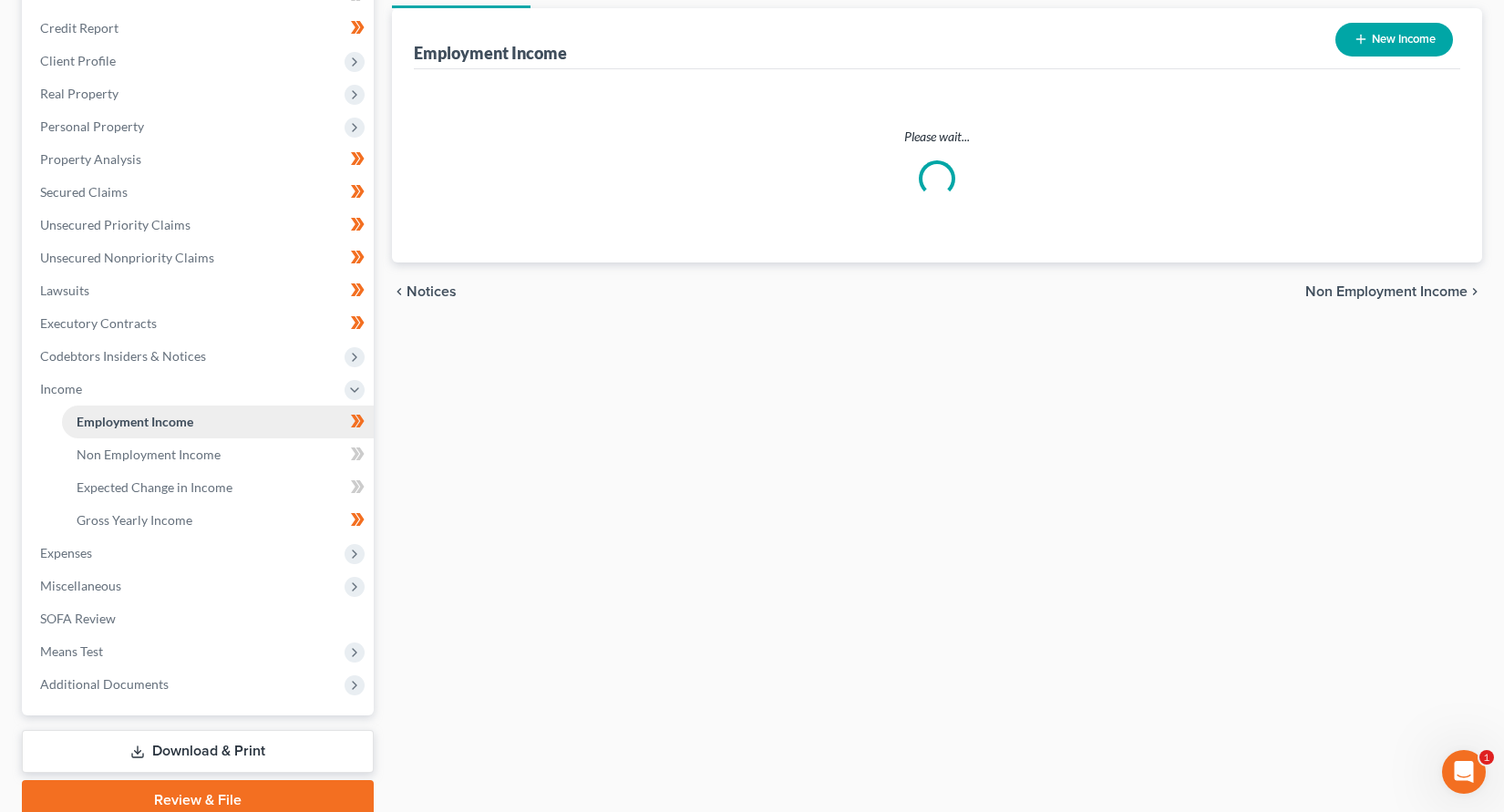 scroll, scrollTop: 0, scrollLeft: 0, axis: both 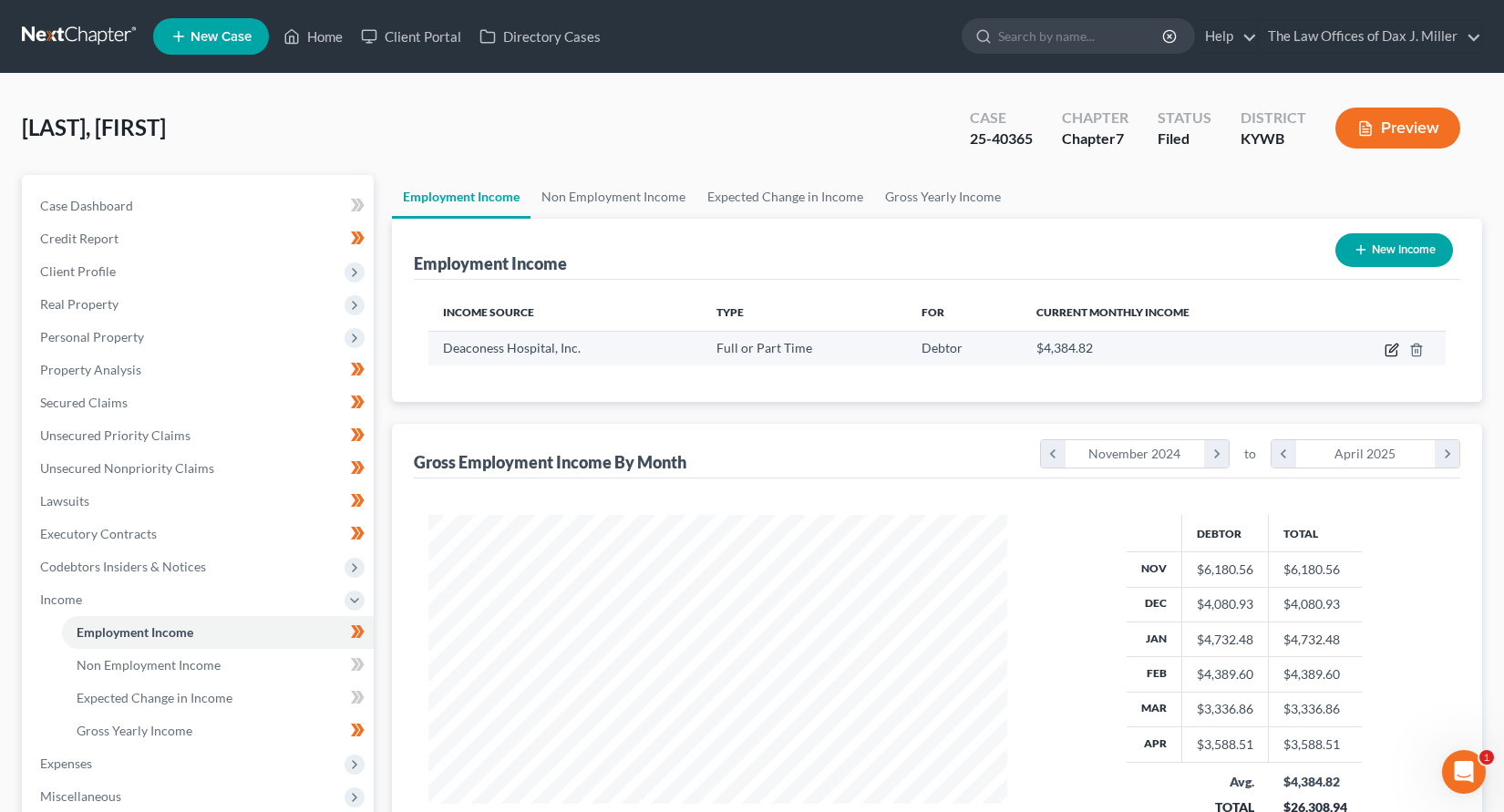 click 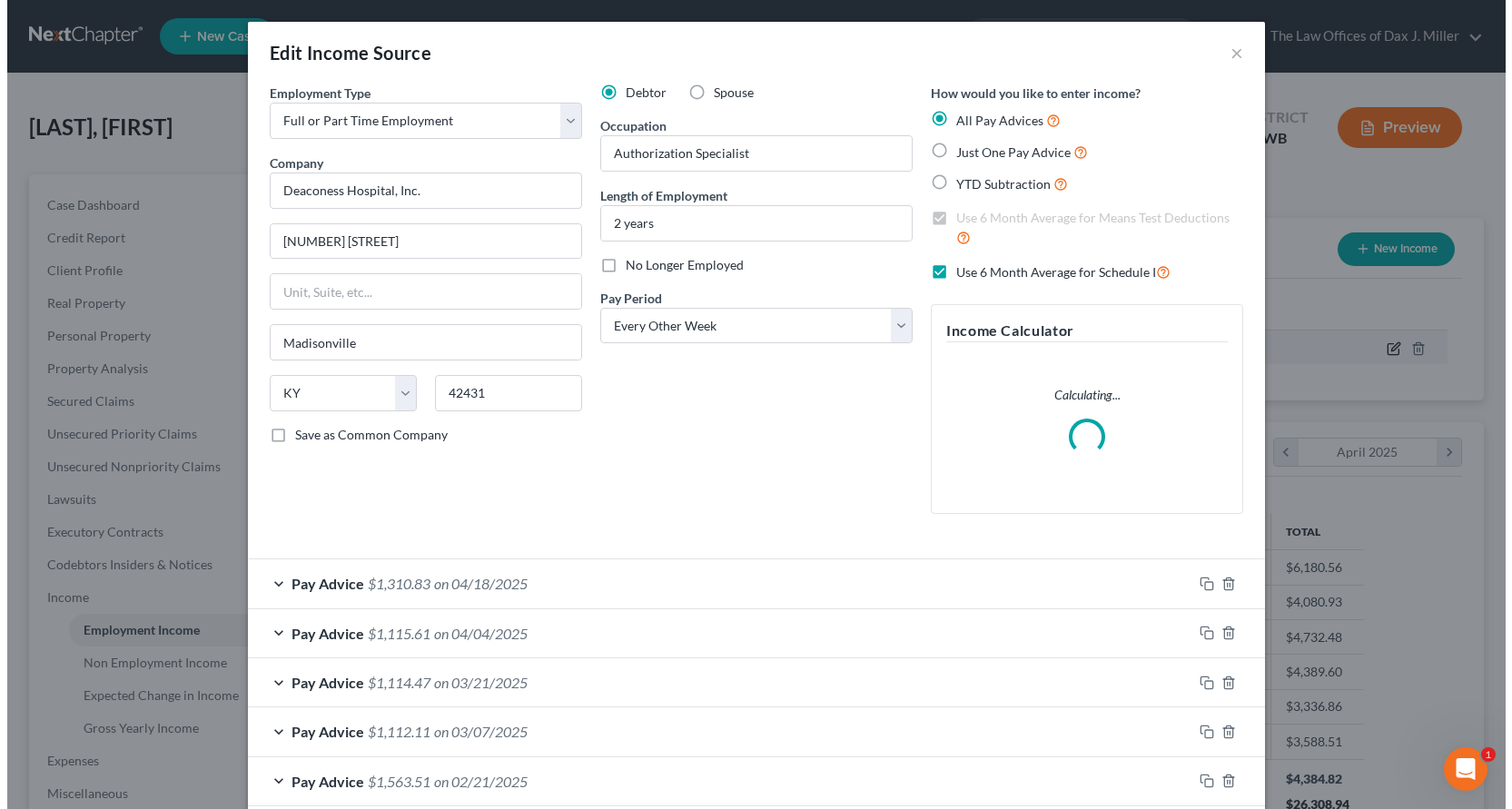 scroll, scrollTop: 907644, scrollLeft: 907490, axis: both 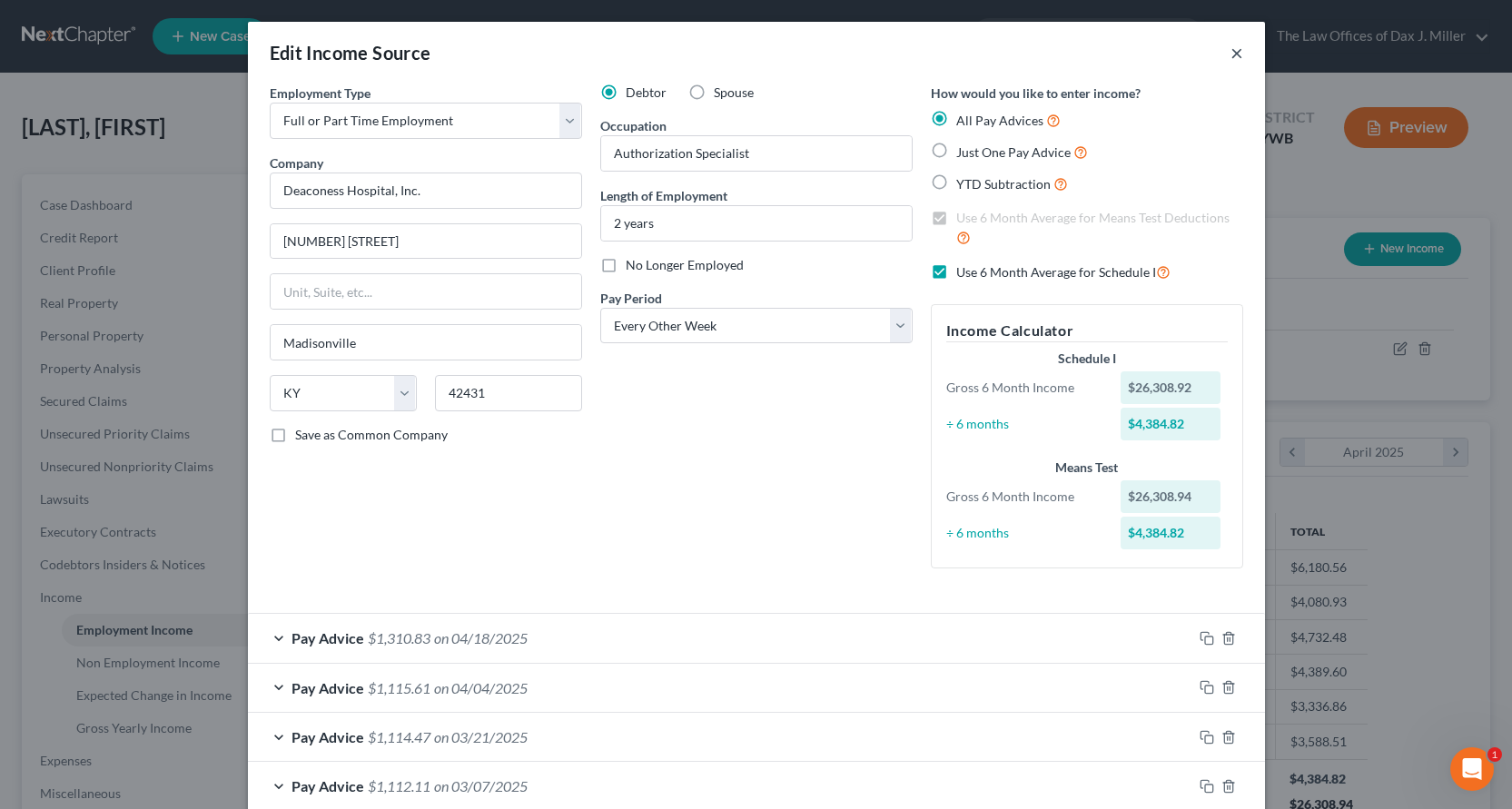 click on "×" at bounding box center (1237, 53) 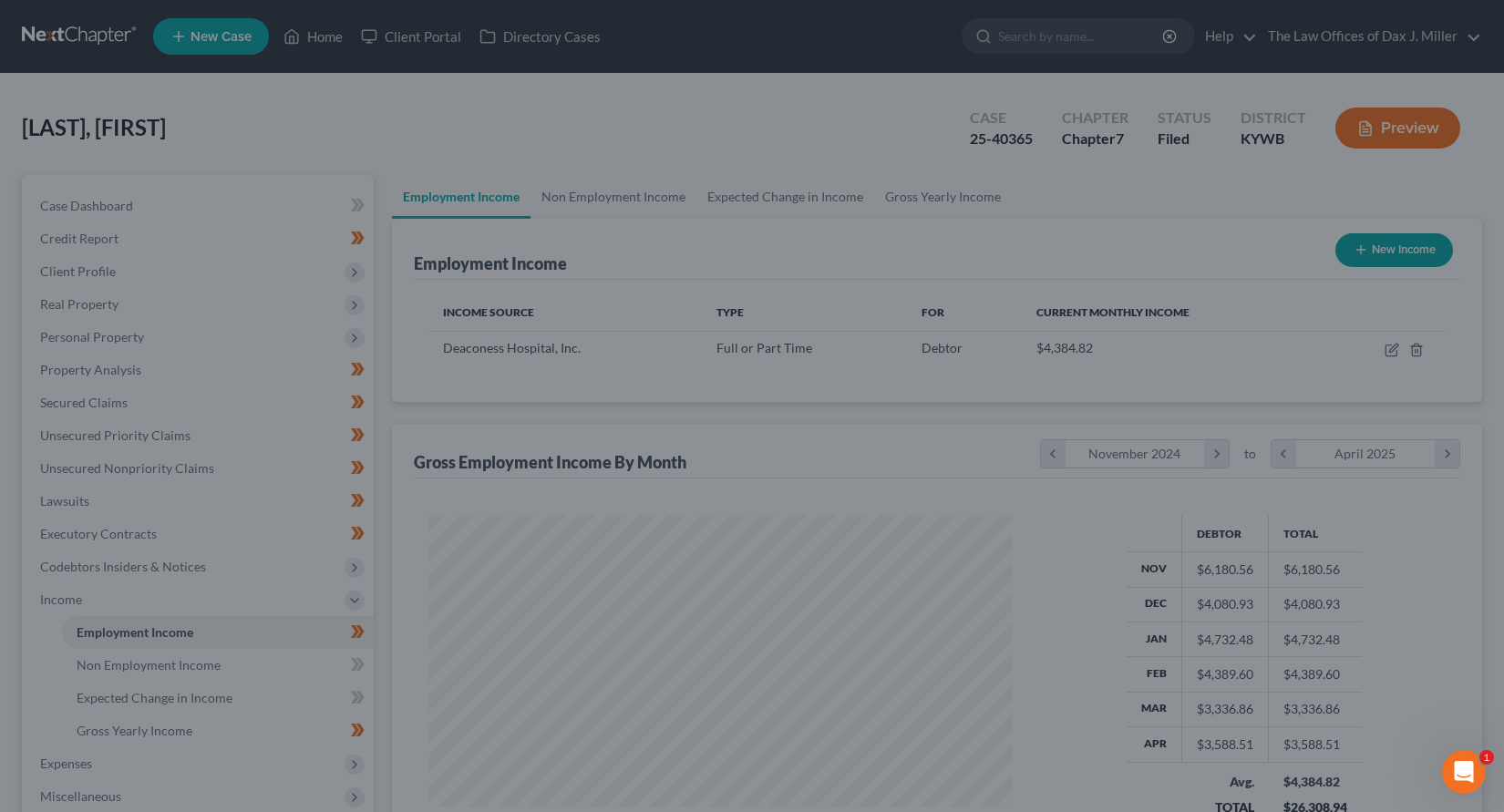 scroll, scrollTop: 327, scrollLeft: 614, axis: both 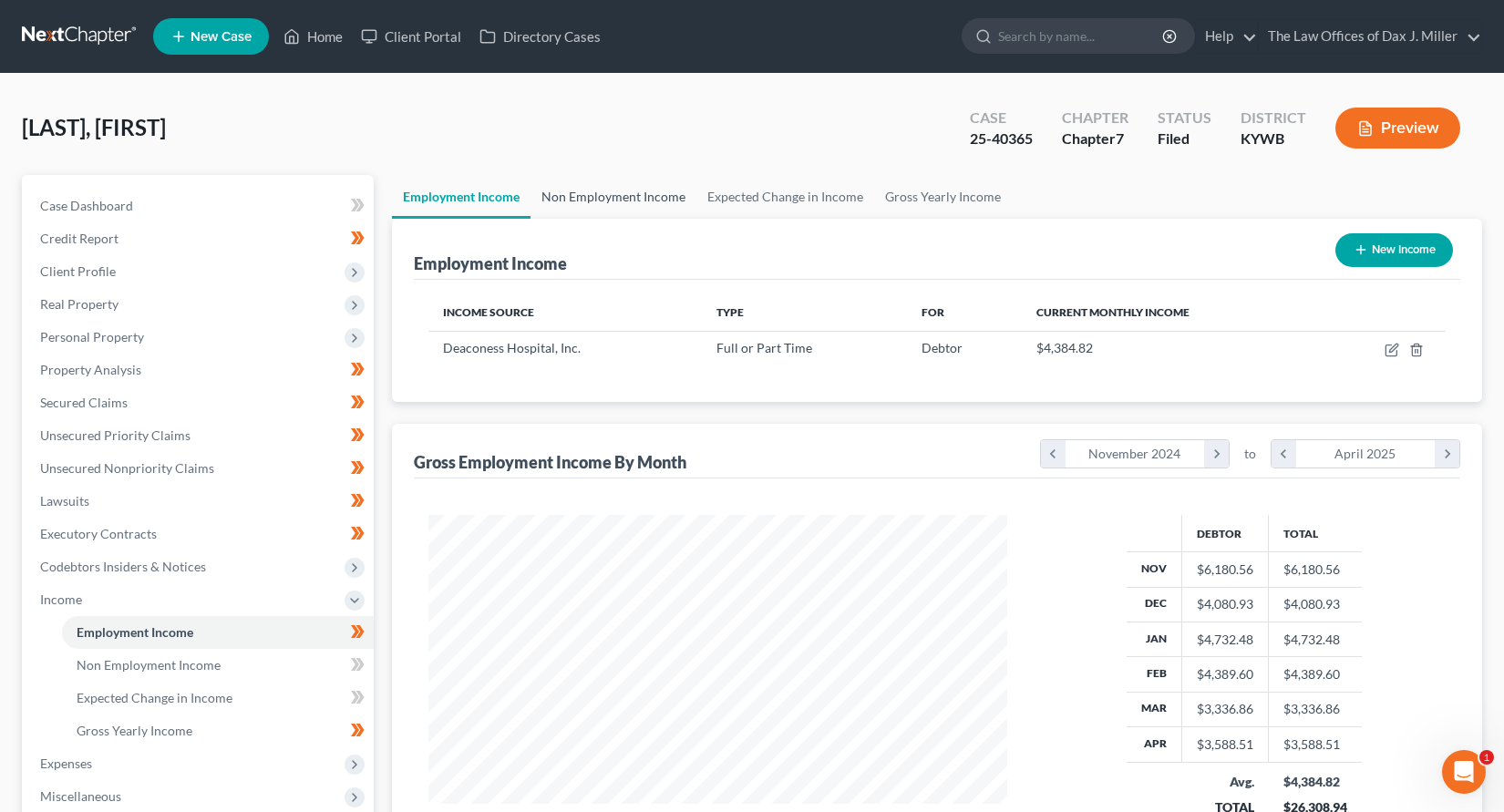 click on "Non Employment Income" at bounding box center [613, 197] 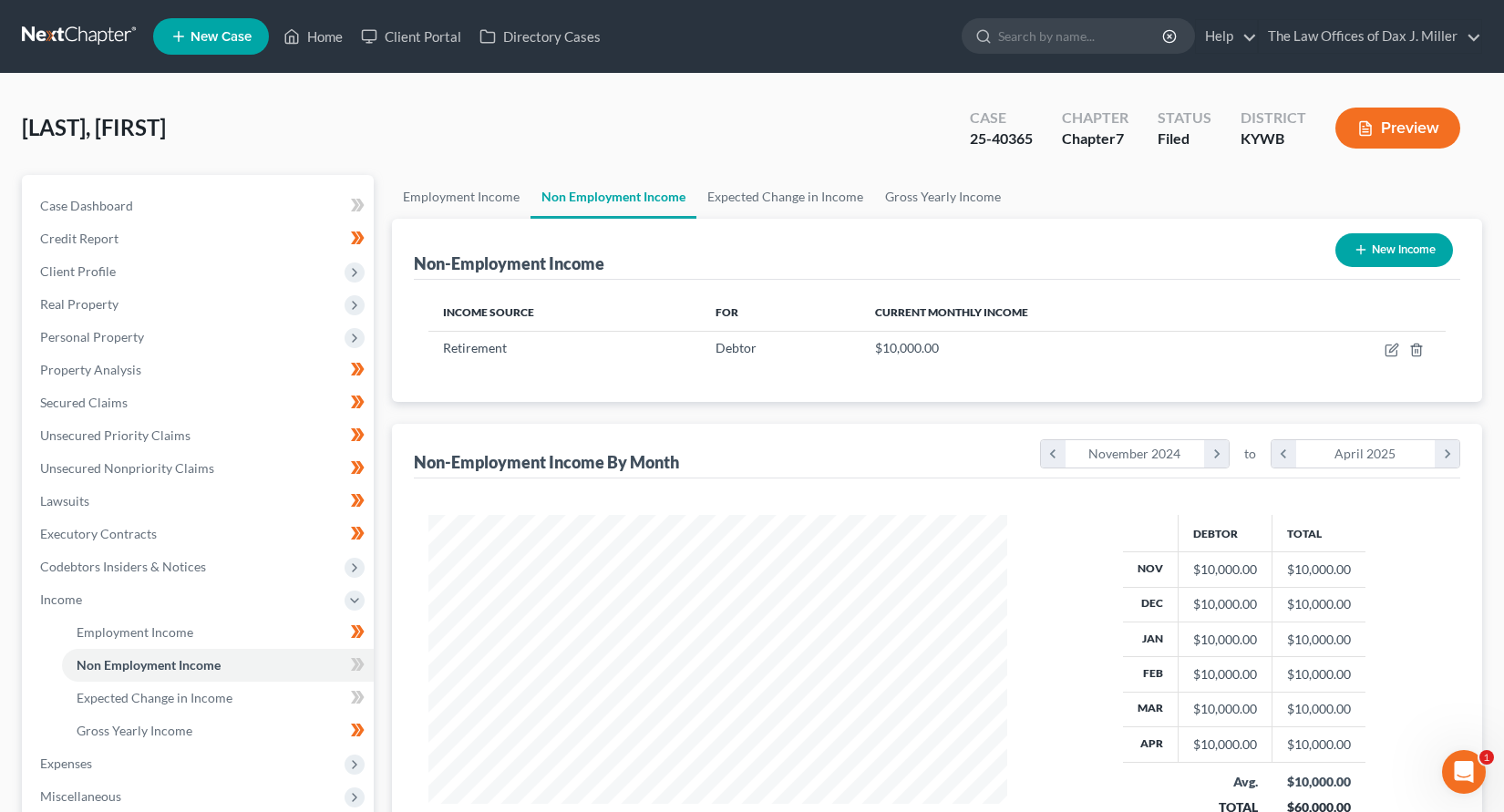 scroll, scrollTop: 911009, scrollLeft: 910900, axis: both 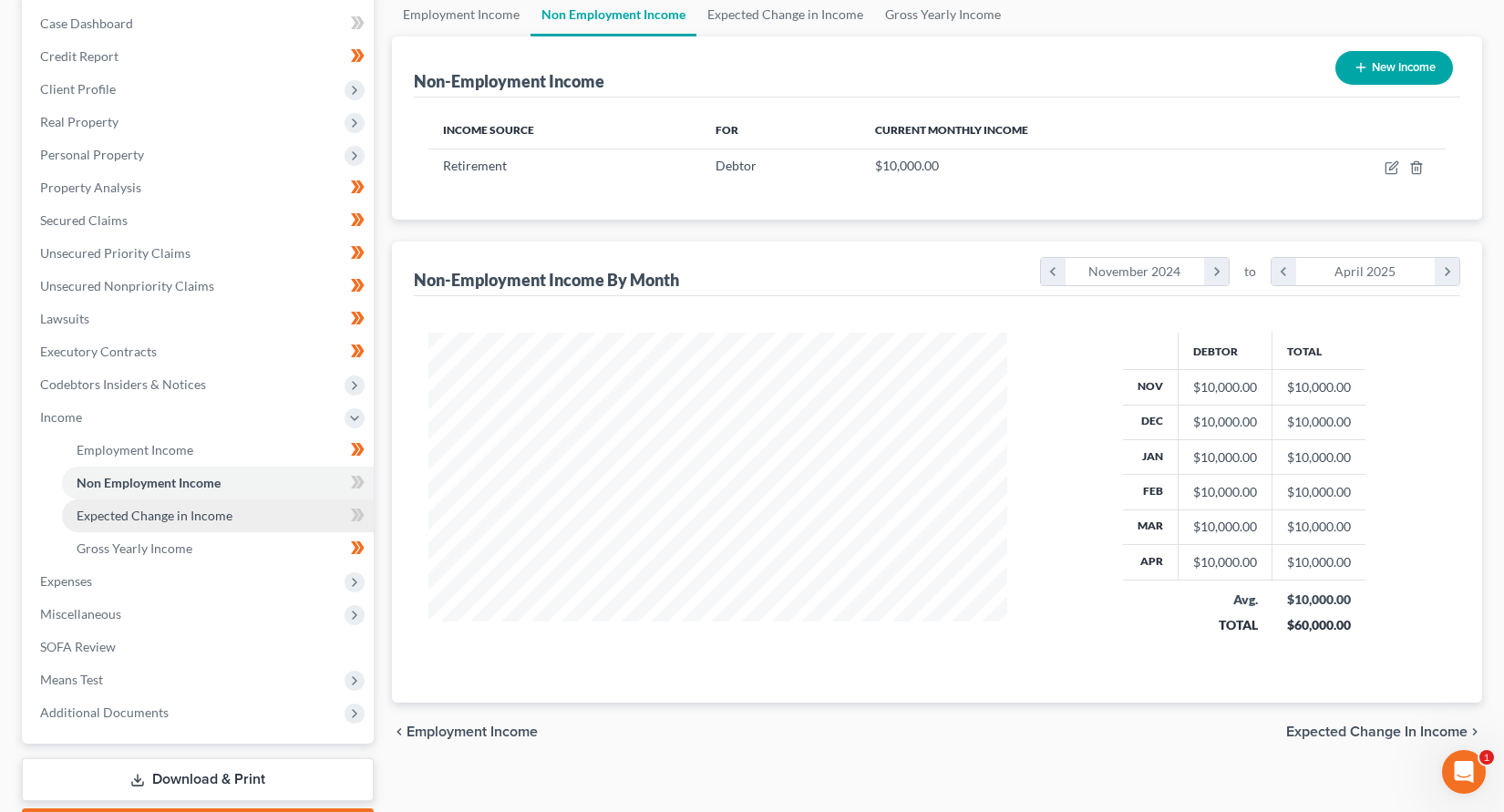 click on "Expected Change in Income" at bounding box center [154, 515] 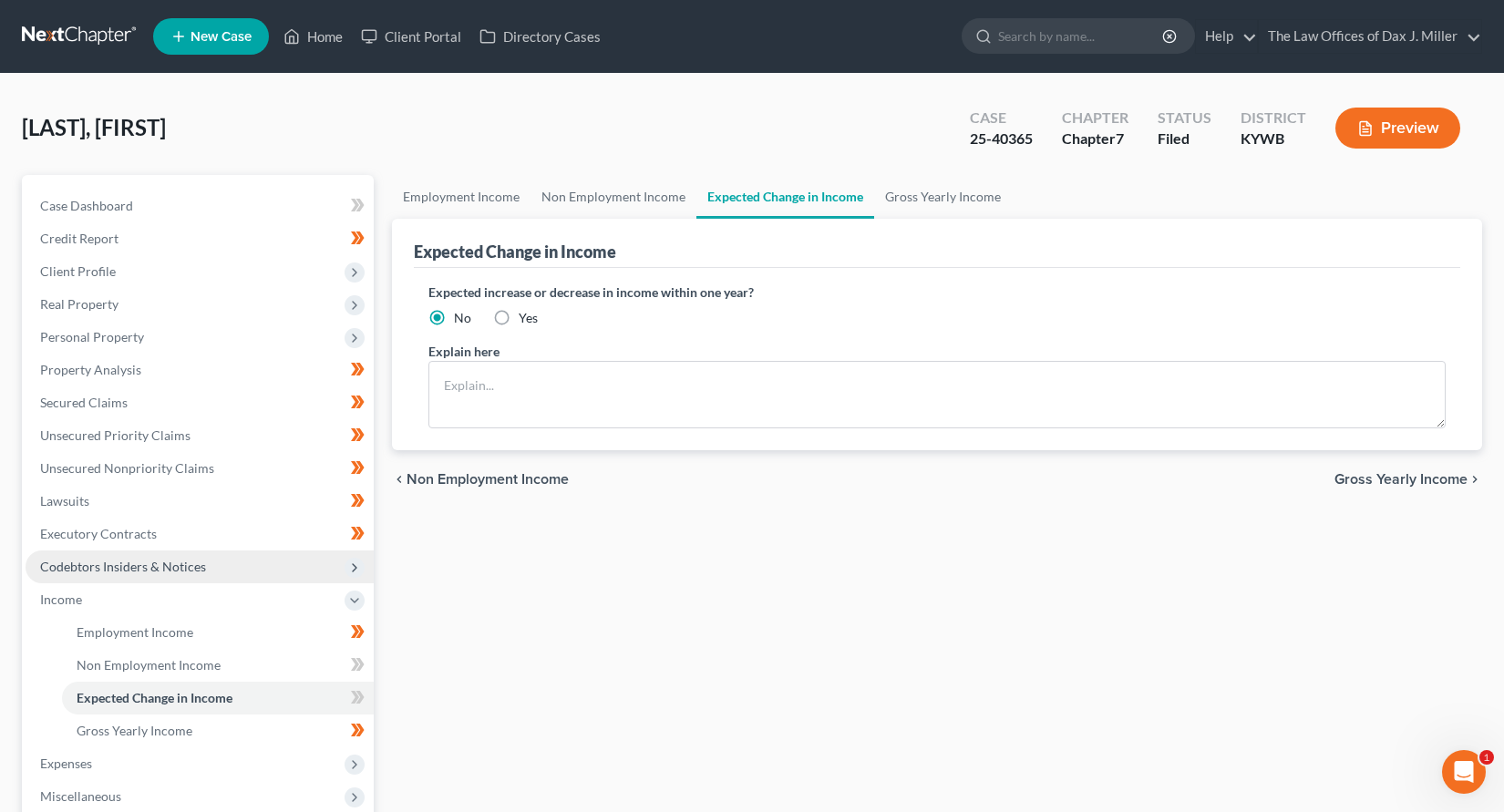 scroll, scrollTop: 182, scrollLeft: 0, axis: vertical 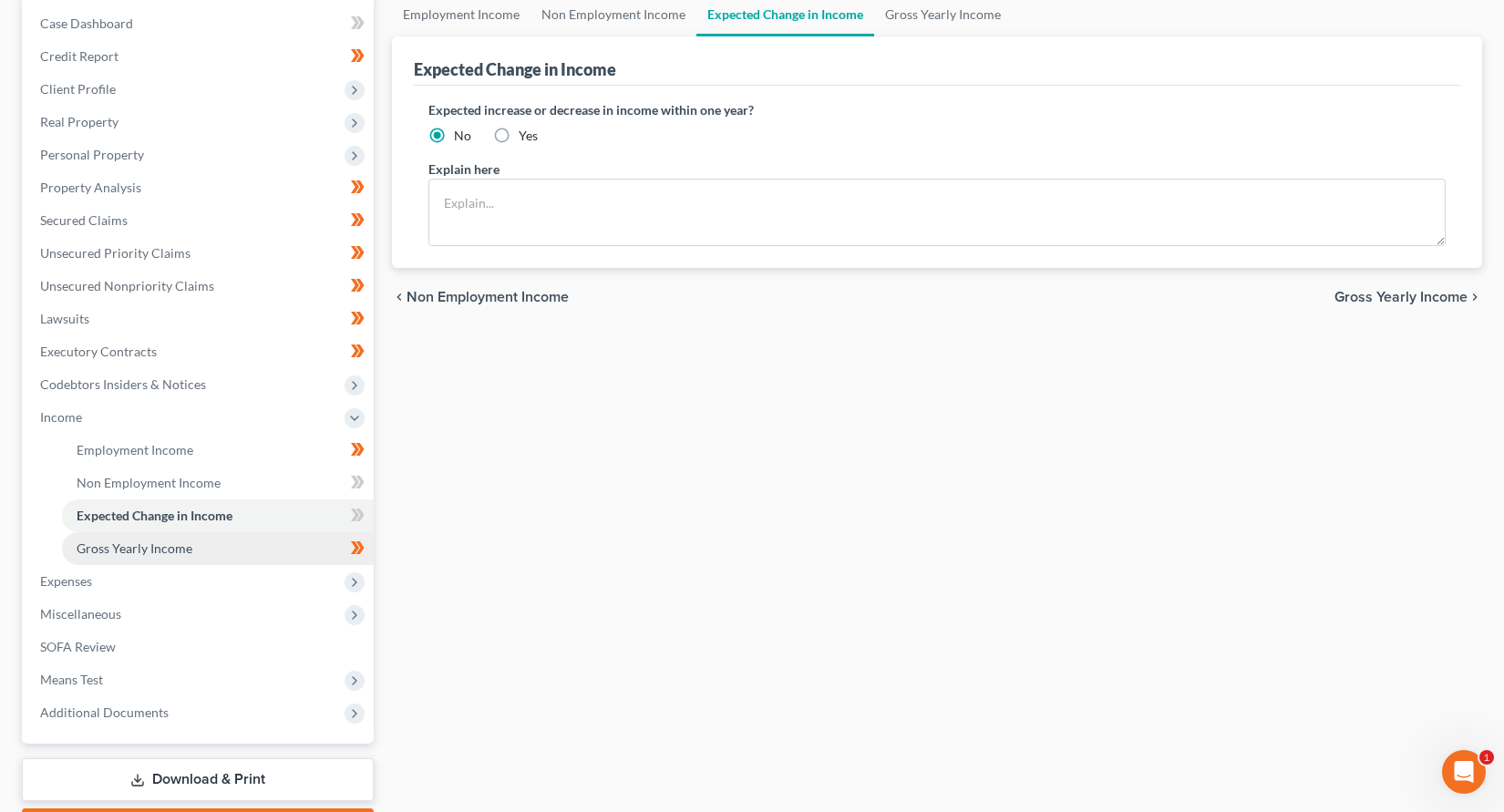click on "Gross Yearly Income" at bounding box center [218, 549] 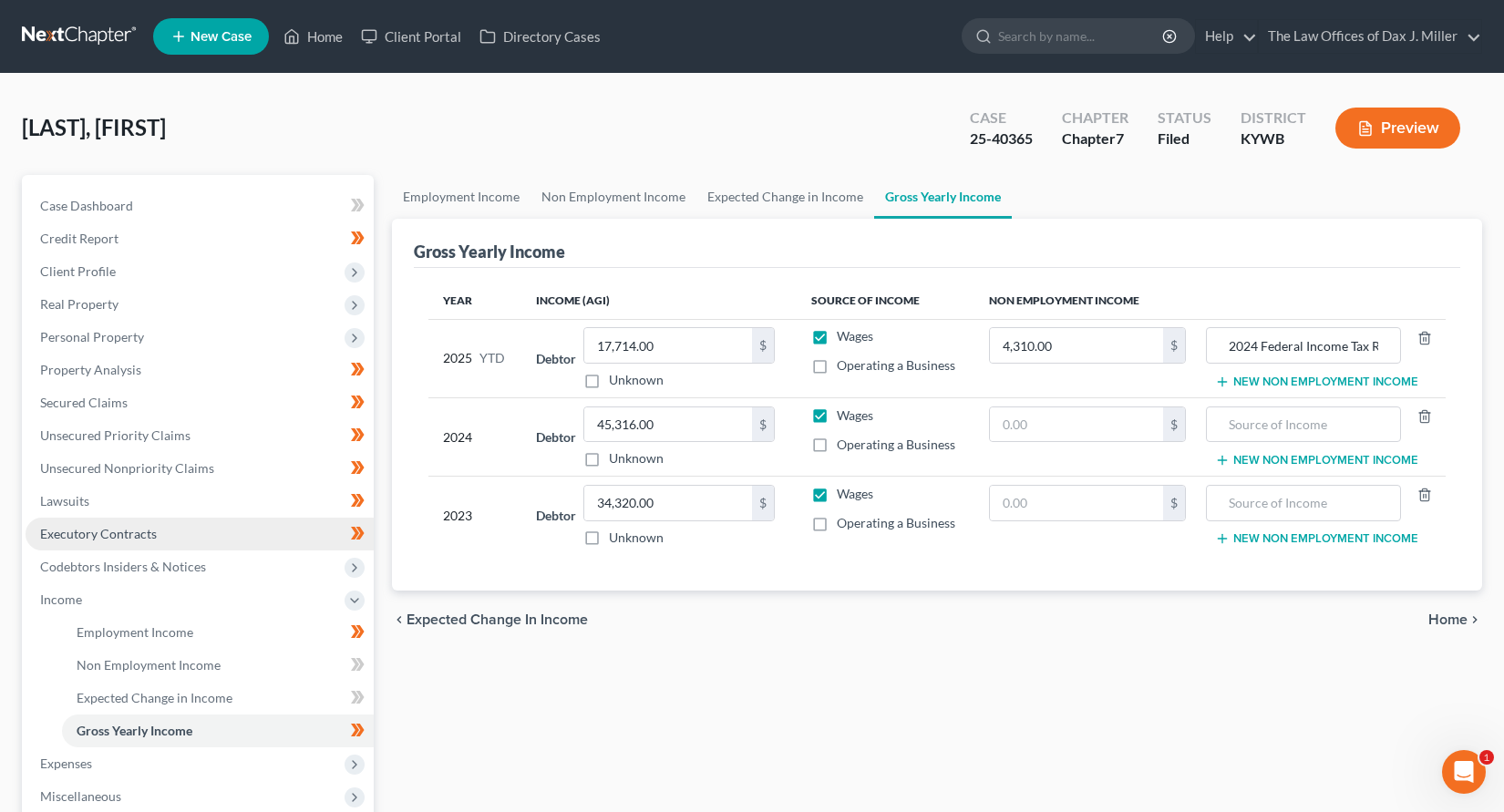 scroll, scrollTop: 182, scrollLeft: 0, axis: vertical 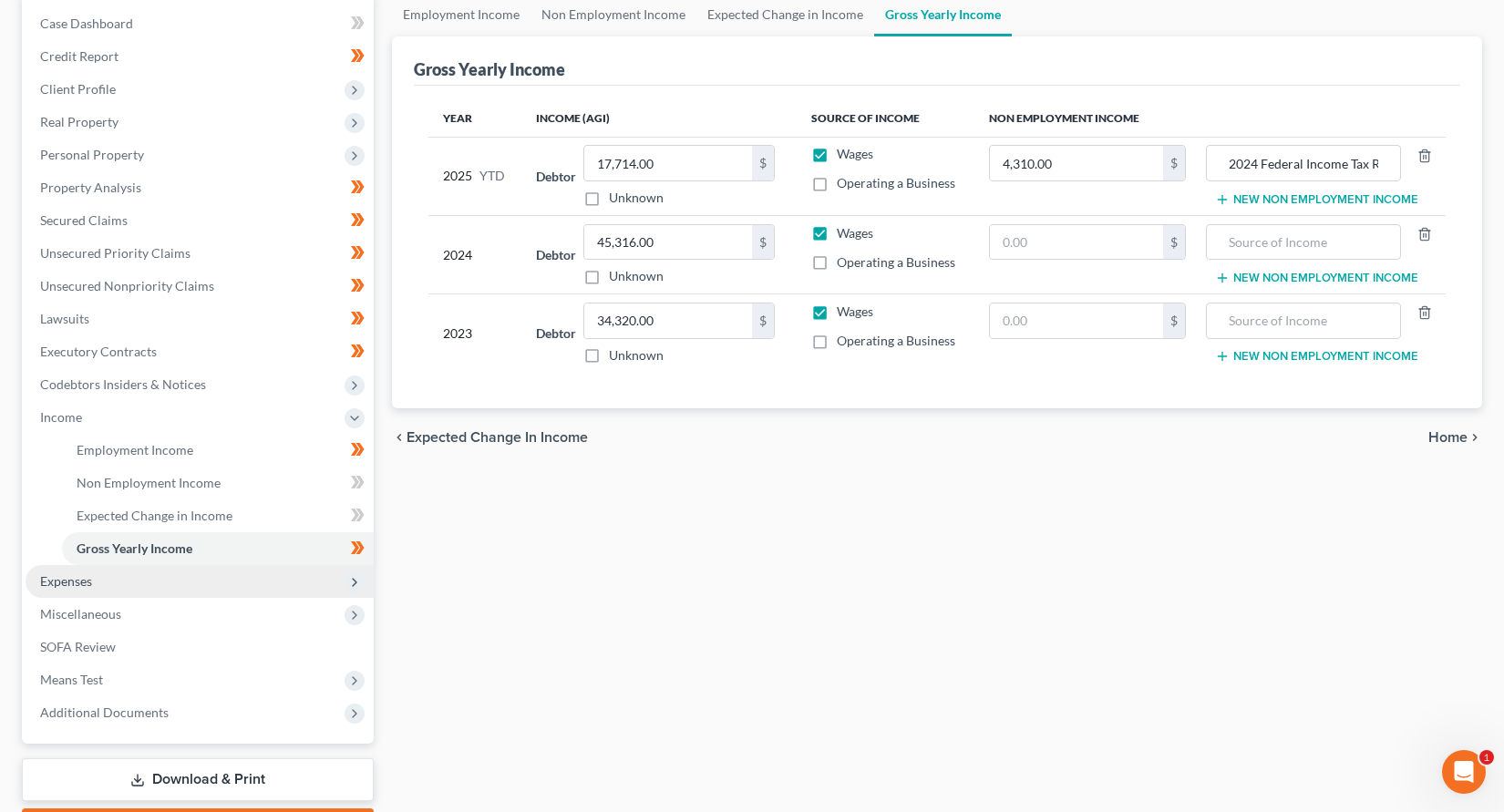 click on "Expenses" at bounding box center [200, 581] 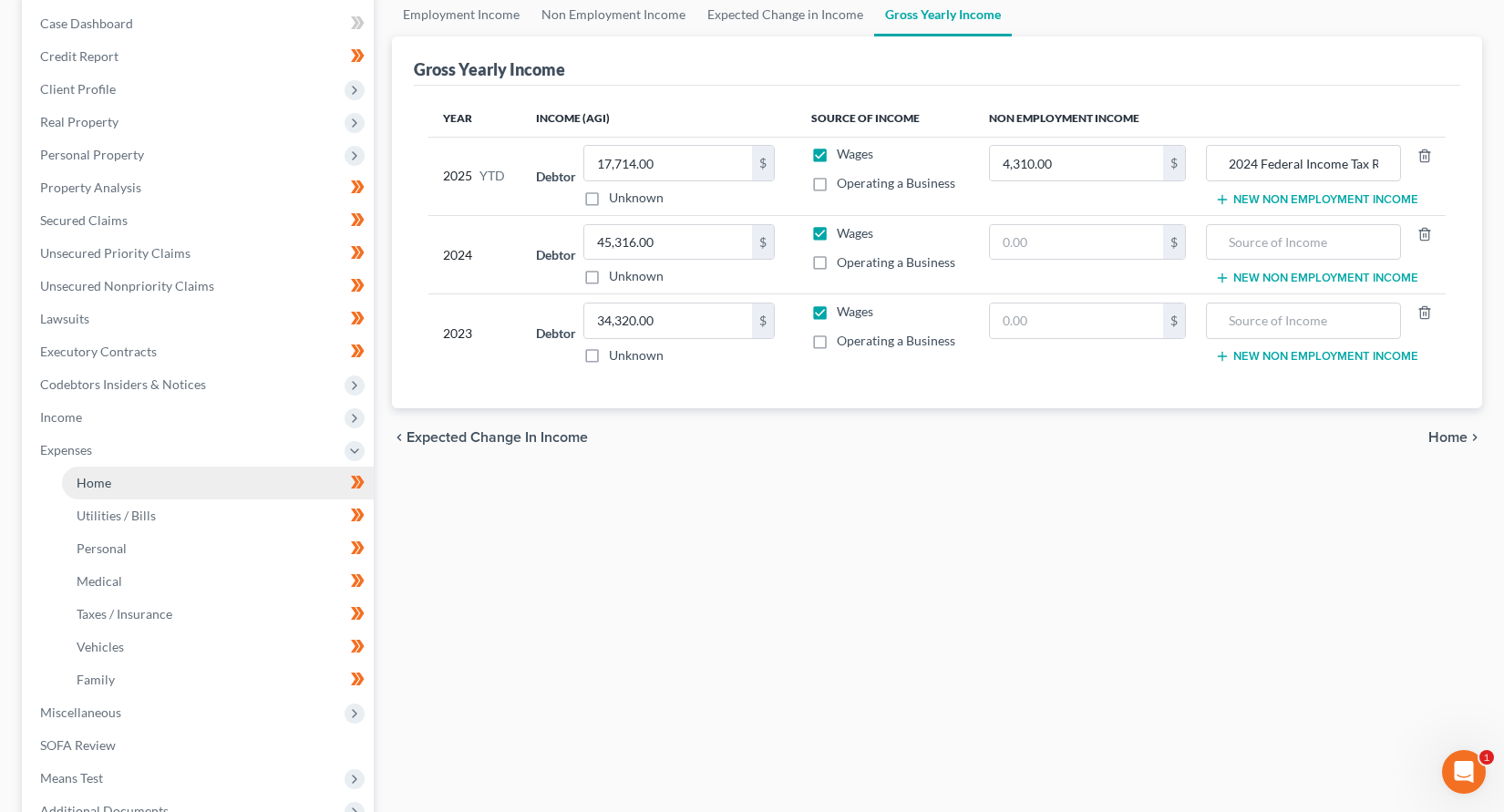 click on "Home" at bounding box center (218, 483) 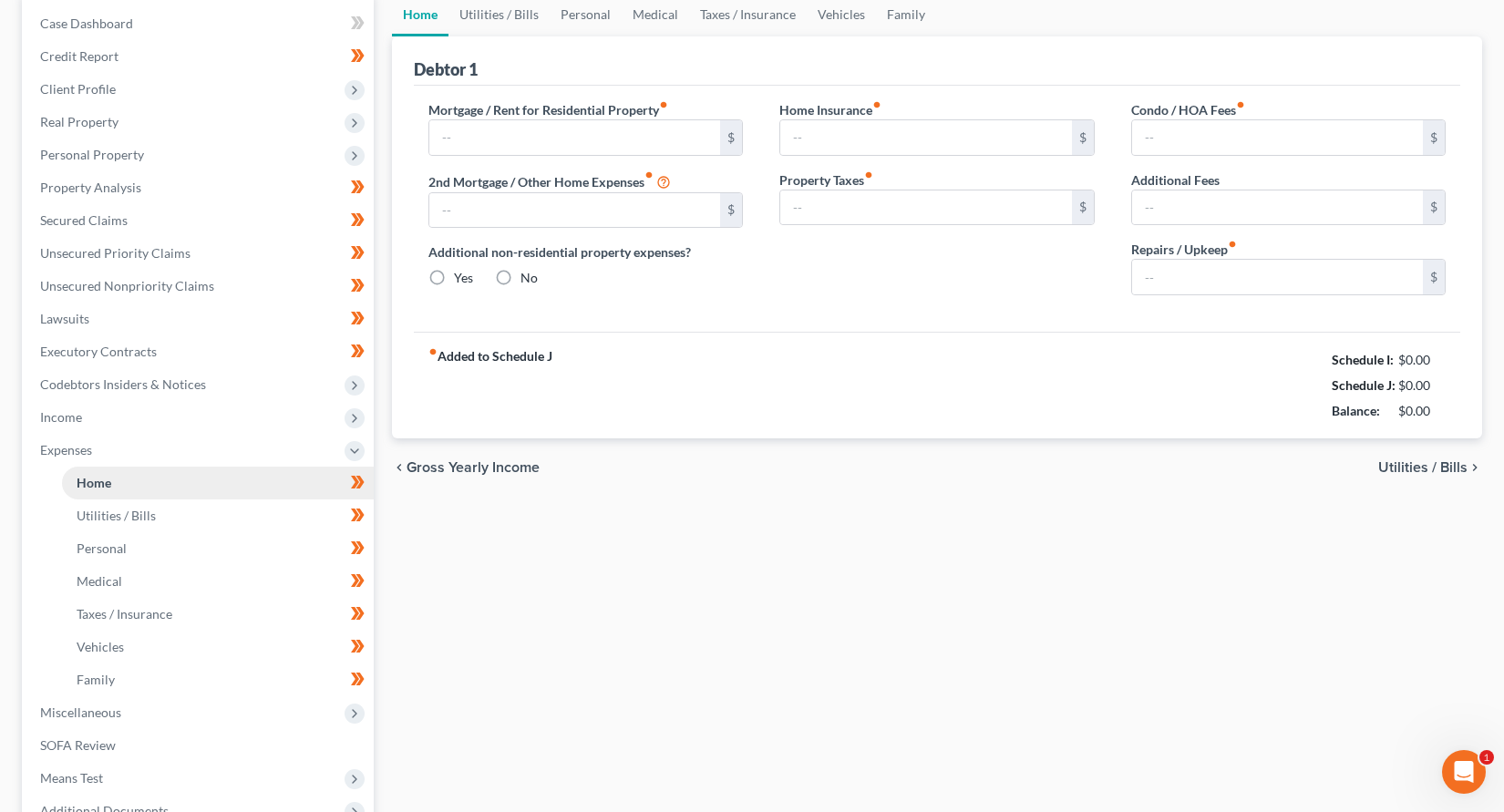 scroll, scrollTop: 0, scrollLeft: 0, axis: both 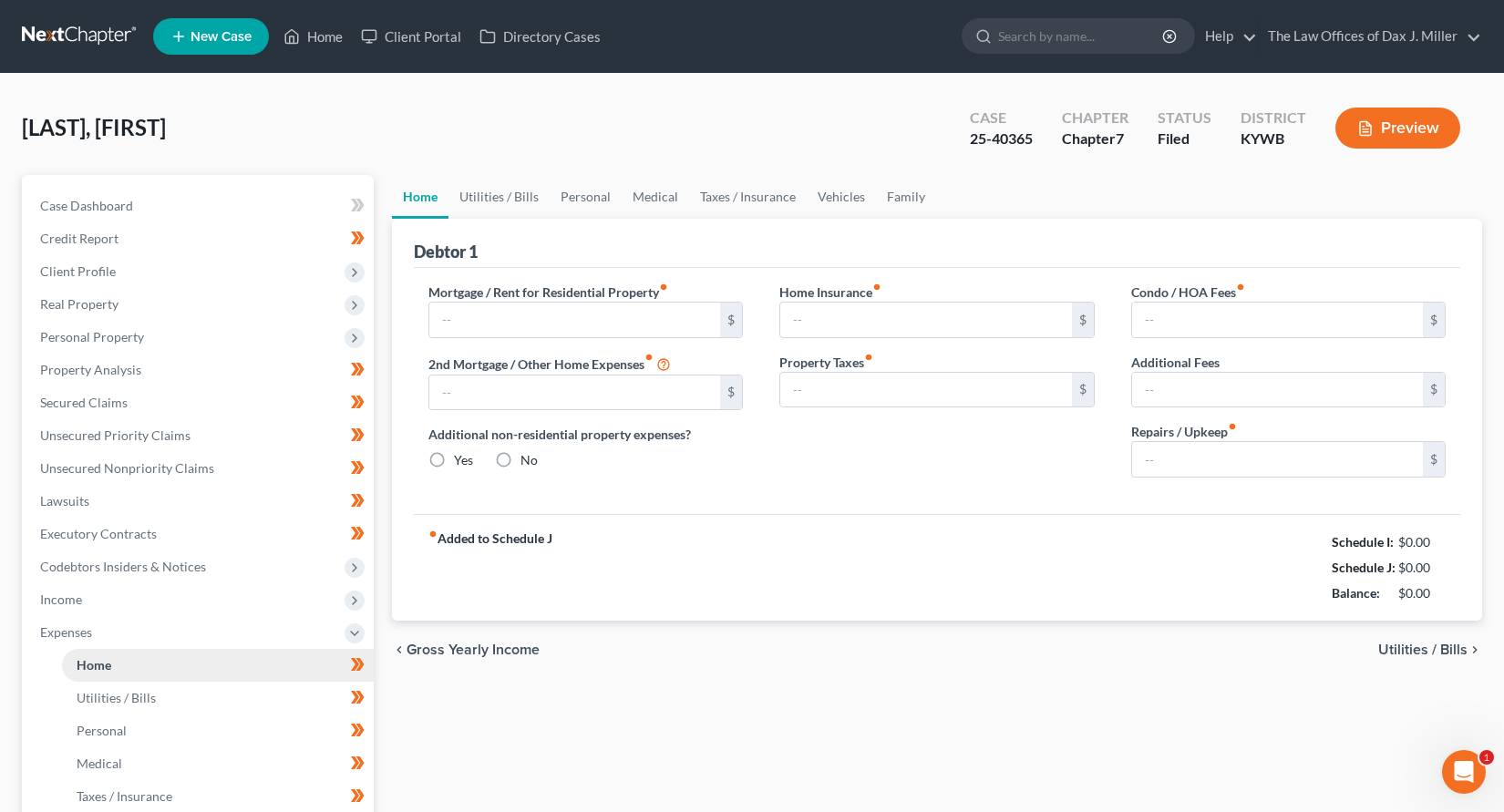 type on "600.00" 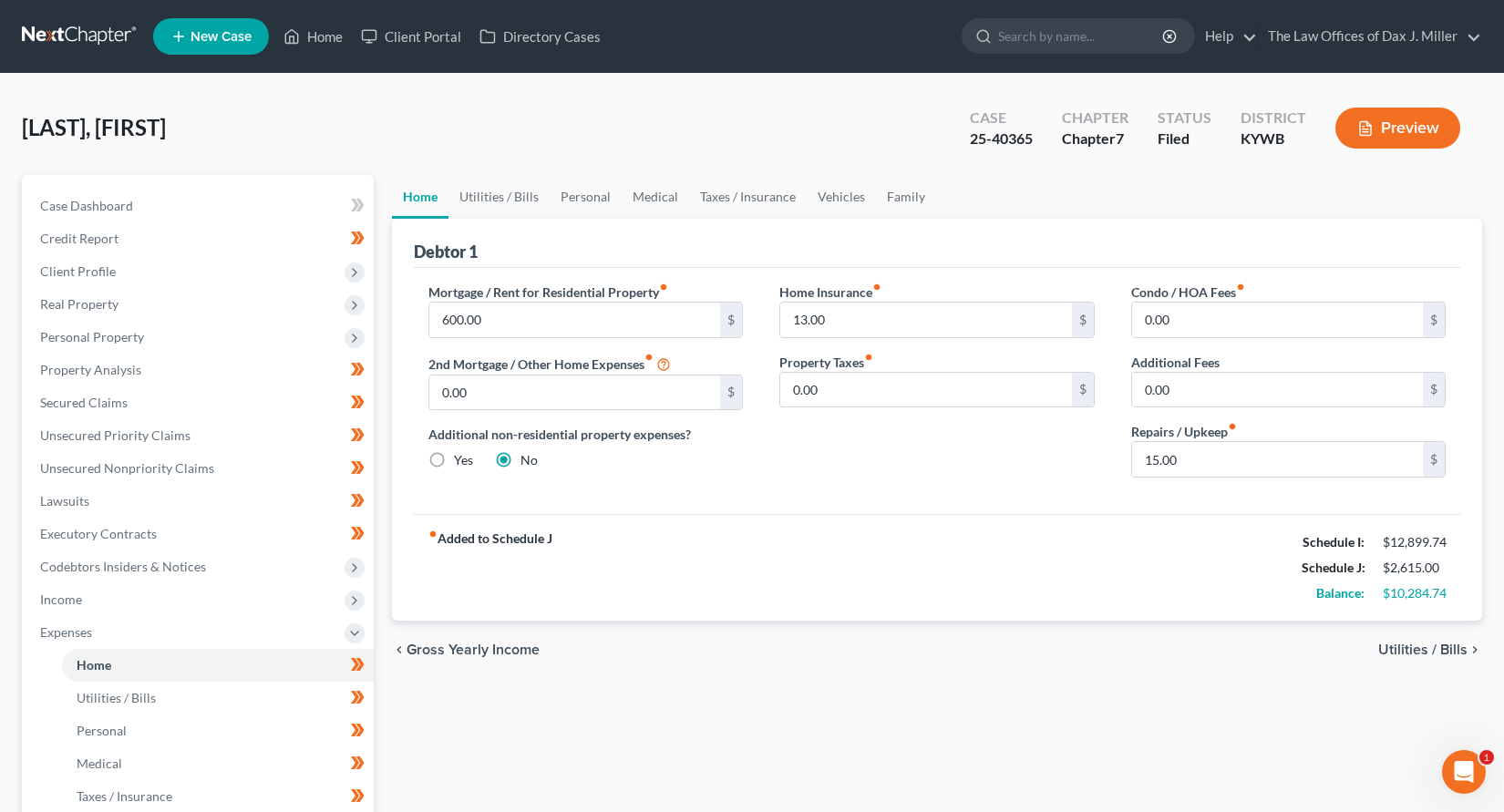 click at bounding box center [80, 36] 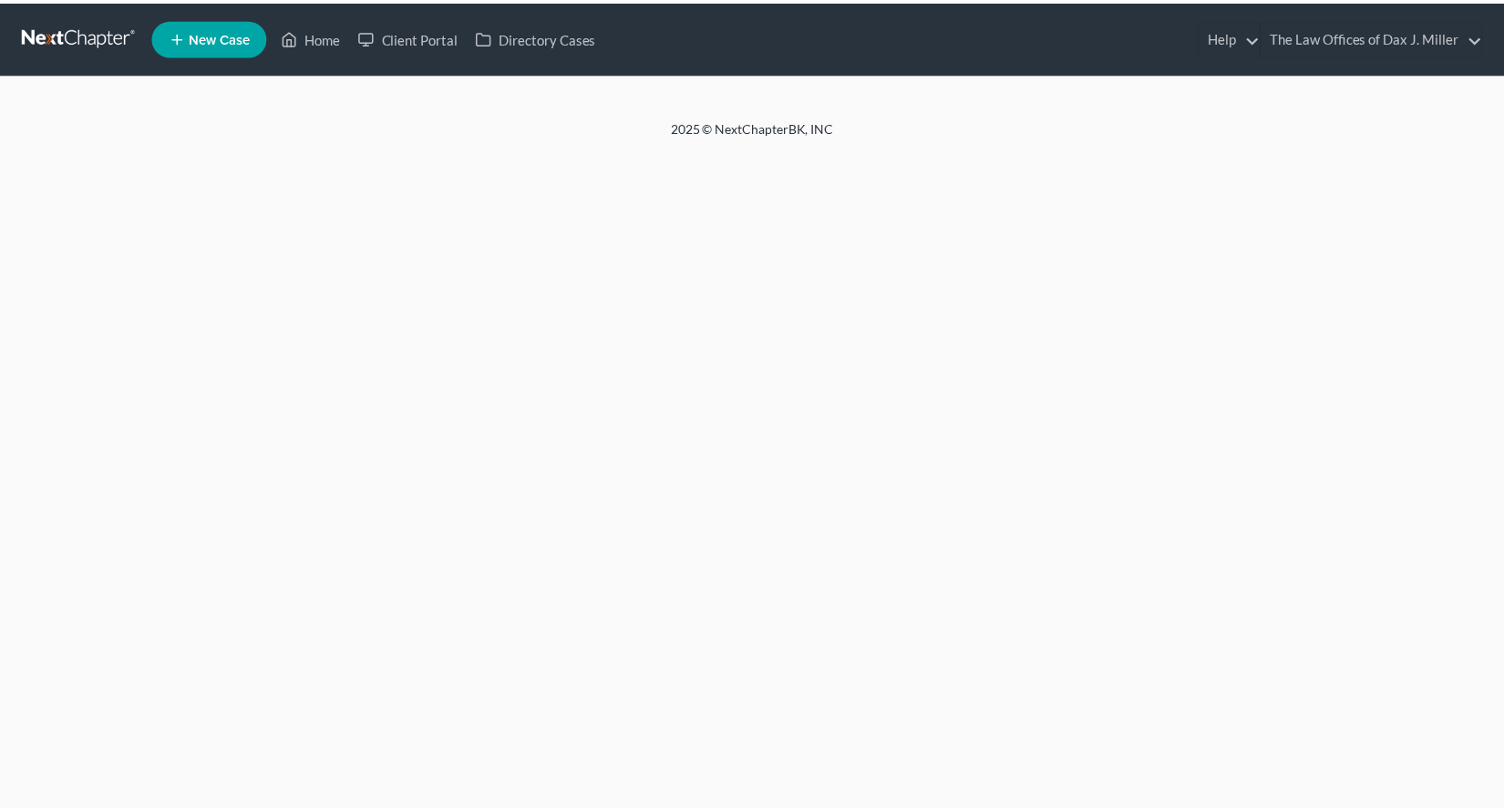 scroll, scrollTop: 0, scrollLeft: 0, axis: both 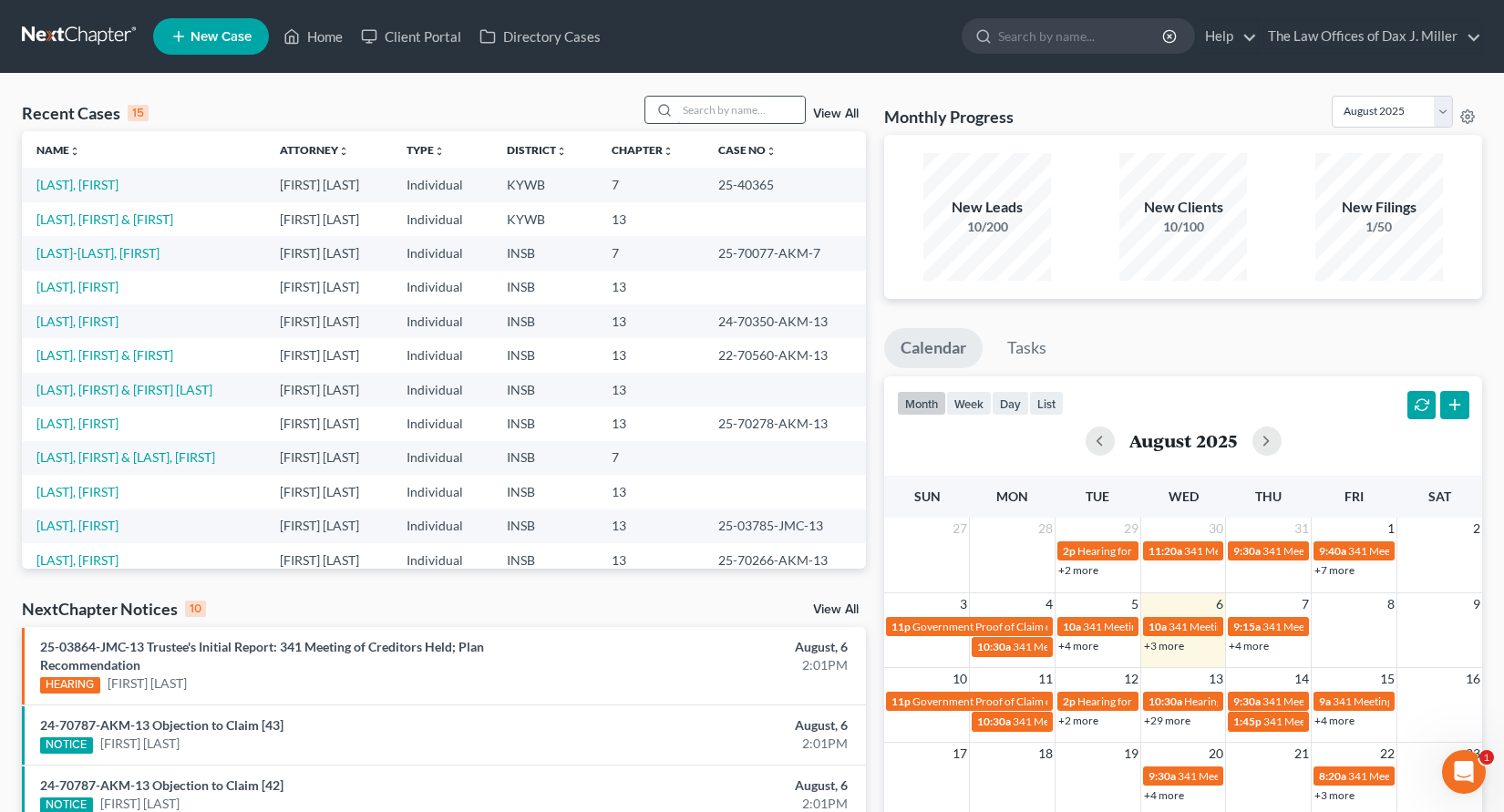 click at bounding box center (741, 109) 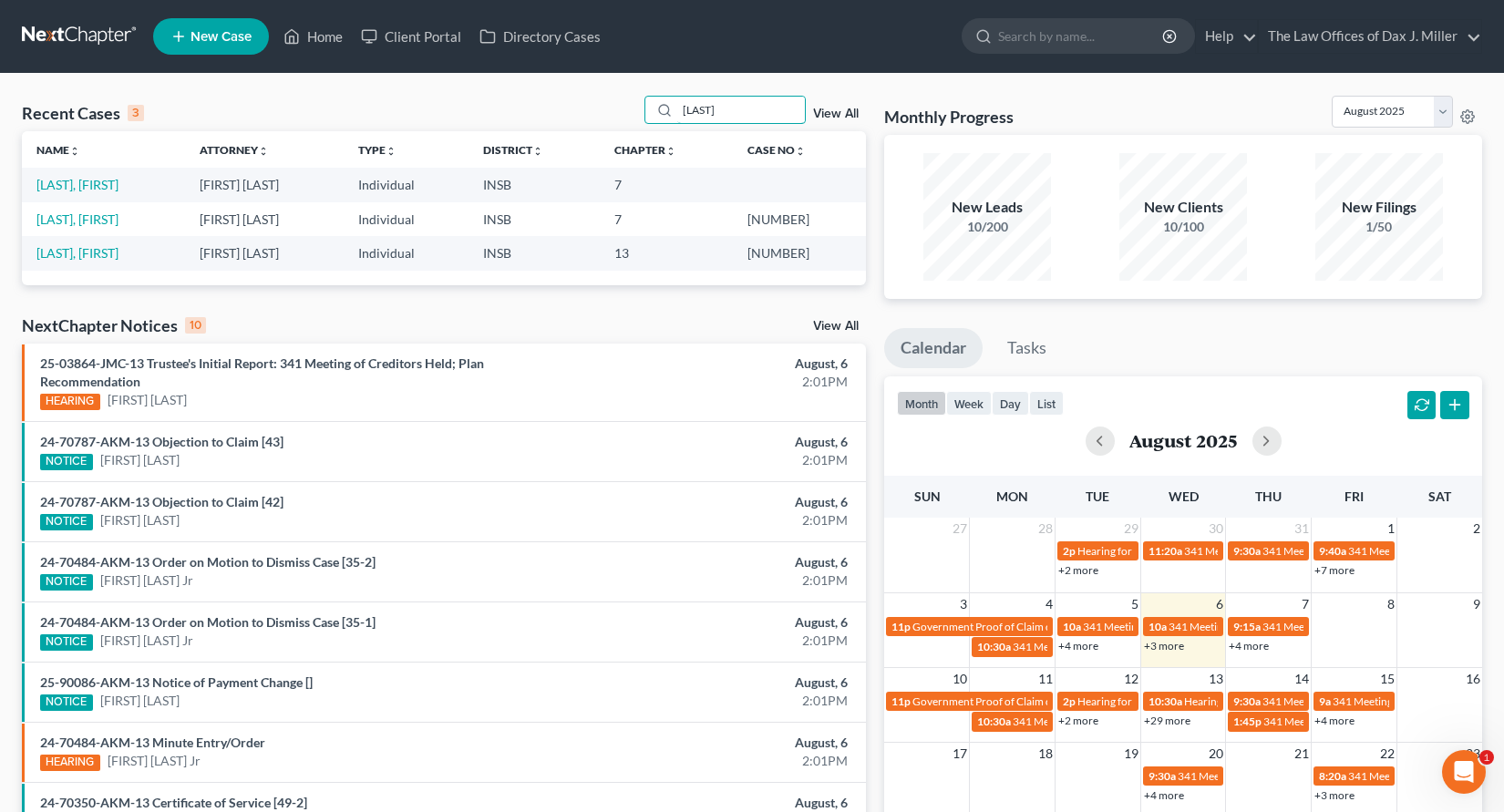 type on "[LAST]" 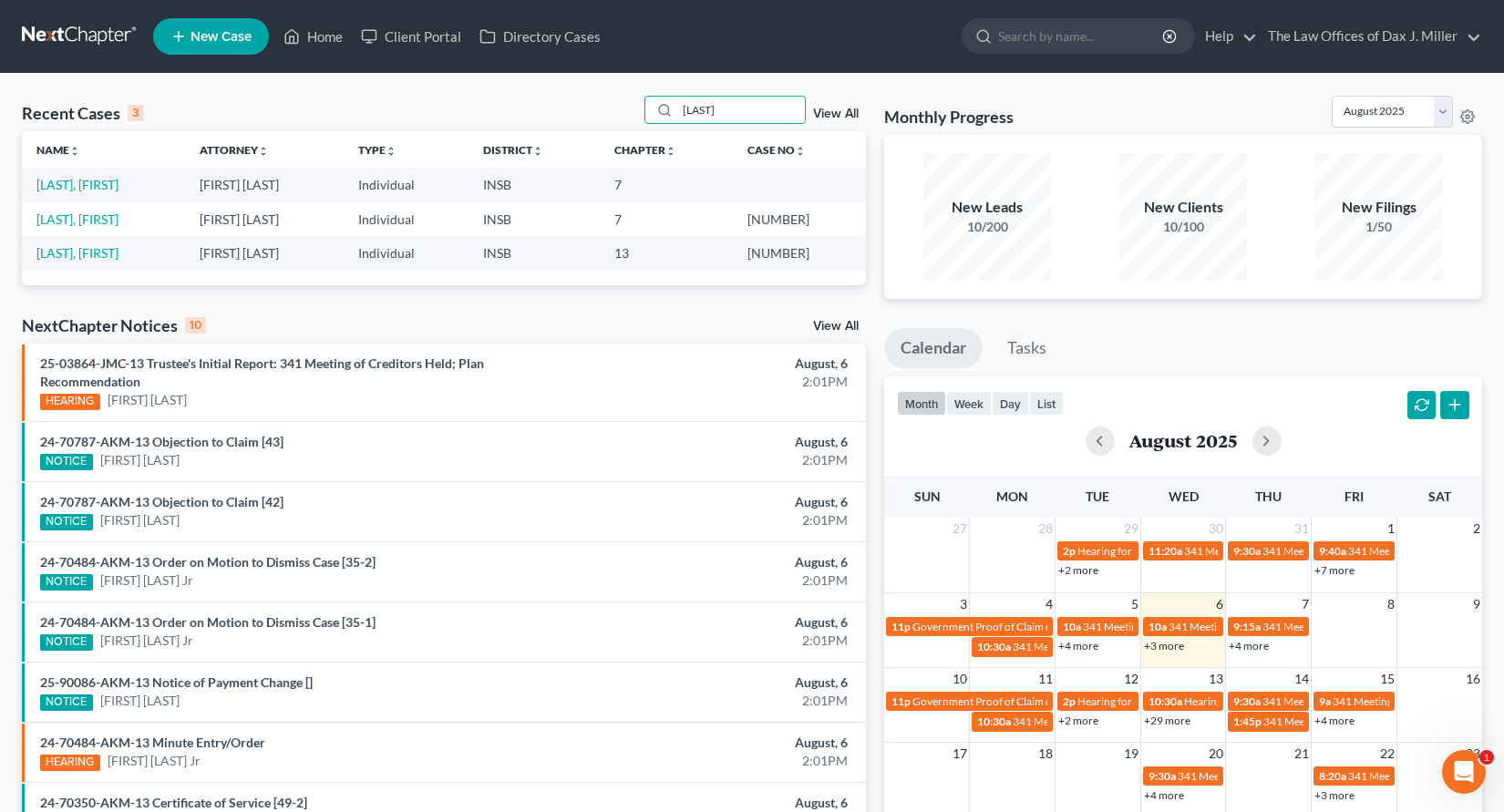 click on "[LAST], [FIRST]" at bounding box center [103, 184] 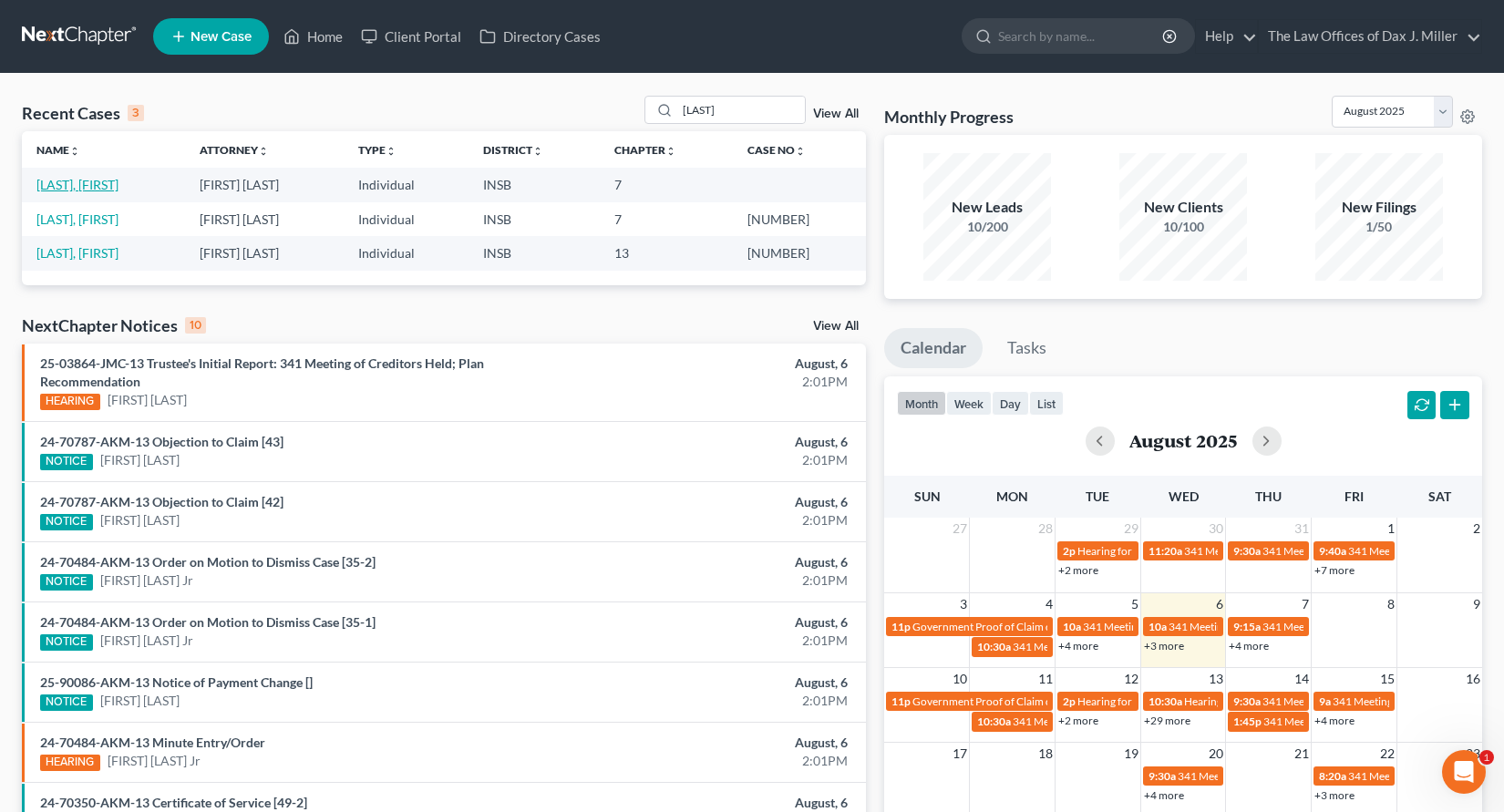 click on "[LAST], [FIRST]" at bounding box center [77, 184] 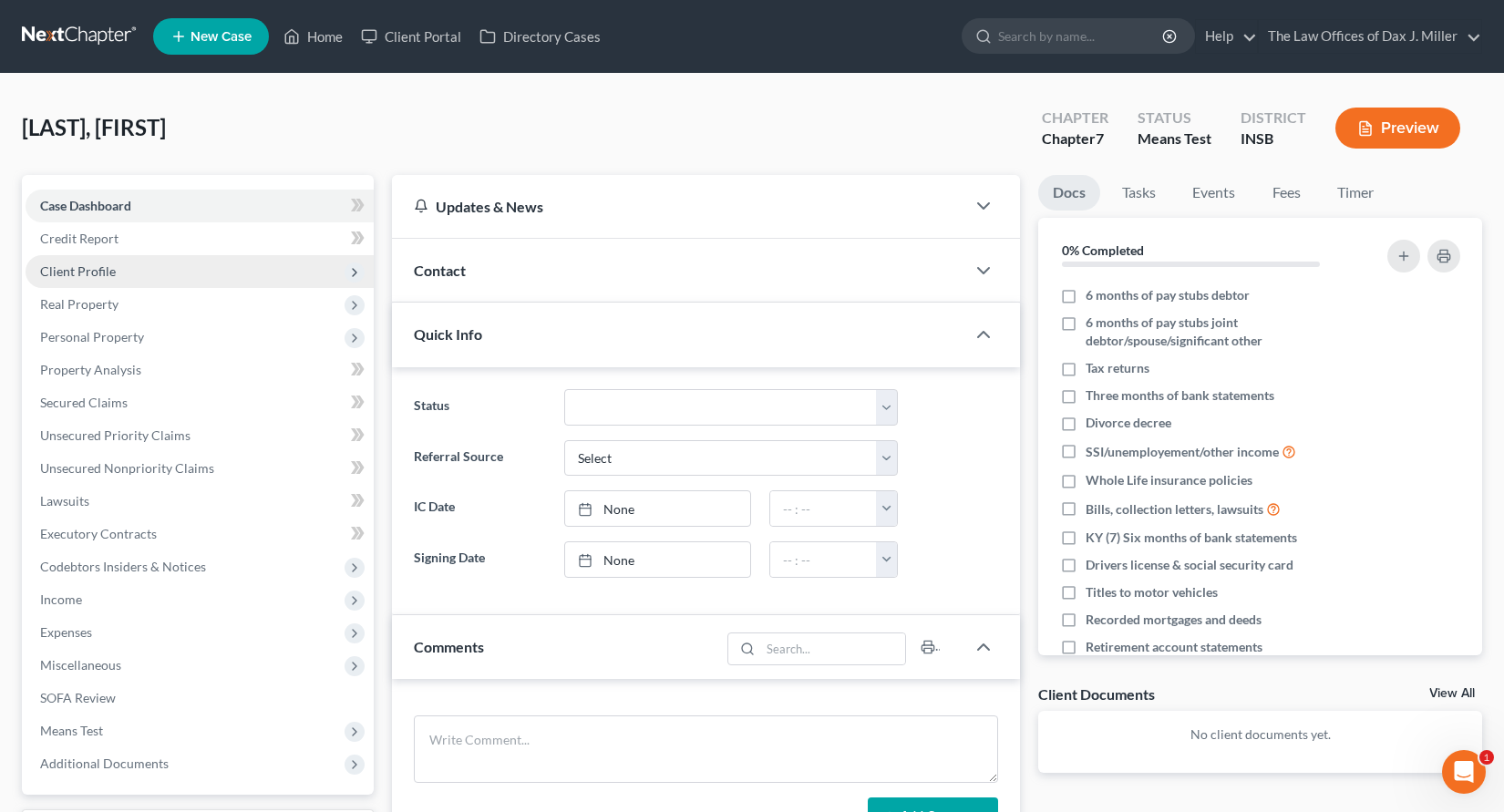click on "Client Profile" at bounding box center [200, 272] 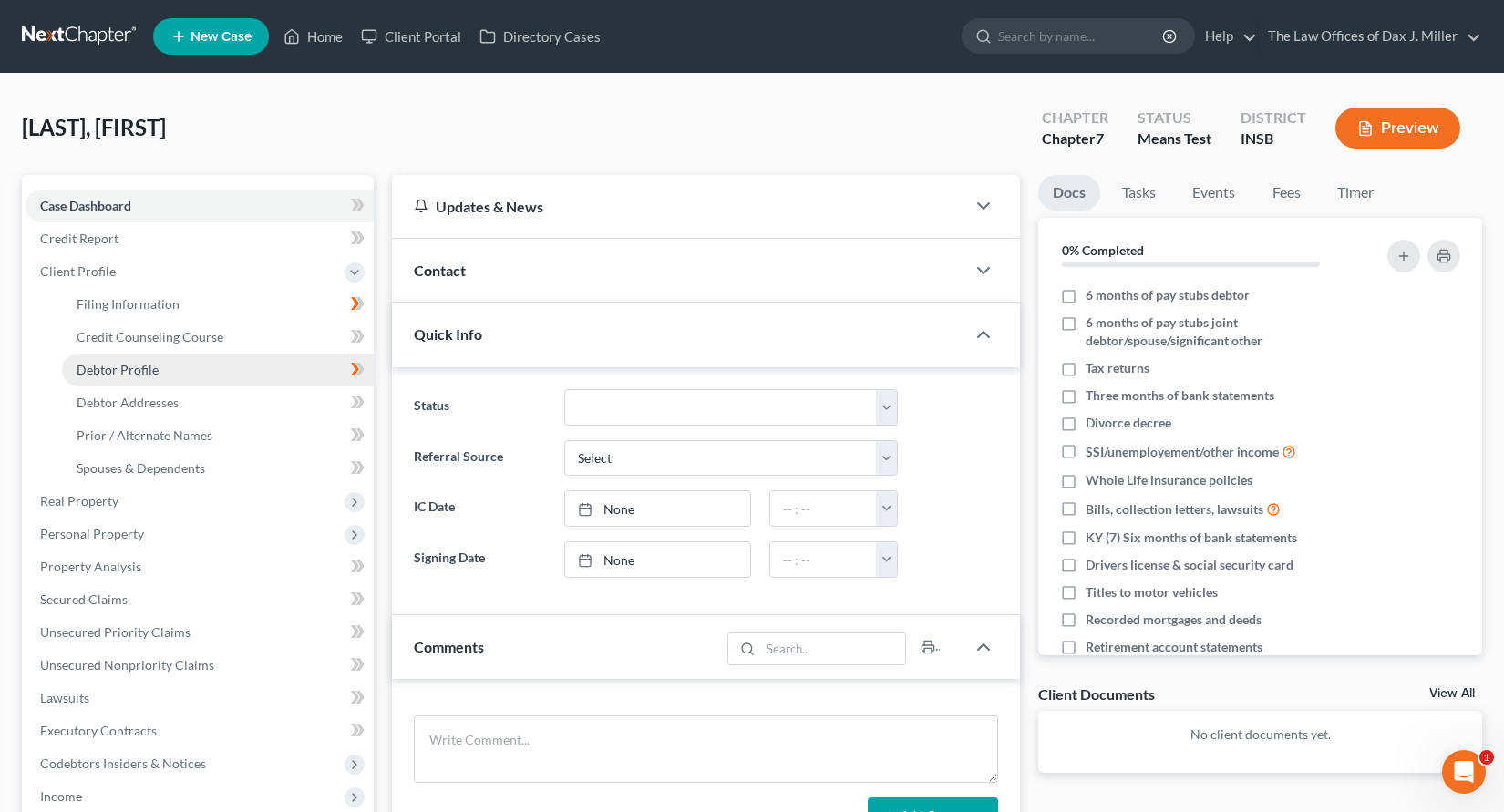 click on "Debtor Profile" at bounding box center [118, 369] 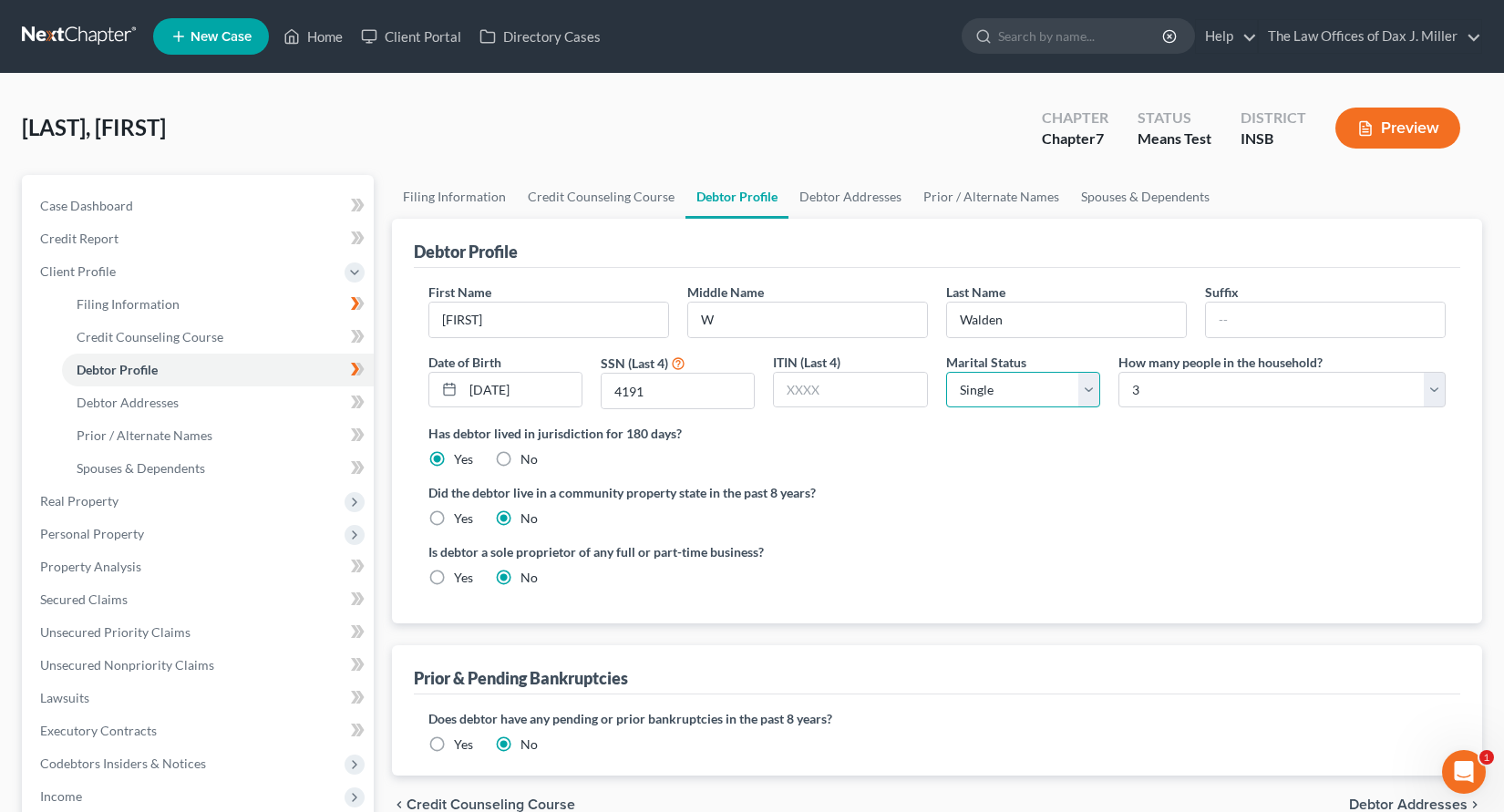 click on "Select Single Married Separated Divorced Widowed" at bounding box center [1023, 390] 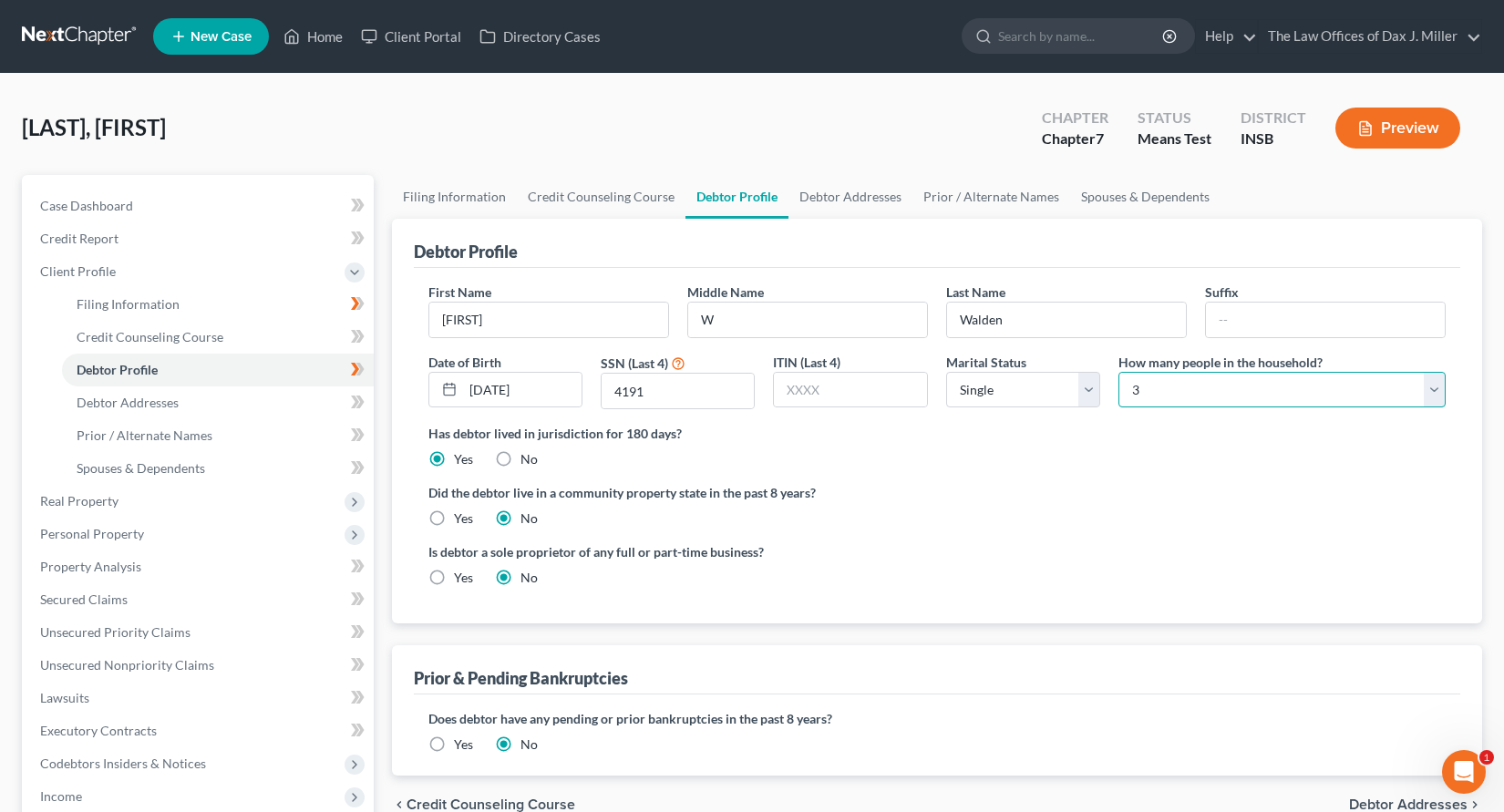 click on "Select 1 2 3 4 5 6 7 8 9 10 11 12 13 14 15 16 17 18 19 20" at bounding box center [1282, 390] 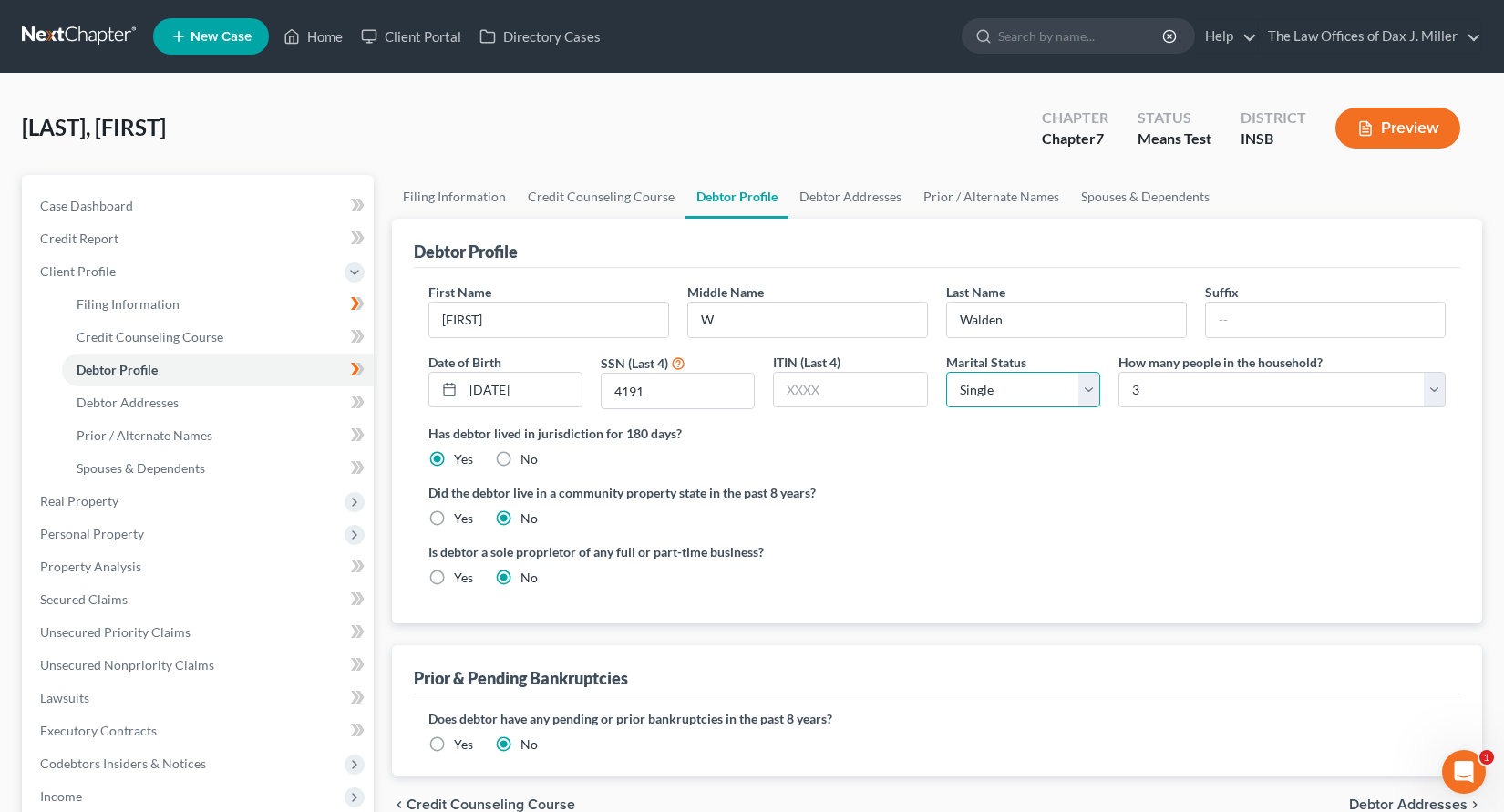 click on "Select Single Married Separated Divorced Widowed" at bounding box center (1023, 390) 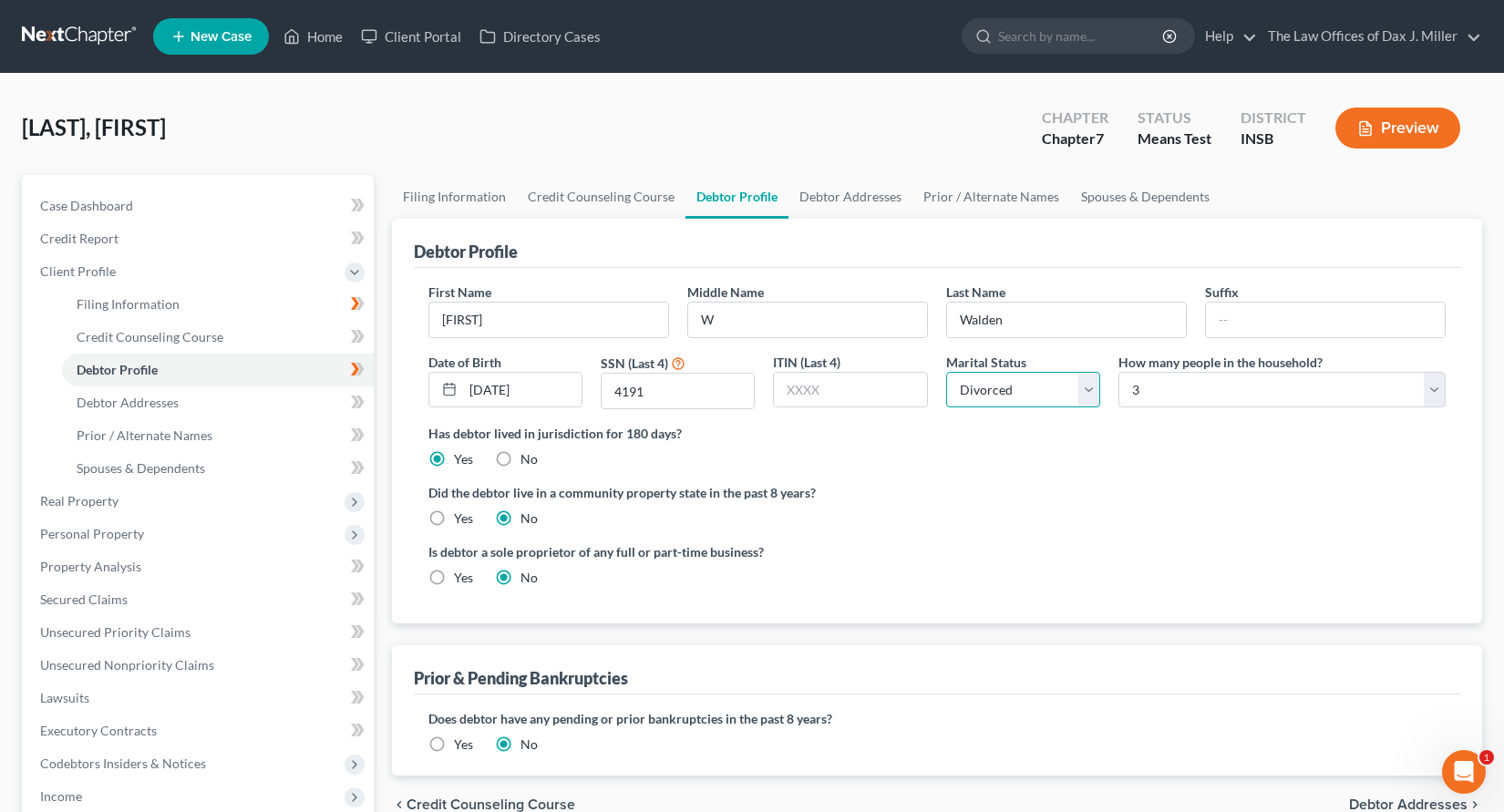 click on "Select Single Married Separated Divorced Widowed" at bounding box center (1023, 390) 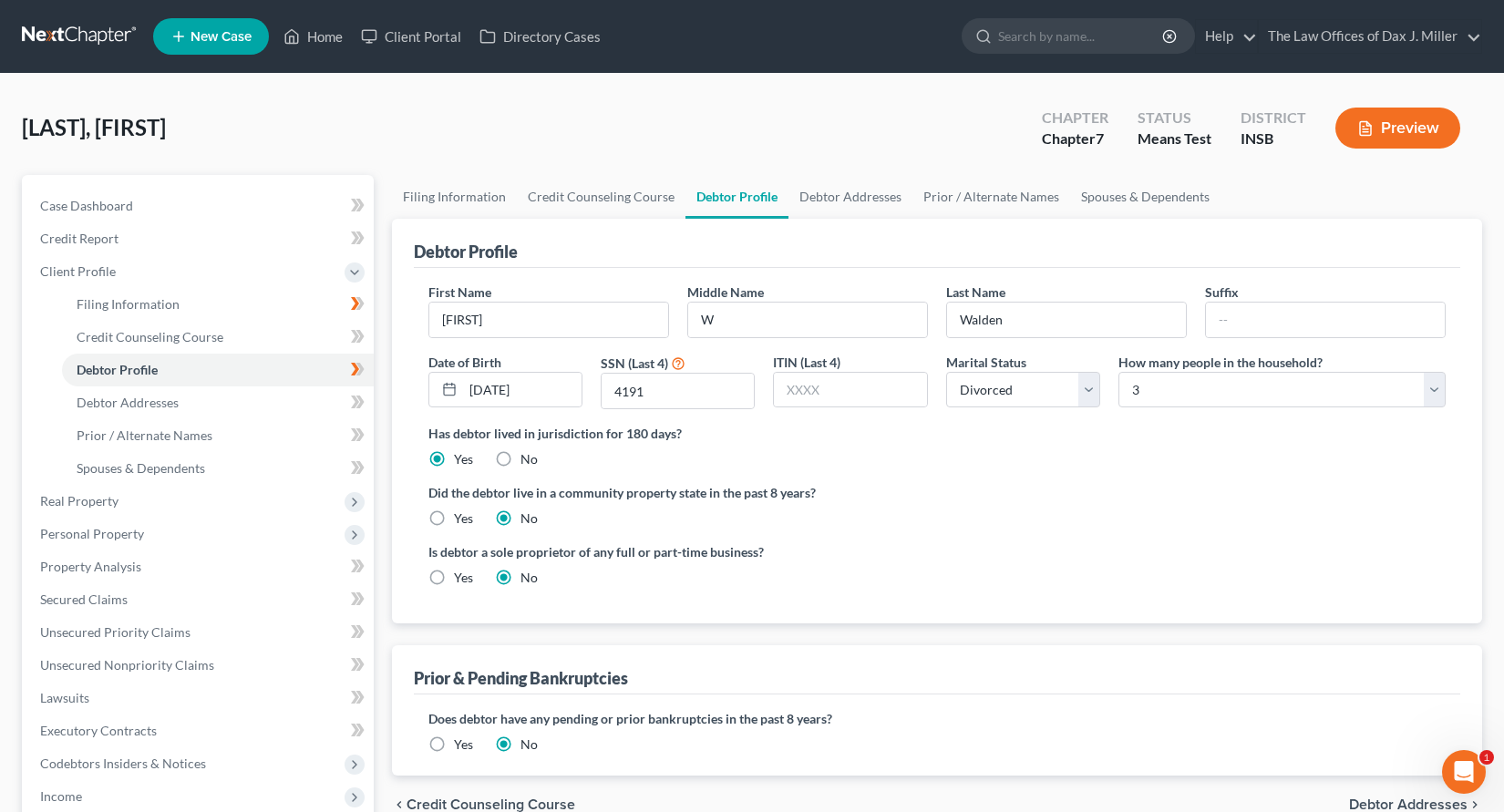 click on "Has debtor lived in jurisdiction for 180 days? Yes No Debtor must reside in jurisdiction for 180 prior to filing bankruptcy pursuant to U.S.C. 11 28 USC § 1408.   More Info" at bounding box center [937, 446] 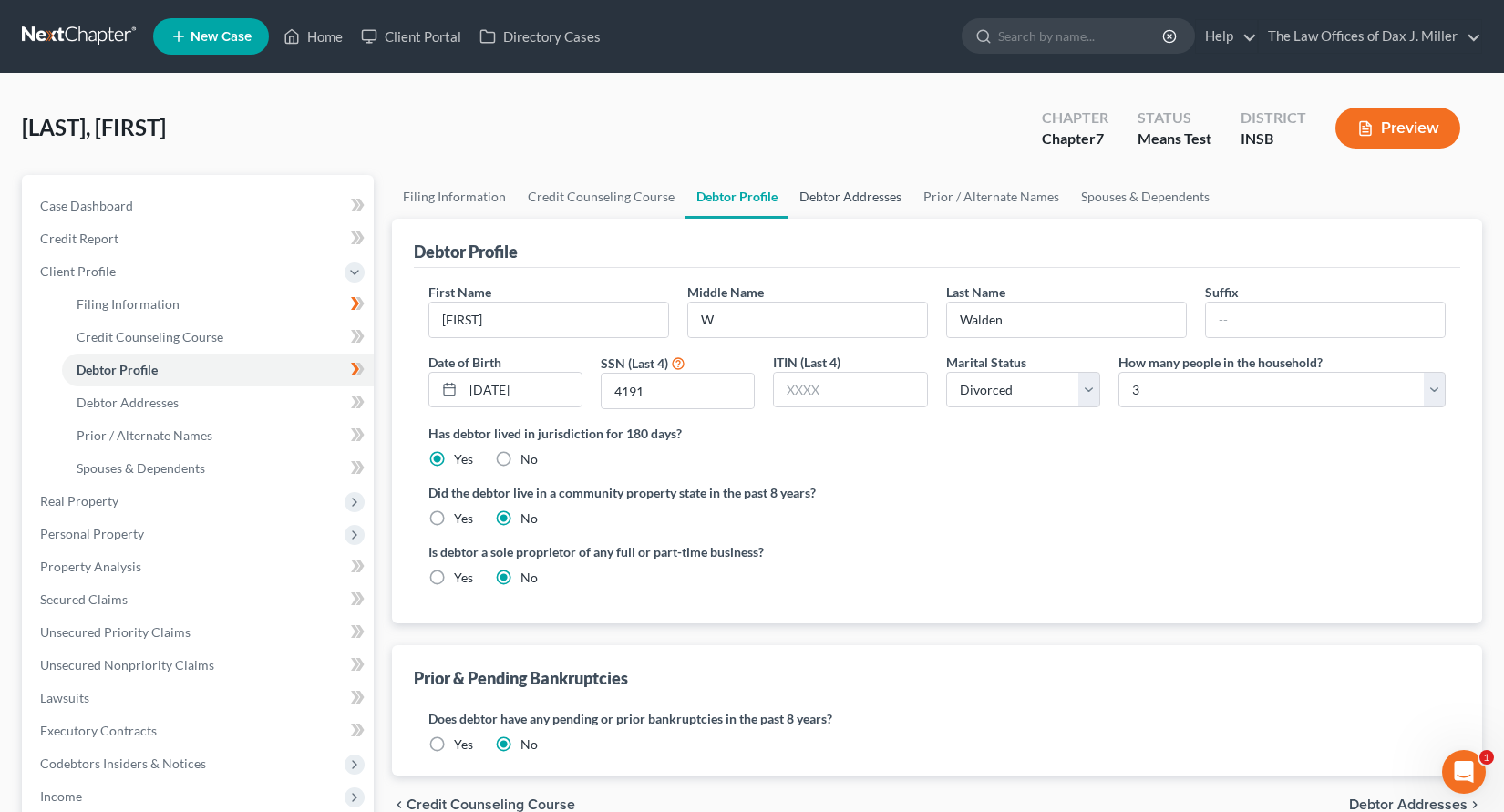 click on "Debtor Addresses" at bounding box center [850, 197] 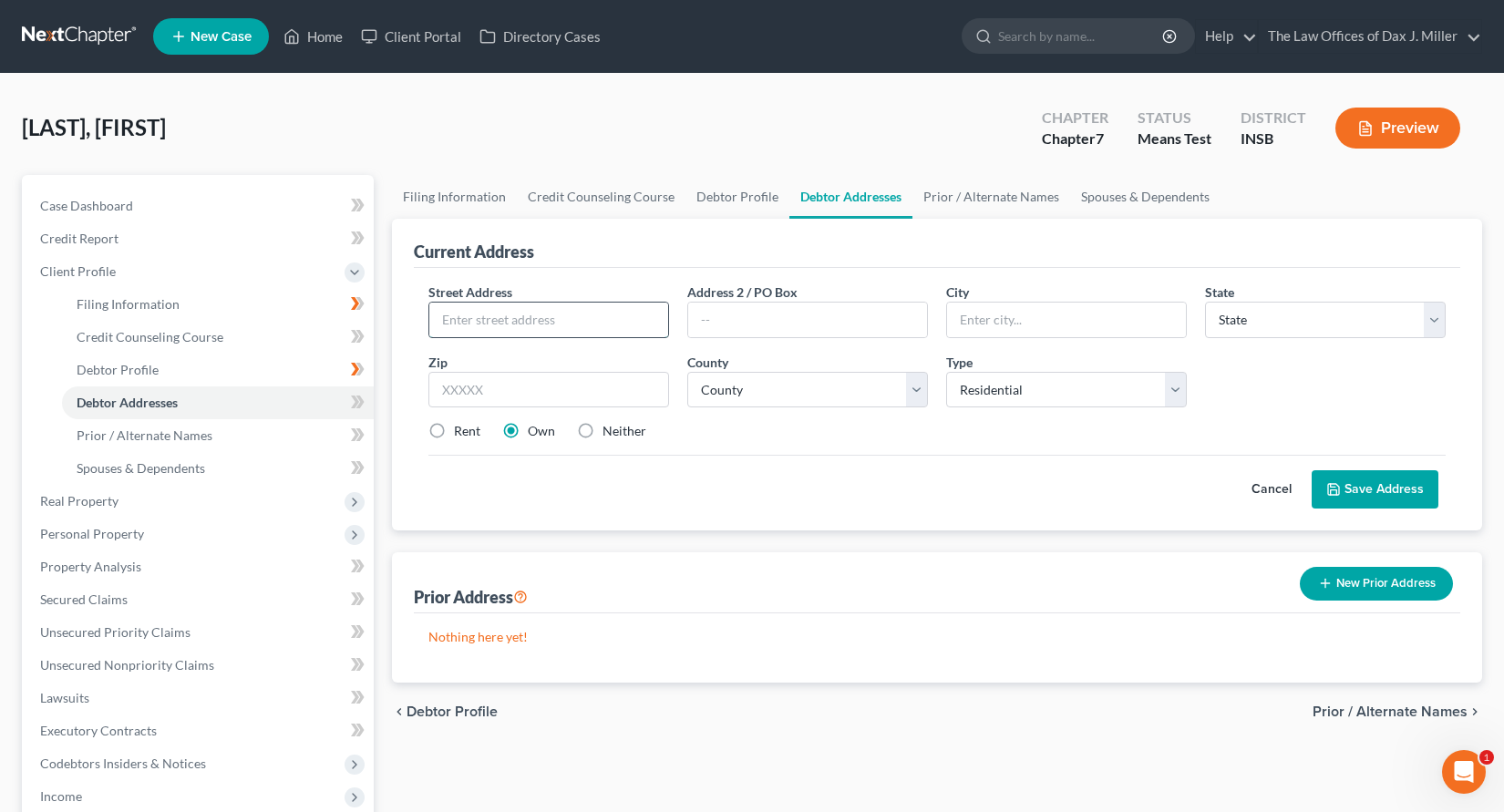click at bounding box center (549, 320) 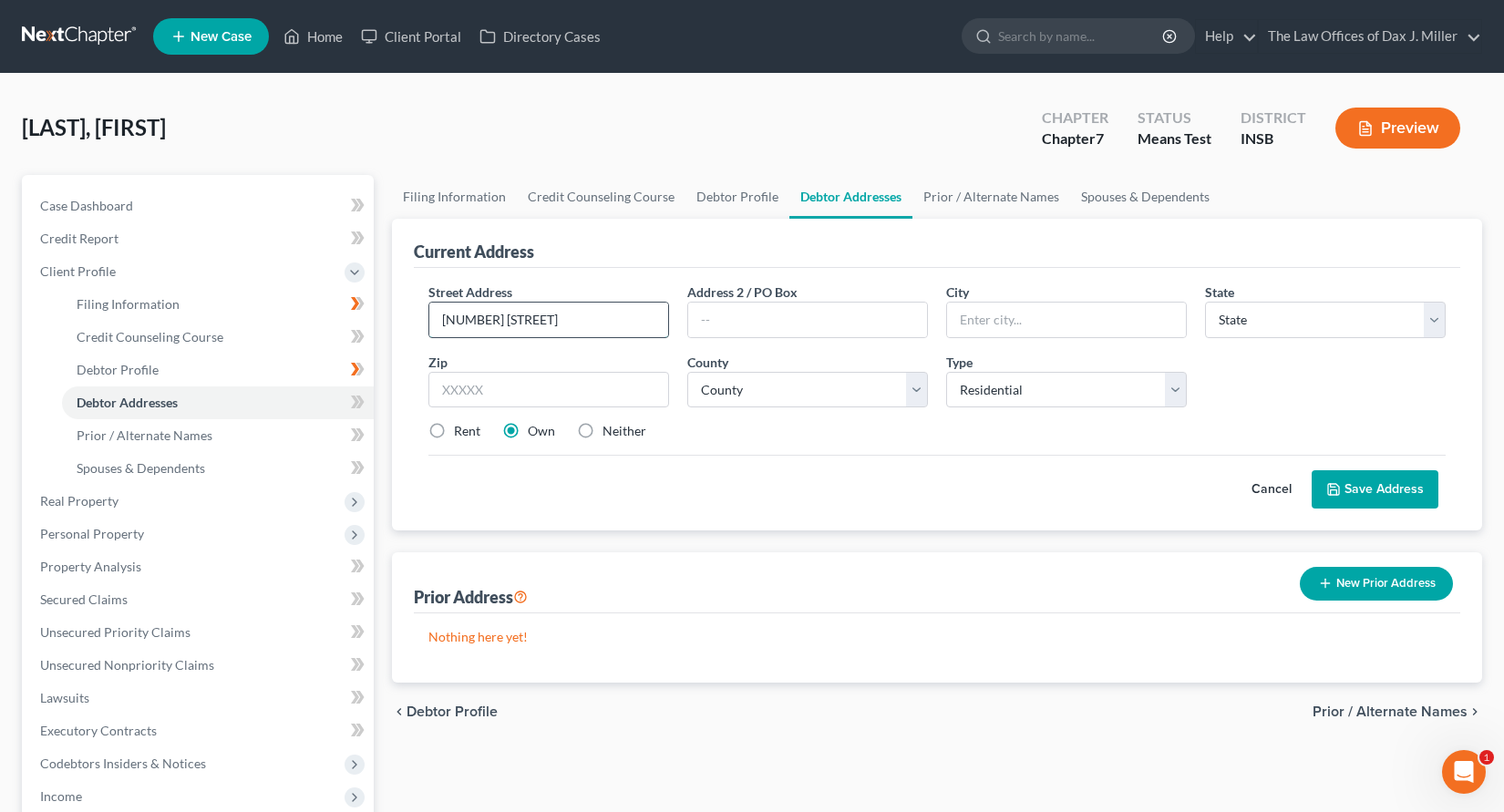type on "[NUMBER] [STREET]" 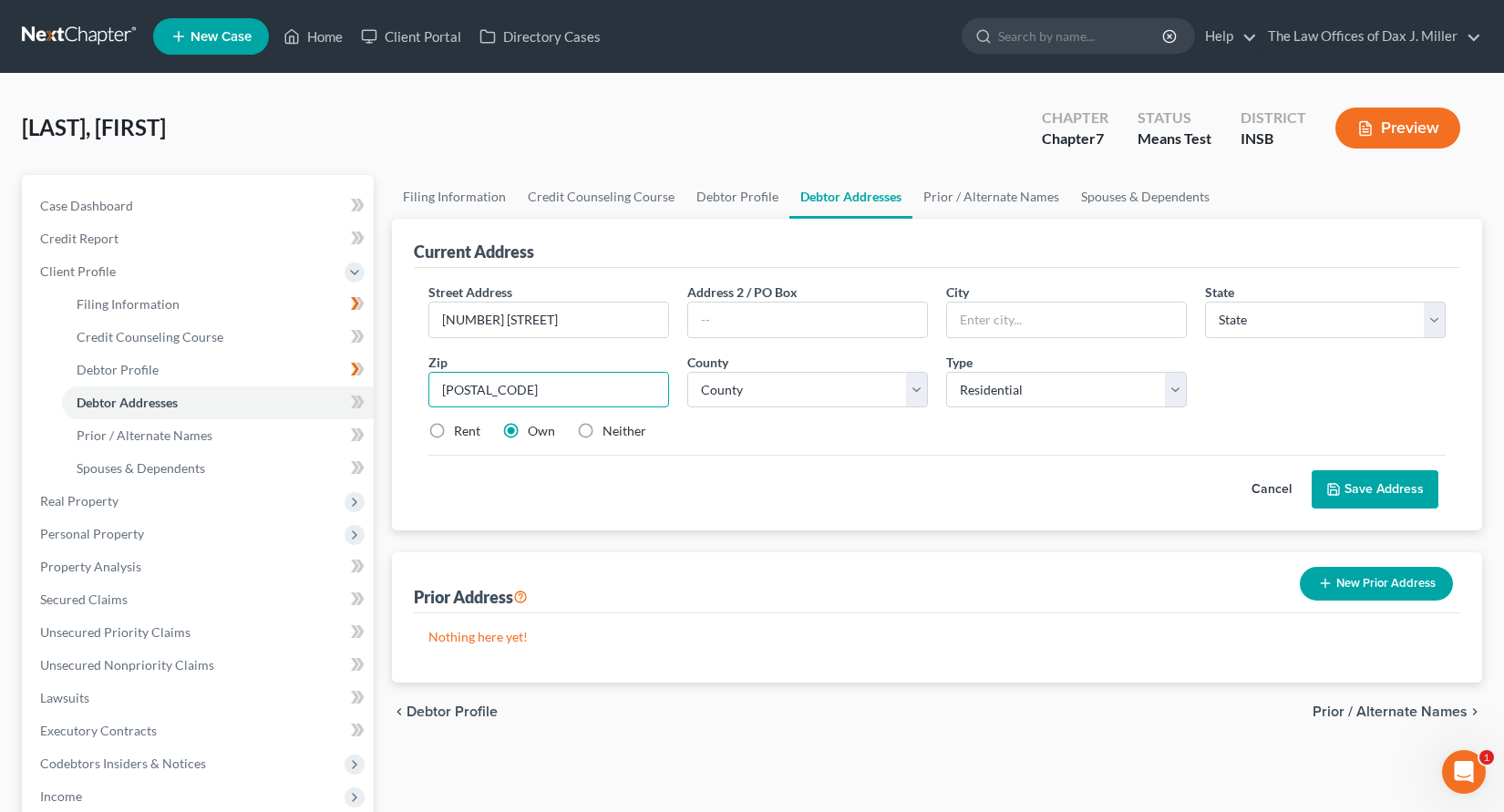 type on "[POSTAL_CODE]" 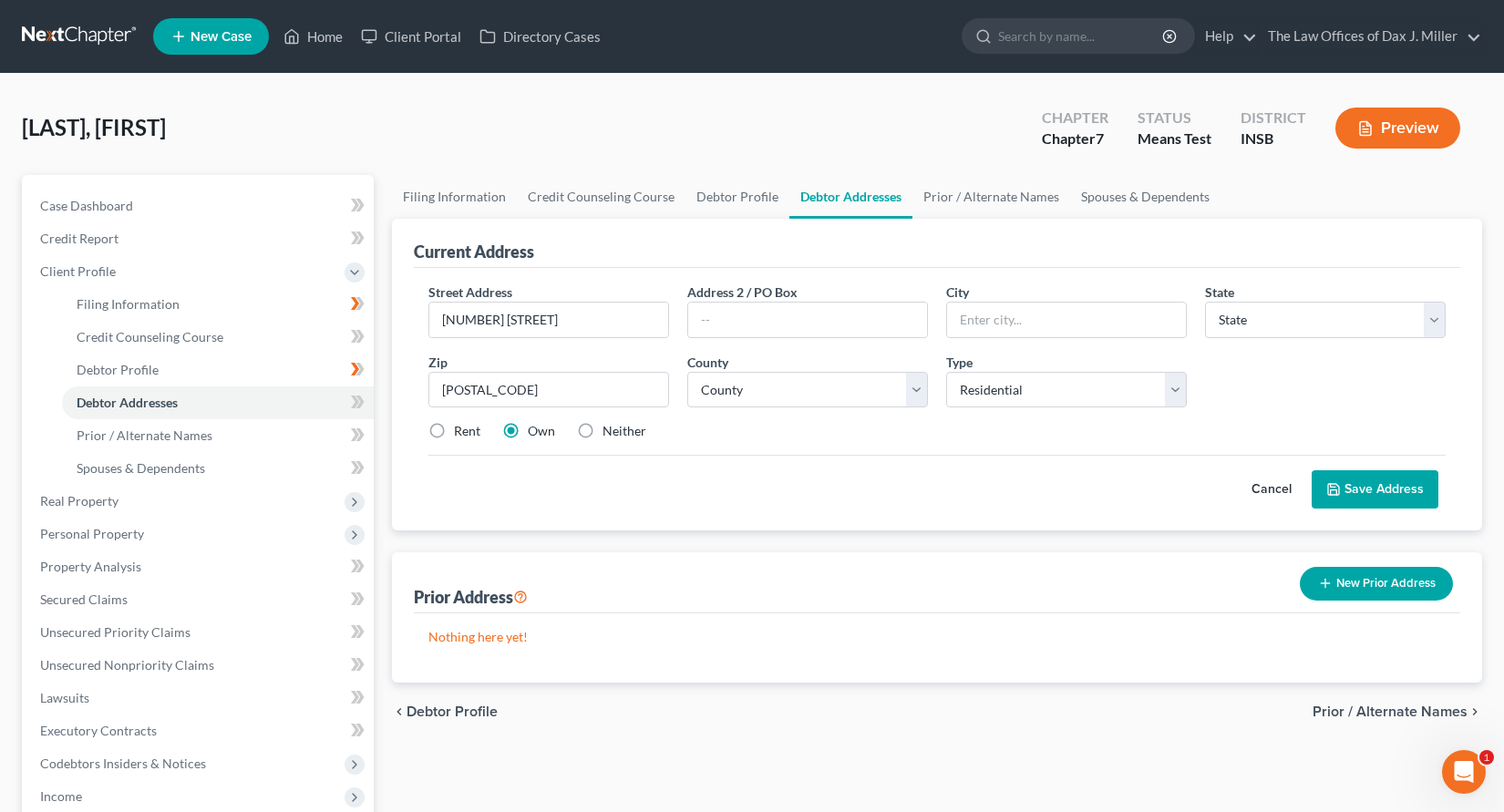 click on "Cancel Save Address" at bounding box center [937, 481] 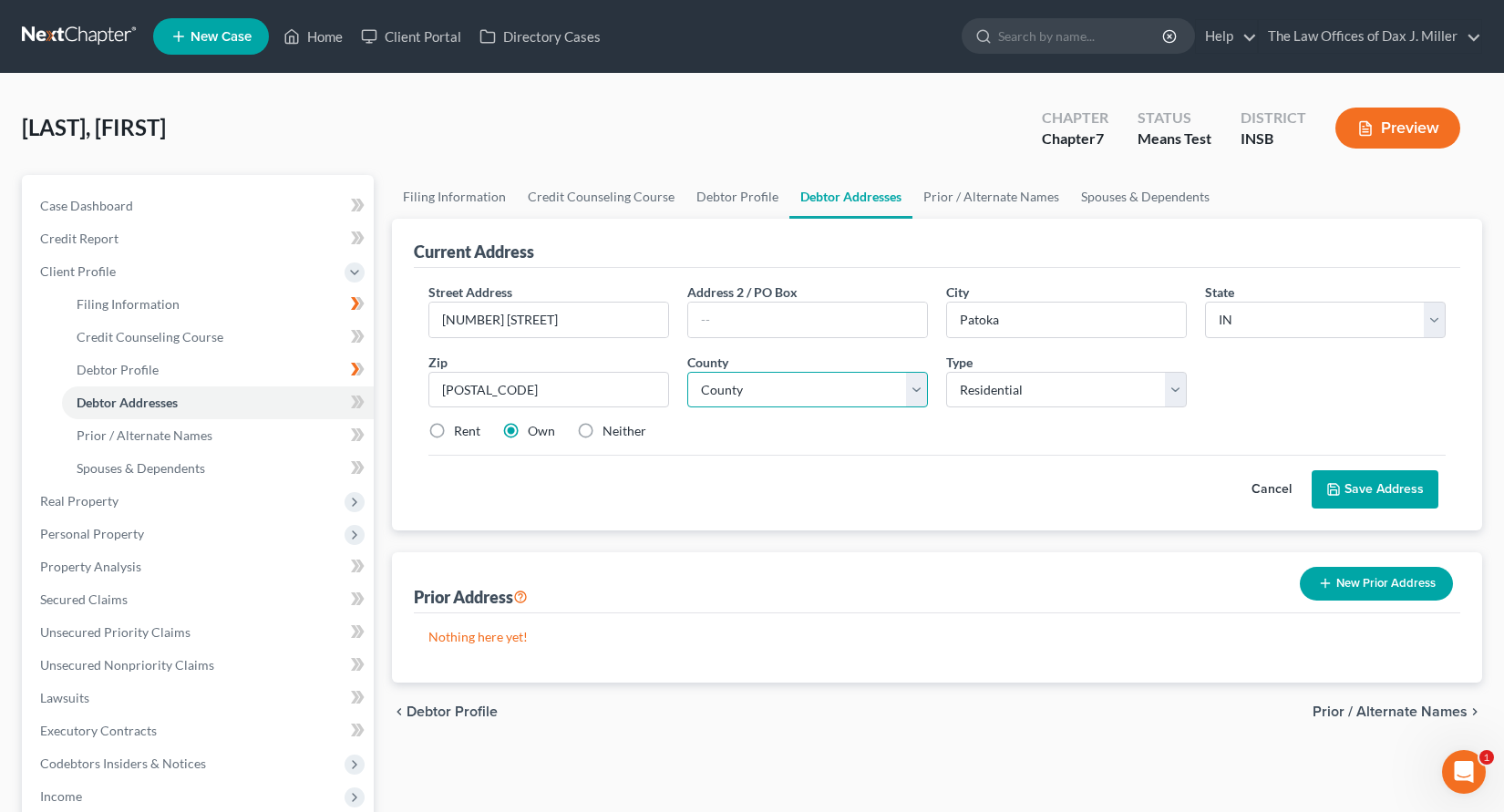 click on "County Adams County Allen County Bartholomew County Benton County Blackford County Boone County Brown County Carroll County Cass County Clark County Clay County Clinton County Crawford County Daviess County DeKalb County Dearborn County Decatur County Delaware County Dubois County Elkhart County Fayette County Floyd County Fountain County Franklin County Fulton County Gibson County Grant County Greene County Hamilton County Hancock County Harrison County Hendricks County Henry County Howard County Huntington County Jackson County Jasper County Jay County Jefferson County Jennings County Johnson County Knox County Kosciusko County LaGrange County LaPorte County Lake County Lawrence County Madison County Marion County Marshall County Martin County Miami County Monroe County Montgomery County Morgan County Newton County Noble County Ohio County Orange County Owen County Parke County Perry County Pike County Porter County Posey County Pulaski County Putnam County Randolph County Ripley County Rush County" at bounding box center (808, 390) 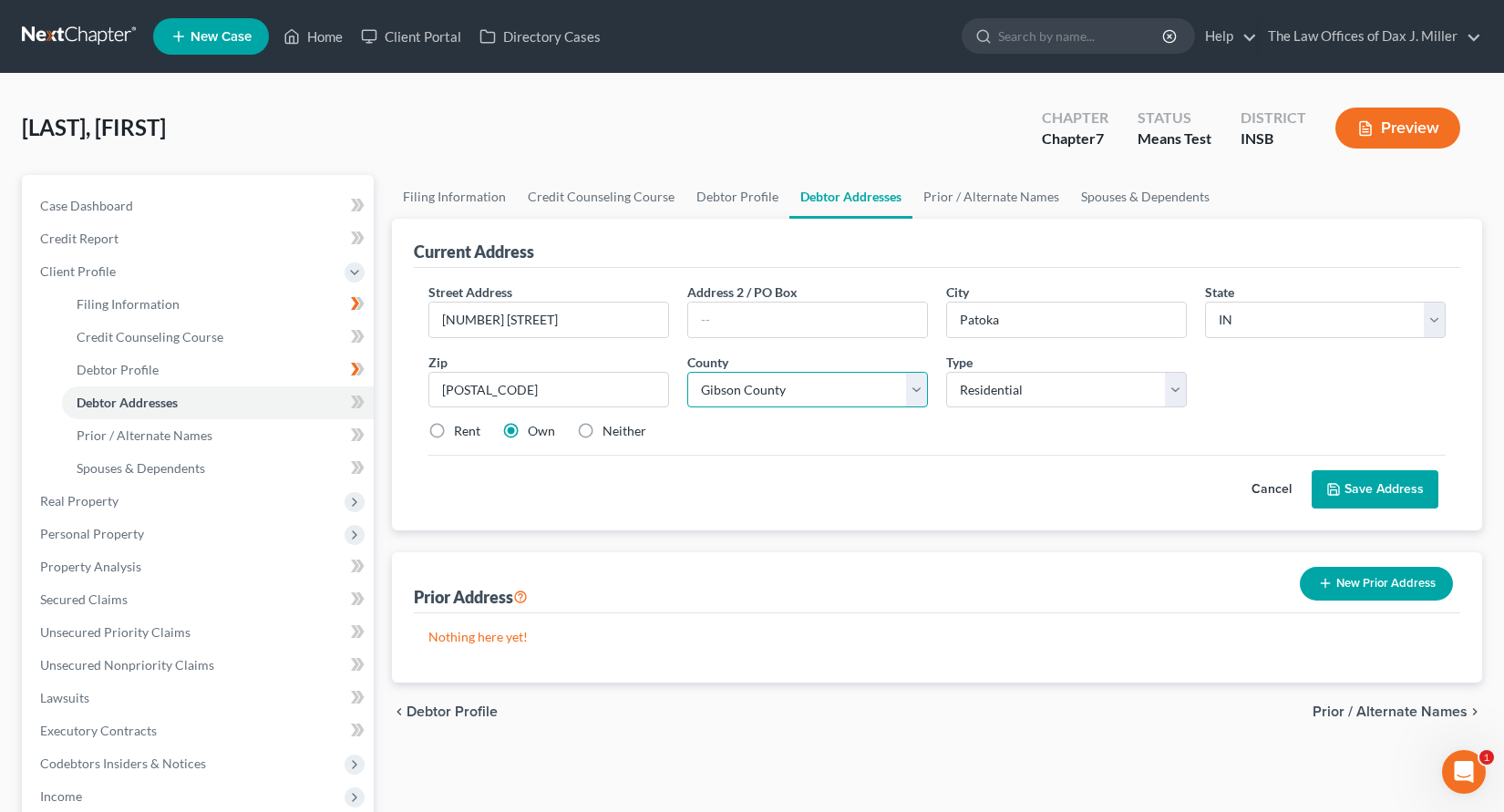 click on "County Adams County Allen County Bartholomew County Benton County Blackford County Boone County Brown County Carroll County Cass County Clark County Clay County Clinton County Crawford County Daviess County DeKalb County Dearborn County Decatur County Delaware County Dubois County Elkhart County Fayette County Floyd County Fountain County Franklin County Fulton County Gibson County Grant County Greene County Hamilton County Hancock County Harrison County Hendricks County Henry County Howard County Huntington County Jackson County Jasper County Jay County Jefferson County Jennings County Johnson County Knox County Kosciusko County LaGrange County LaPorte County Lake County Lawrence County Madison County Marion County Marshall County Martin County Miami County Monroe County Montgomery County Morgan County Newton County Noble County Ohio County Orange County Owen County Parke County Perry County Pike County Porter County Posey County Pulaski County Putnam County Randolph County Ripley County Rush County" at bounding box center [808, 390] 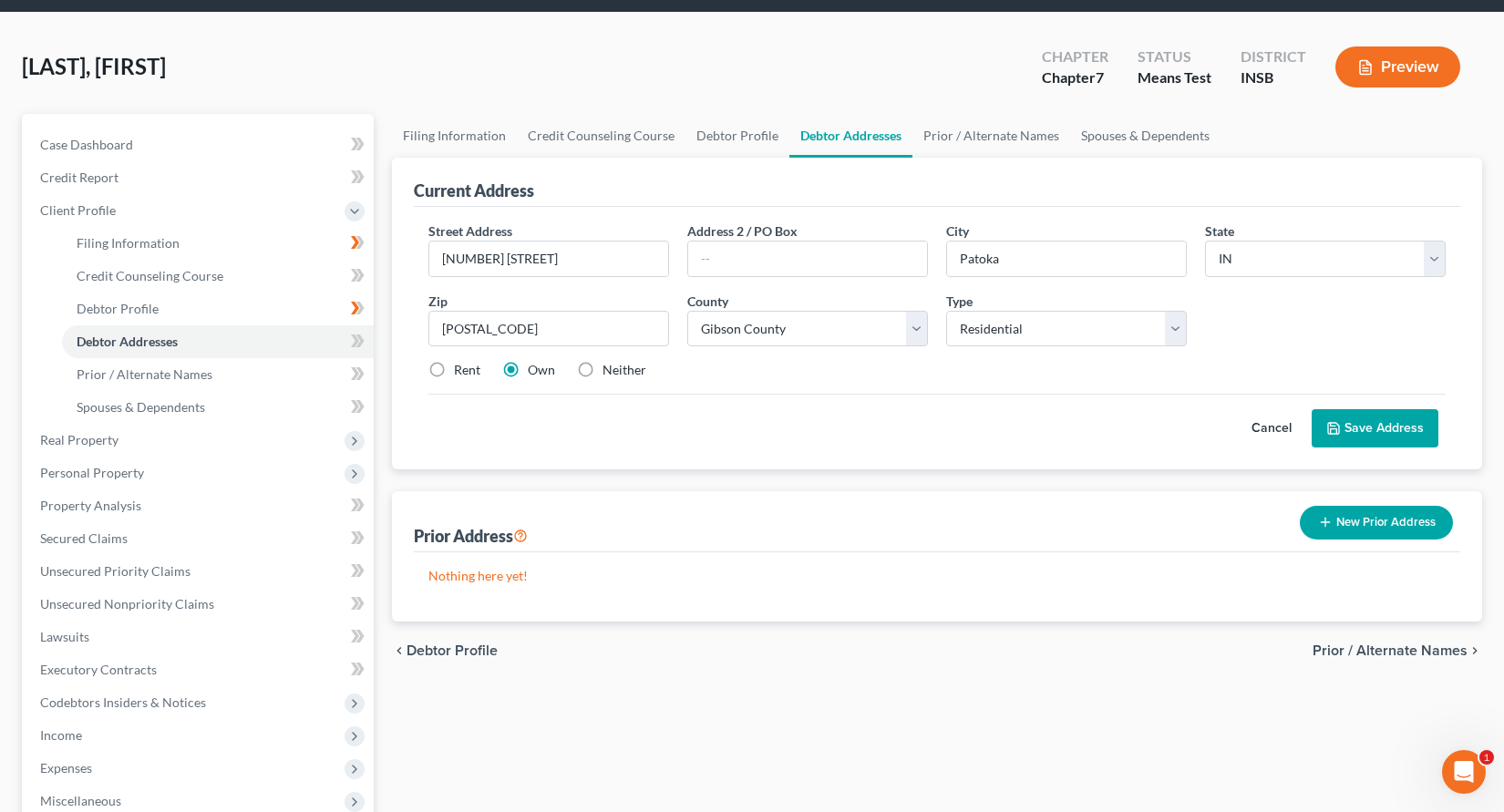 click on "Save Address" at bounding box center (1375, 428) 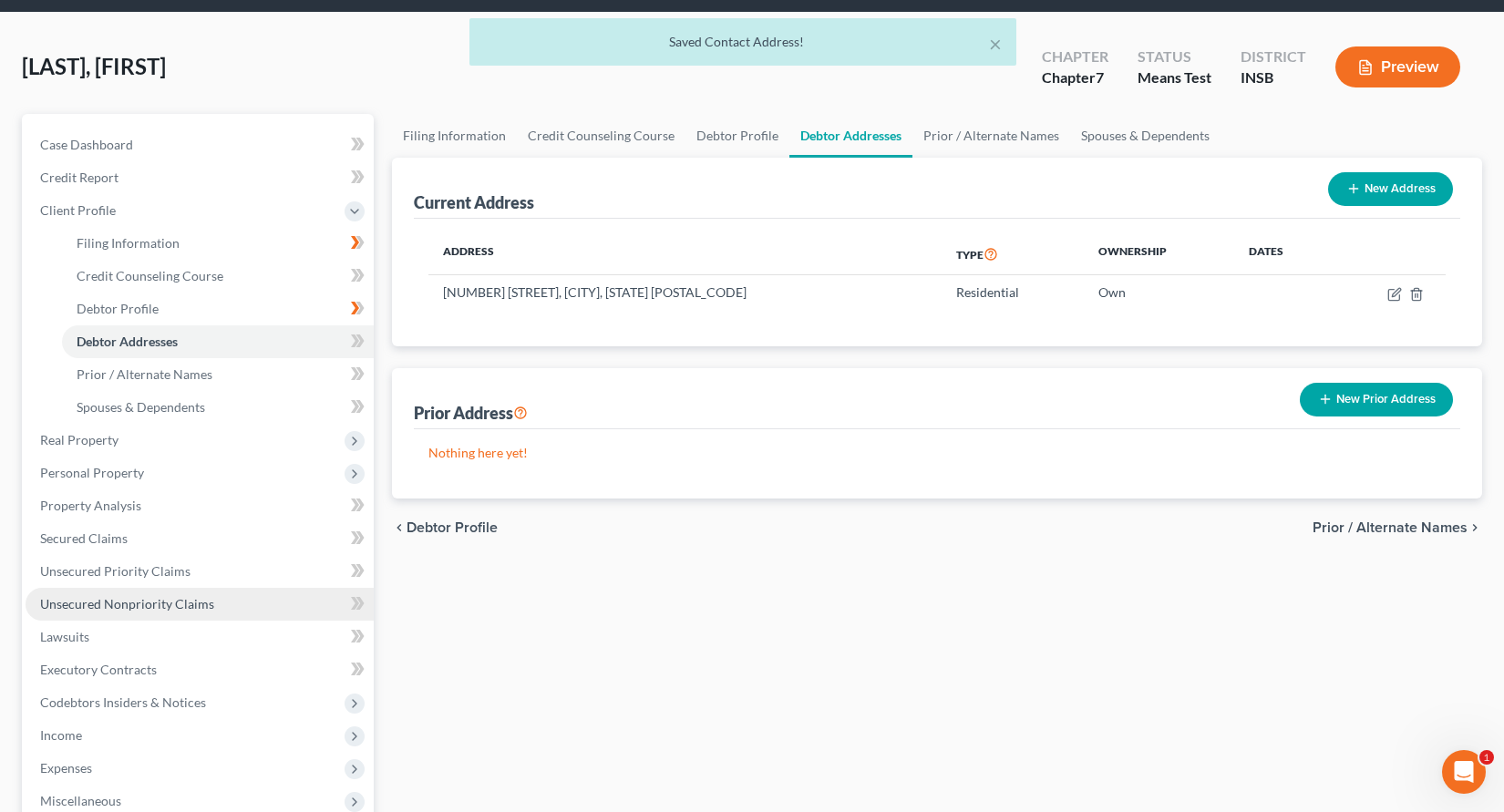 scroll, scrollTop: 243, scrollLeft: 0, axis: vertical 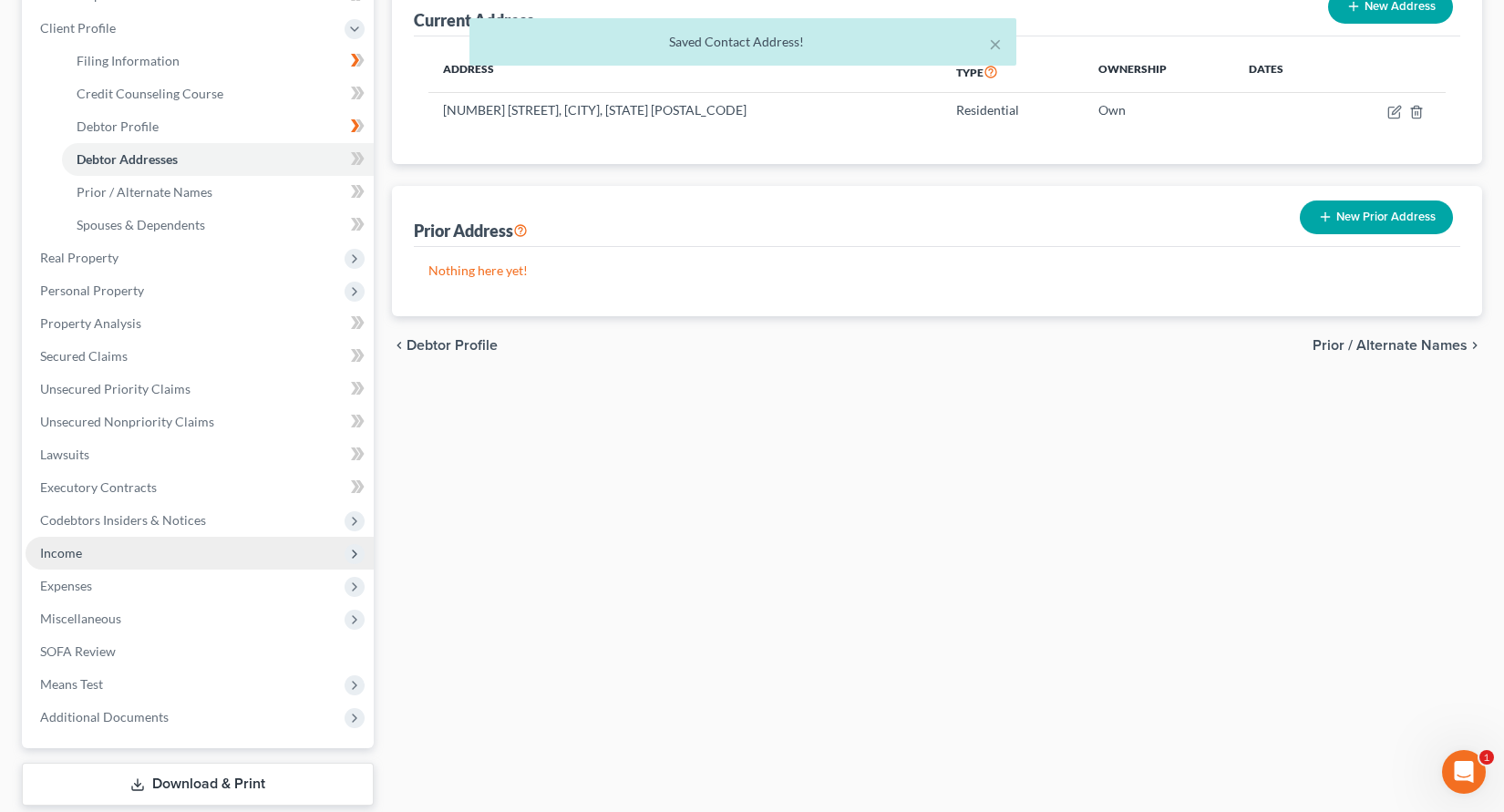 click on "Income" at bounding box center (61, 552) 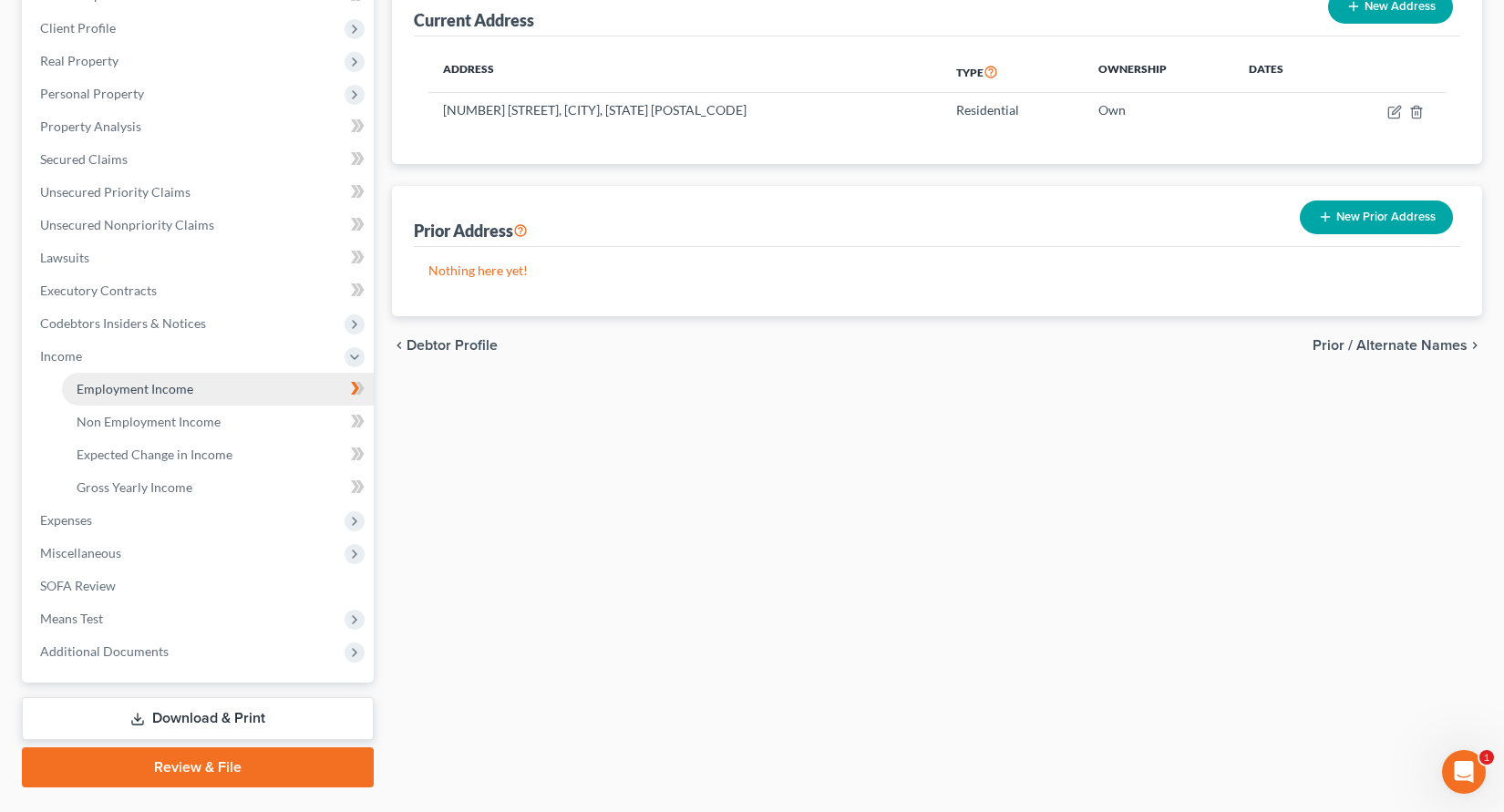 click on "Employment Income" at bounding box center (135, 388) 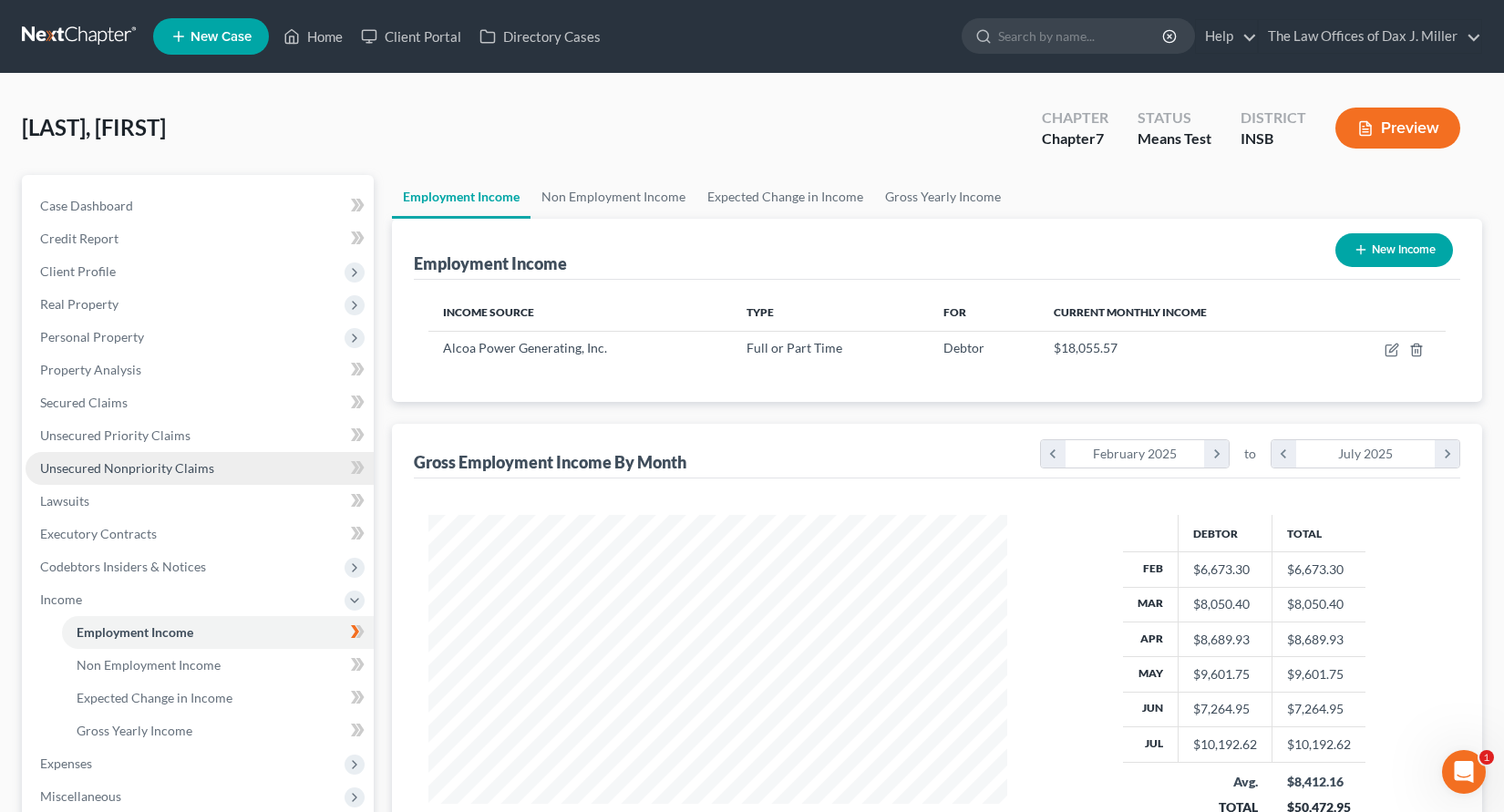 scroll, scrollTop: 911009, scrollLeft: 910900, axis: both 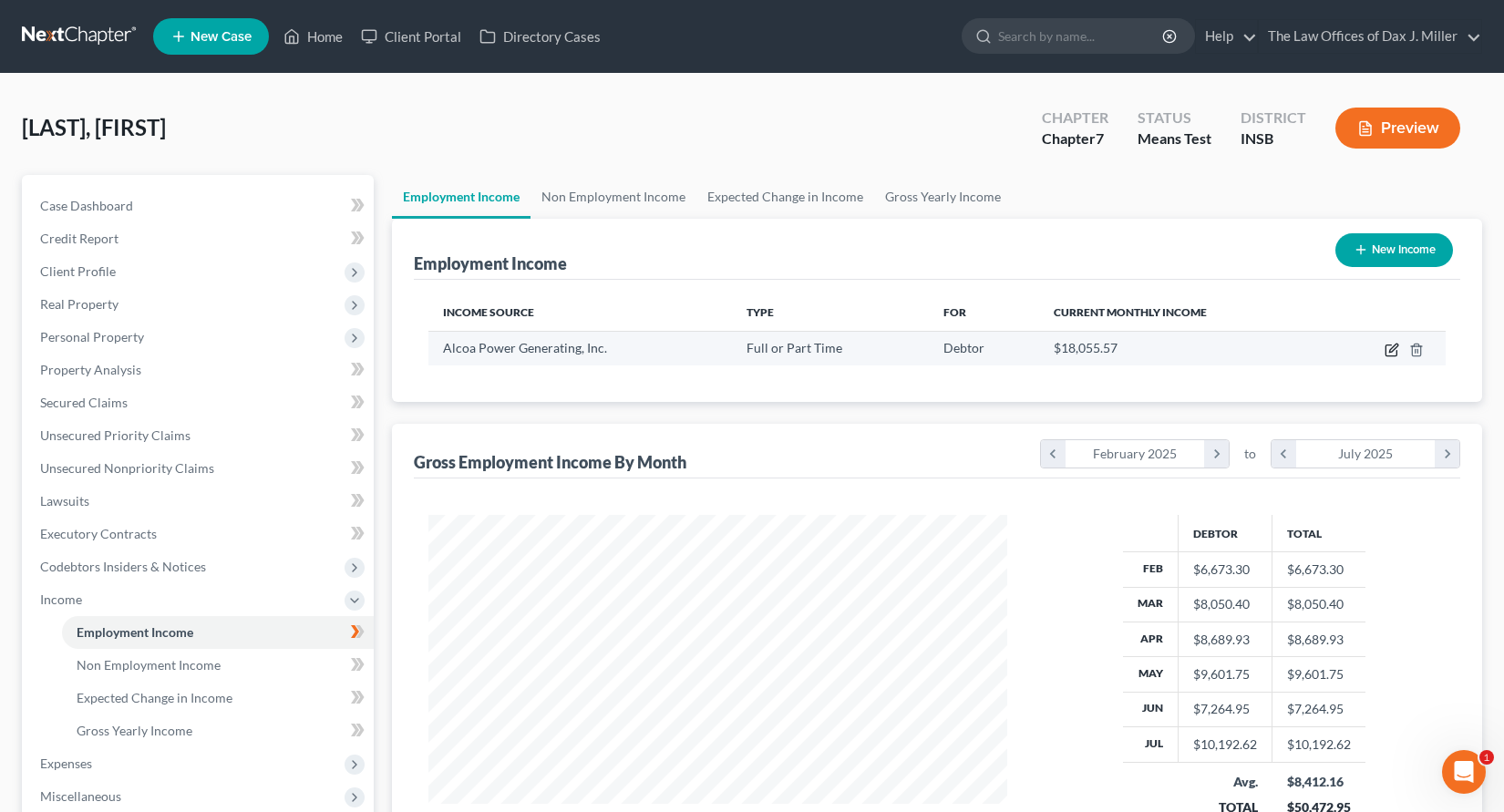 click 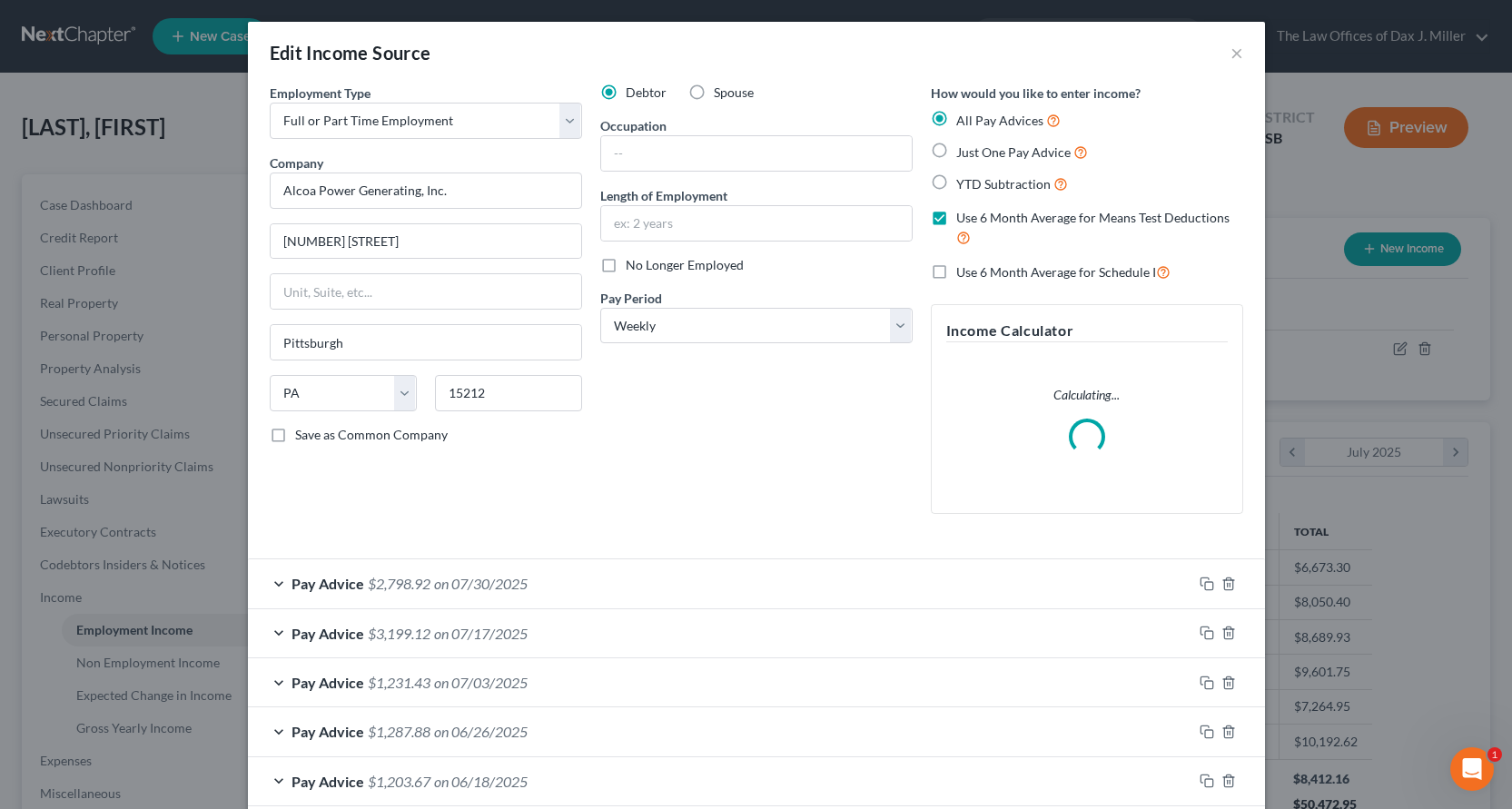 scroll, scrollTop: 907644, scrollLeft: 907490, axis: both 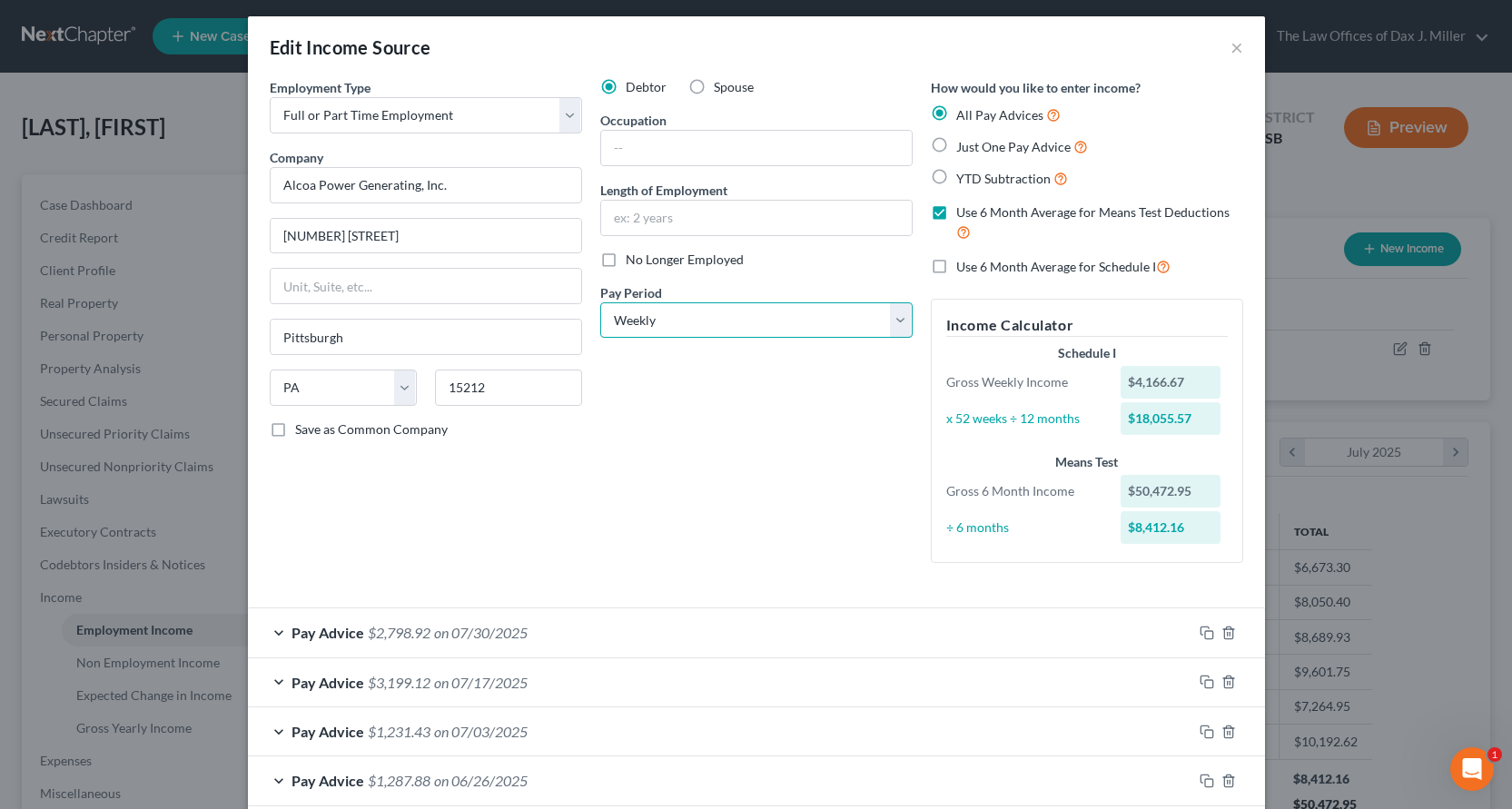 click on "Select Monthly Twice Monthly Every Other Week Weekly" at bounding box center (756, 321) 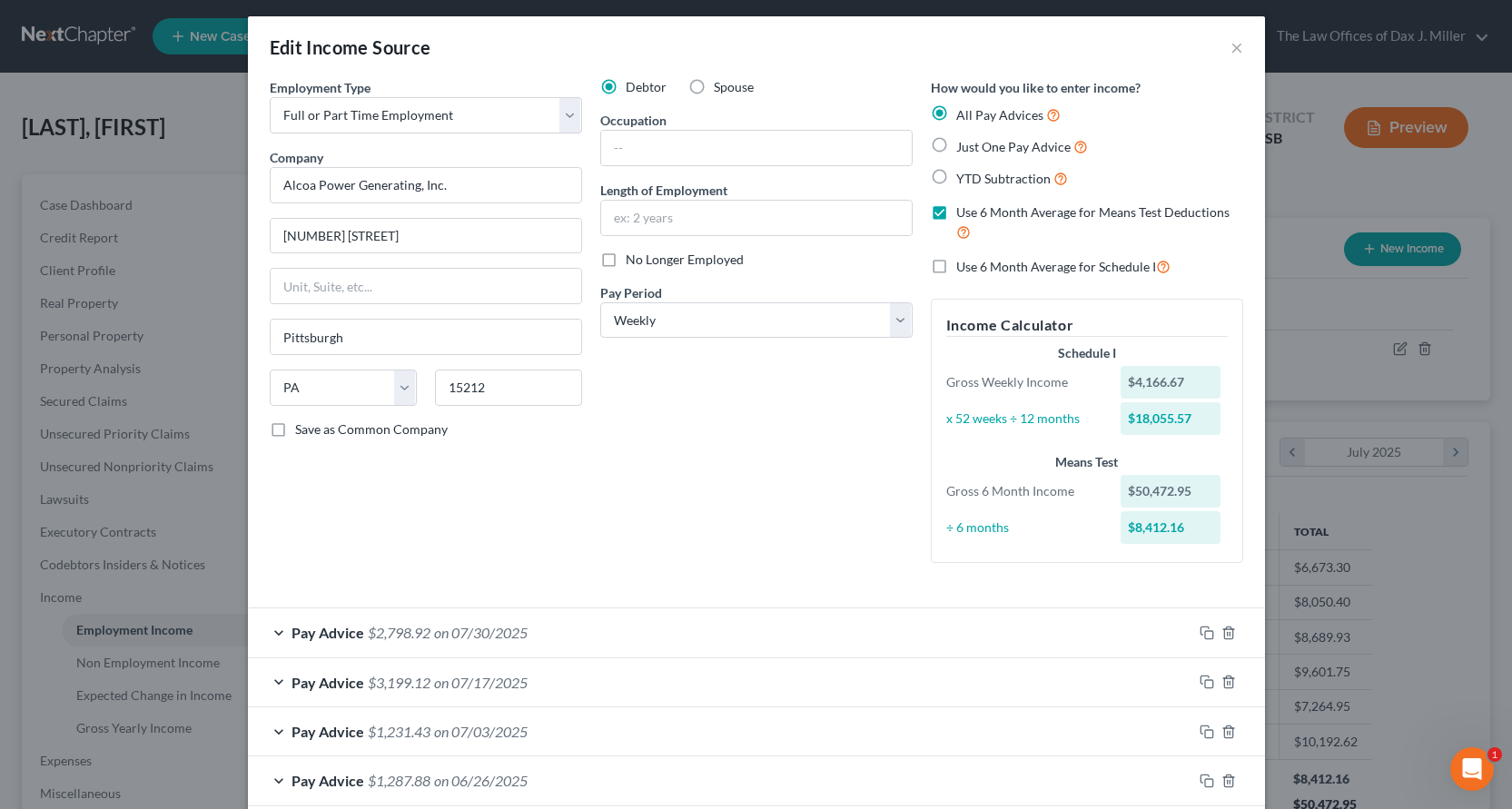 click on "Edit Income Source ×
Employment Type
*
Select Full or Part Time Employment Self Employment
Company
*
Alcoa Power Generating, Inc.                      [NUMBER] [STREET] [CITY] State AL AK AR AZ CA CO CT DE DC FL GA GU HI ID IL IN IA KS KY LA ME MD MA MI MN MS MO MT NC ND NE NV NH NJ NM NY OH OK OR PA PR RI SC SD TN TX UT VI VA VT WA WV WI WY [POSTAL_CODE] Save as Common Company Debtor Spouse Occupation Length of Employment No Longer Employed
Pay Period
*
Select Monthly Twice Monthly Every Other Week Weekly How would you like to enter income?
All Pay Advices
Just One Pay Advice
YTD Subtraction
Use 6 Month Average for Means Test Deductions  Use 6 Month Average for Schedule I  Income Calculator
Schedule I Gross Weekly Income [PRICE] x 52 weeks ÷ 12 months [PRICE] Means Test Gross 6 Month Income [PRICE] ÷ 6 months [PRICE]
Pay Advice
*" at bounding box center [426, 328] 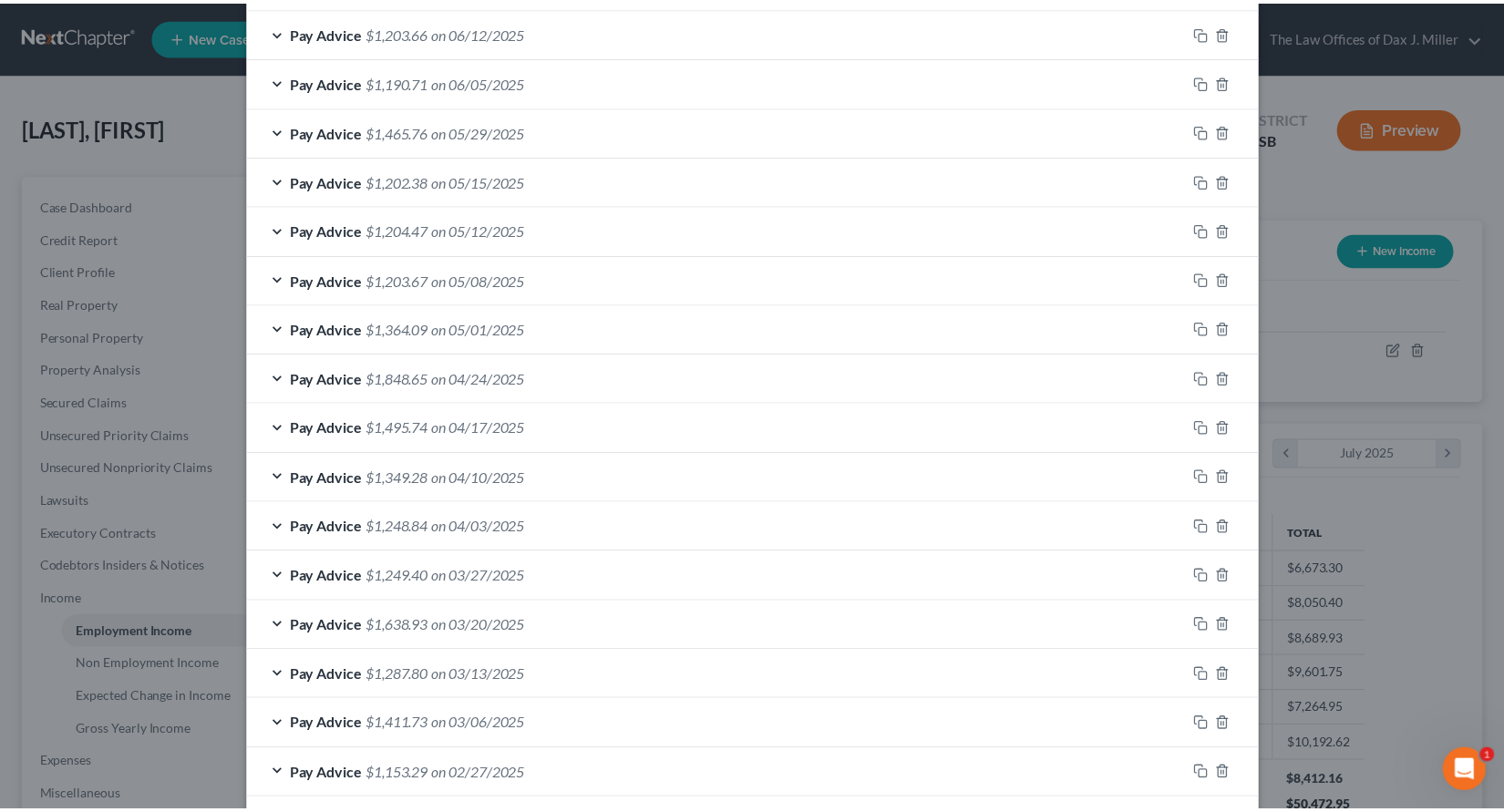 scroll, scrollTop: 1093, scrollLeft: 0, axis: vertical 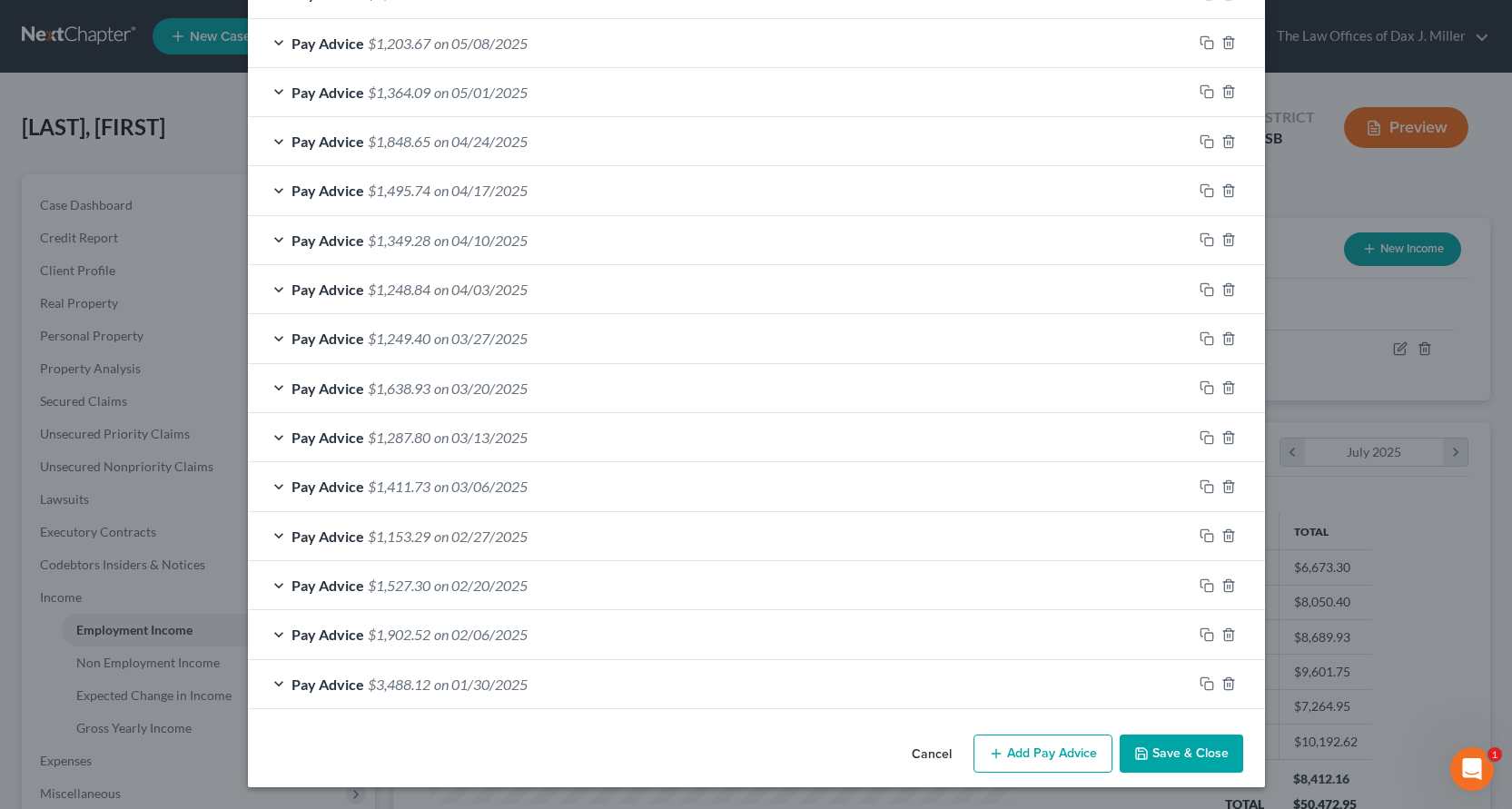 click on "Save & Close" at bounding box center (1181, 754) 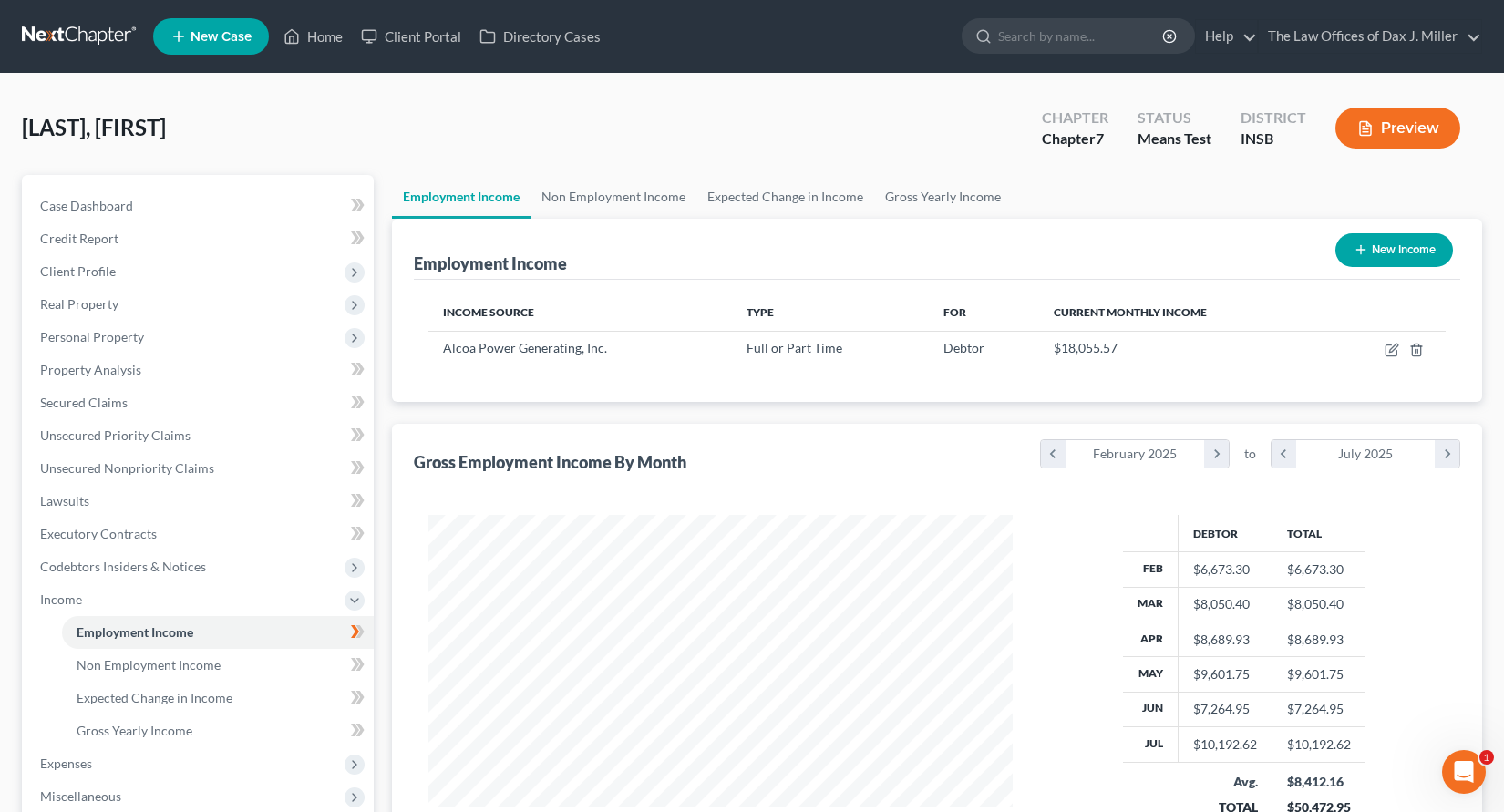 scroll, scrollTop: 327, scrollLeft: 614, axis: both 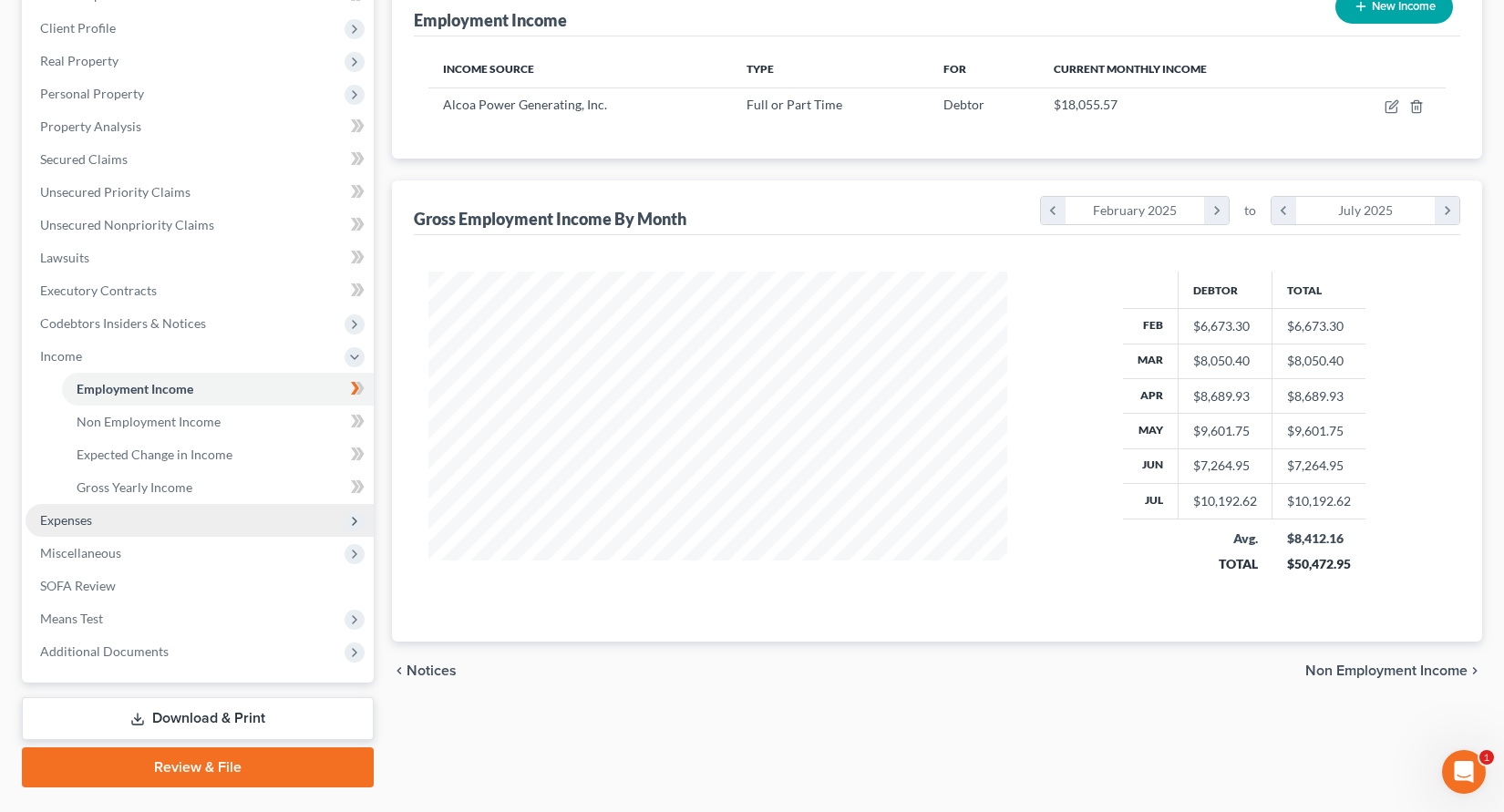 click on "Expenses" at bounding box center (200, 520) 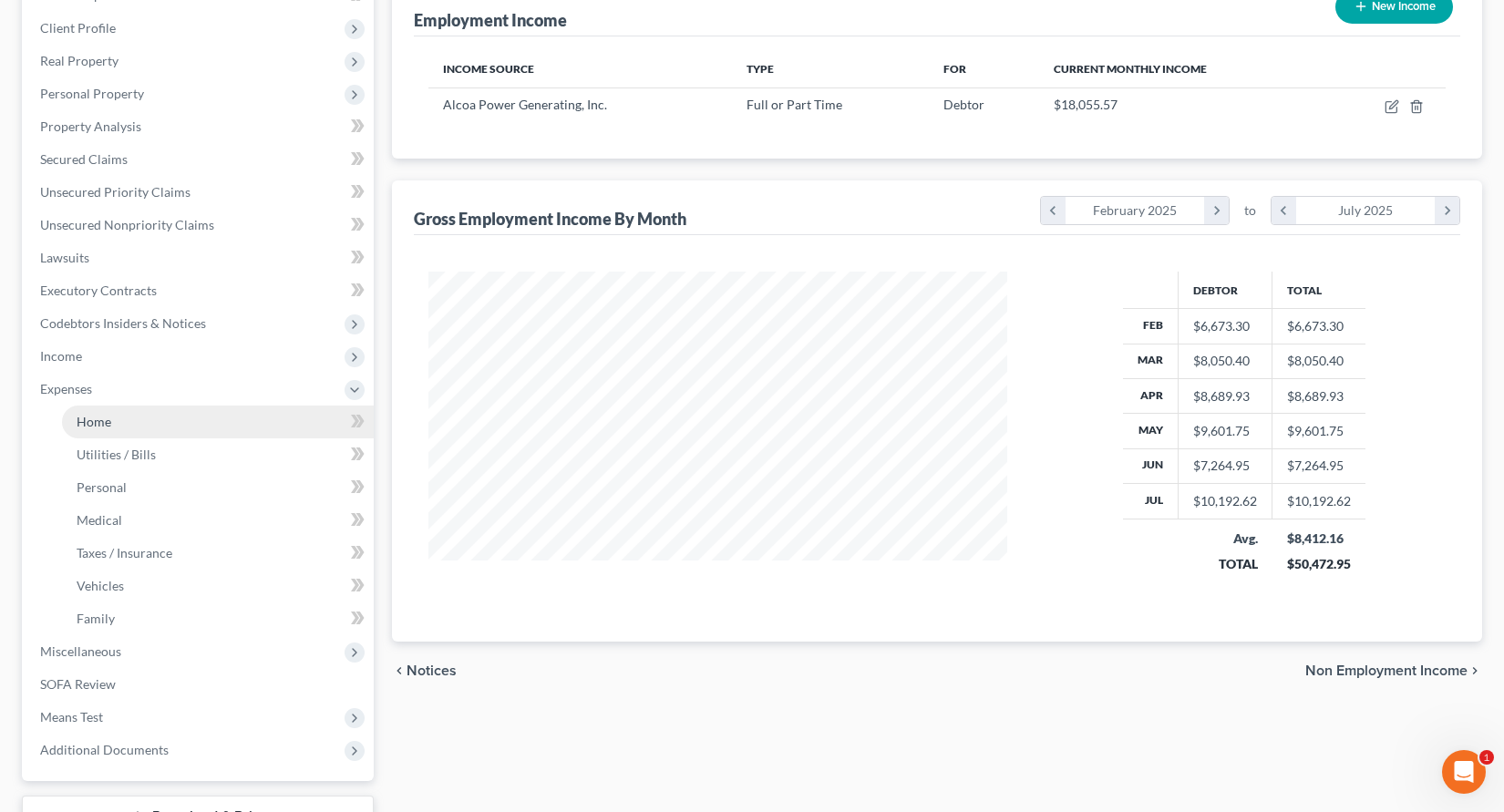 click on "Home" at bounding box center [218, 422] 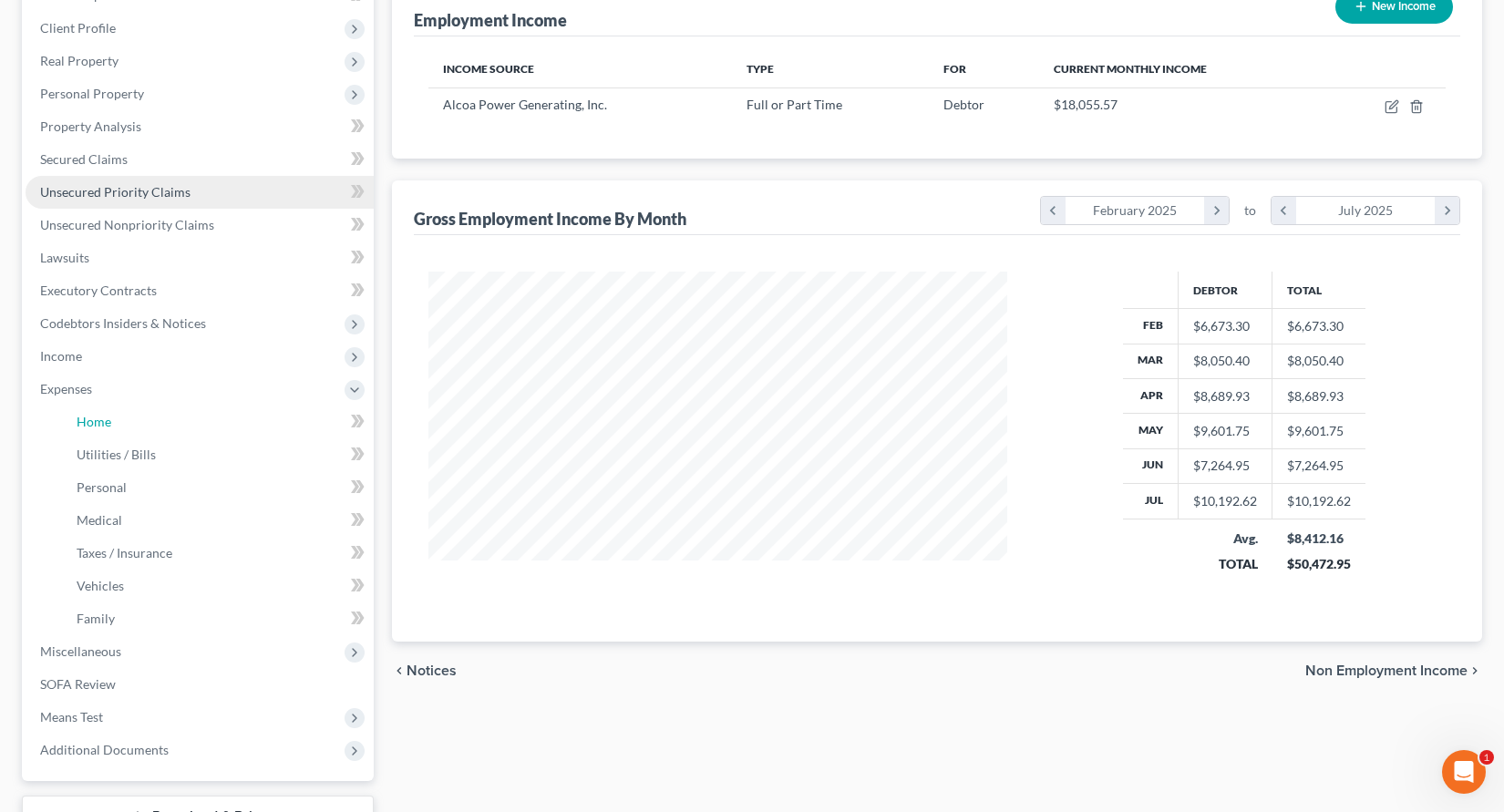 scroll, scrollTop: 0, scrollLeft: 0, axis: both 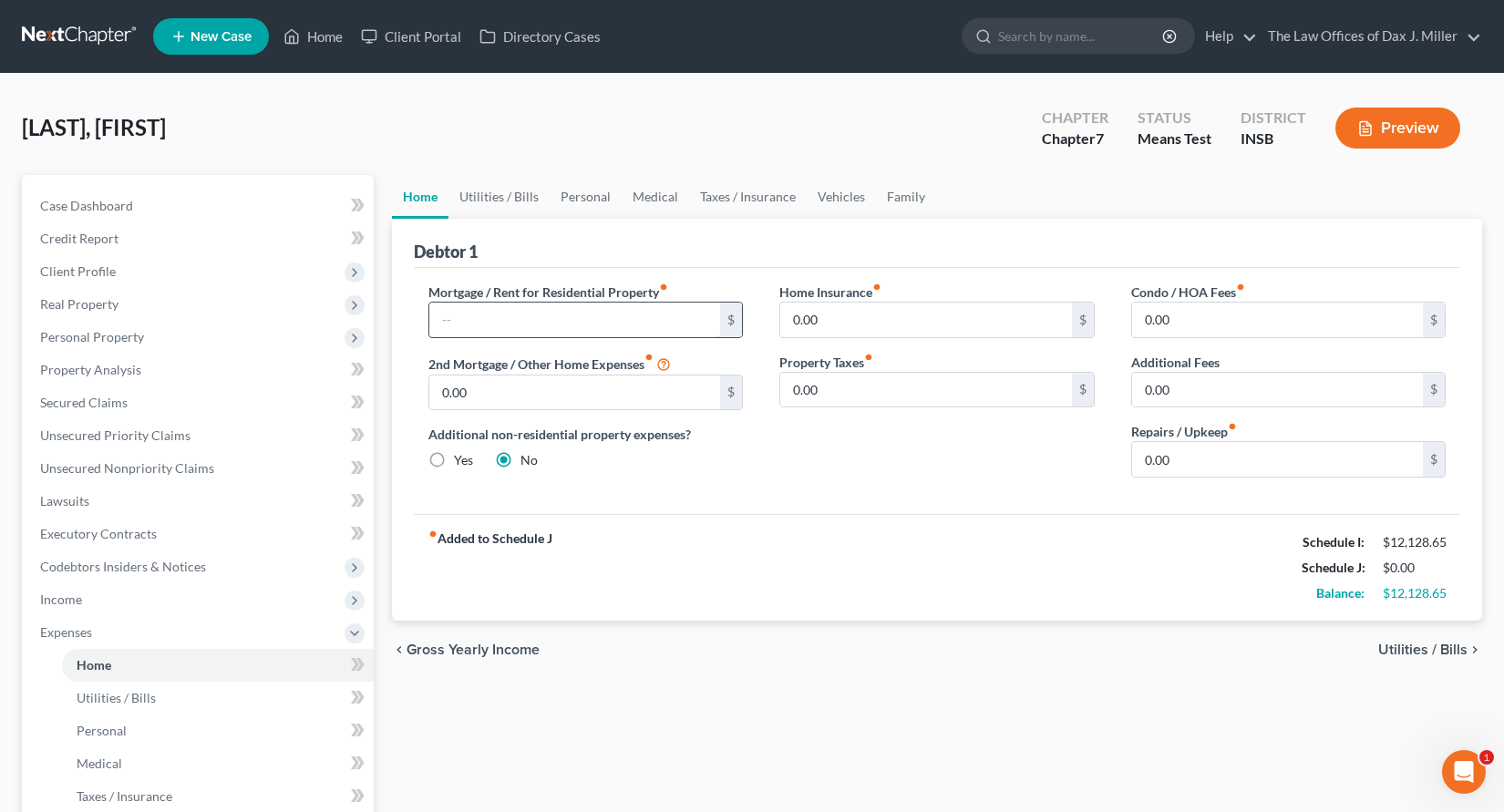 click at bounding box center (575, 320) 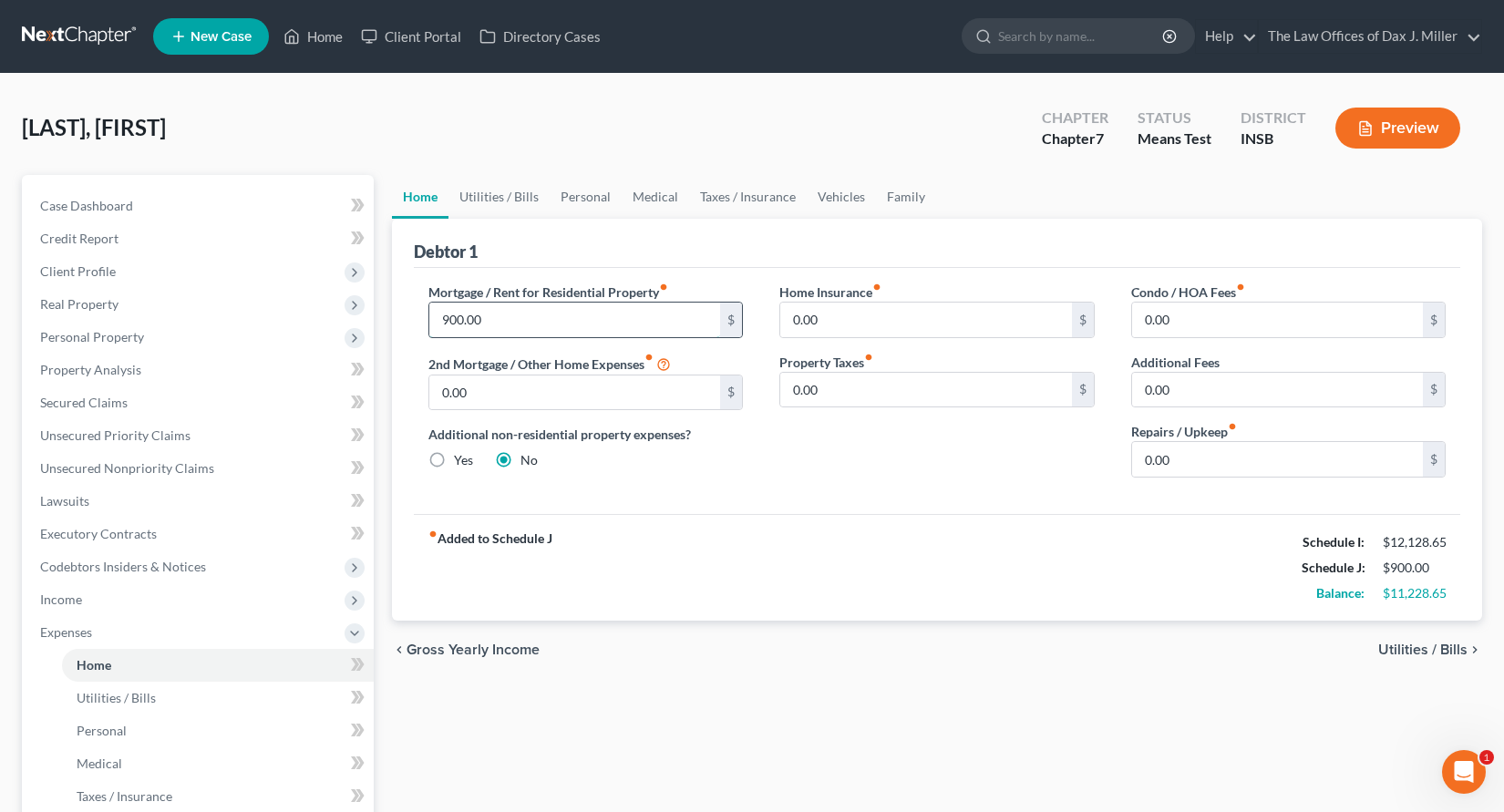 type on "900.00" 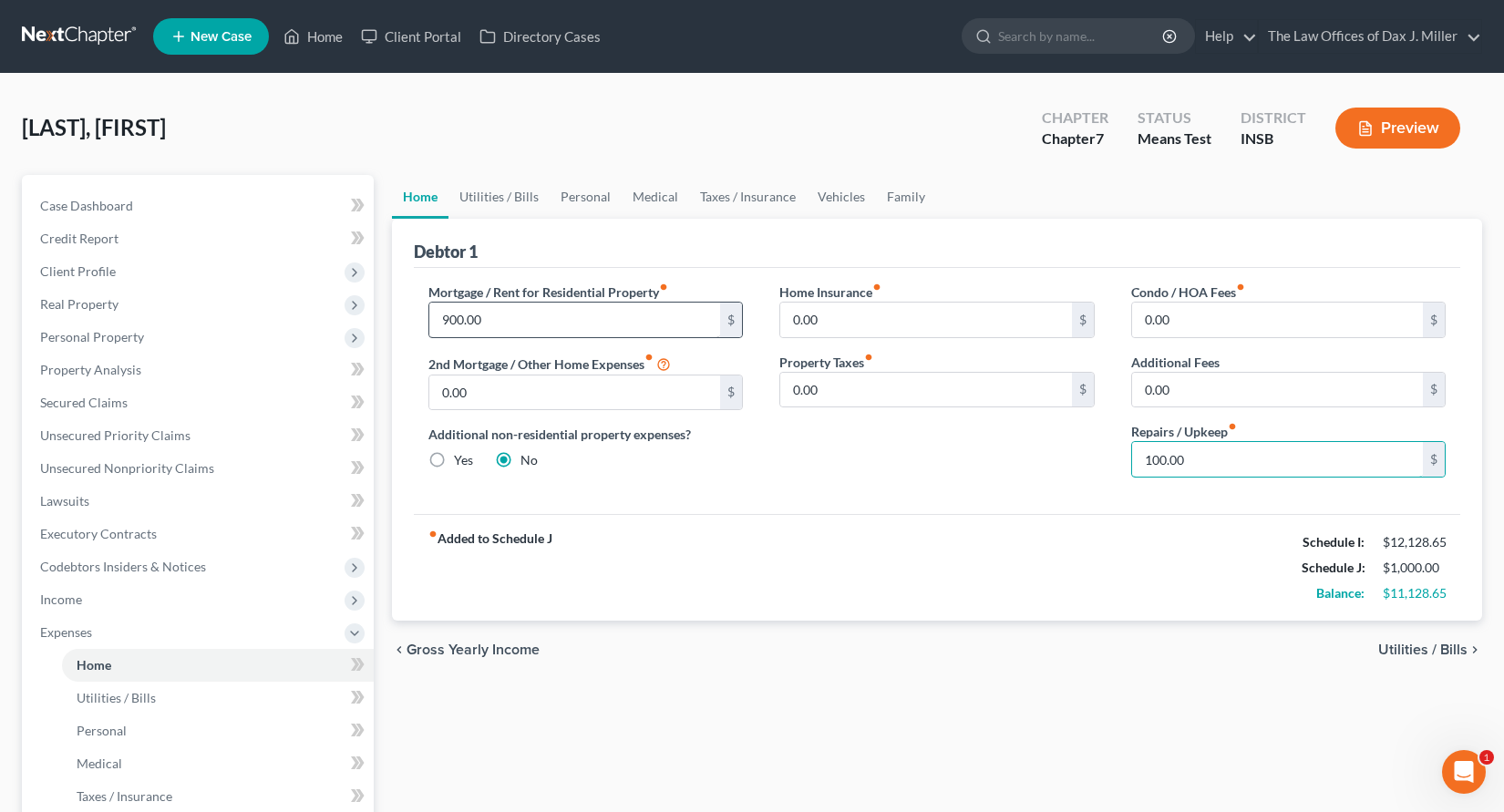 type on "100.00" 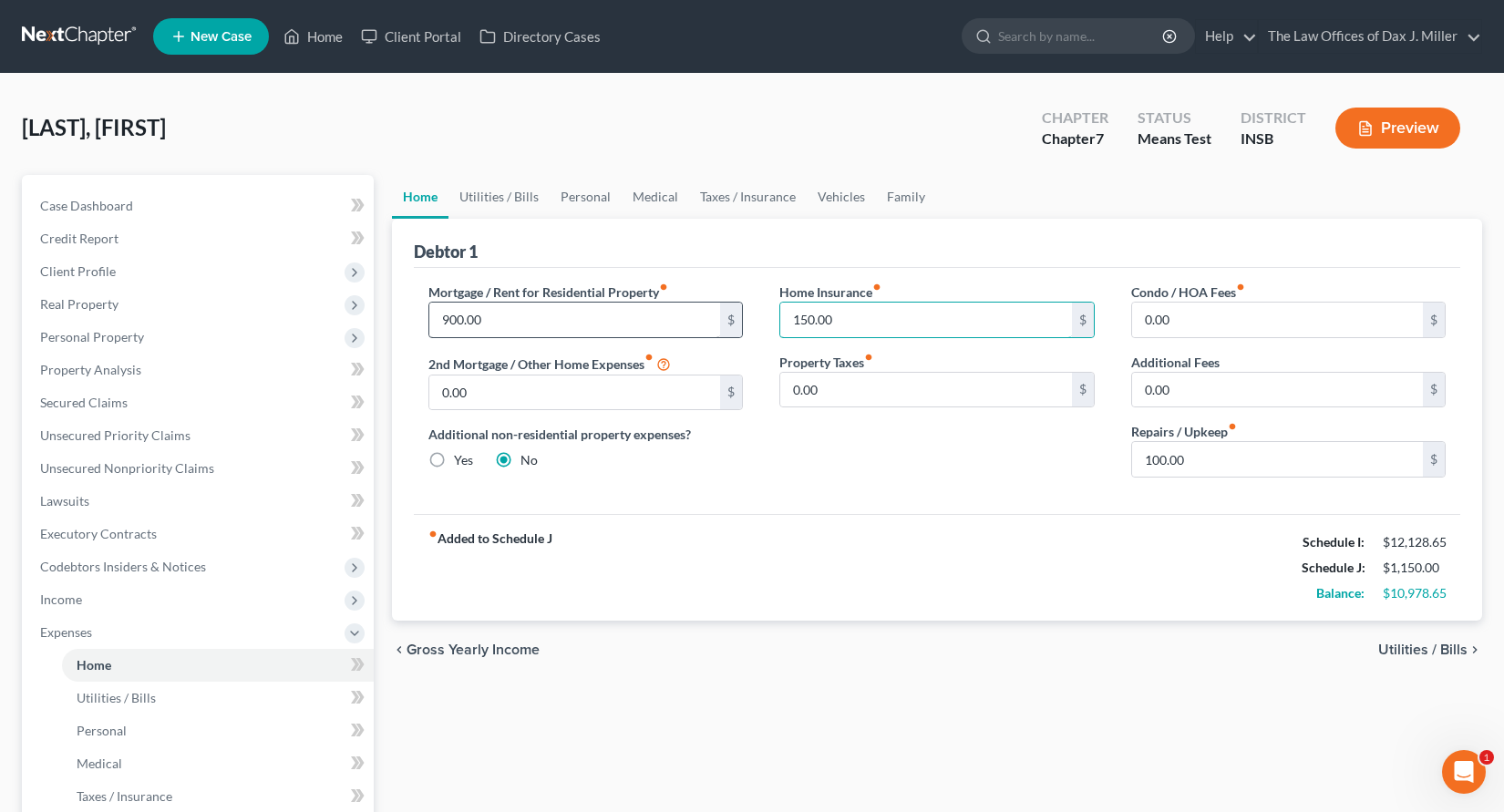 type on "150.00" 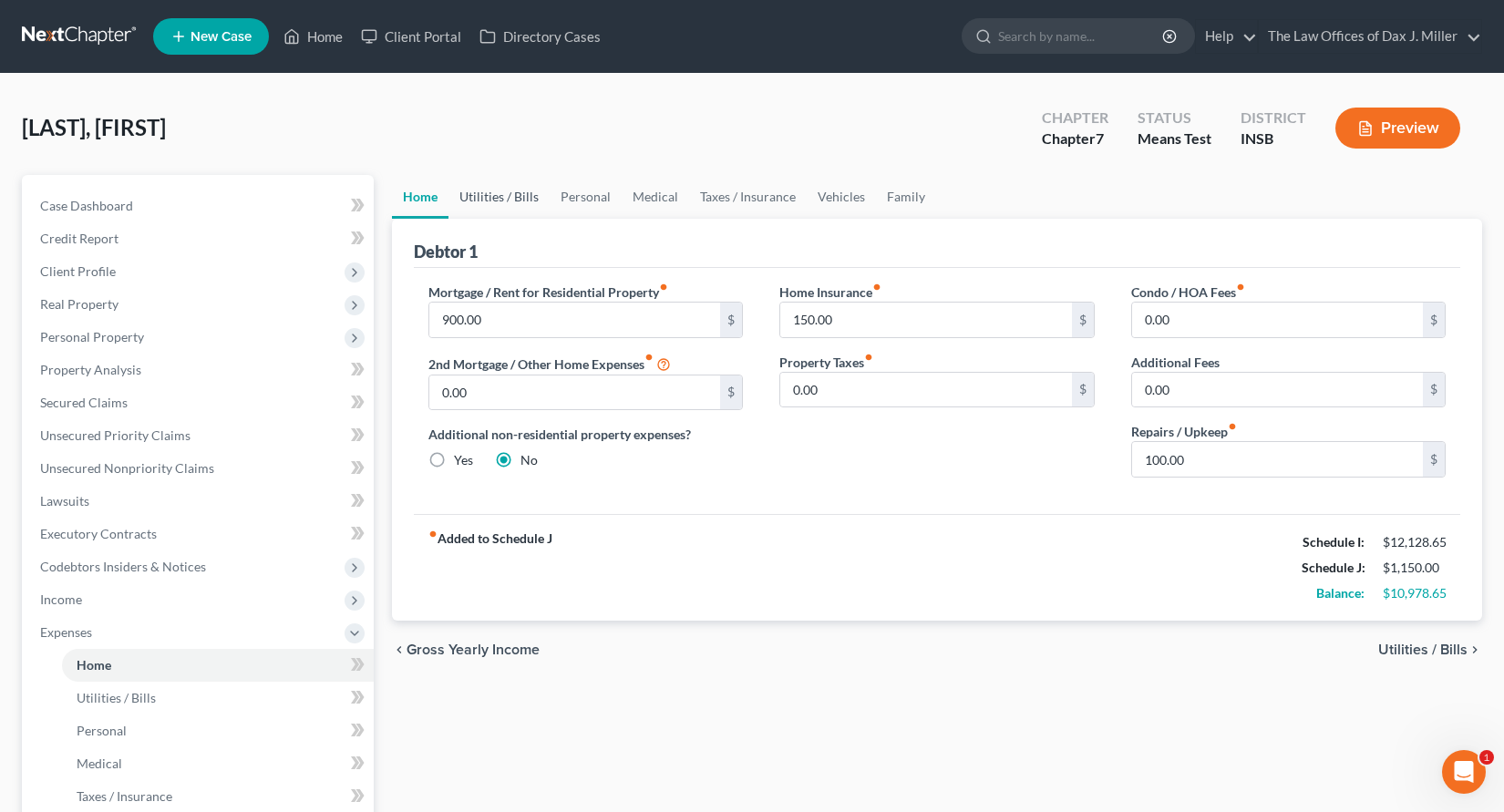 click on "Utilities / Bills" at bounding box center (499, 197) 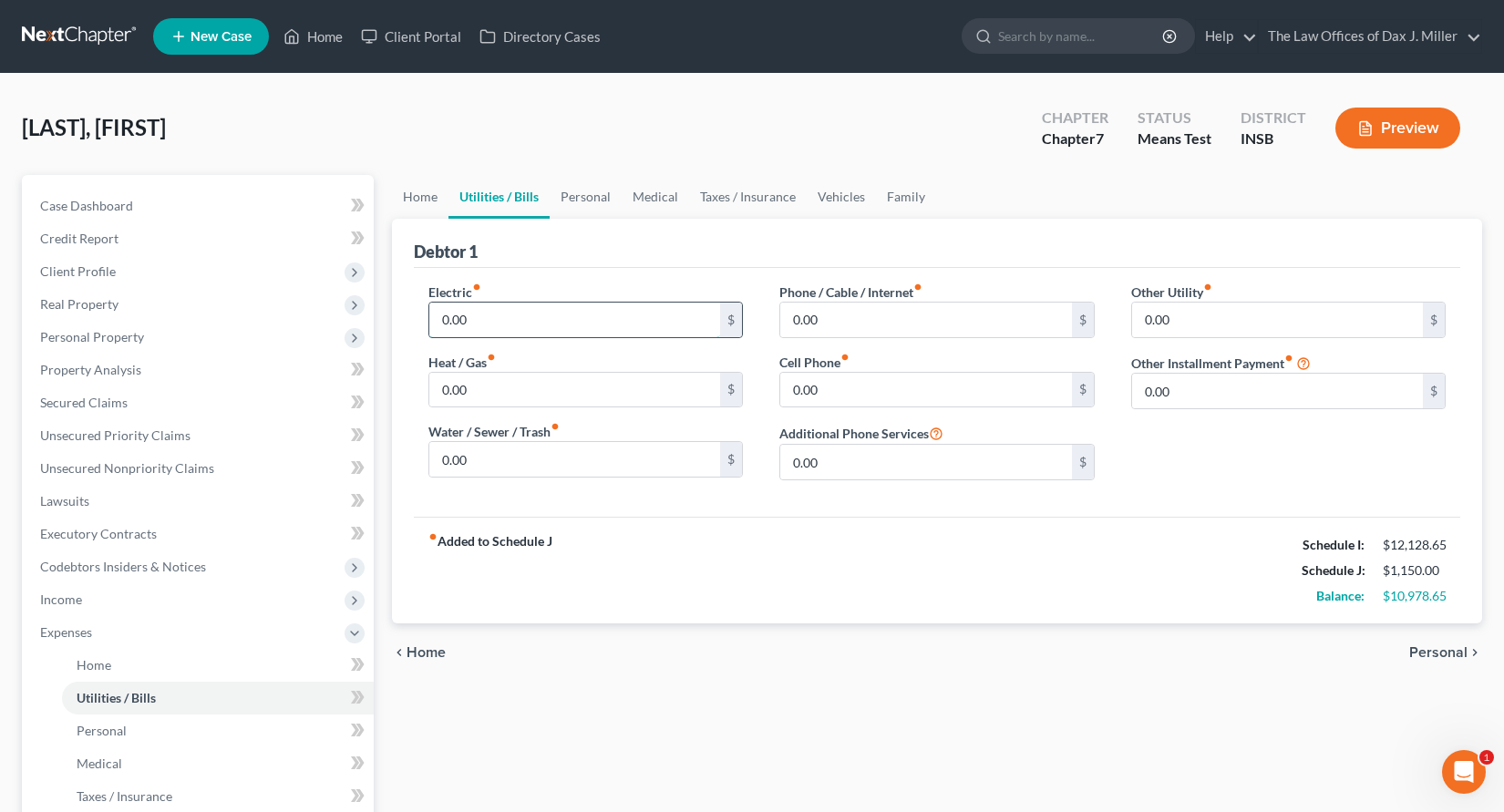 click on "0.00" at bounding box center [575, 320] 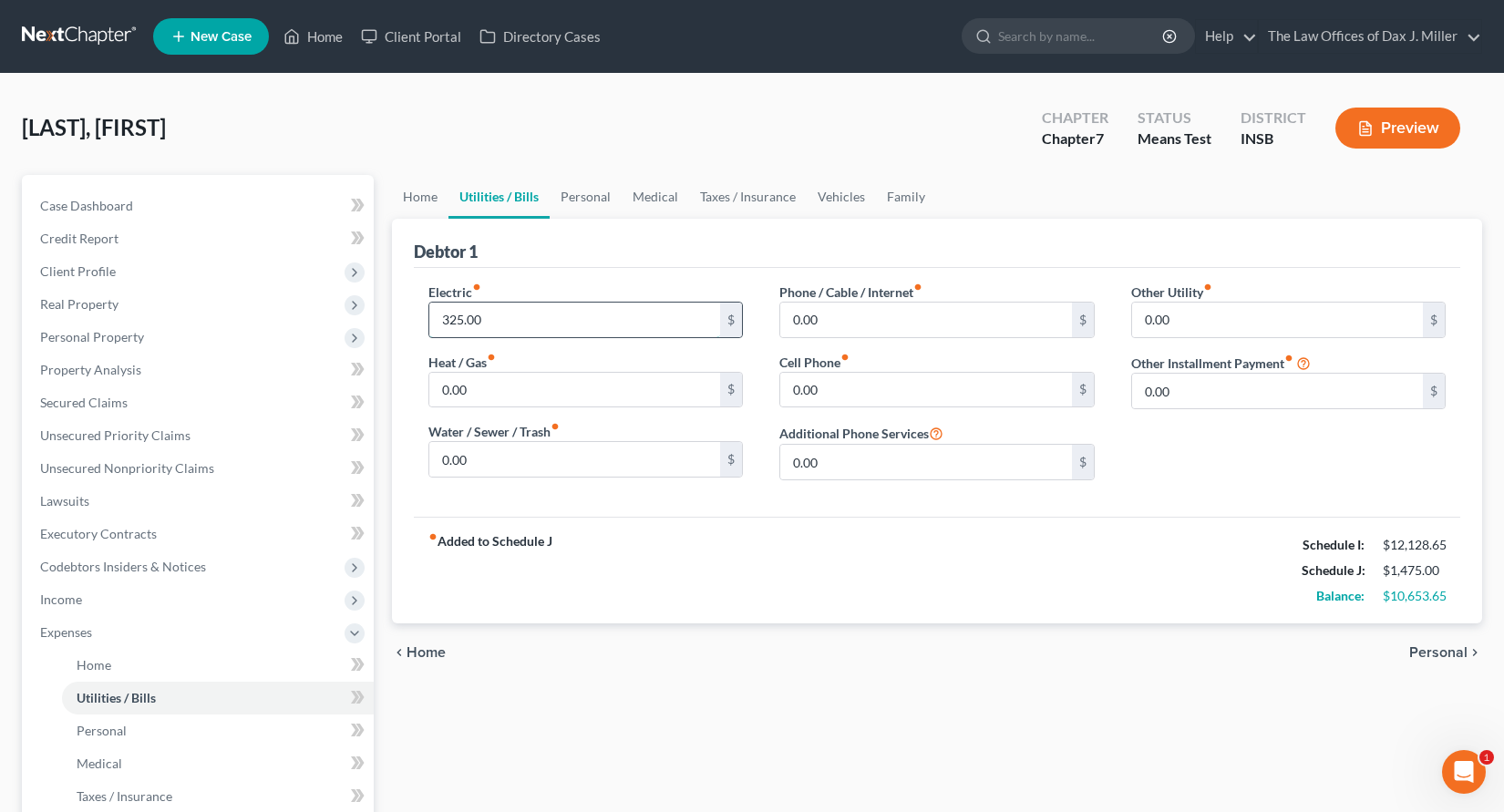 type on "325.00" 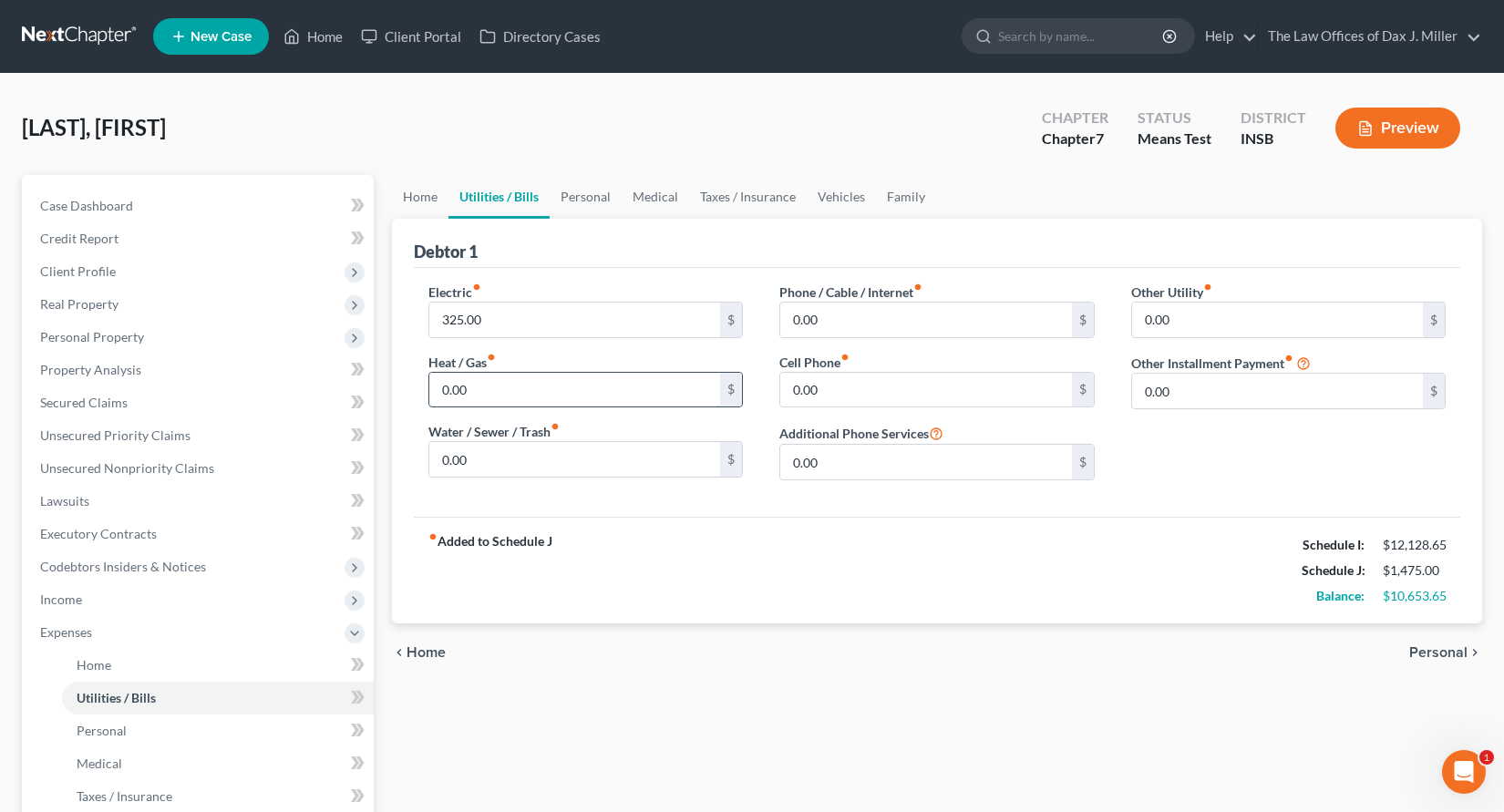 click on "0.00" at bounding box center (575, 390) 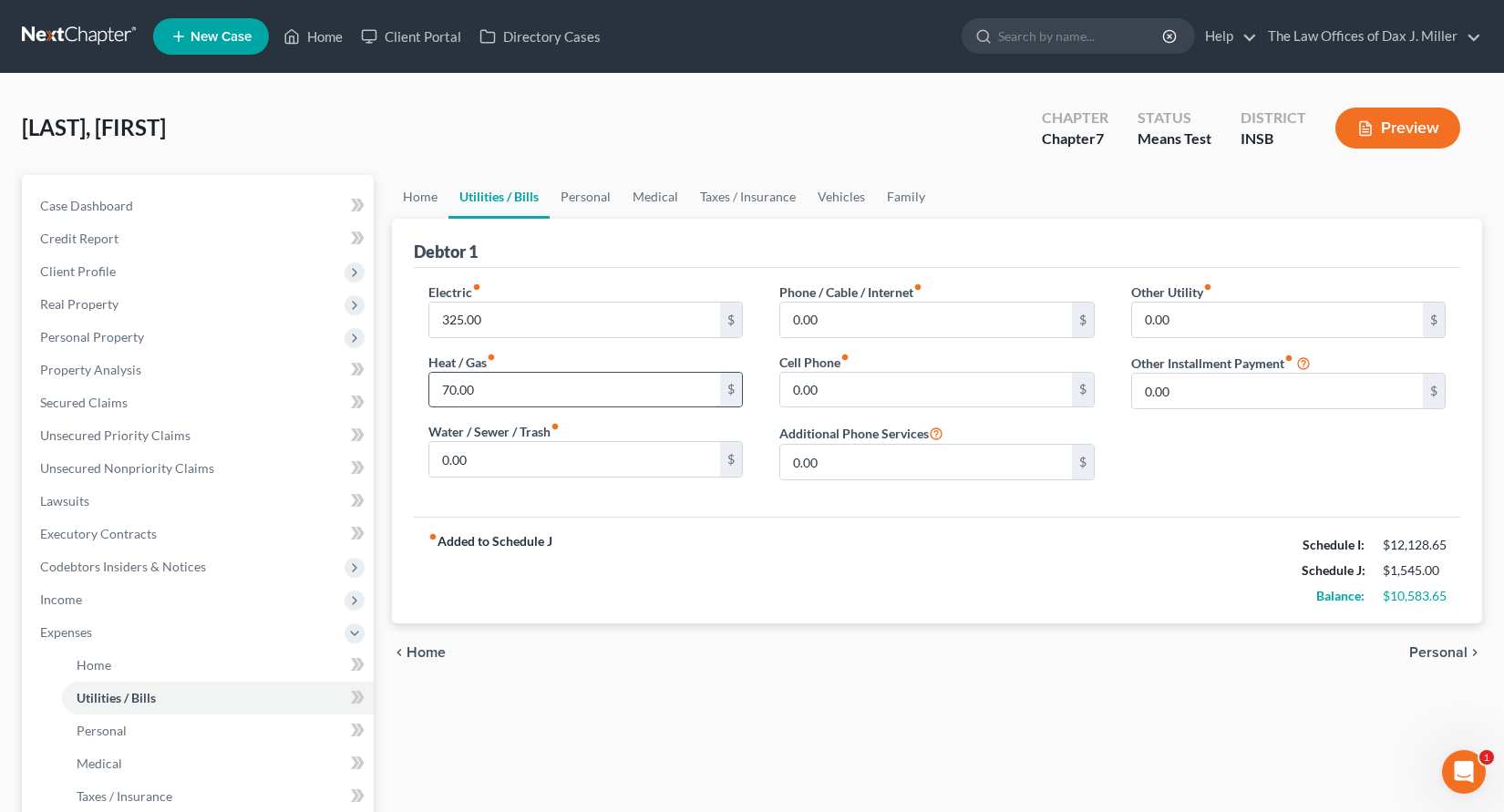 type on "70.00" 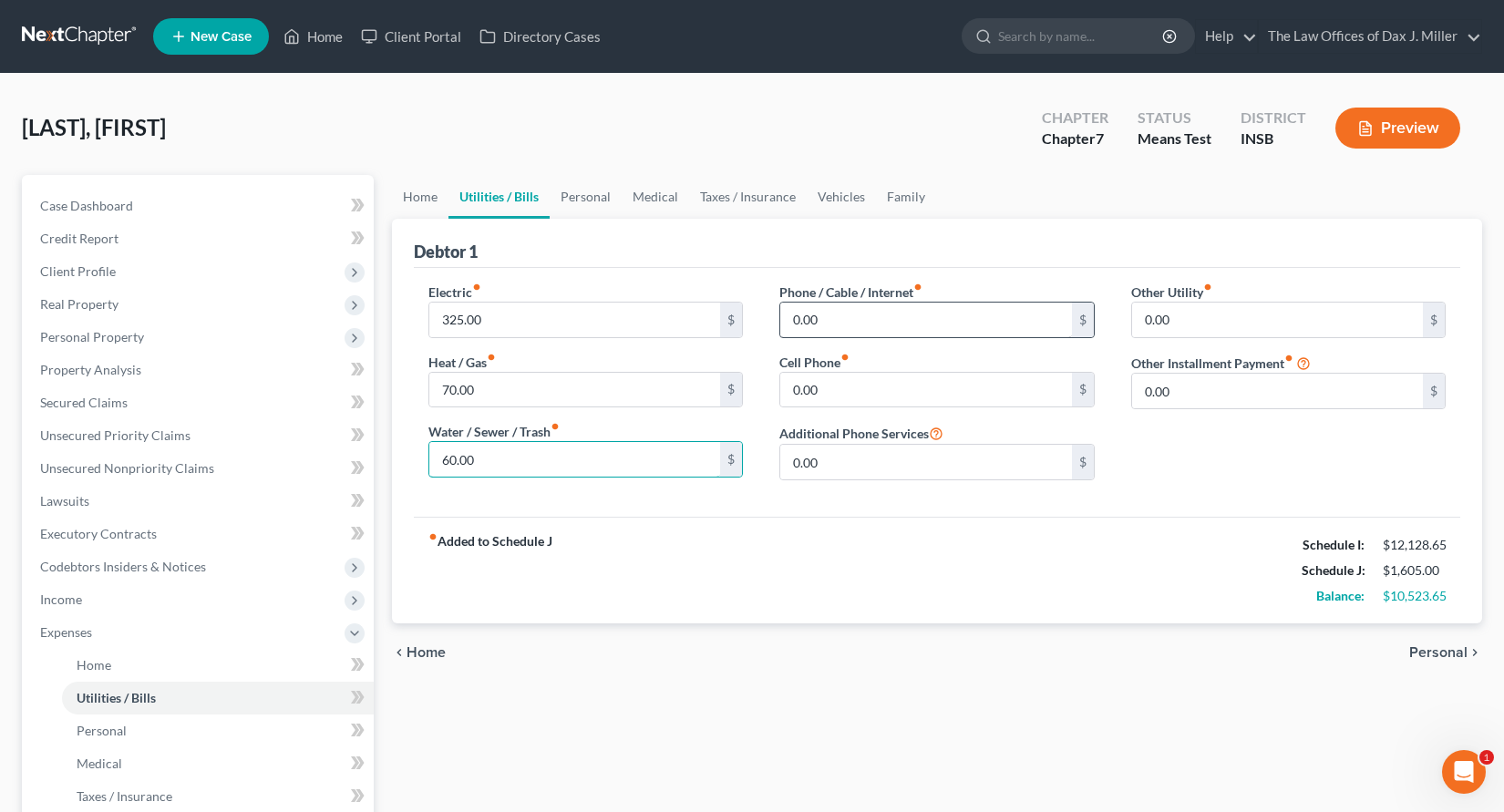 type on "60.00" 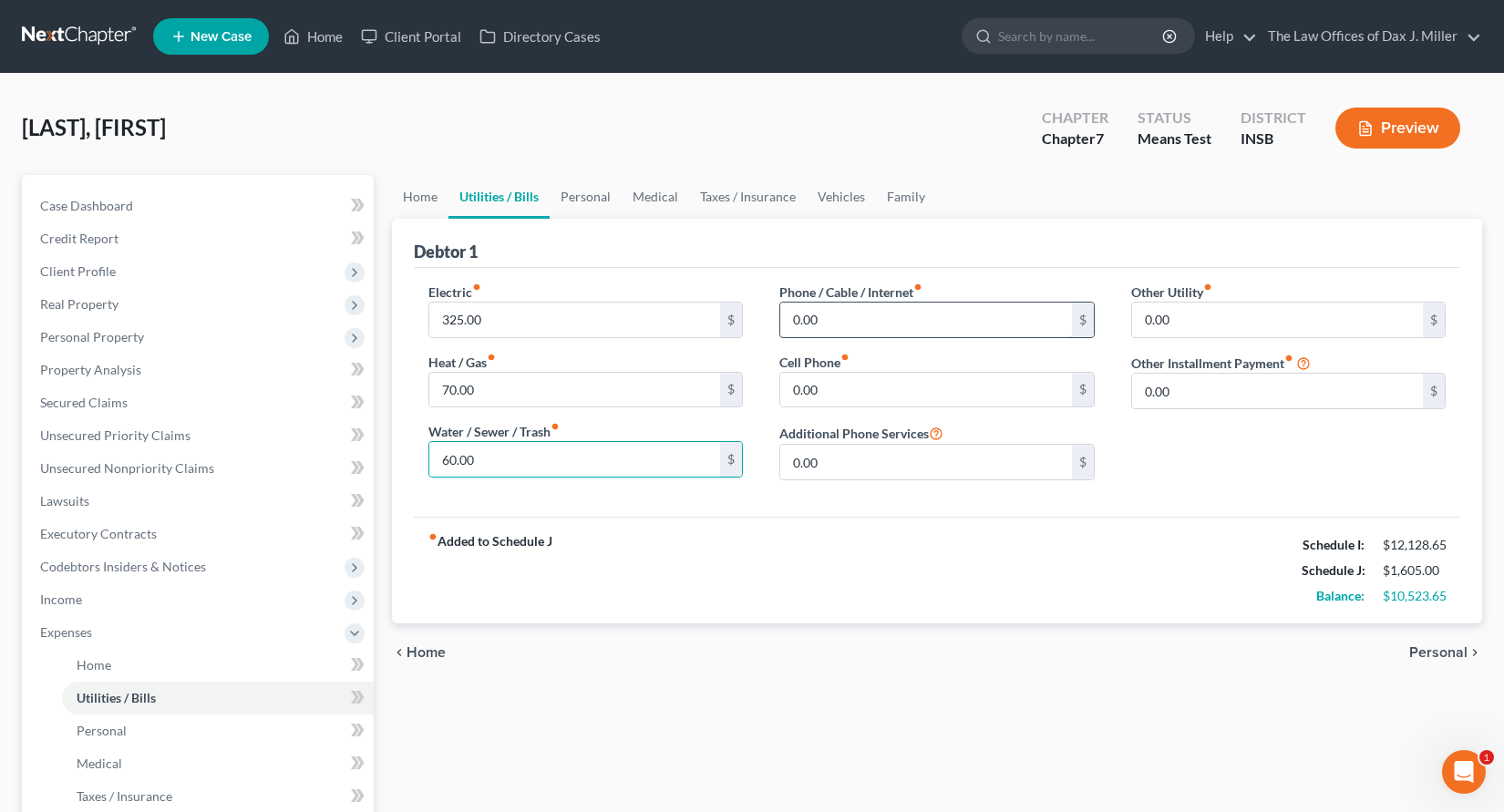 click on "0.00" at bounding box center [926, 320] 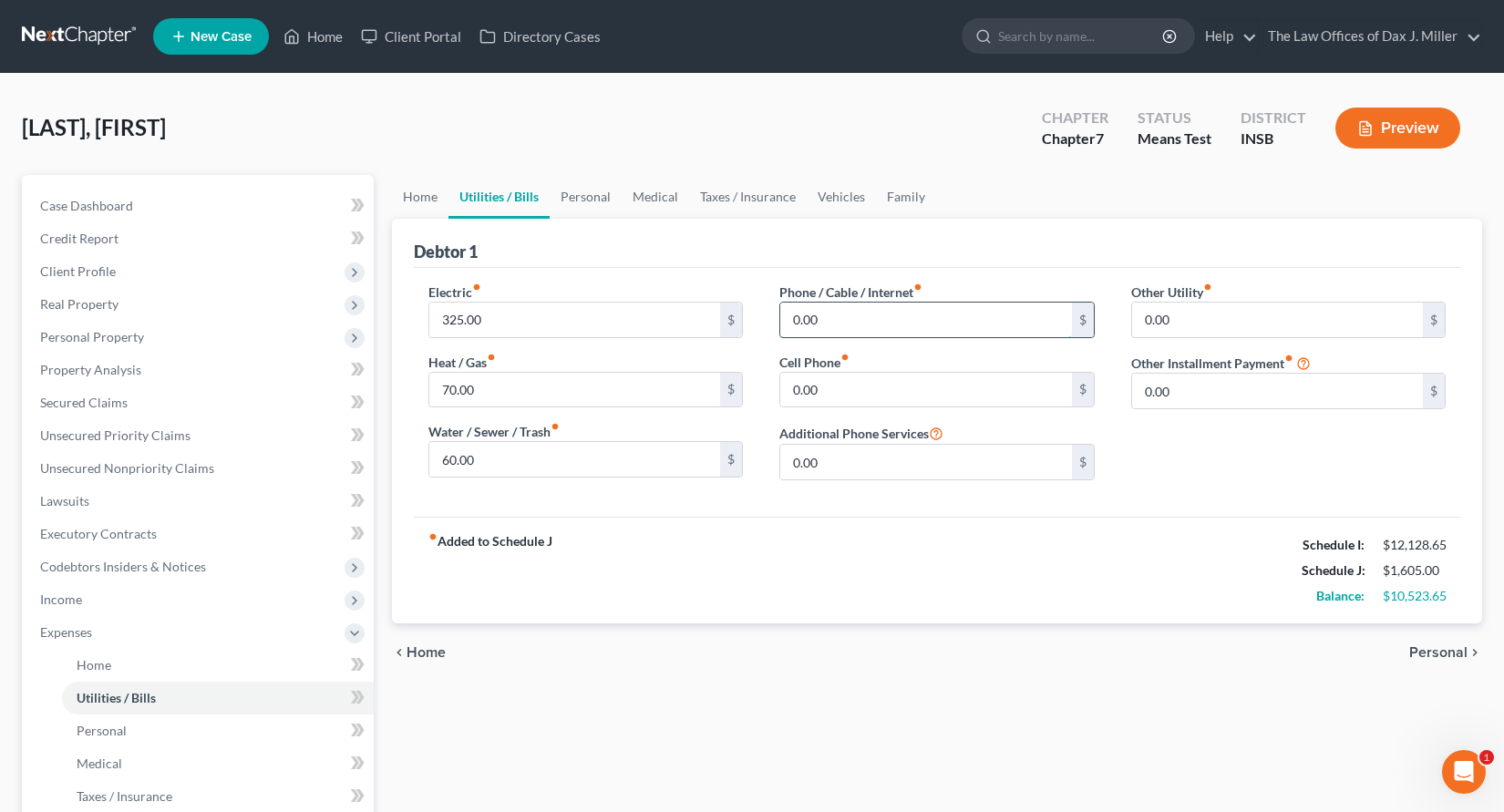 click on "0.00" at bounding box center (926, 320) 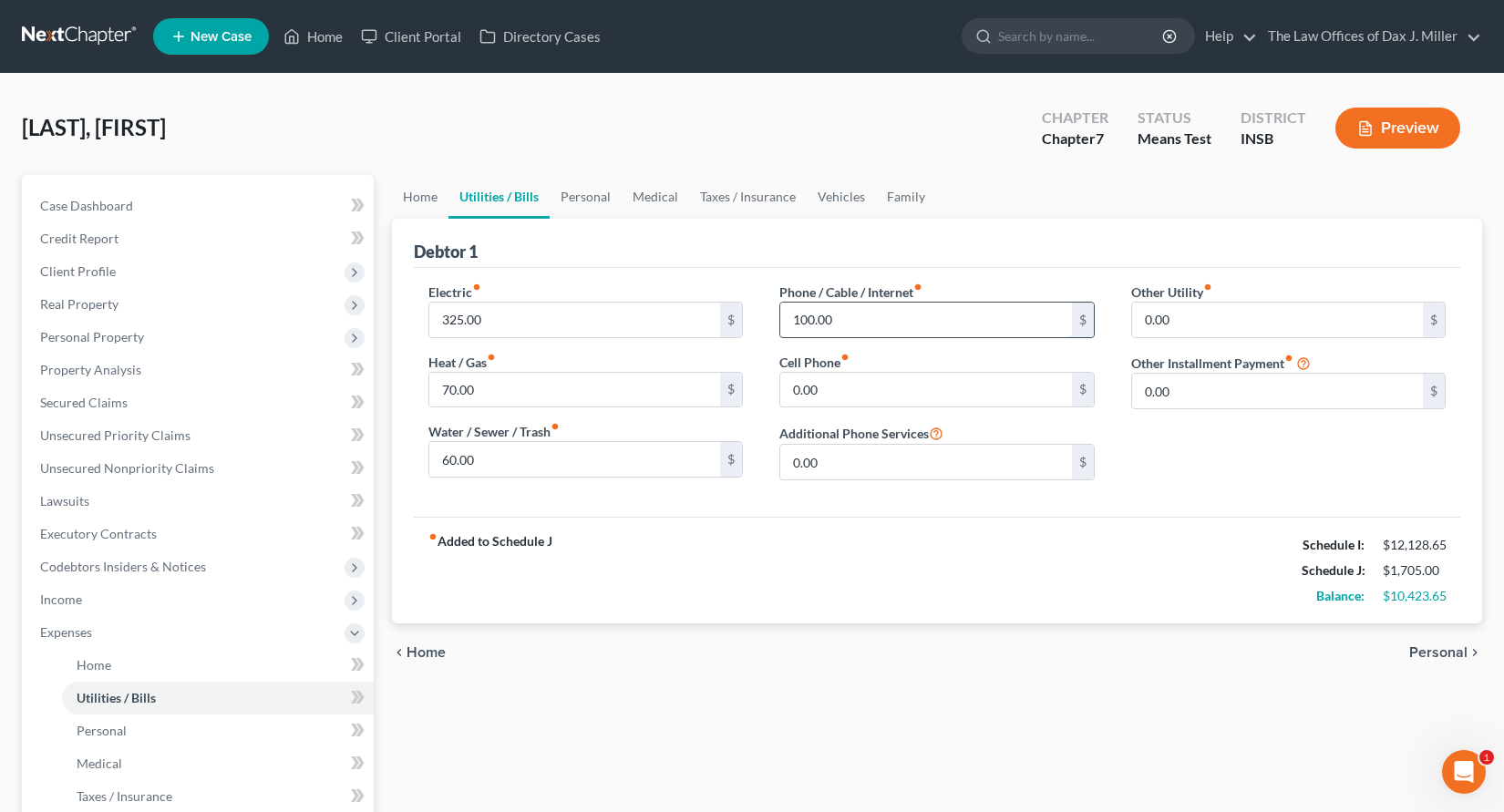 type on "100.00" 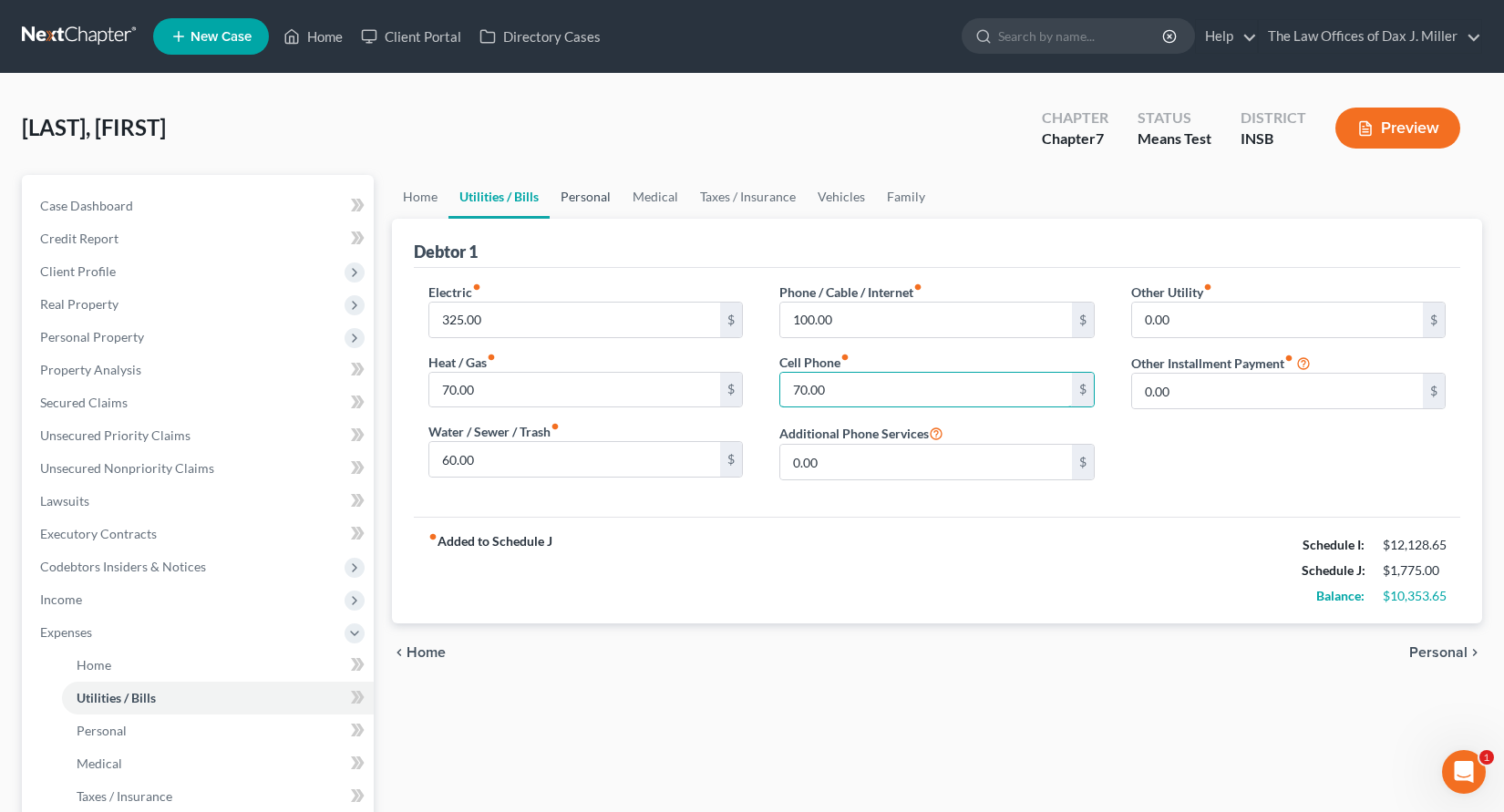 type on "70.00" 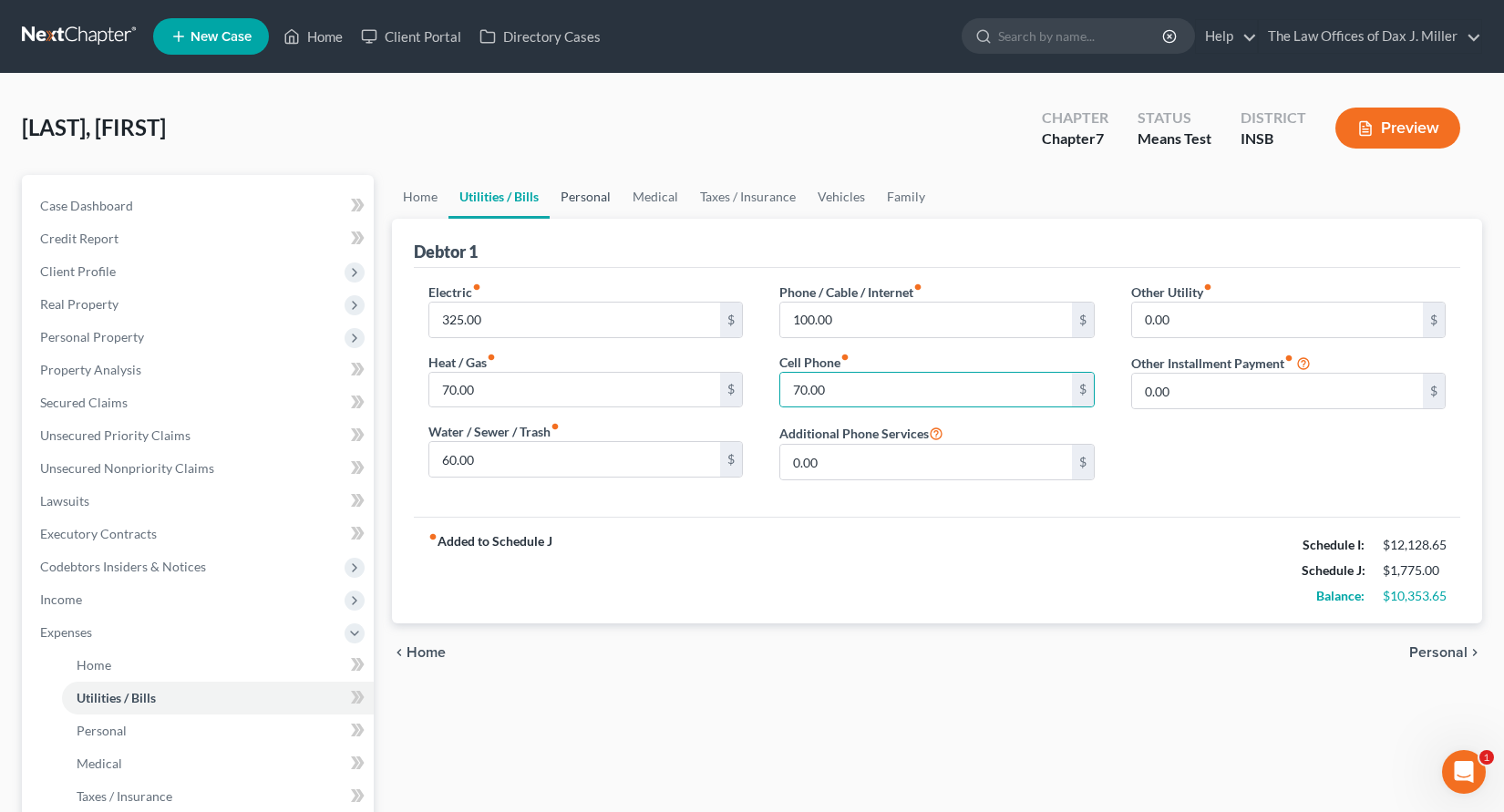 click on "Personal" at bounding box center (585, 197) 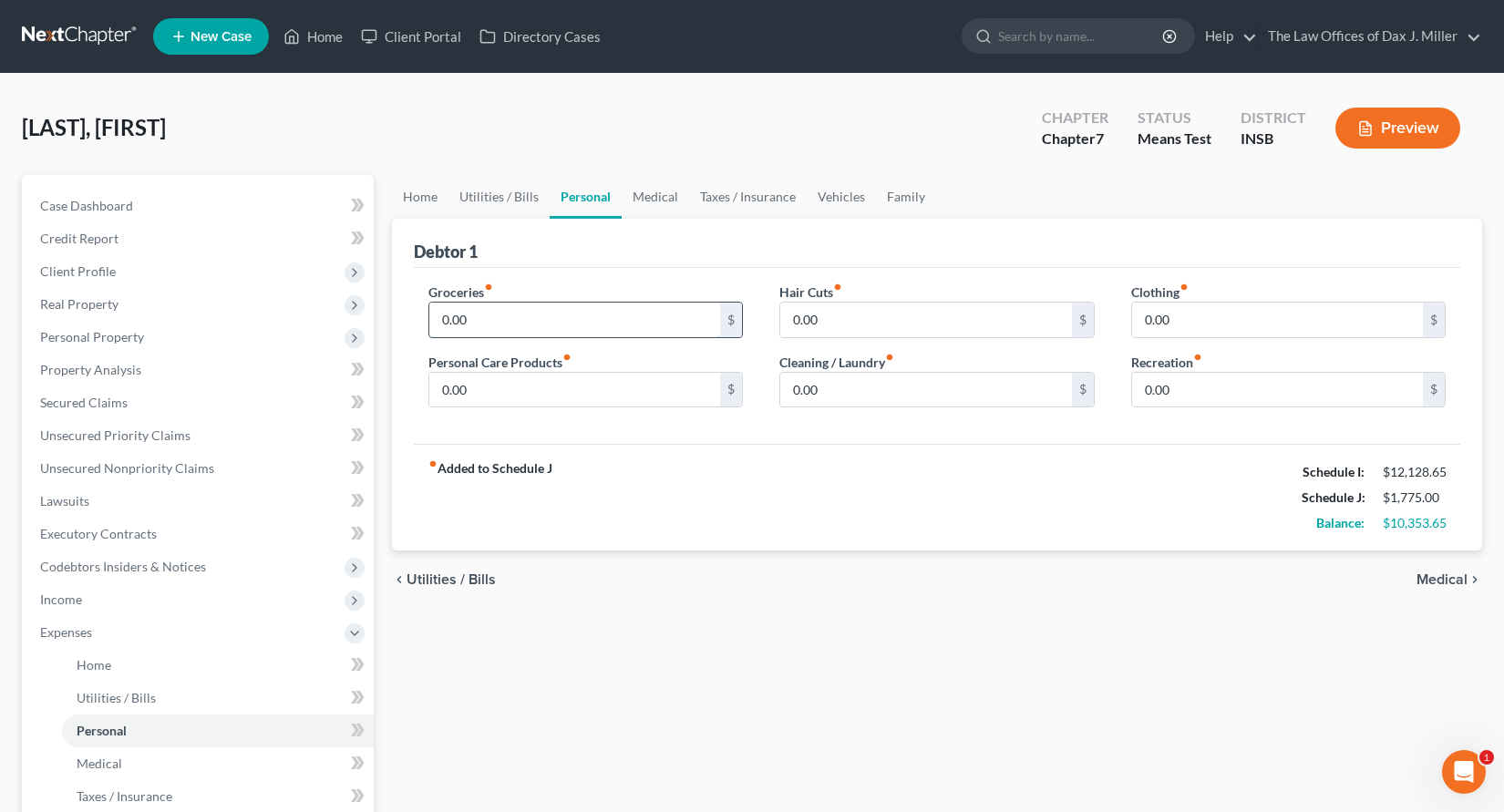 click on "0.00" at bounding box center [575, 320] 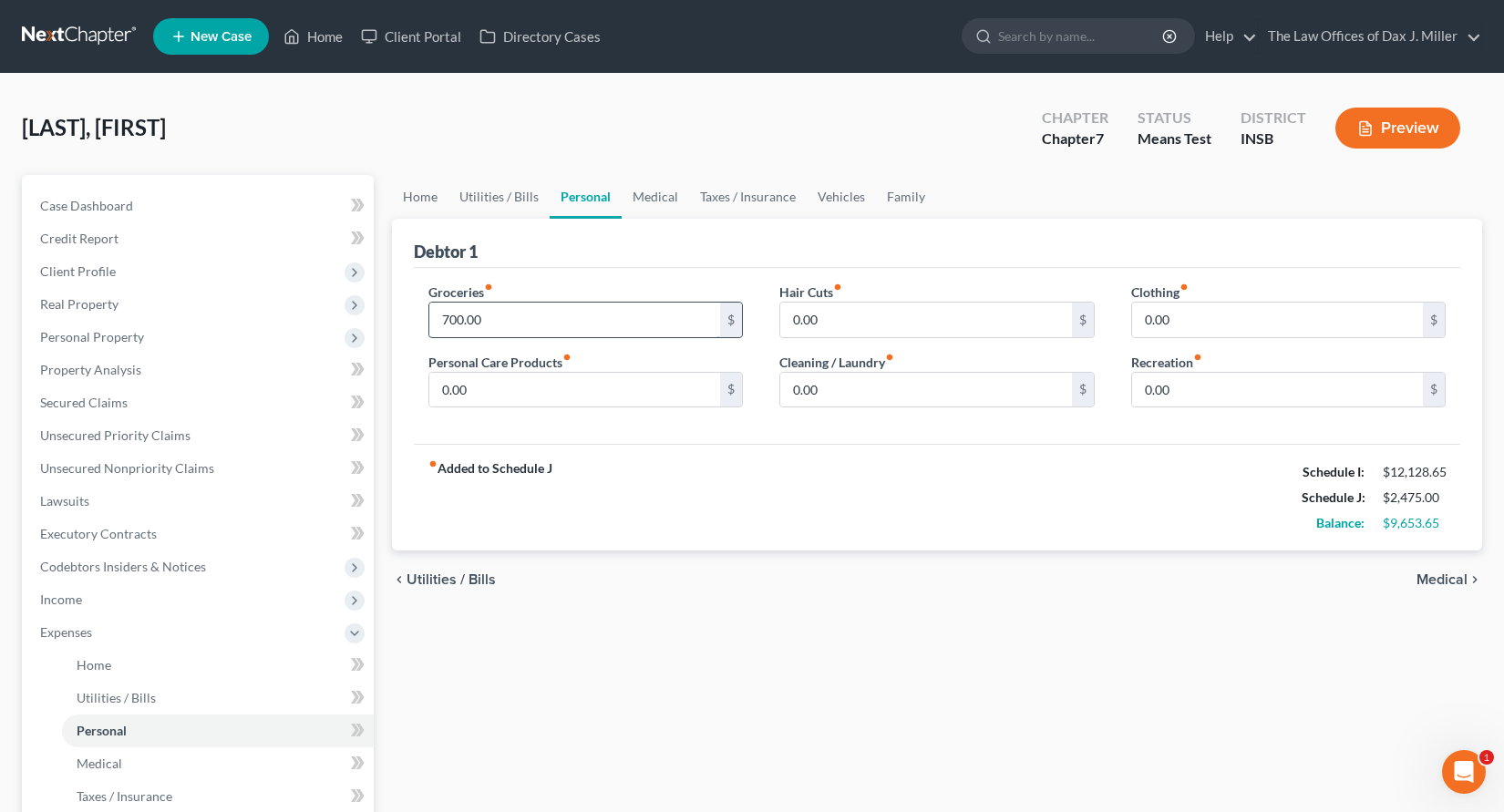 type on "700.00" 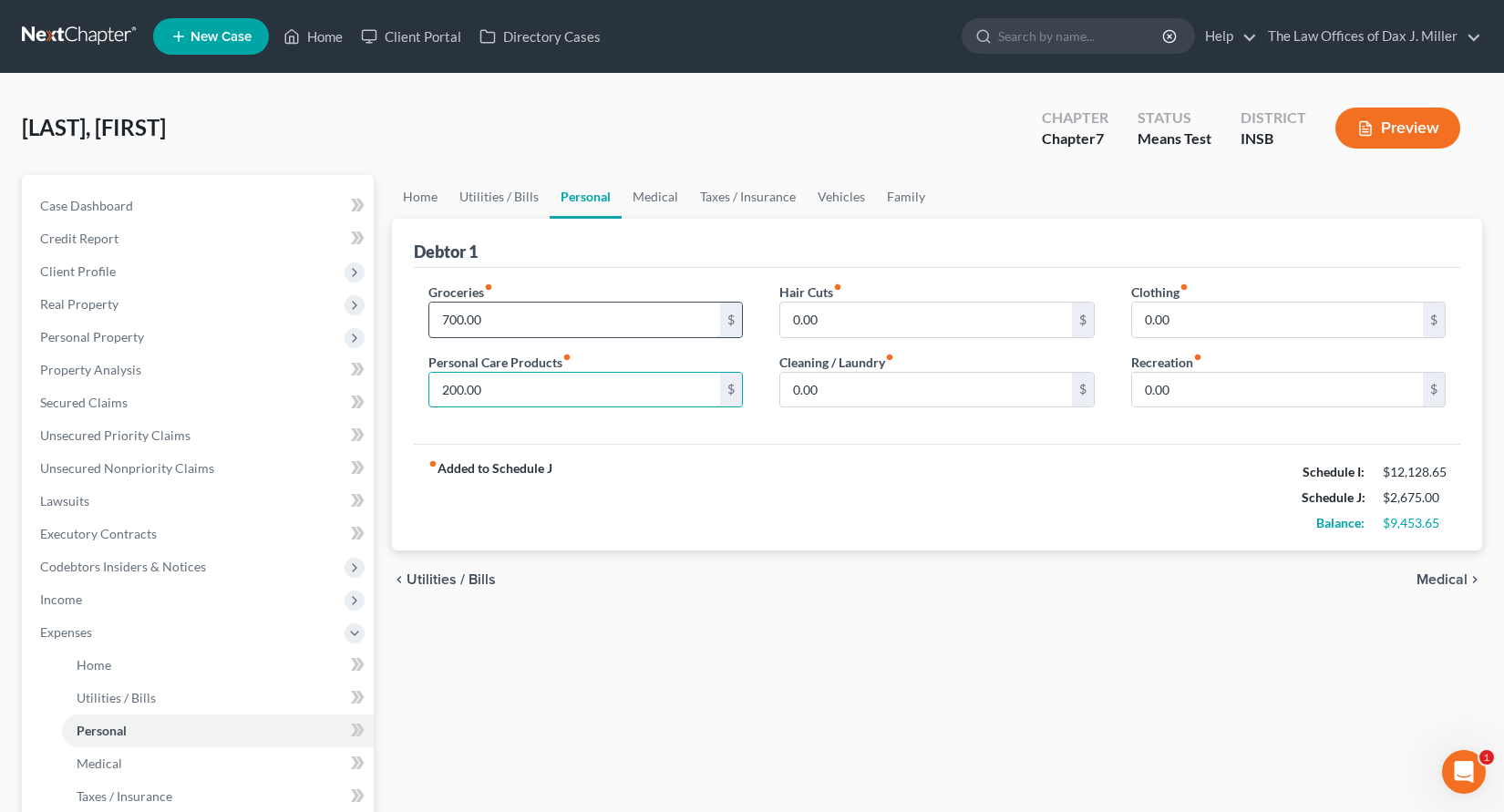 type on "200.00" 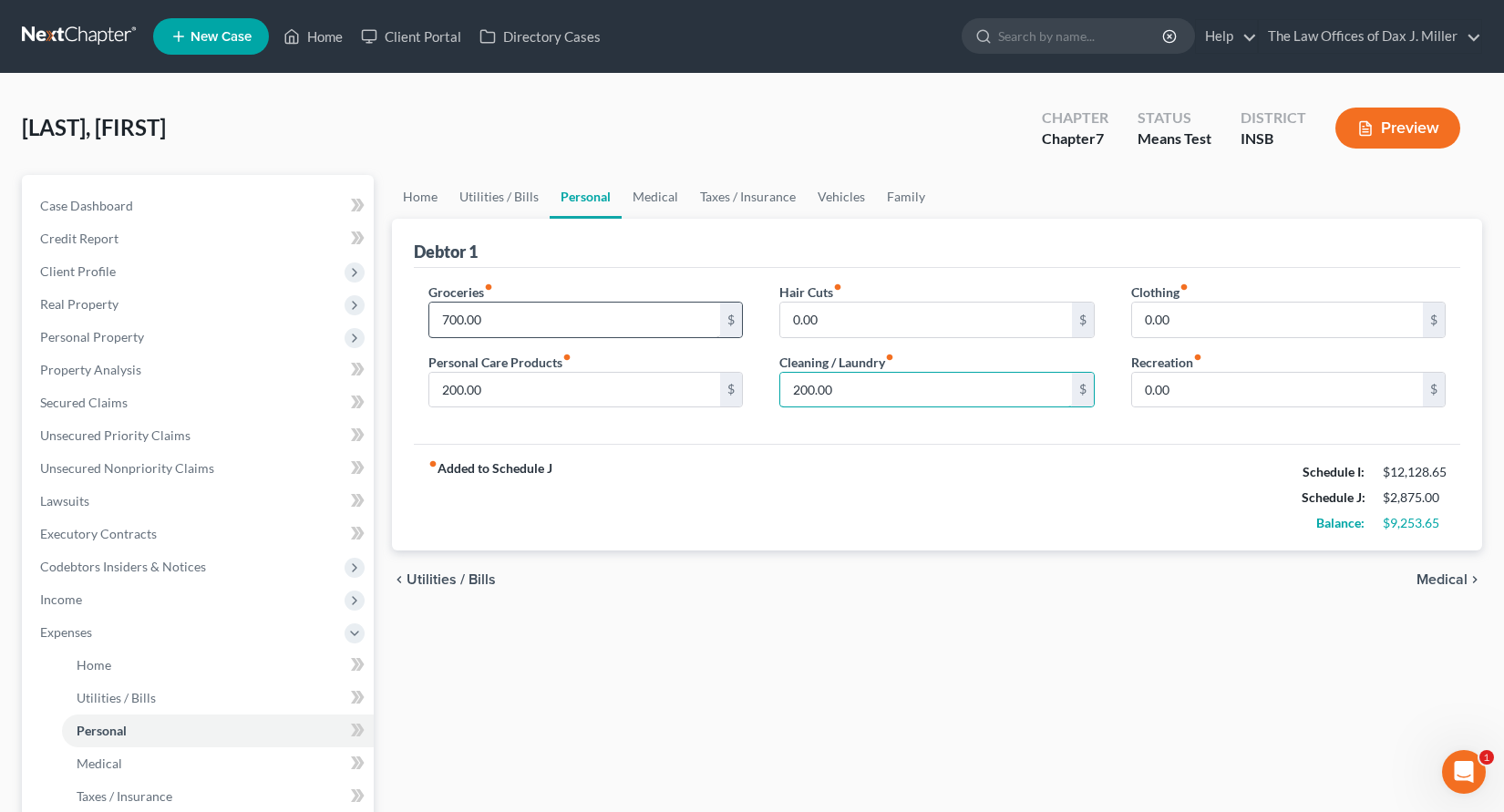 type on "200.00" 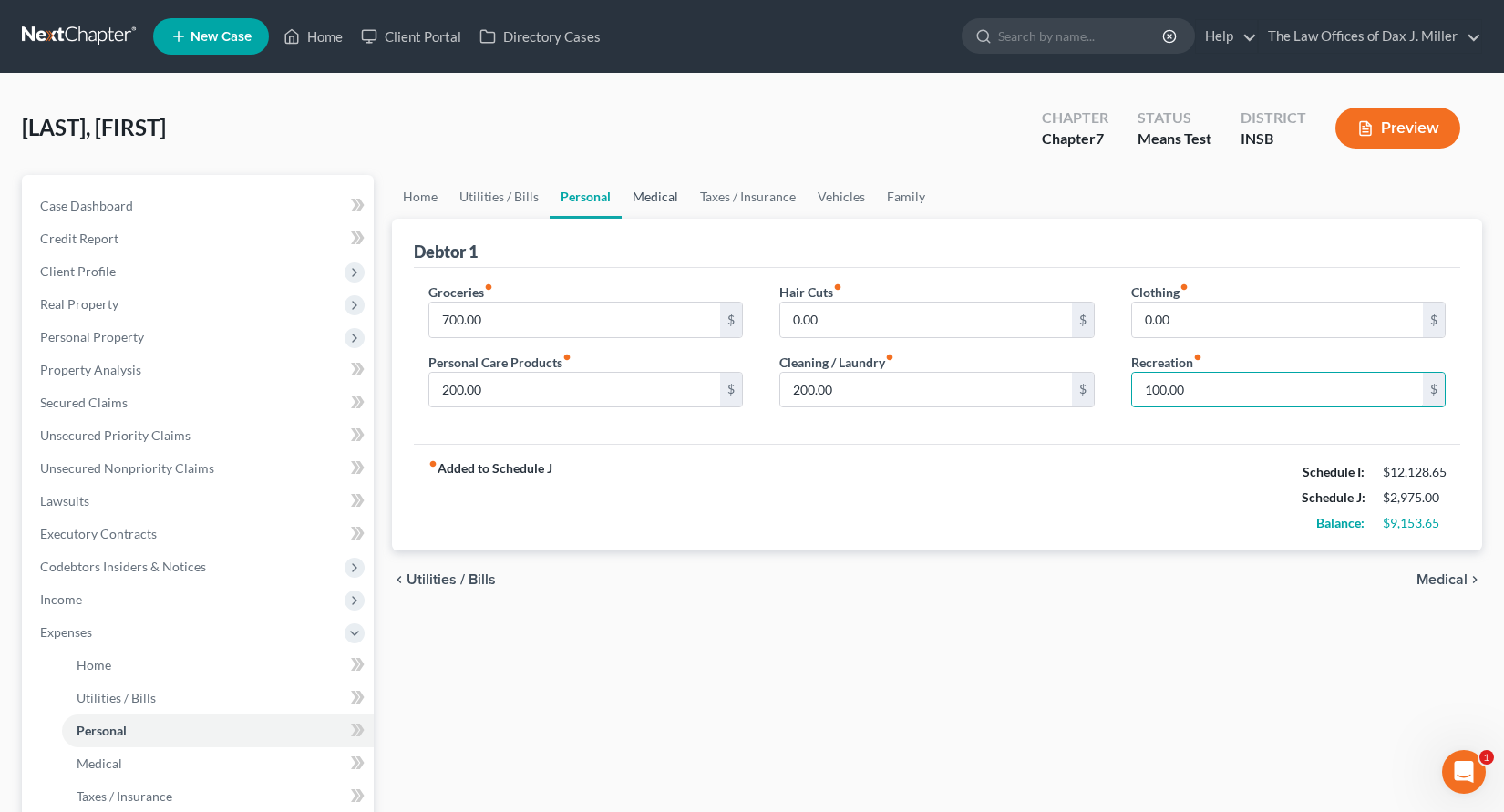 type on "100.00" 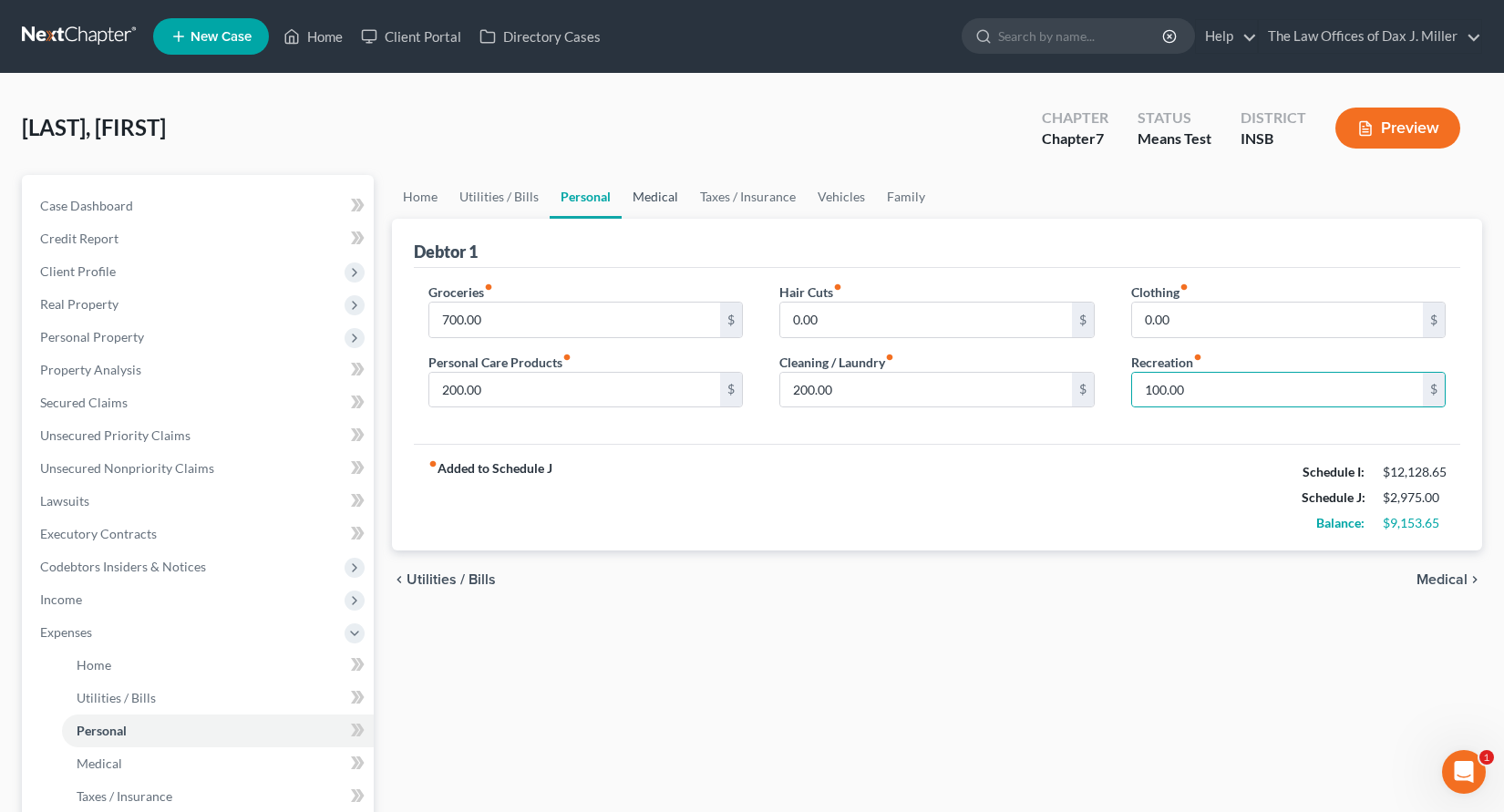 click on "Medical" at bounding box center (655, 197) 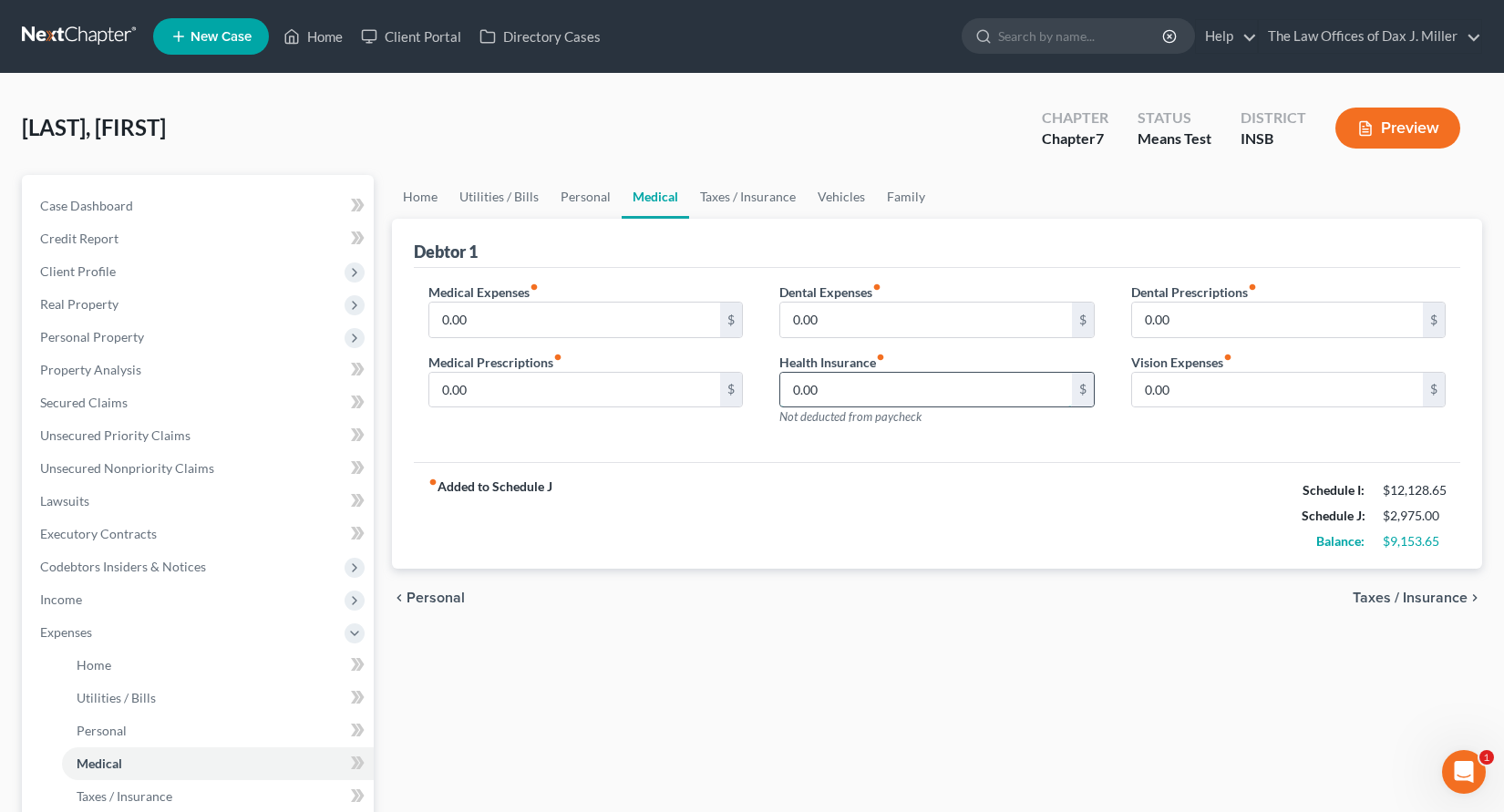 click on "0.00" at bounding box center (926, 390) 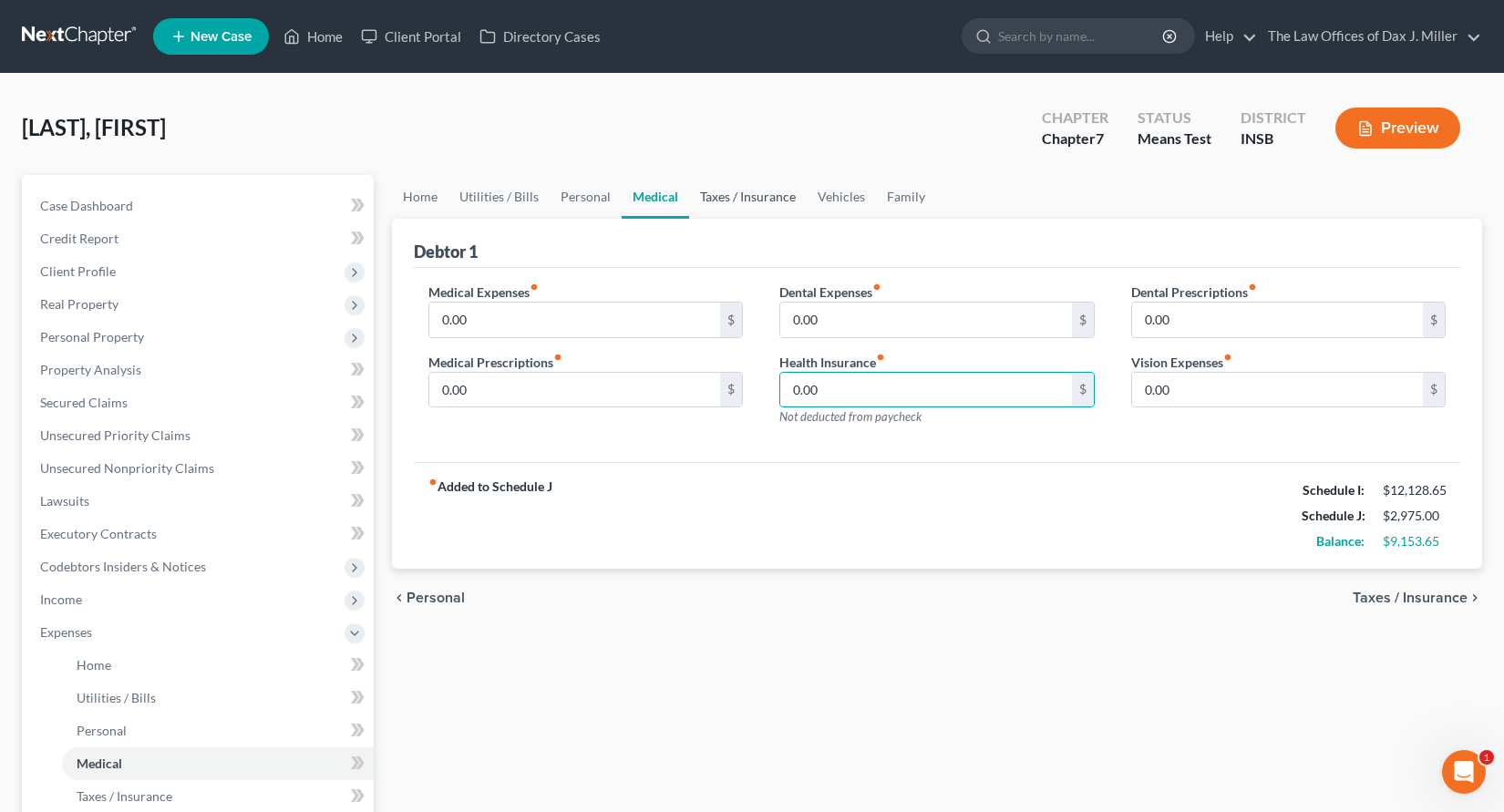 click on "Taxes / Insurance" at bounding box center (747, 197) 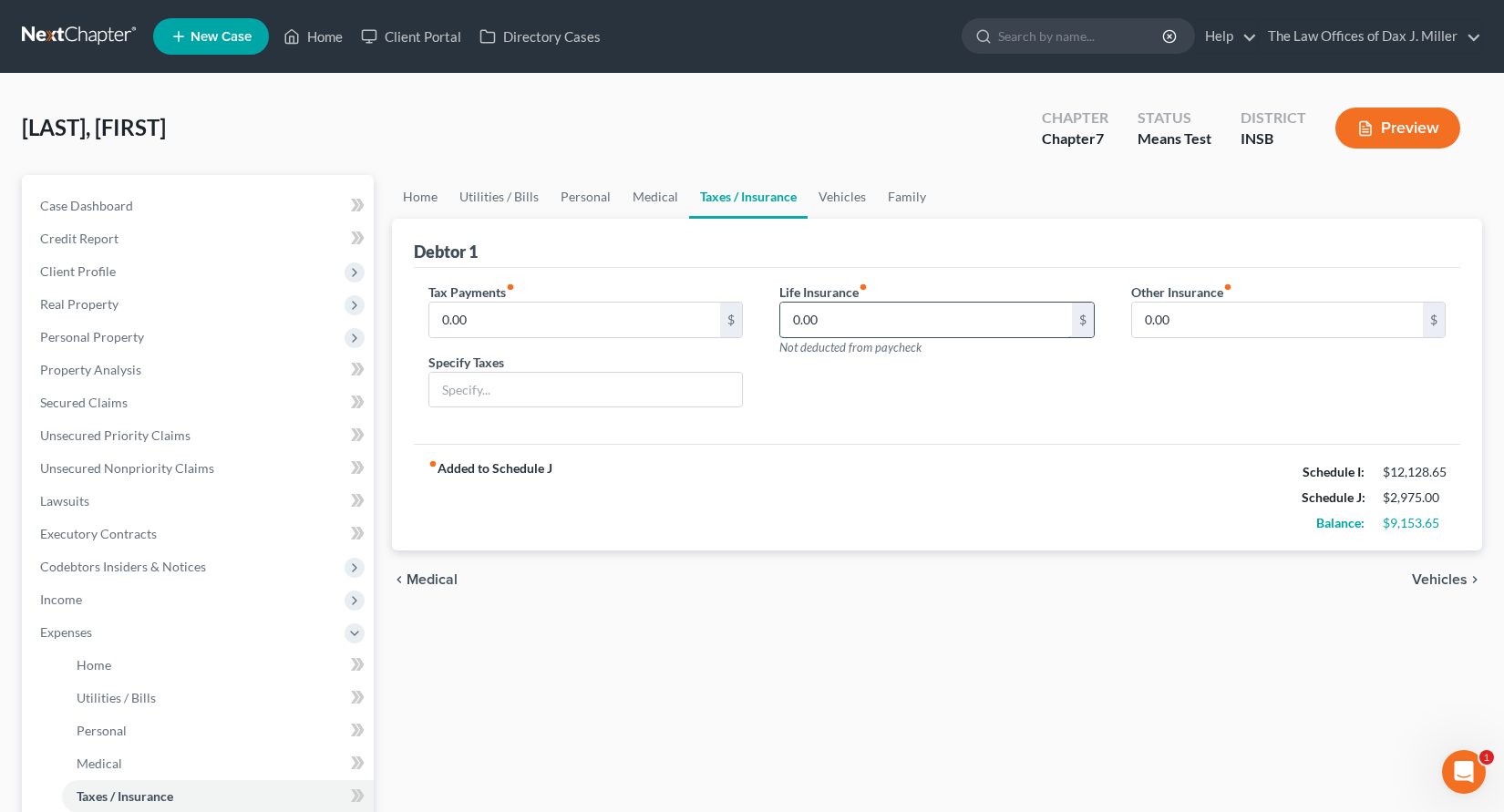 click on "0.00" at bounding box center [926, 320] 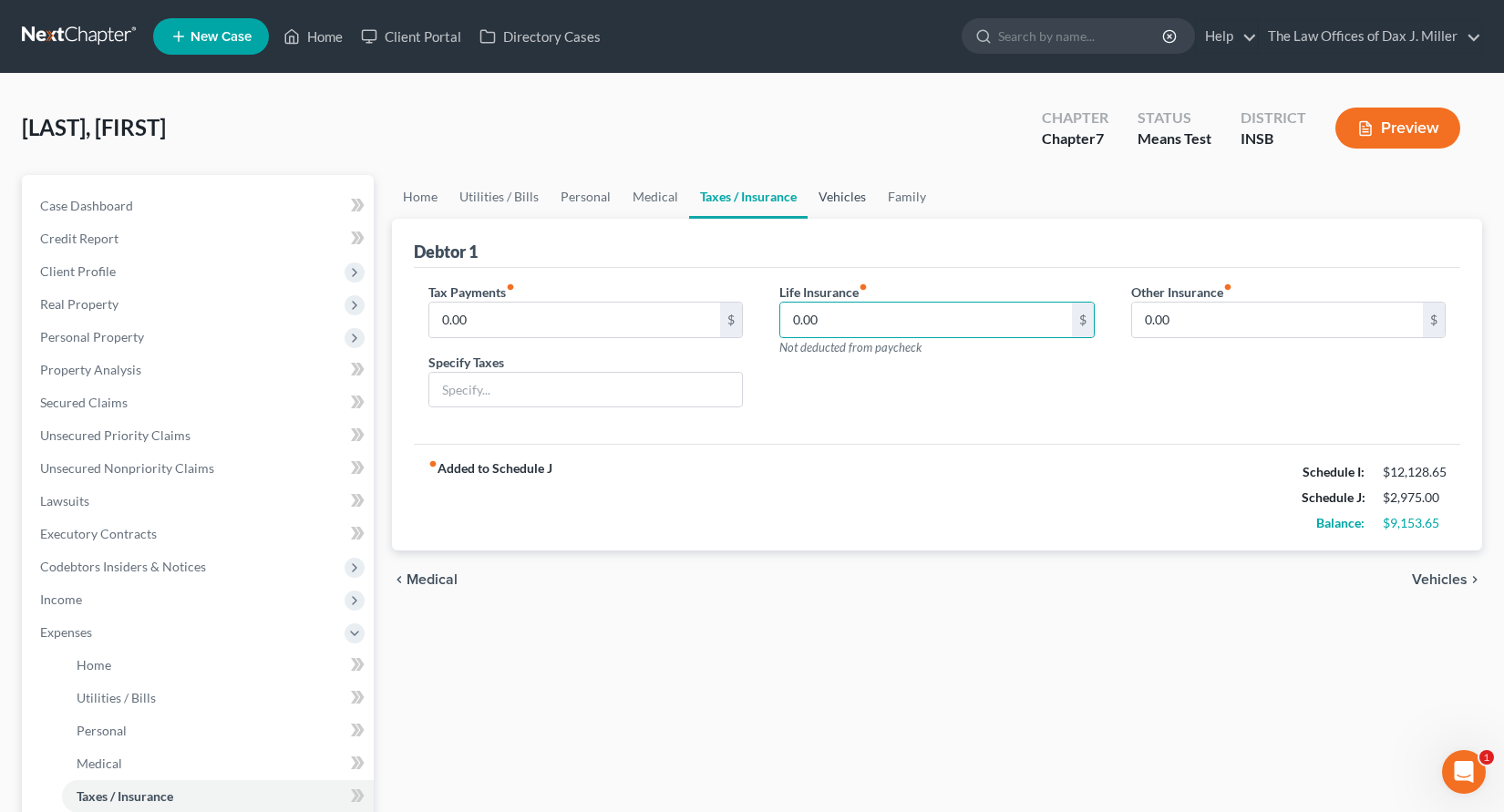 click on "Vehicles" at bounding box center [842, 197] 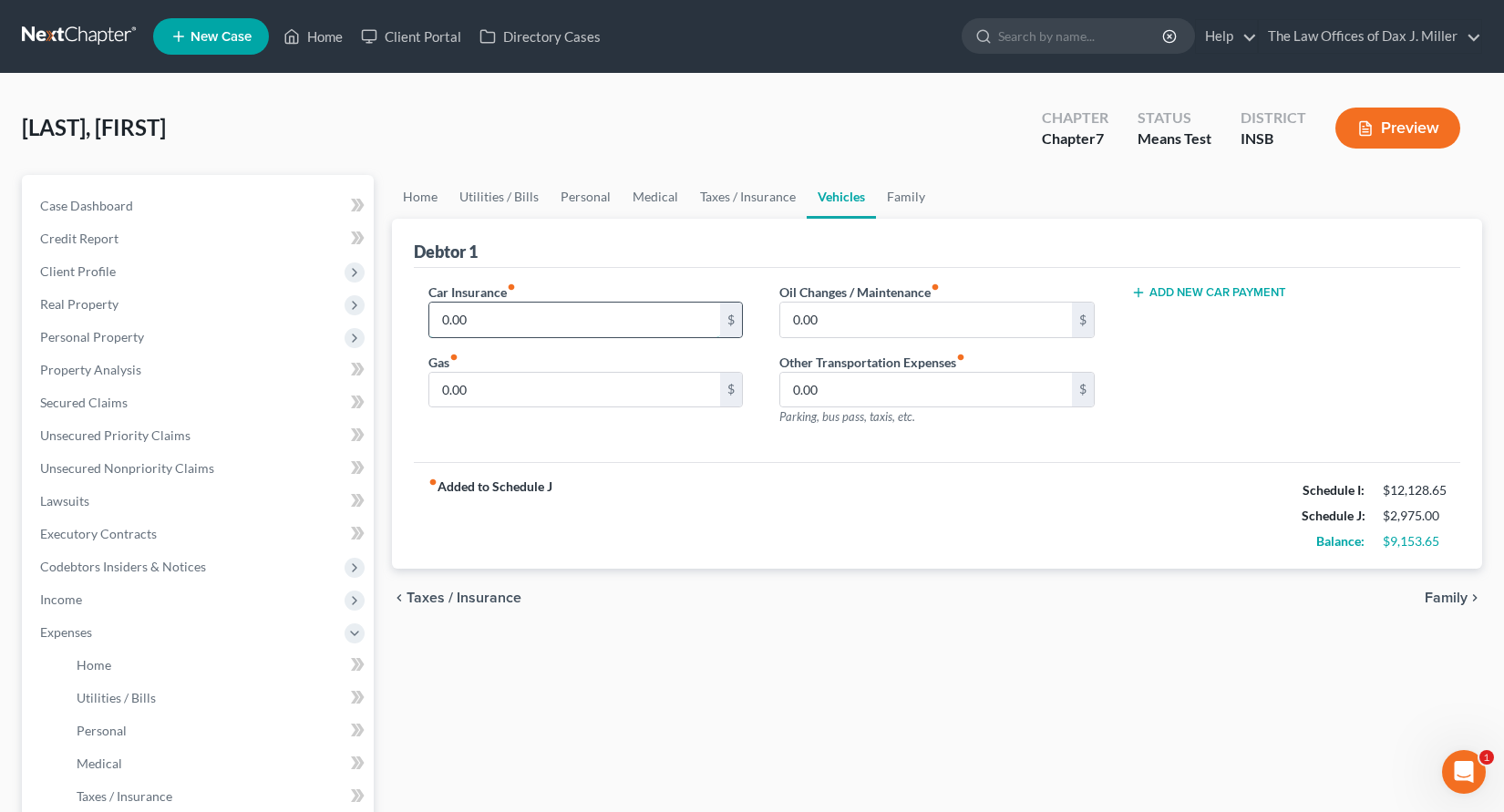click on "0.00" at bounding box center (575, 320) 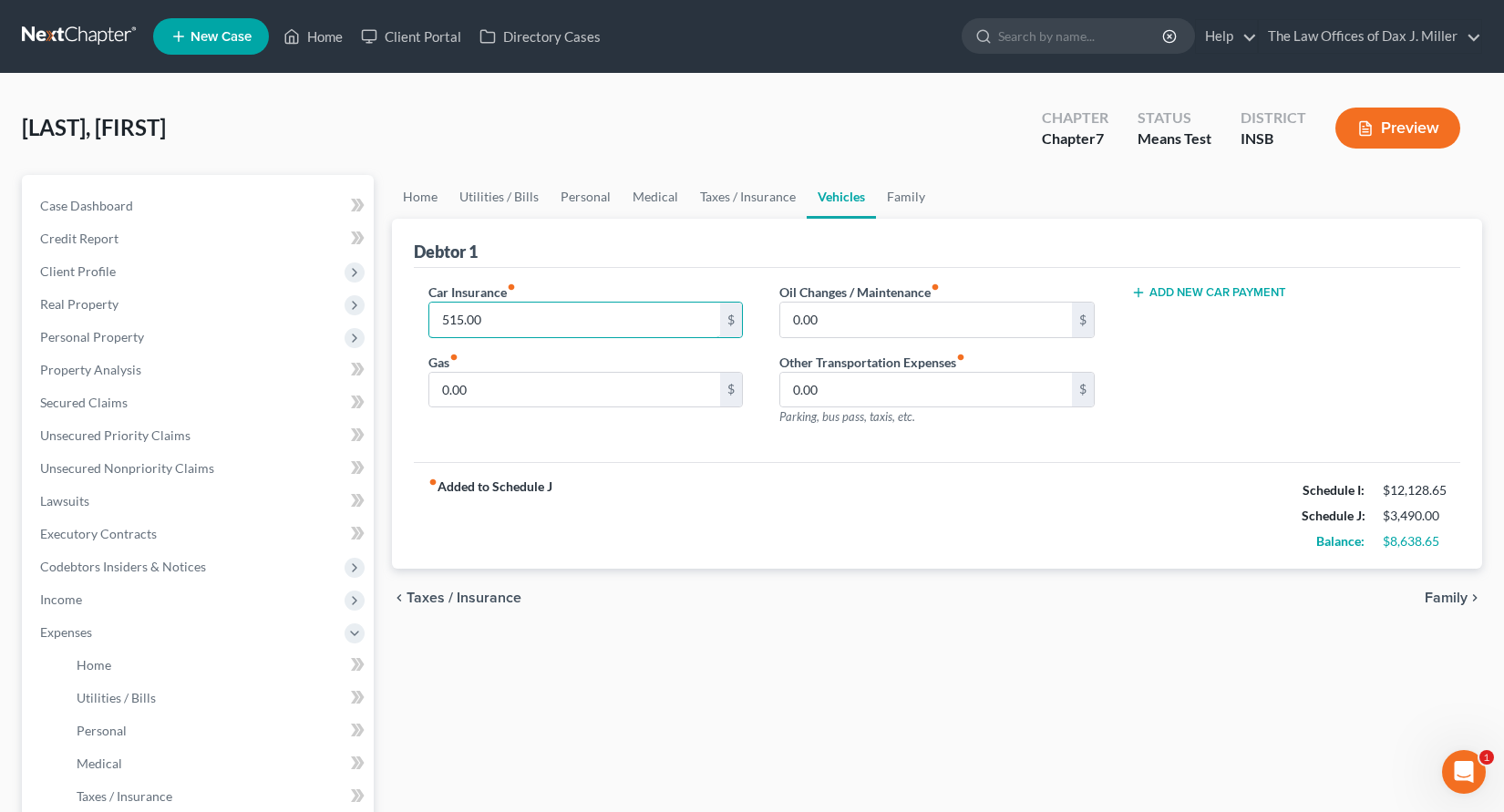 type on "515.00" 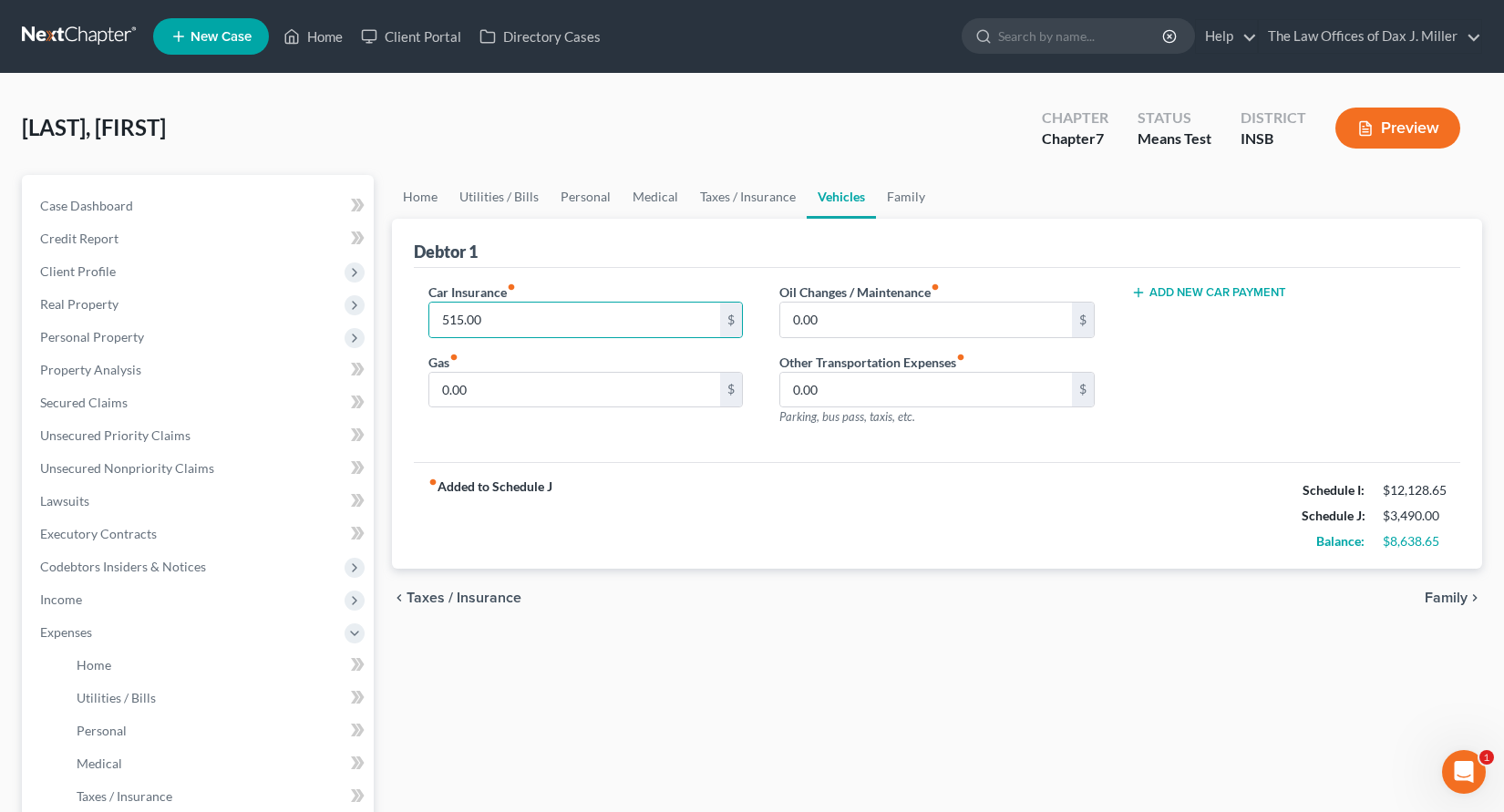 click on "Add New Car Payment" at bounding box center (1209, 293) 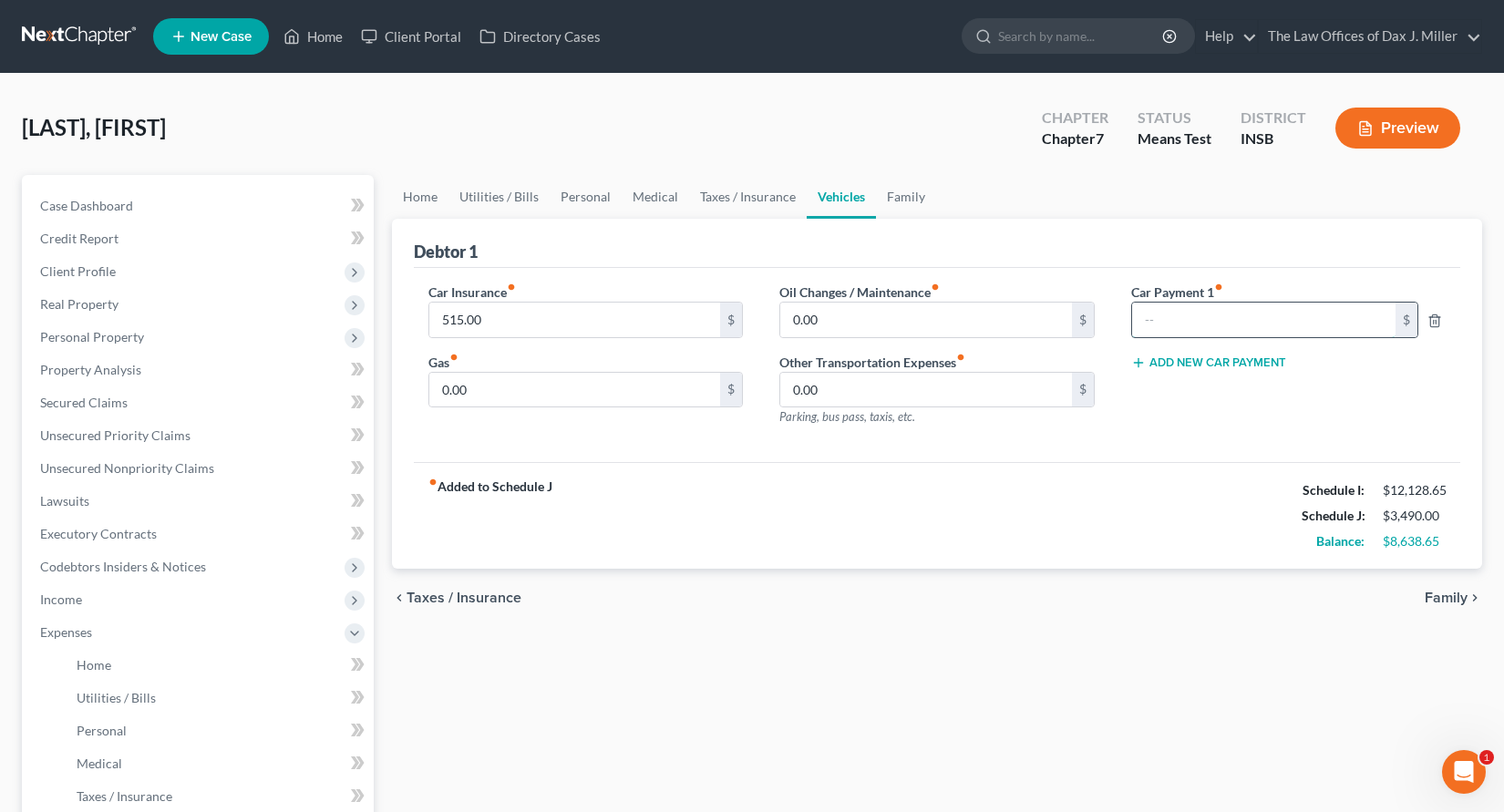 click at bounding box center [1263, 320] 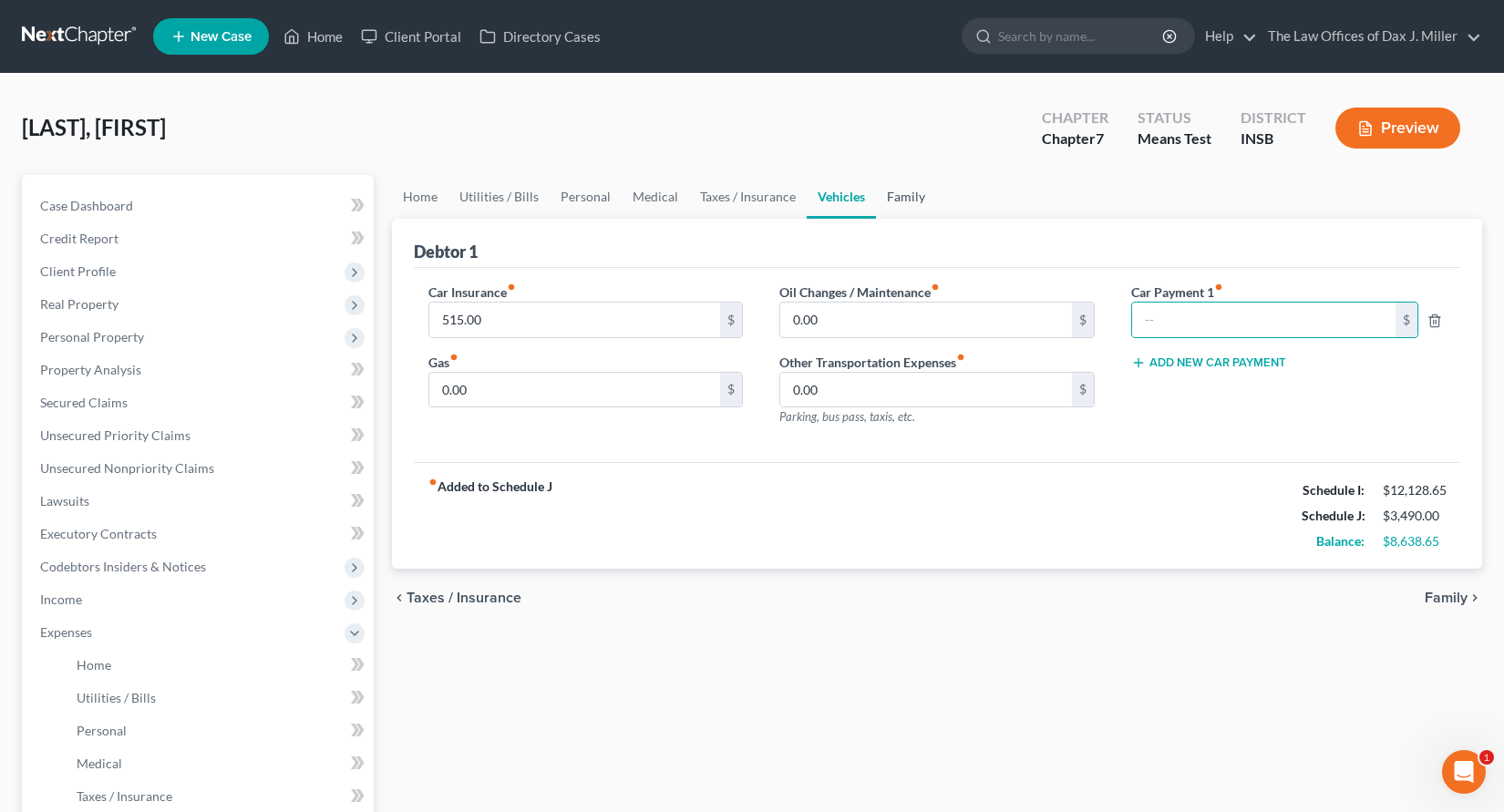 click on "Family" at bounding box center [906, 197] 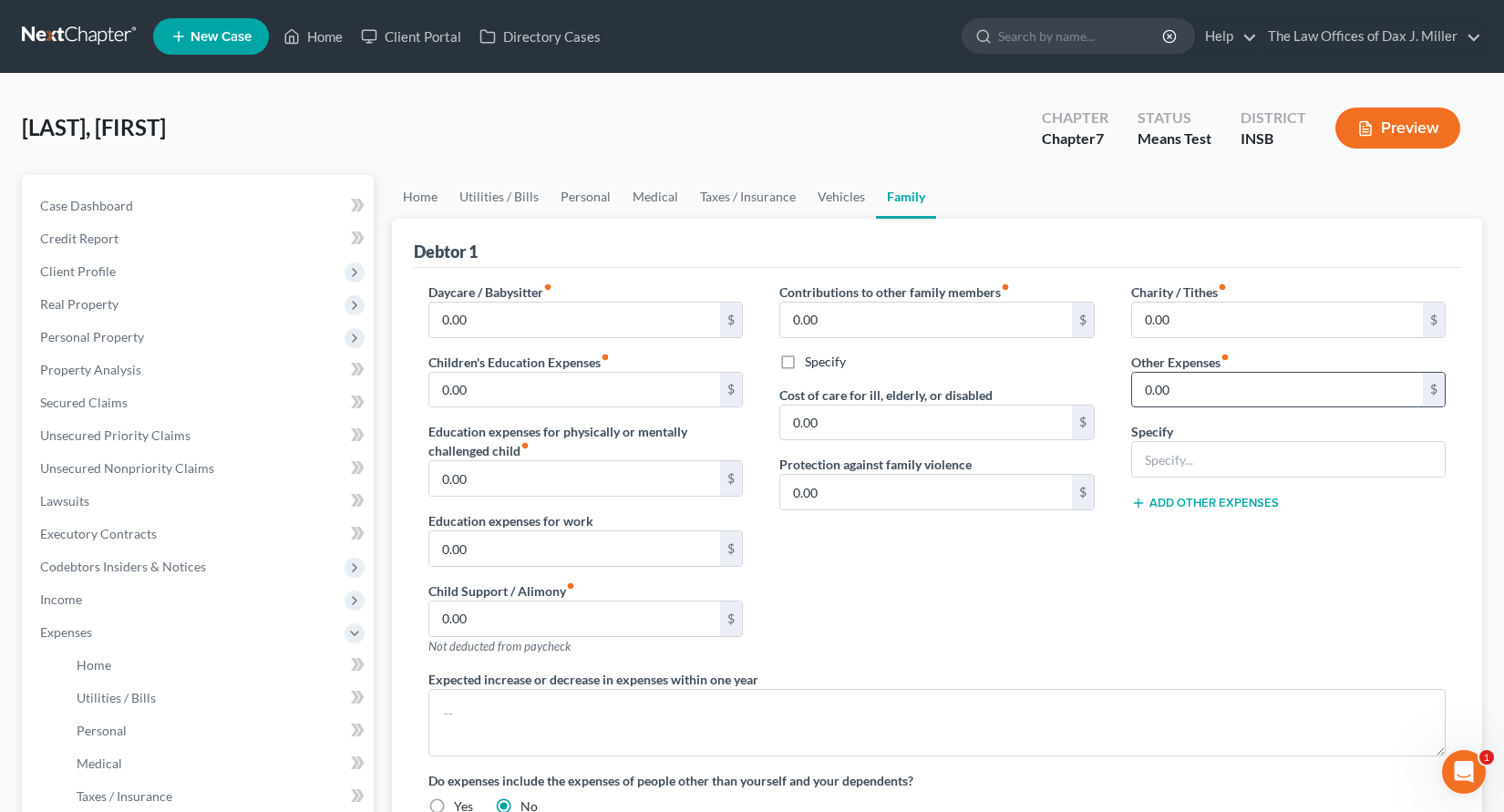 click on "0.00" at bounding box center (1278, 390) 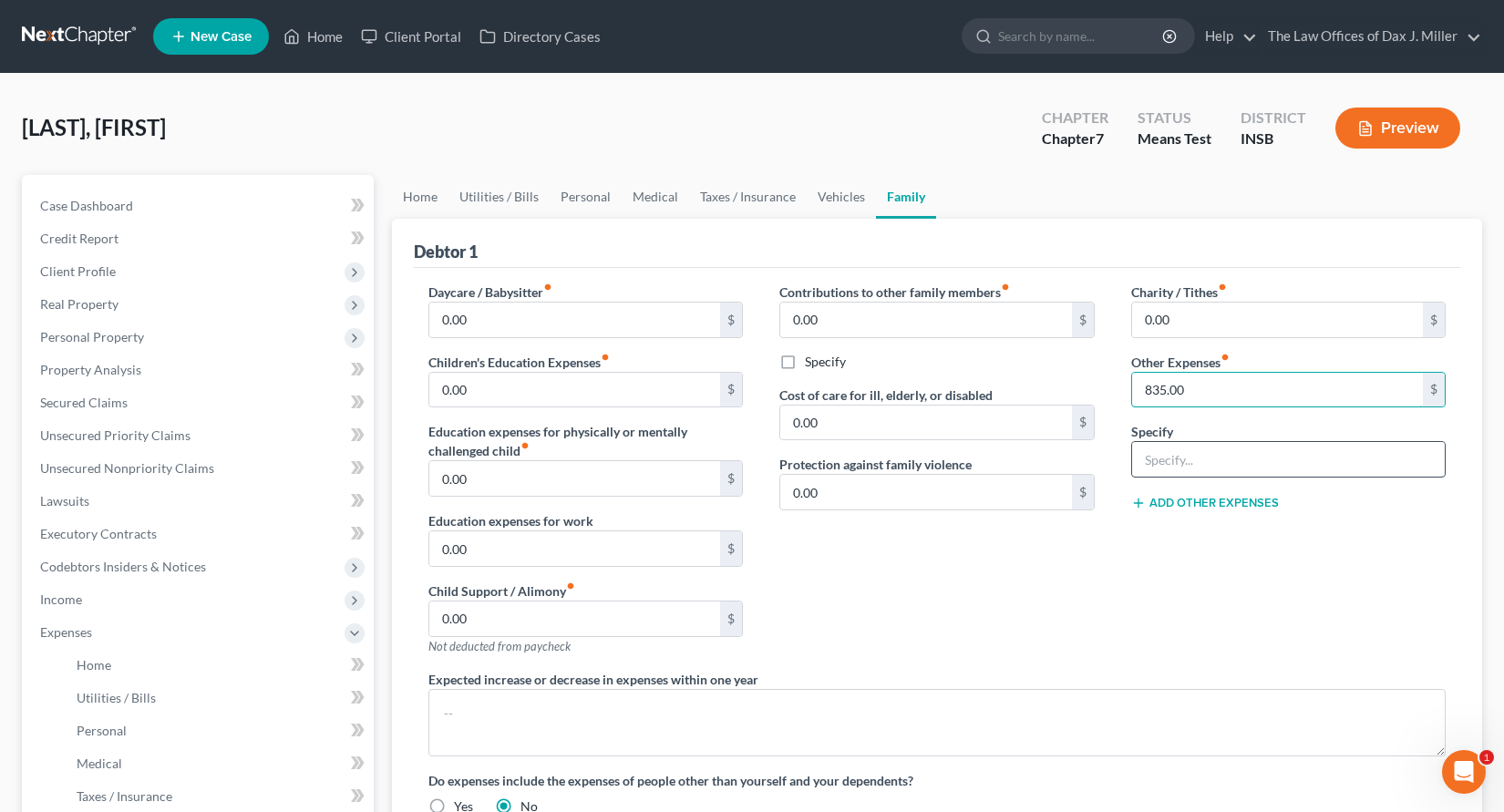 type on "835.00" 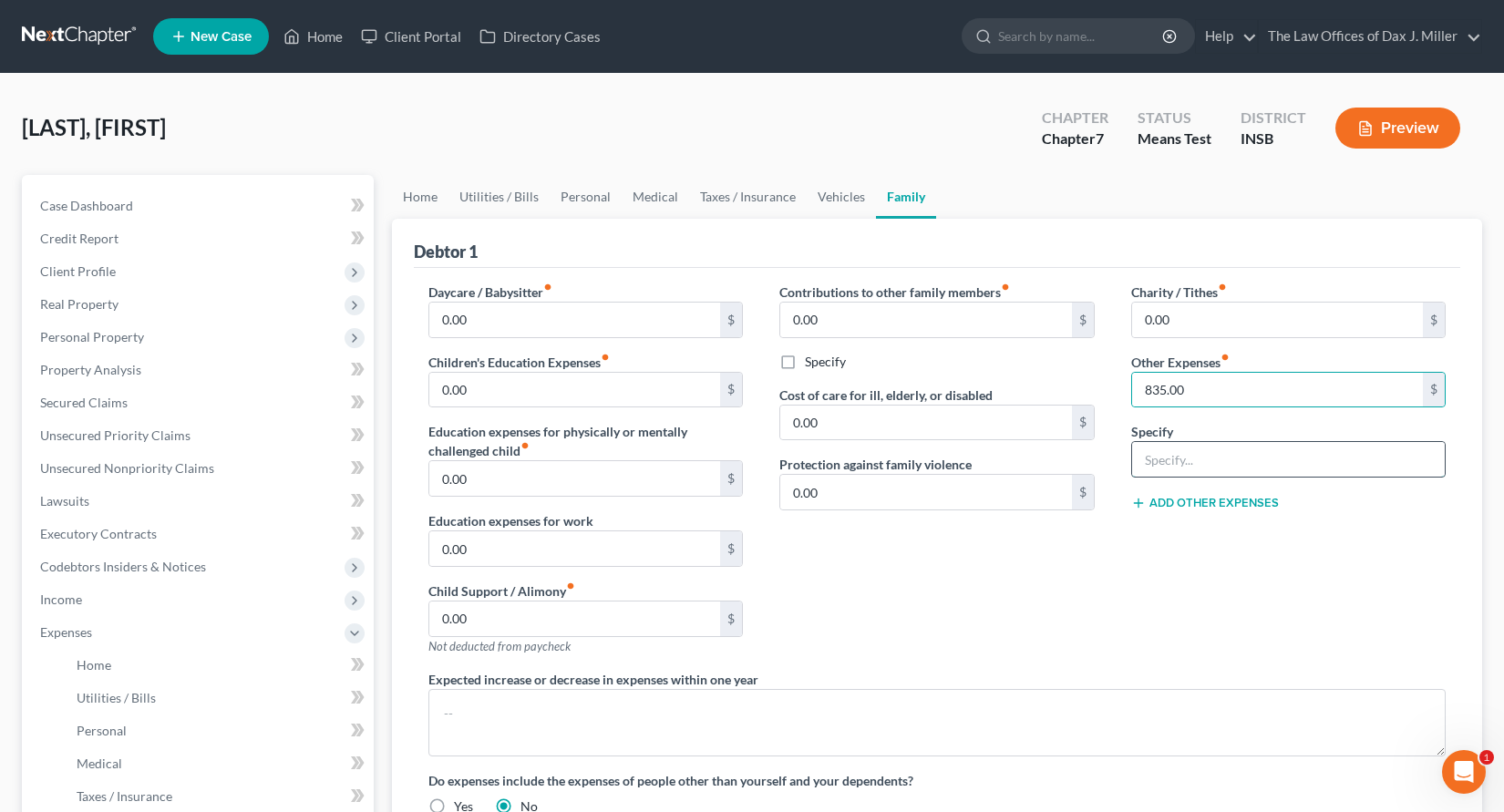 click at bounding box center (1289, 459) 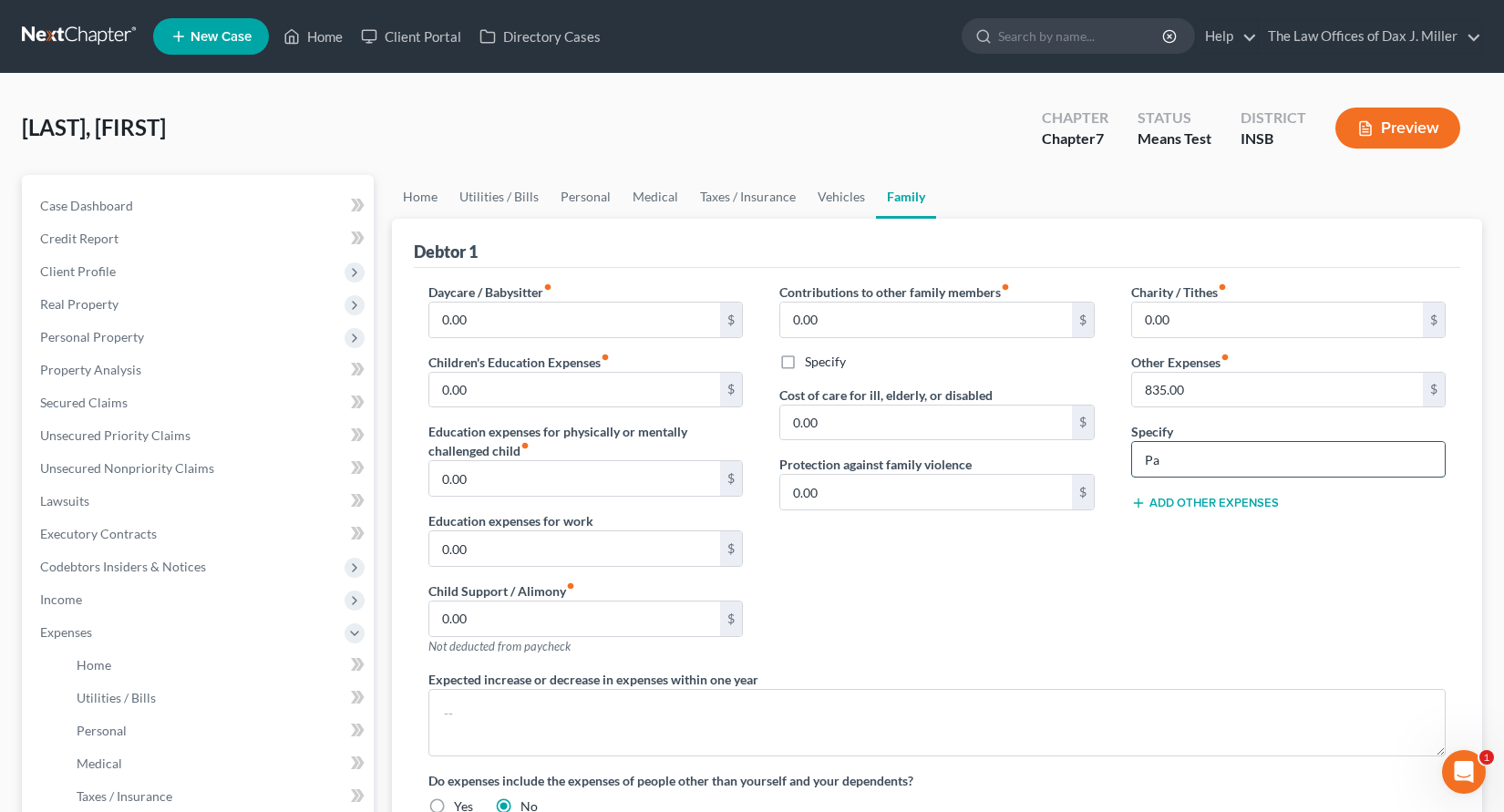 type on "P" 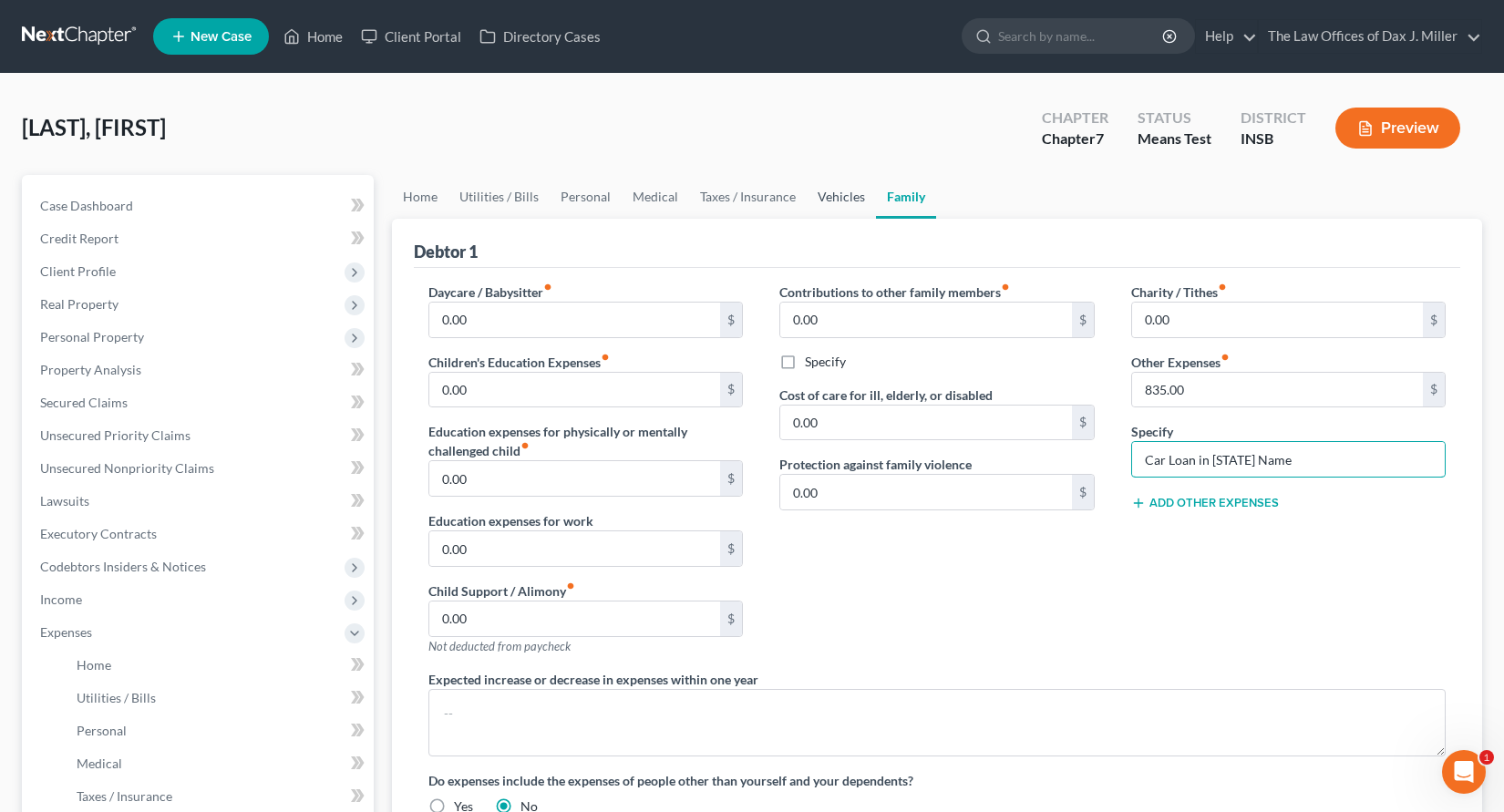 type on "Car Loan in [STATE] Name" 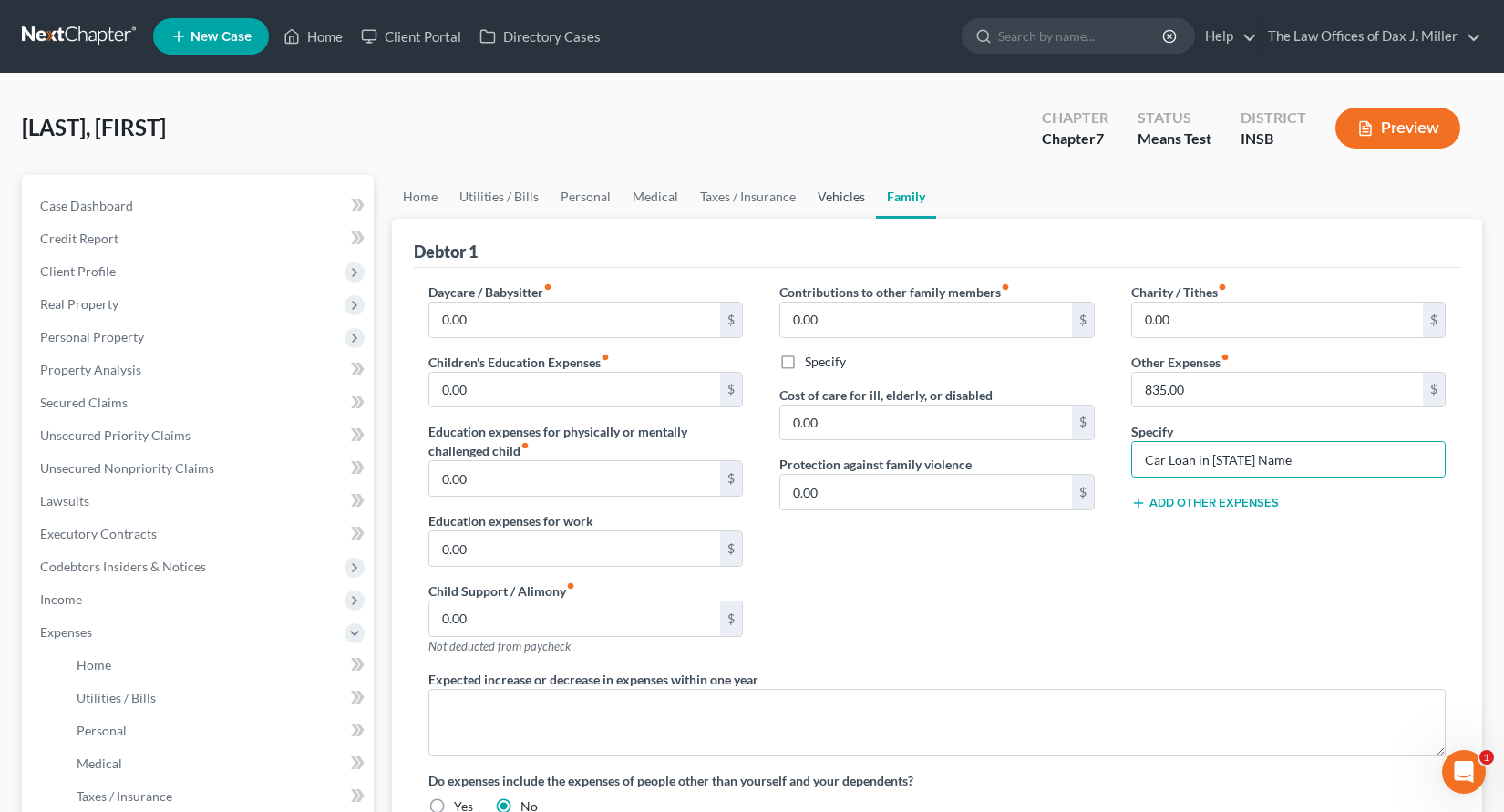 click on "Vehicles" at bounding box center (841, 197) 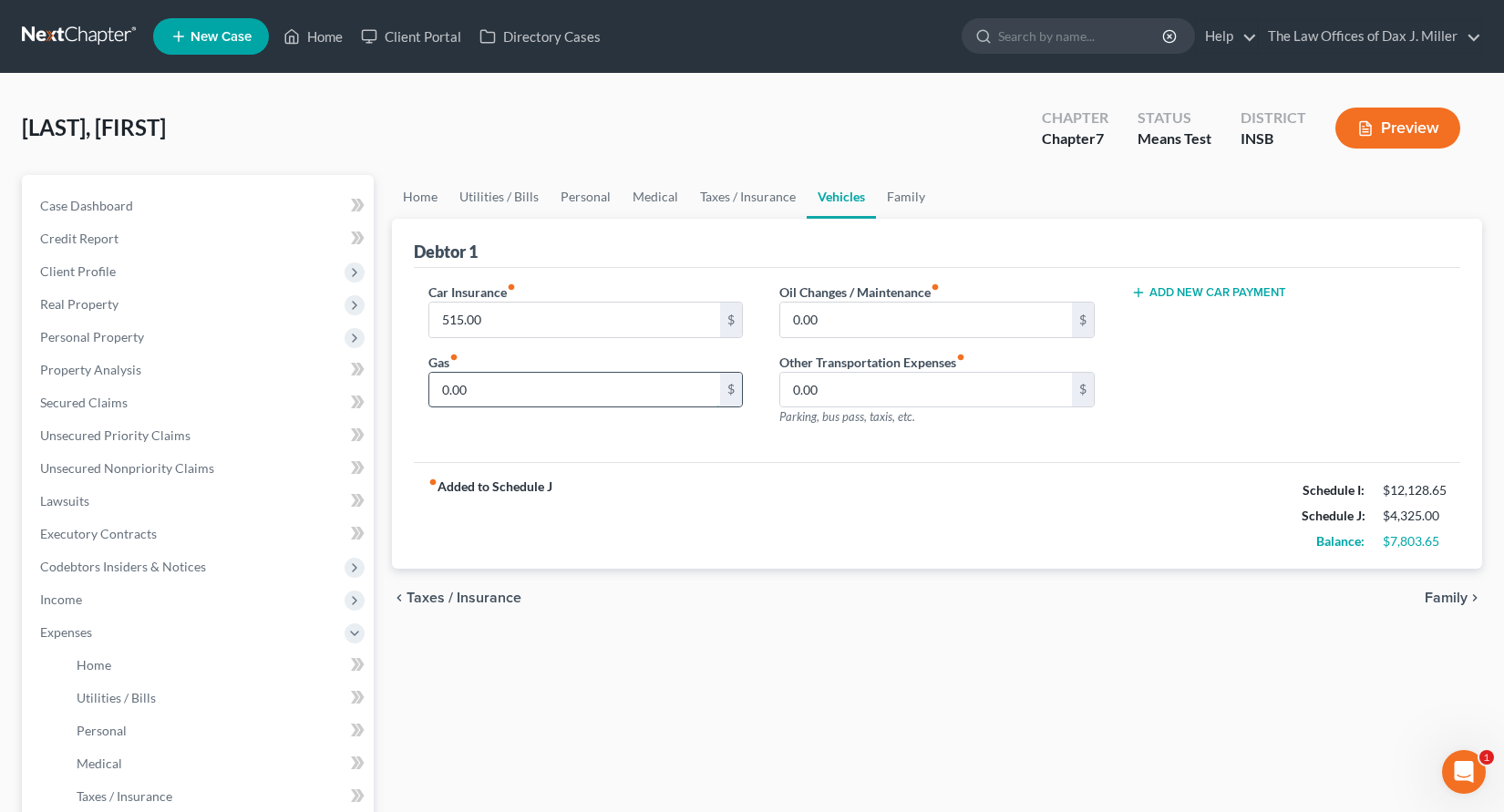 click on "0.00" at bounding box center (575, 390) 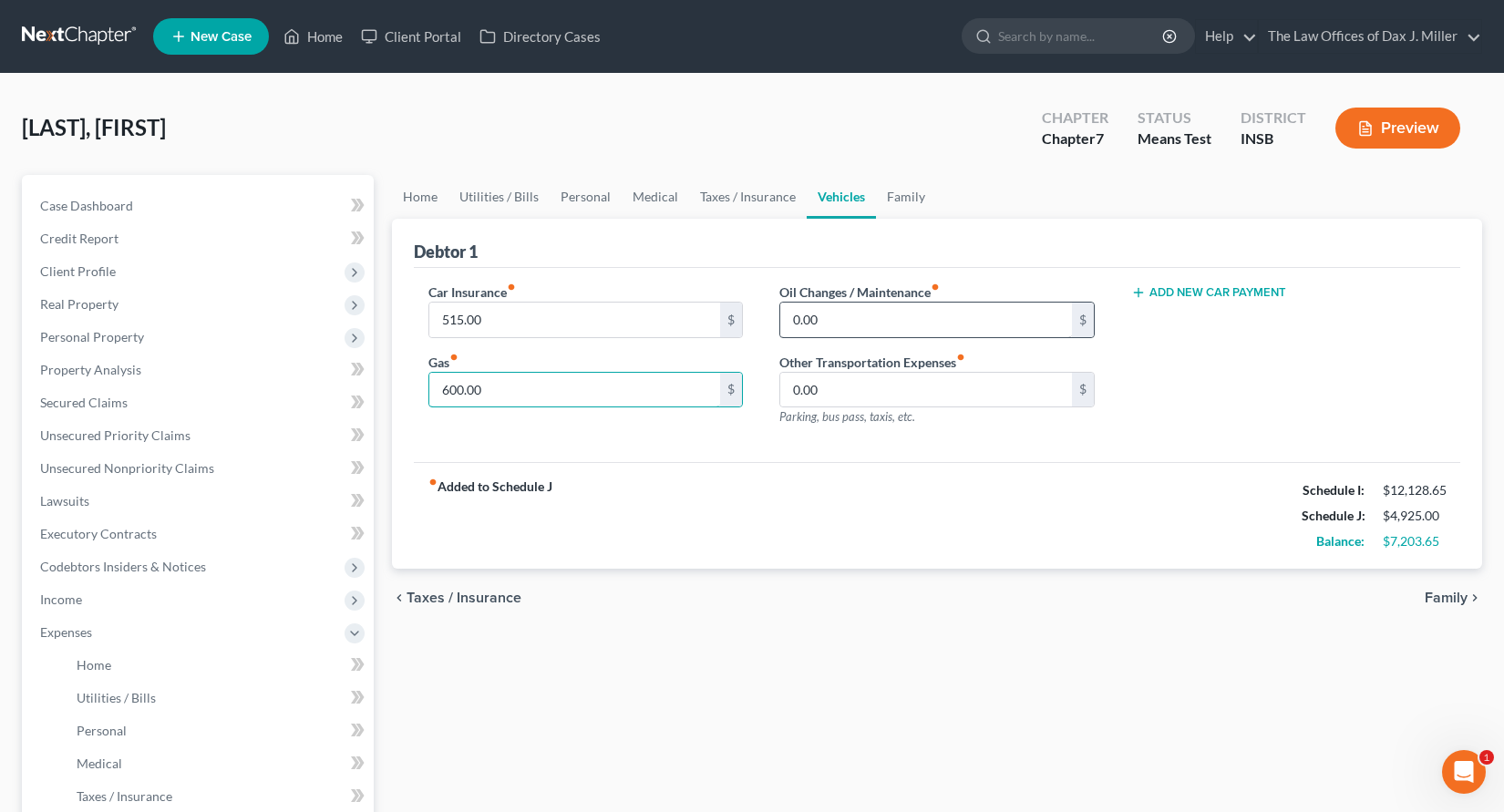 type on "600.00" 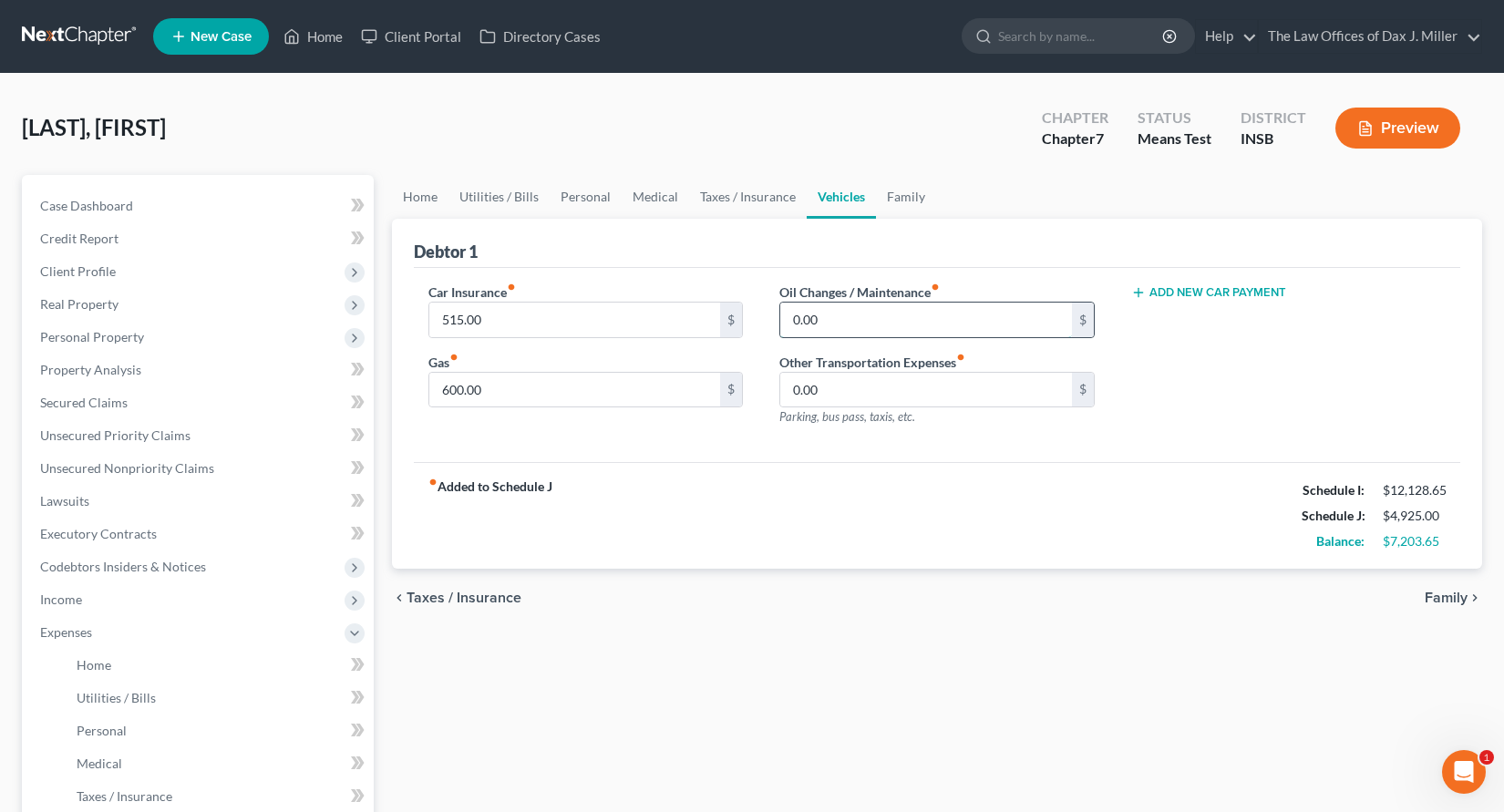 click on "0.00" at bounding box center (926, 320) 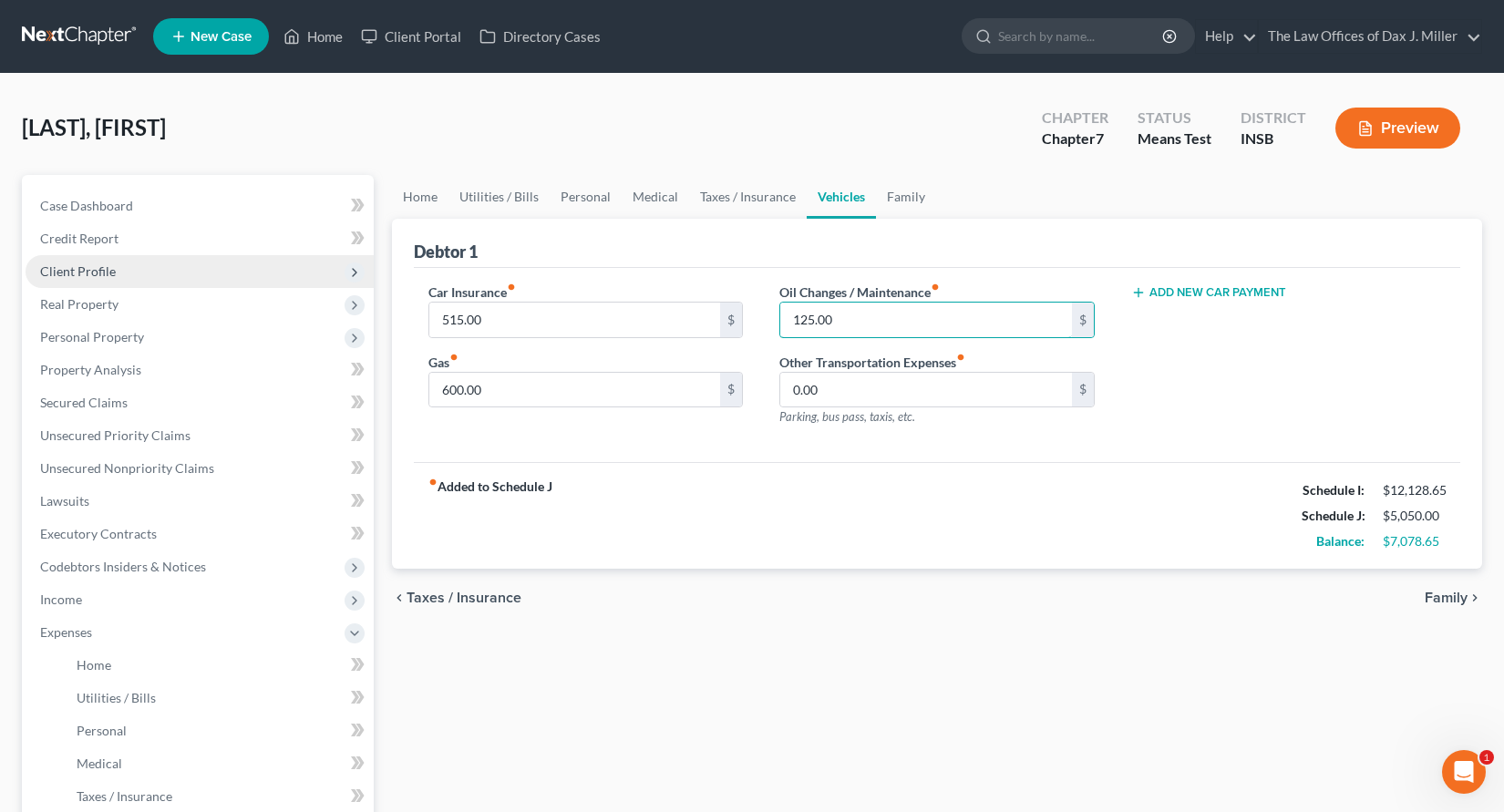type on "125.00" 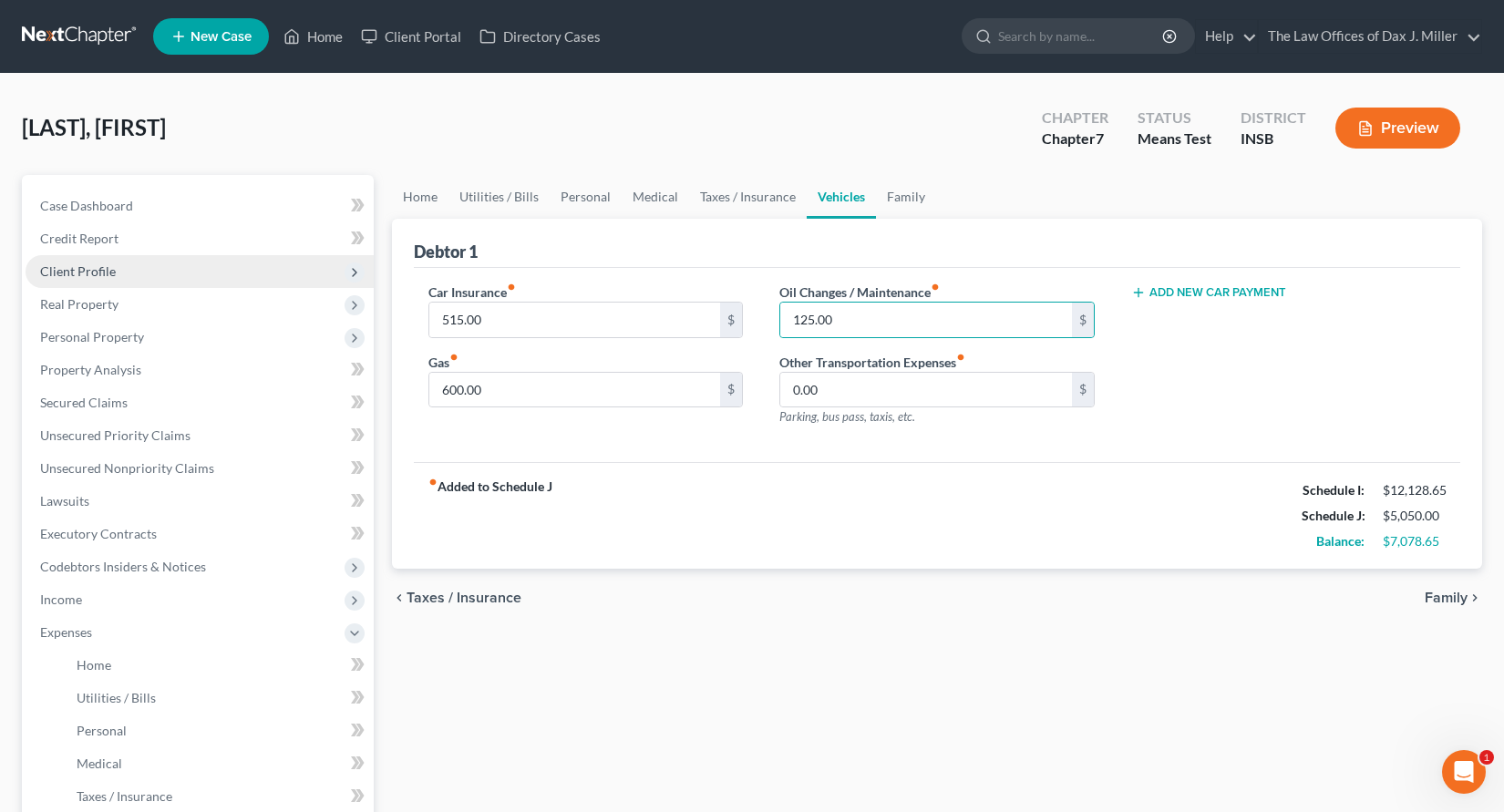 click on "Client Profile" at bounding box center (77, 271) 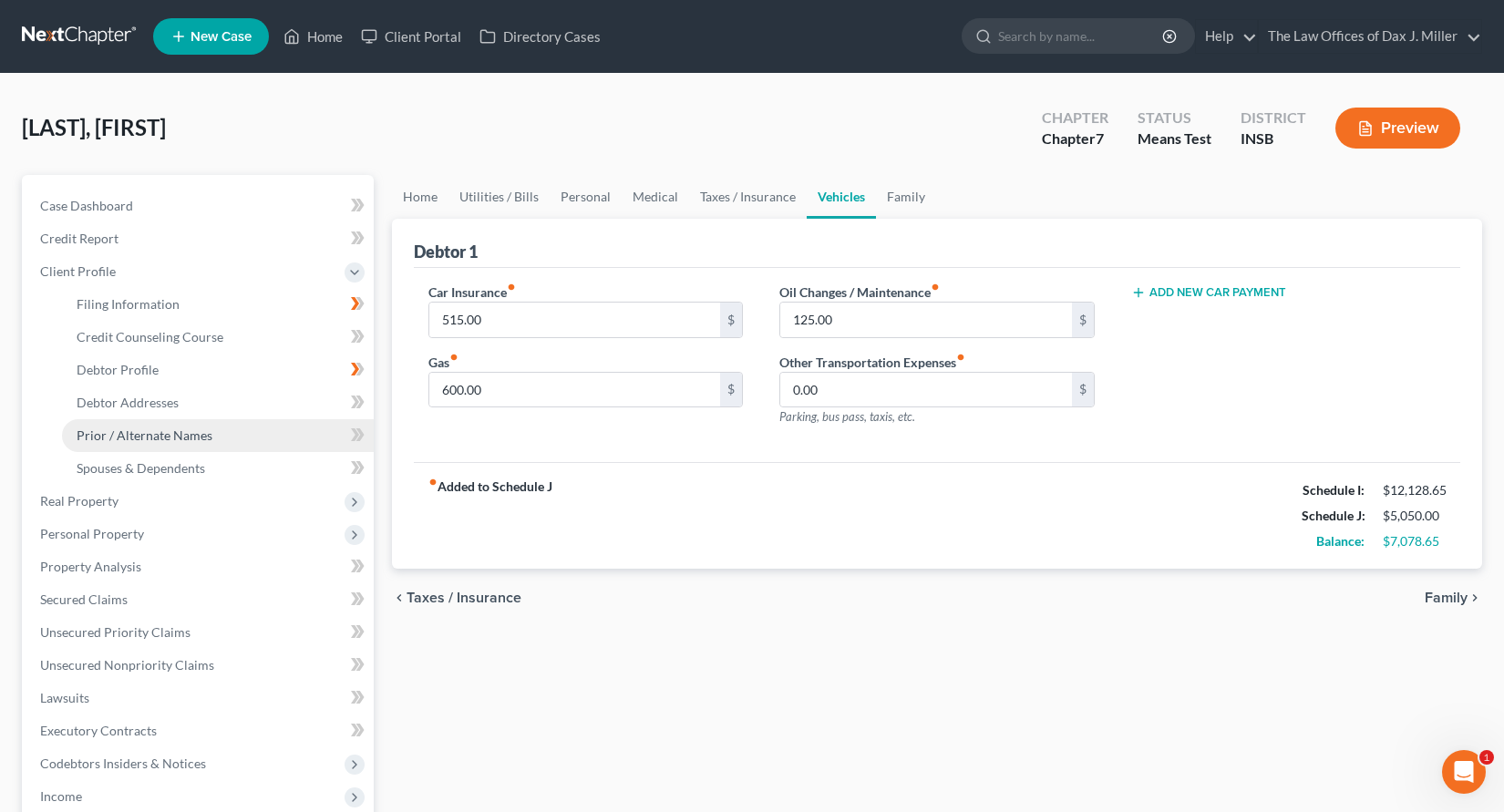 click on "Prior / Alternate Names" at bounding box center [144, 435] 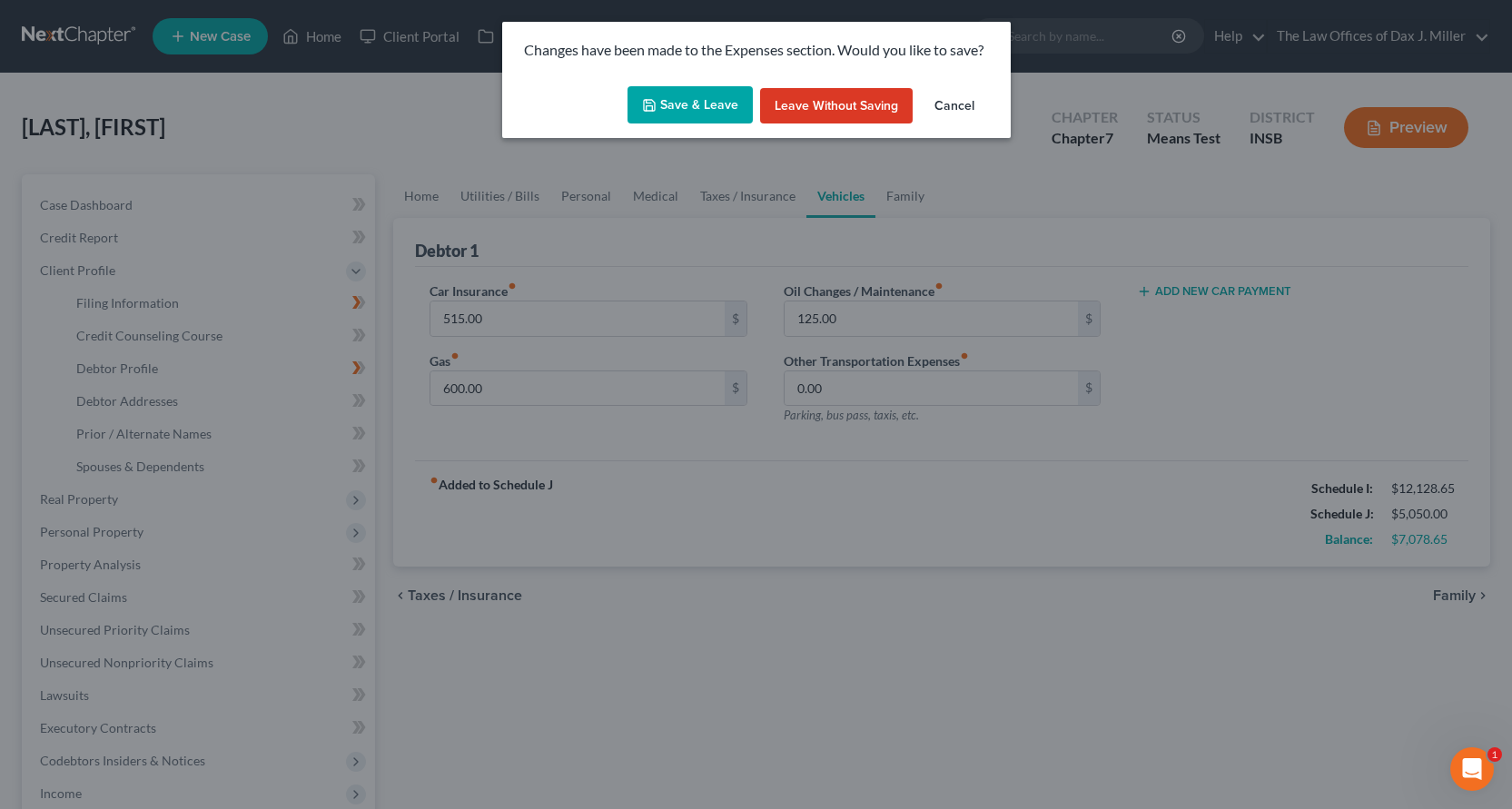 click on "Save & Leave" at bounding box center (690, 105) 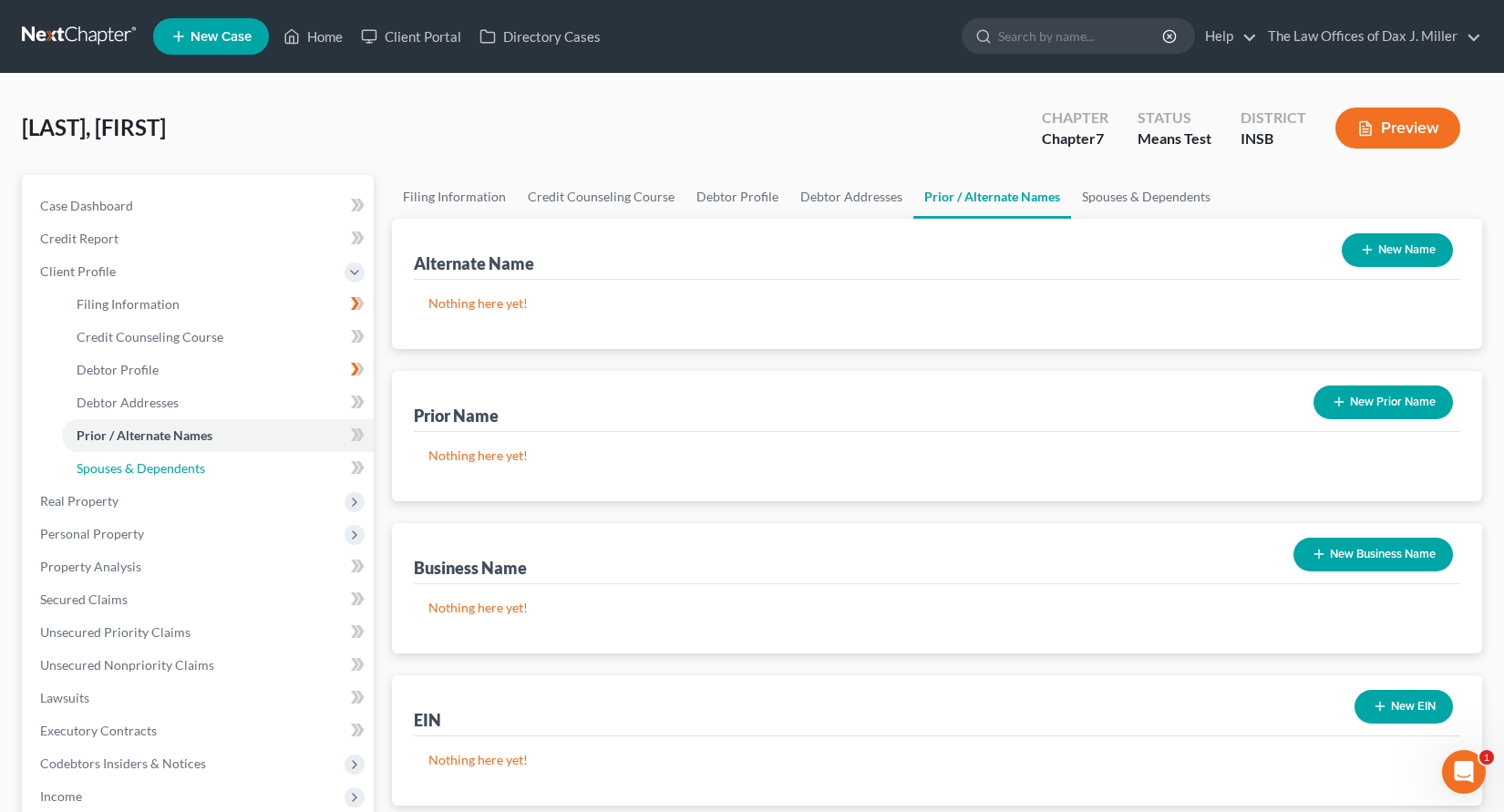 click on "Spouses & Dependents" at bounding box center (140, 468) 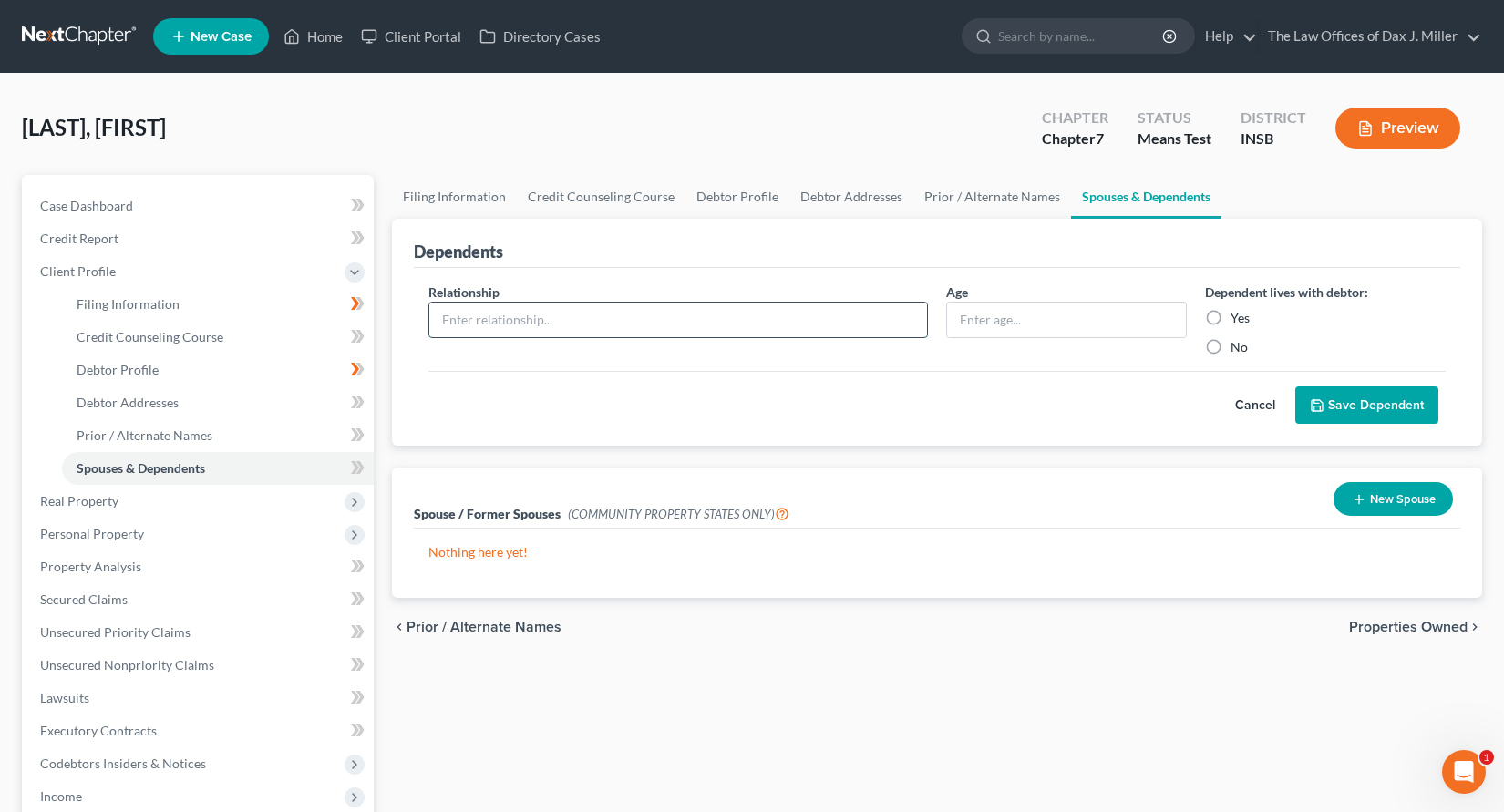 click at bounding box center (678, 320) 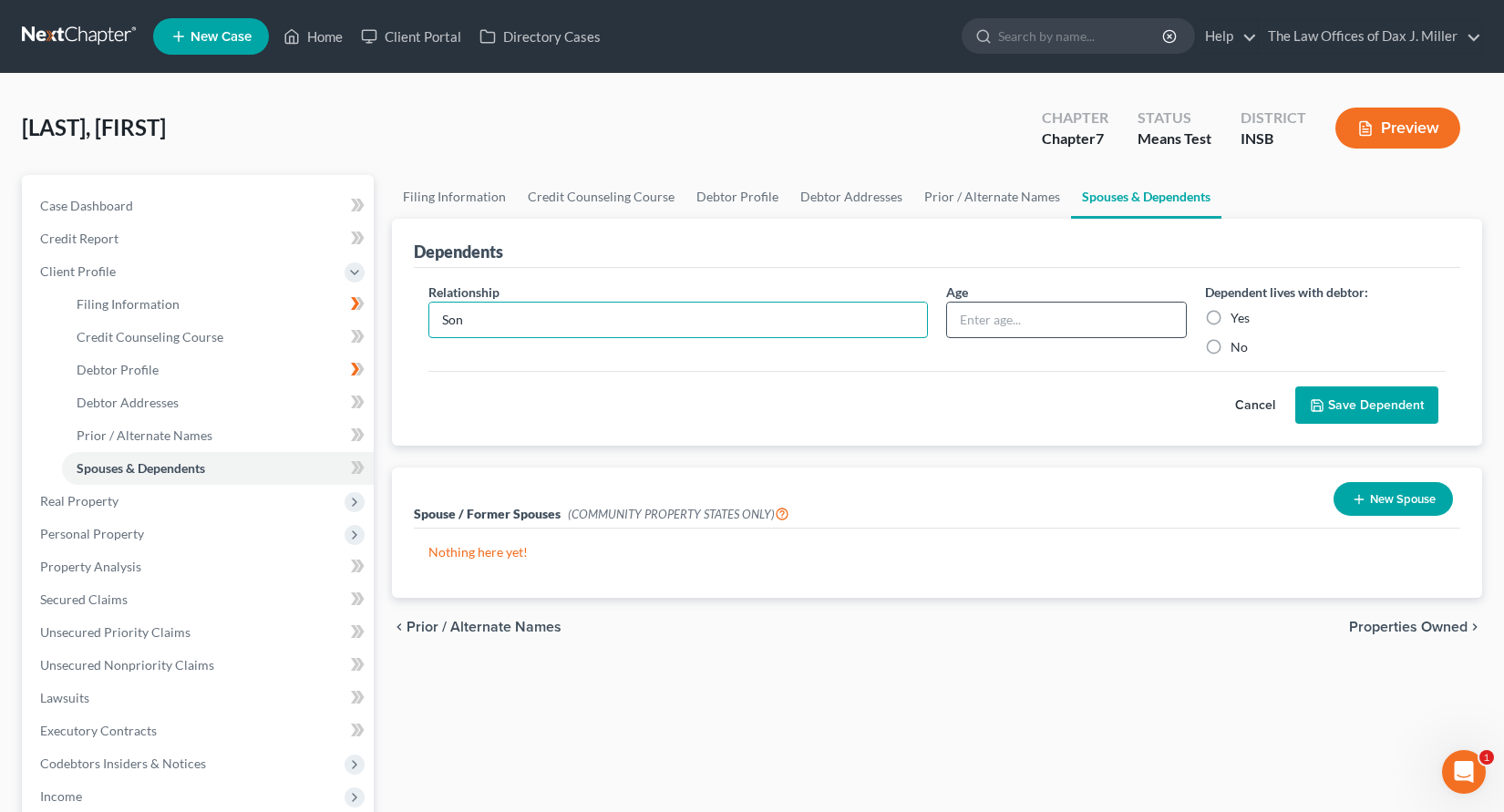 type on "Son" 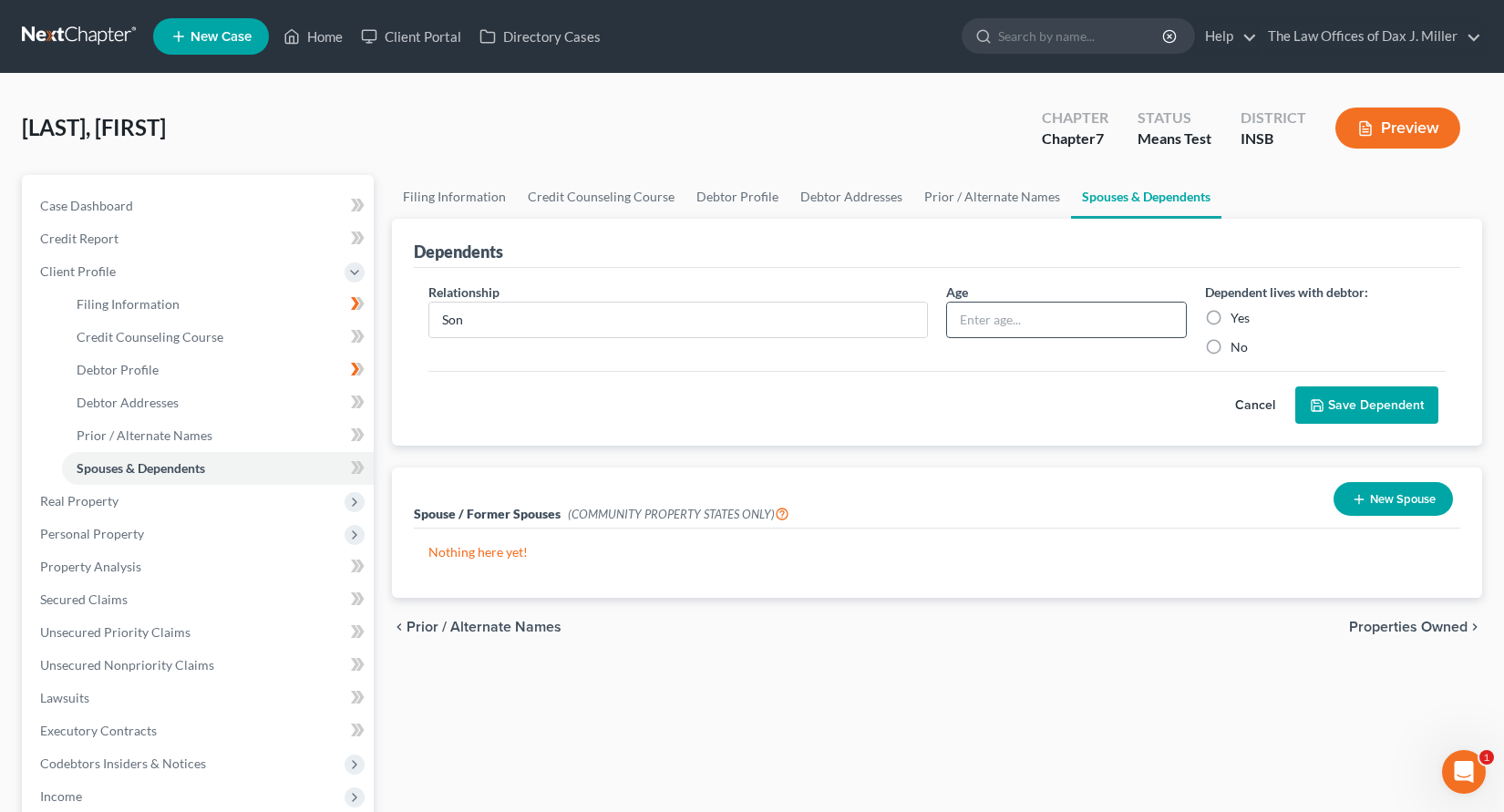click at bounding box center [1066, 320] 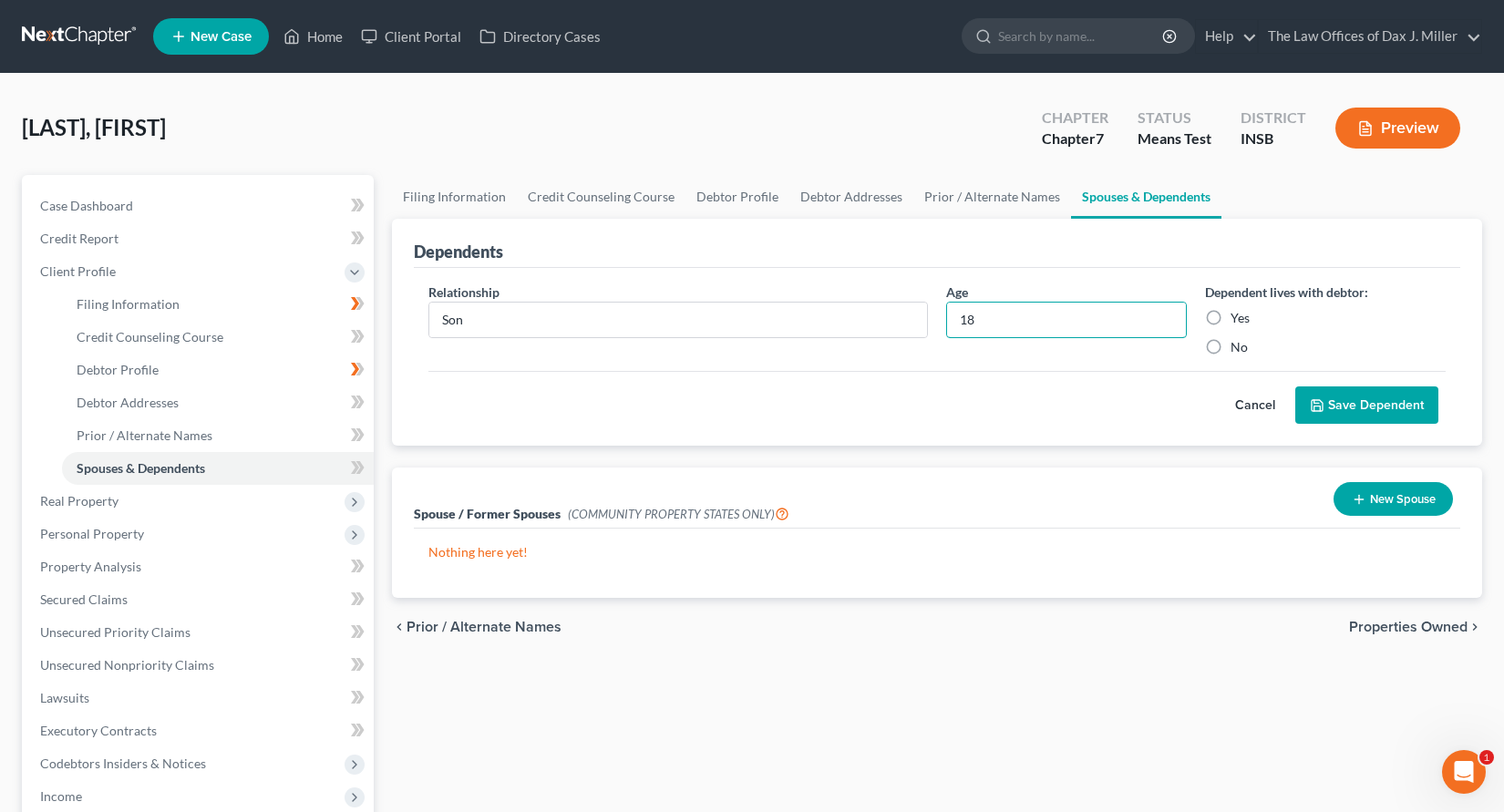 type on "18" 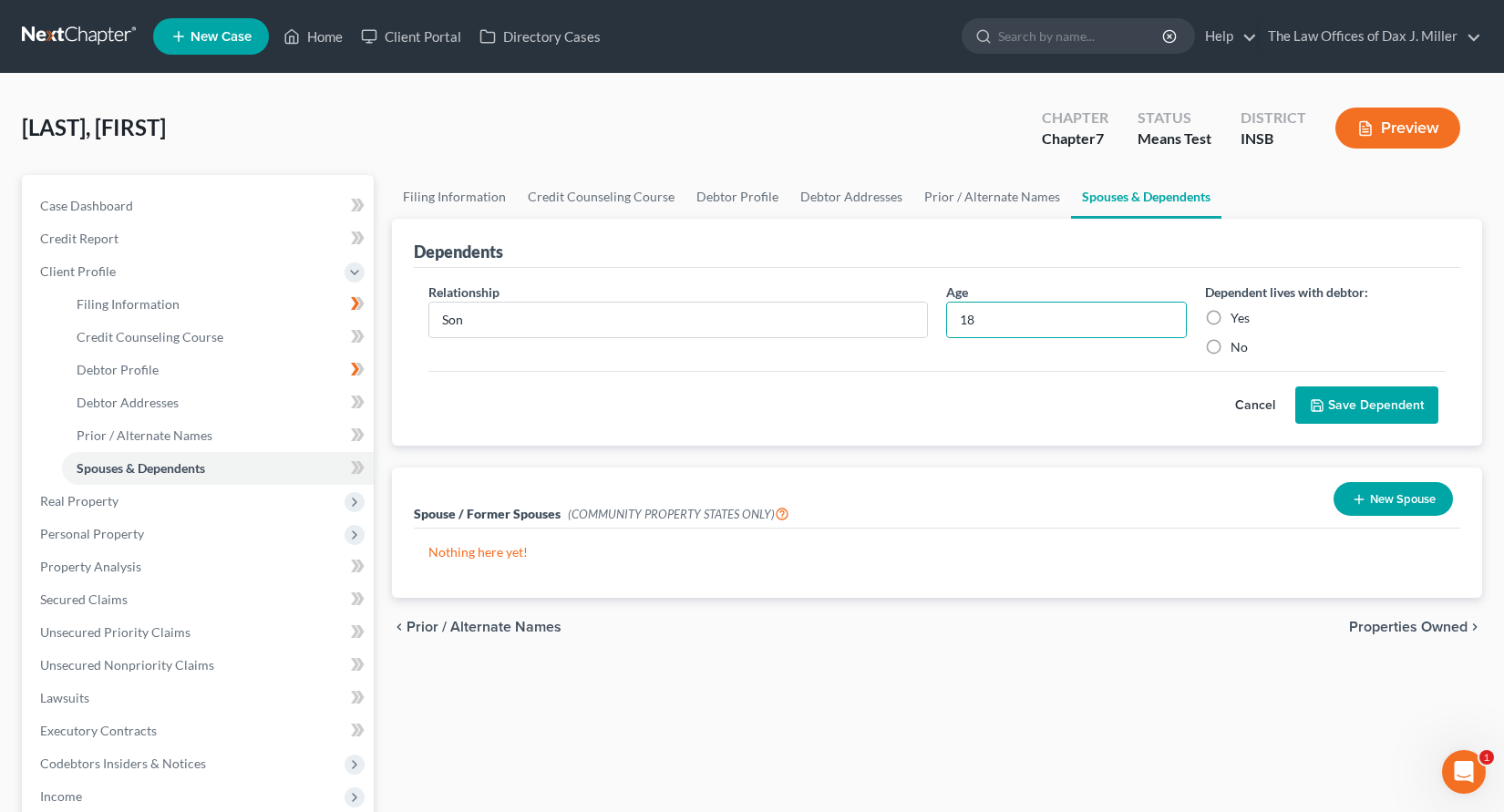 click on "Yes" at bounding box center [1240, 318] 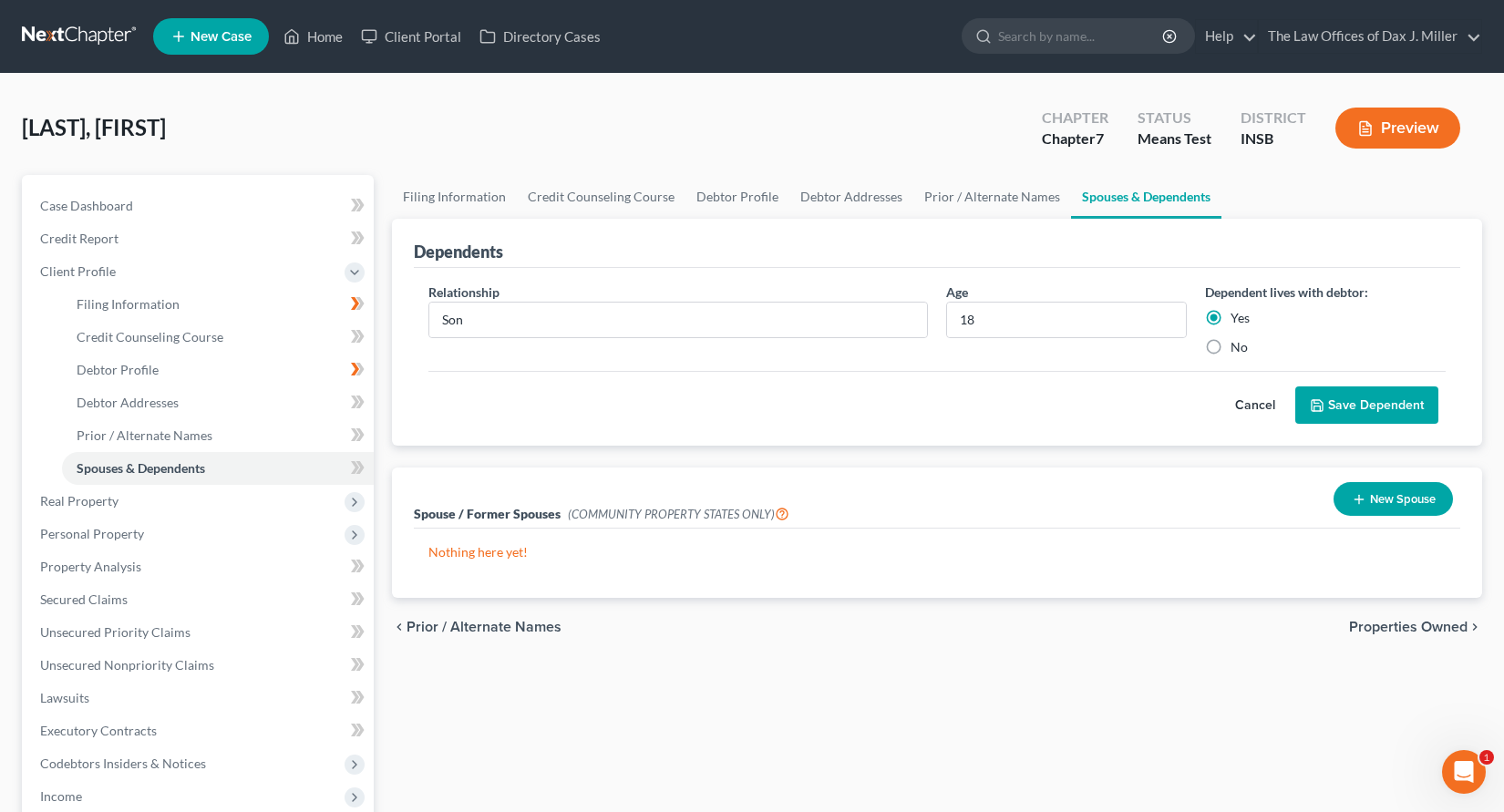 click 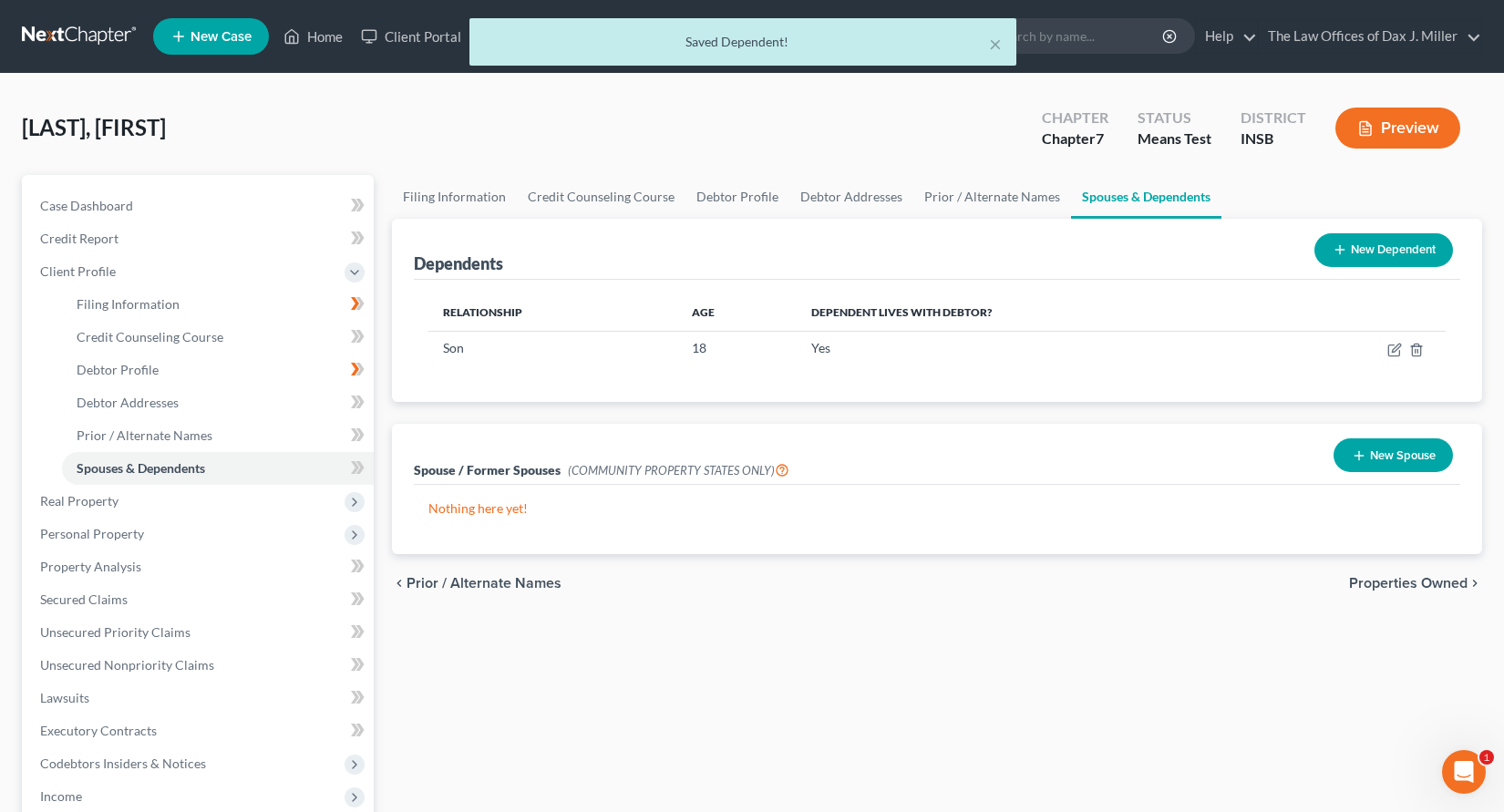 click on "New Dependent" at bounding box center [1384, 250] 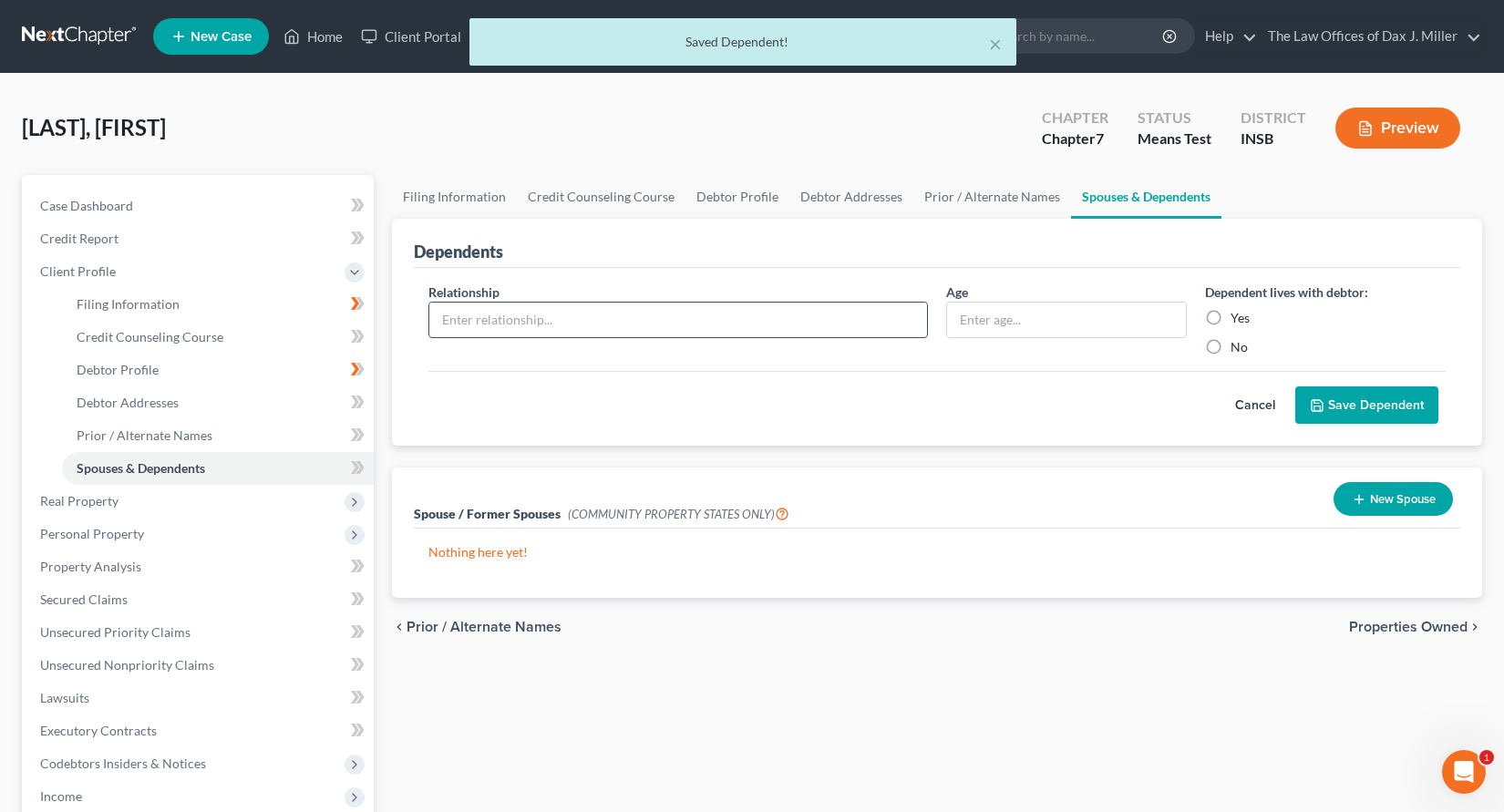 click at bounding box center [678, 320] 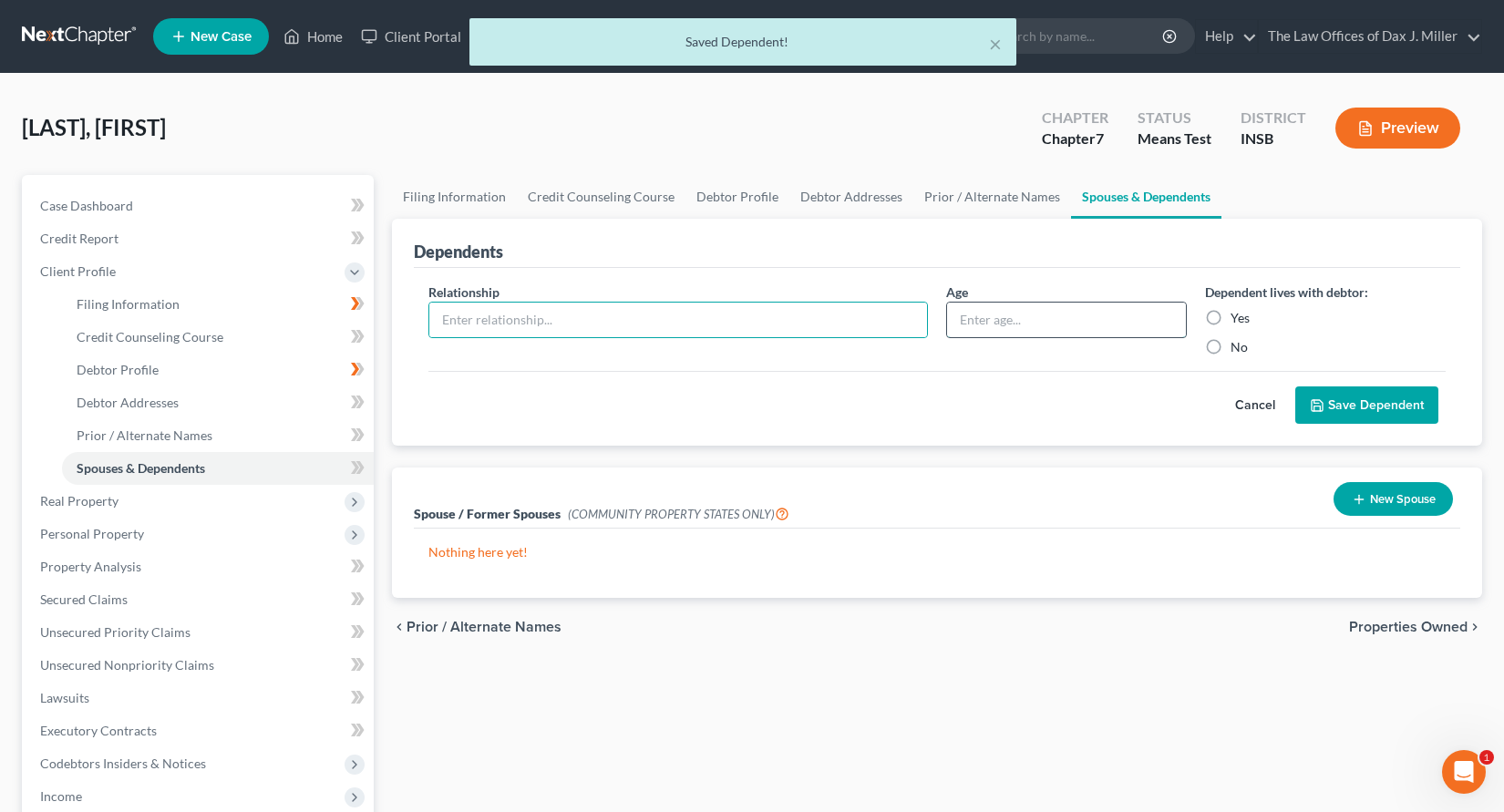 click at bounding box center (1066, 320) 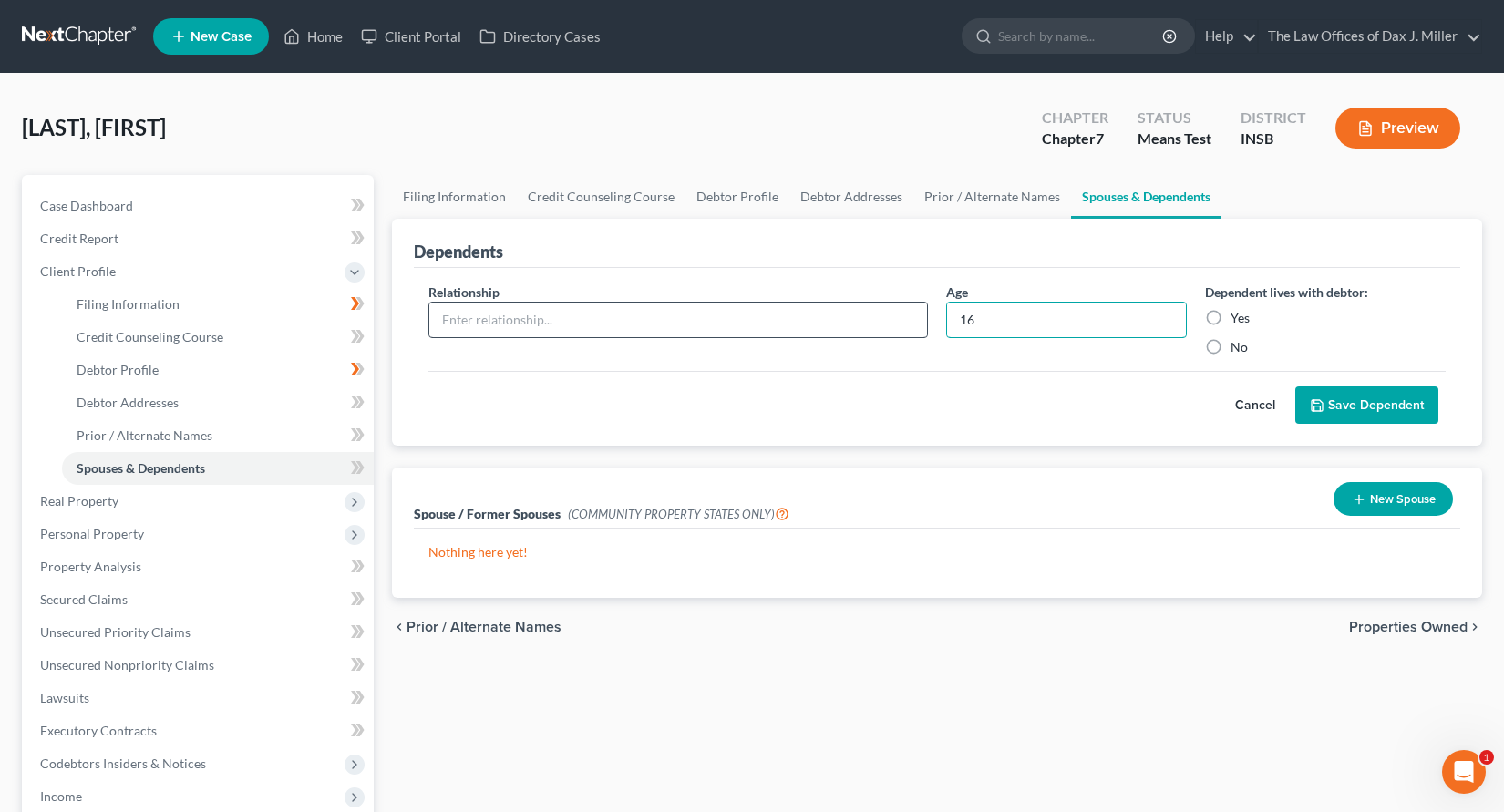 type on "16" 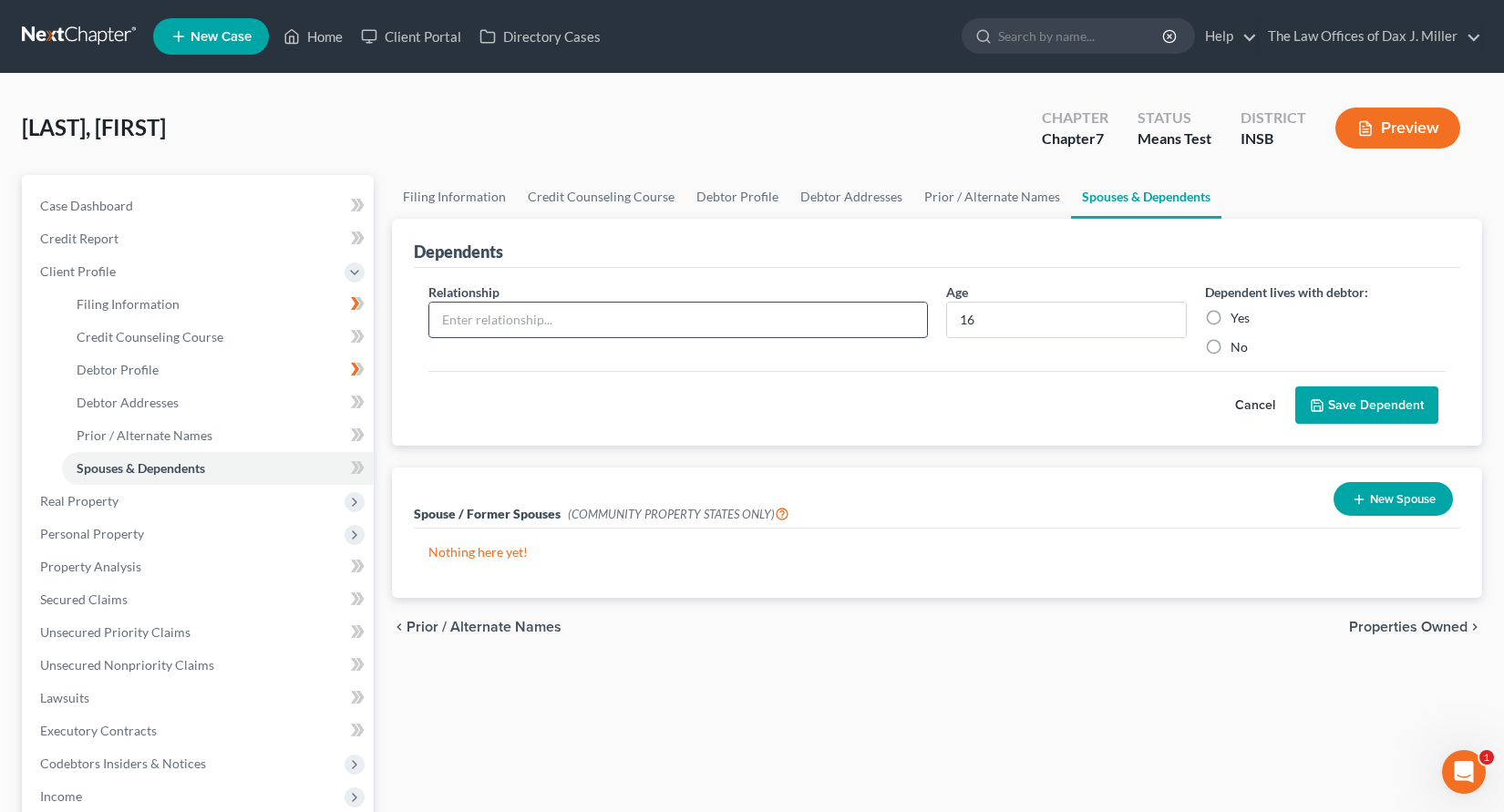 click at bounding box center (678, 320) 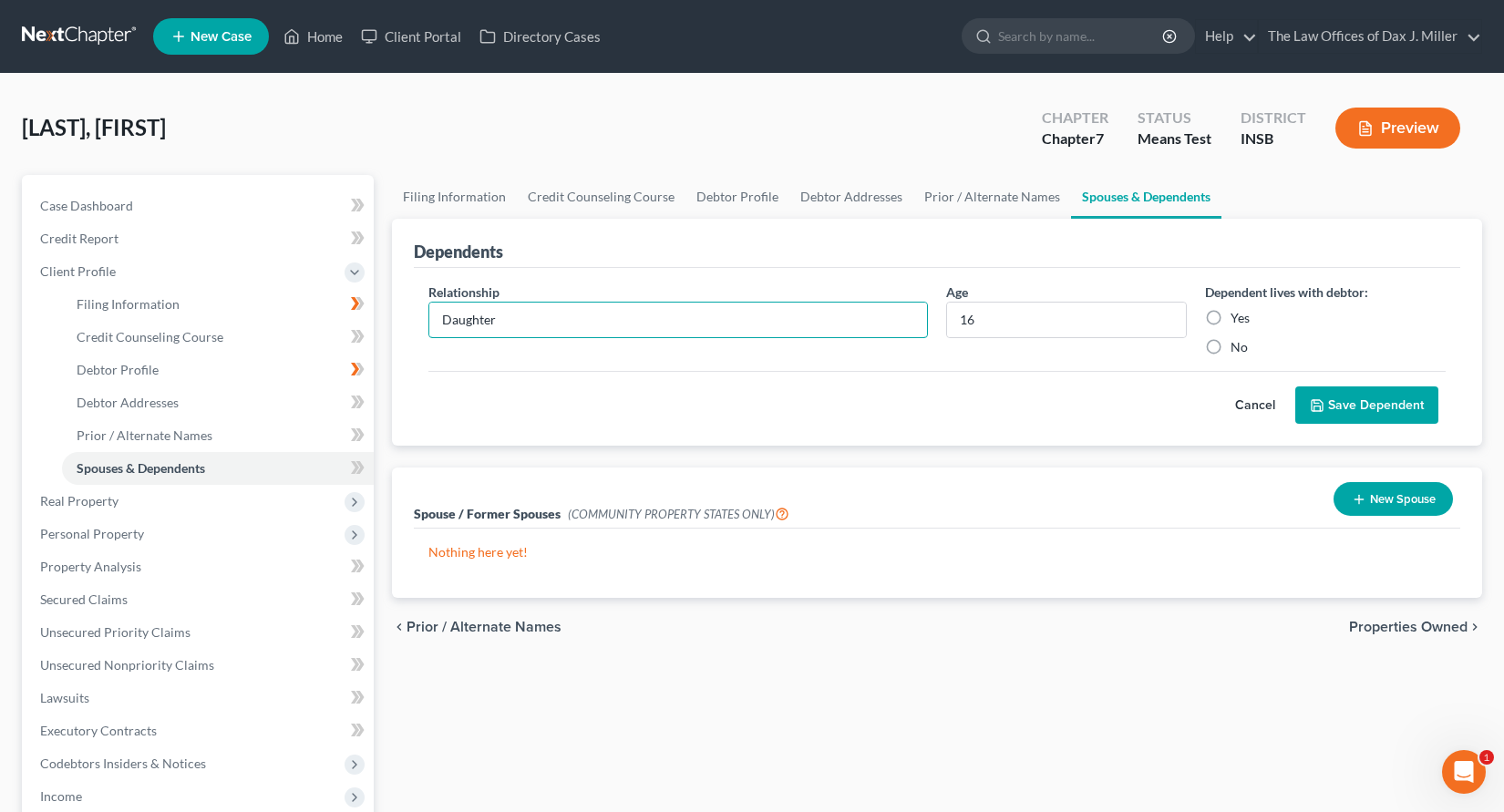 type on "Daughter" 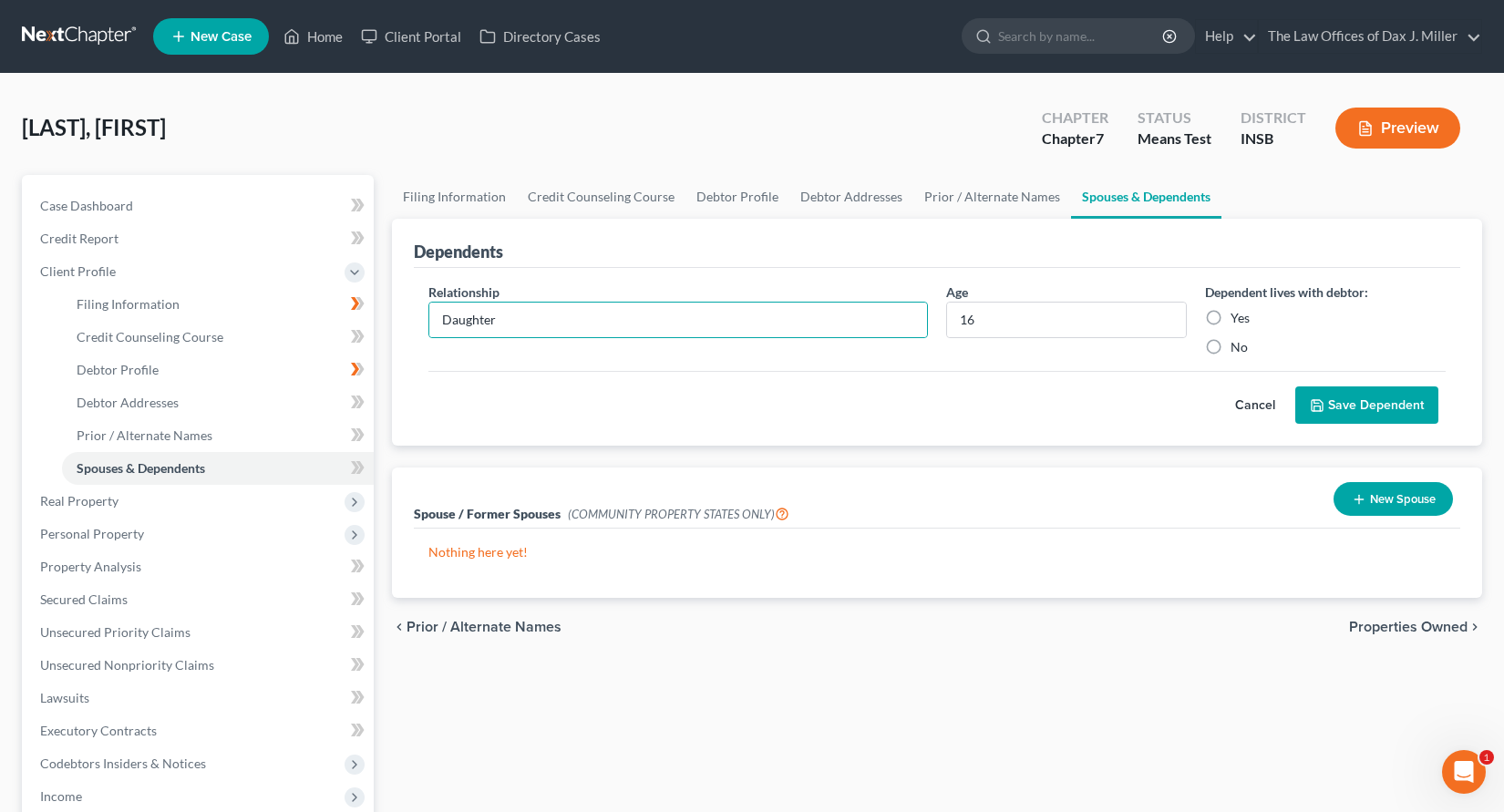 drag, startPoint x: 1217, startPoint y: 319, endPoint x: 1231, endPoint y: 334, distance: 20.518285 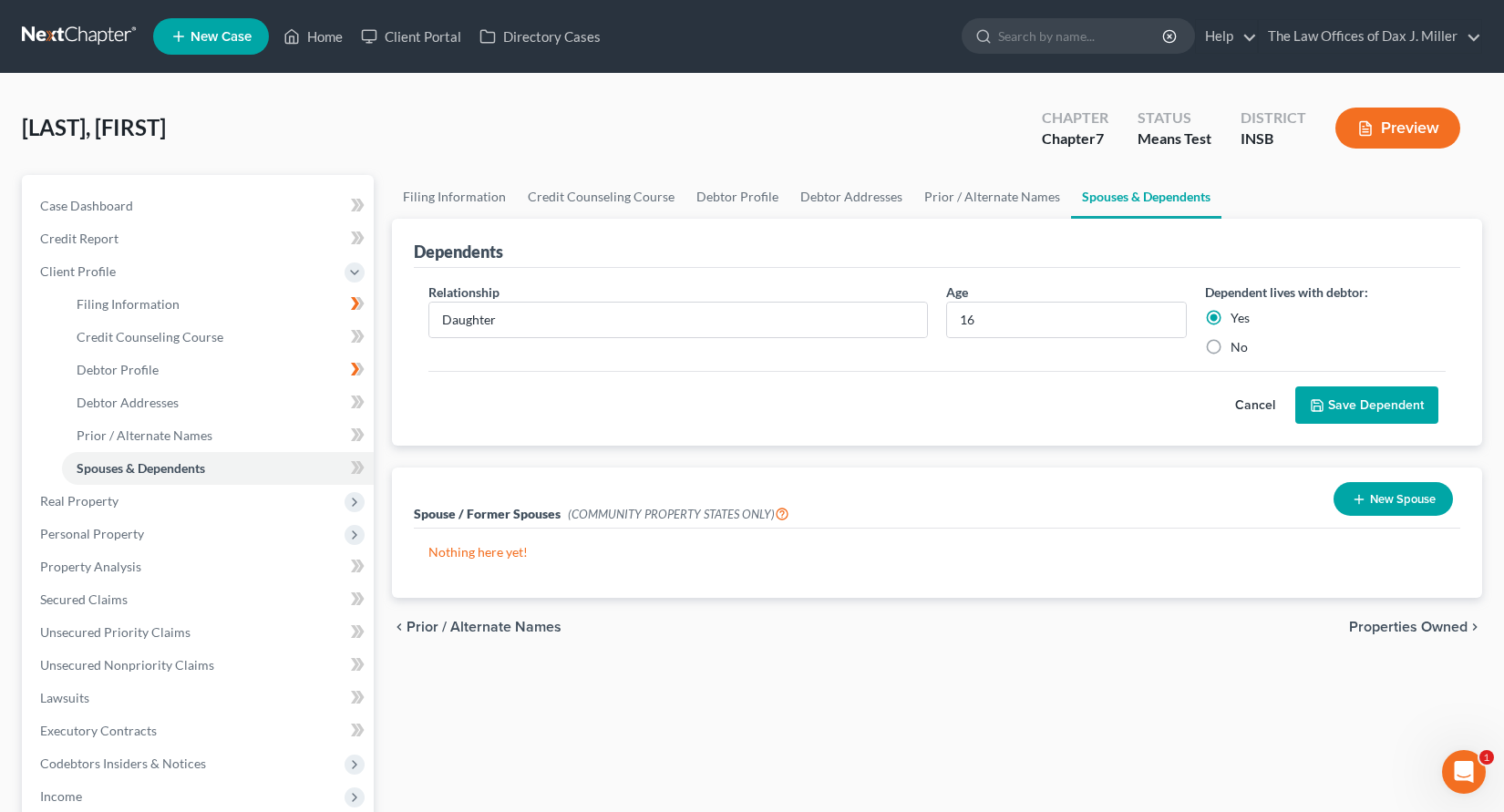 click on "Save Dependent" at bounding box center [1366, 406] 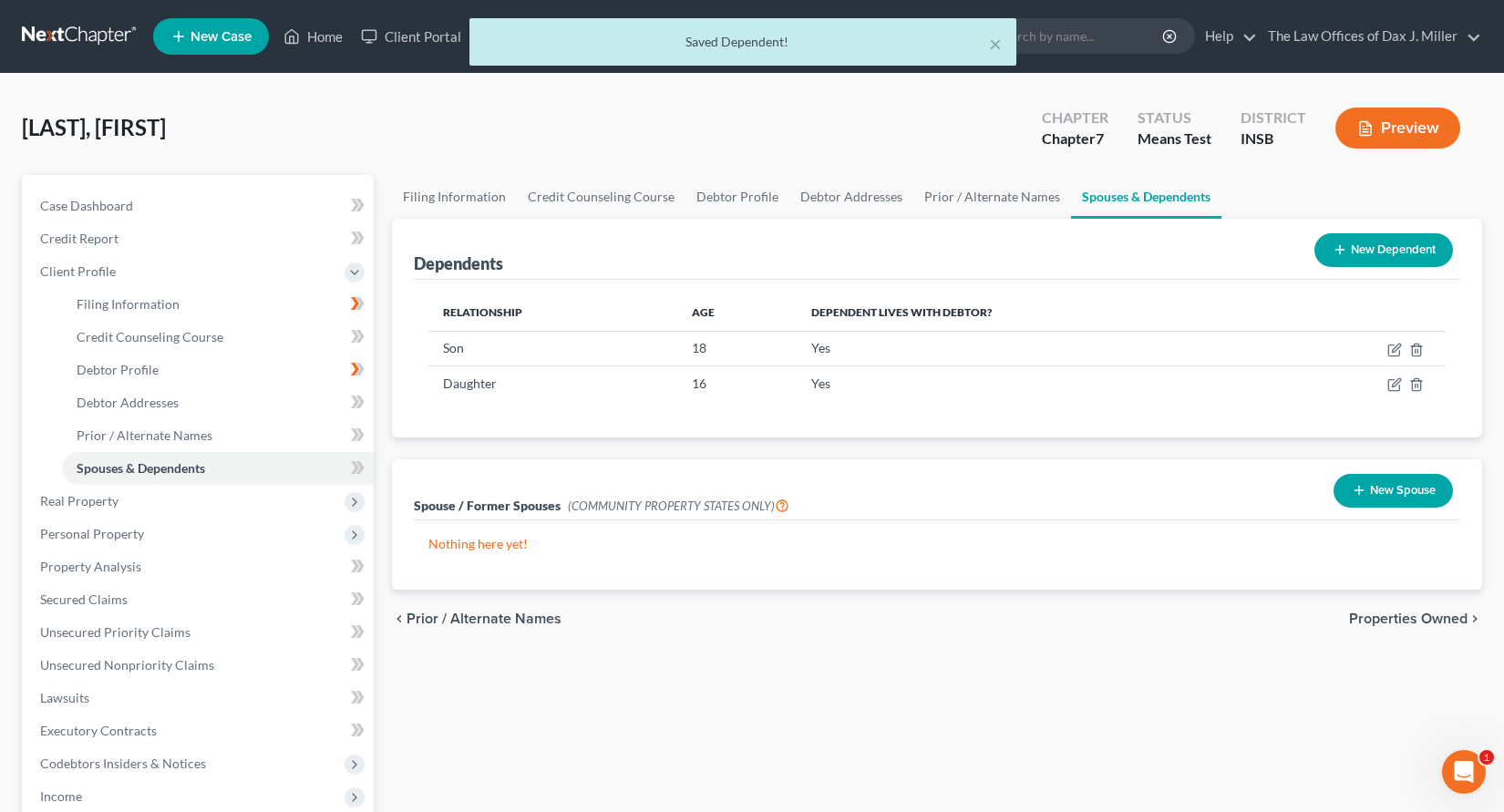 scroll, scrollTop: 303, scrollLeft: 0, axis: vertical 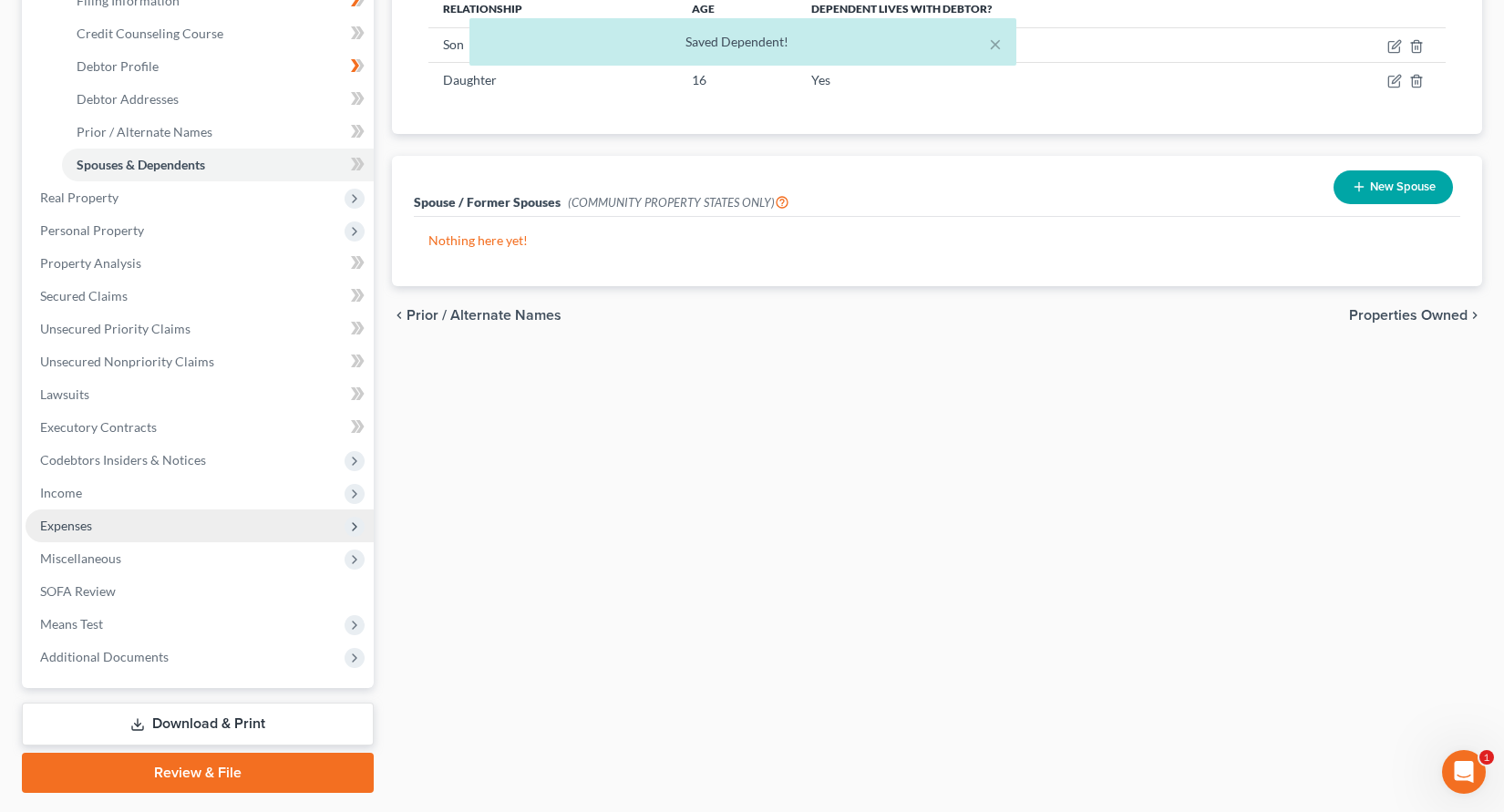 click on "Expenses" at bounding box center [200, 526] 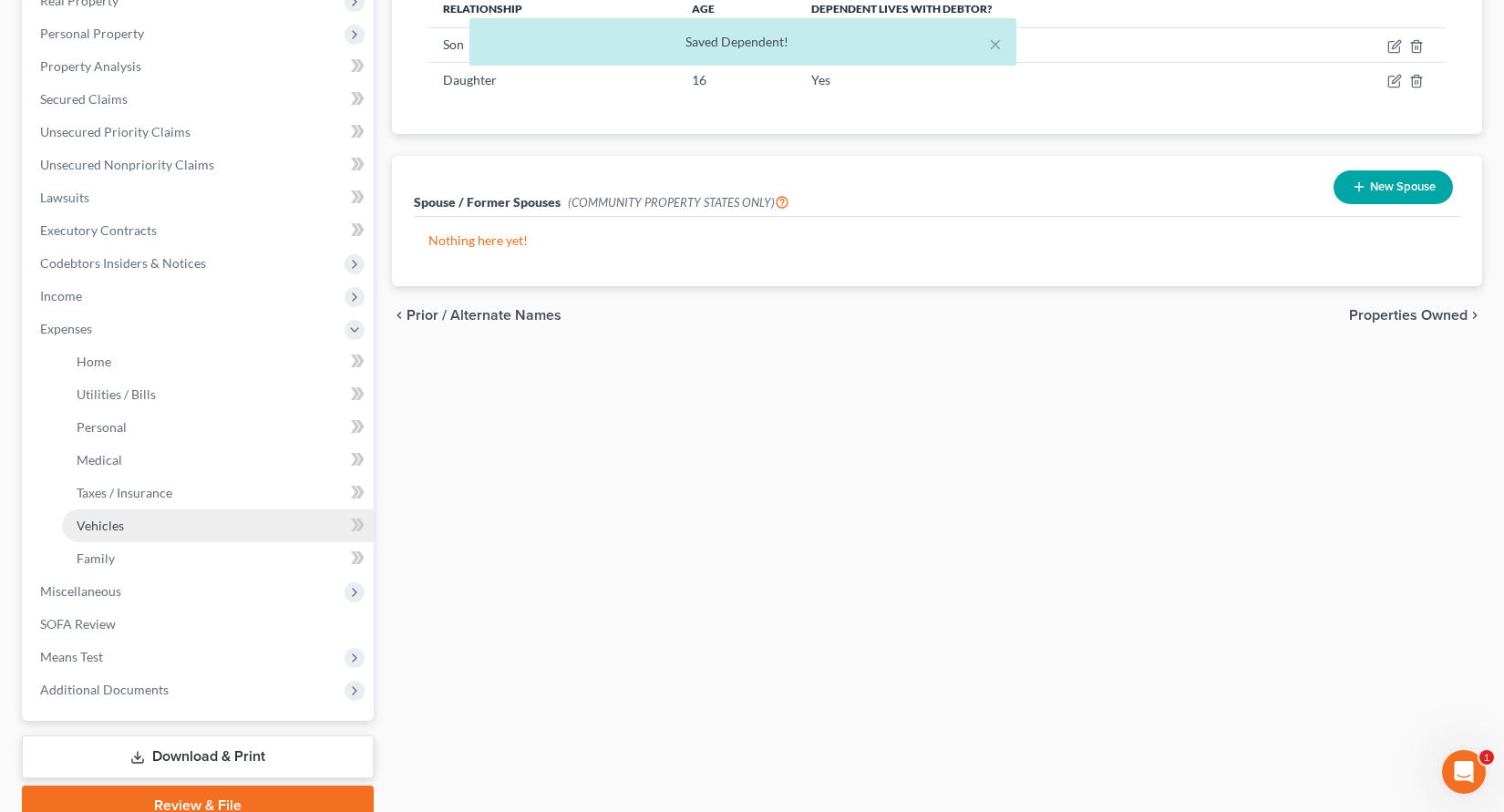 click on "Vehicles" at bounding box center [100, 525] 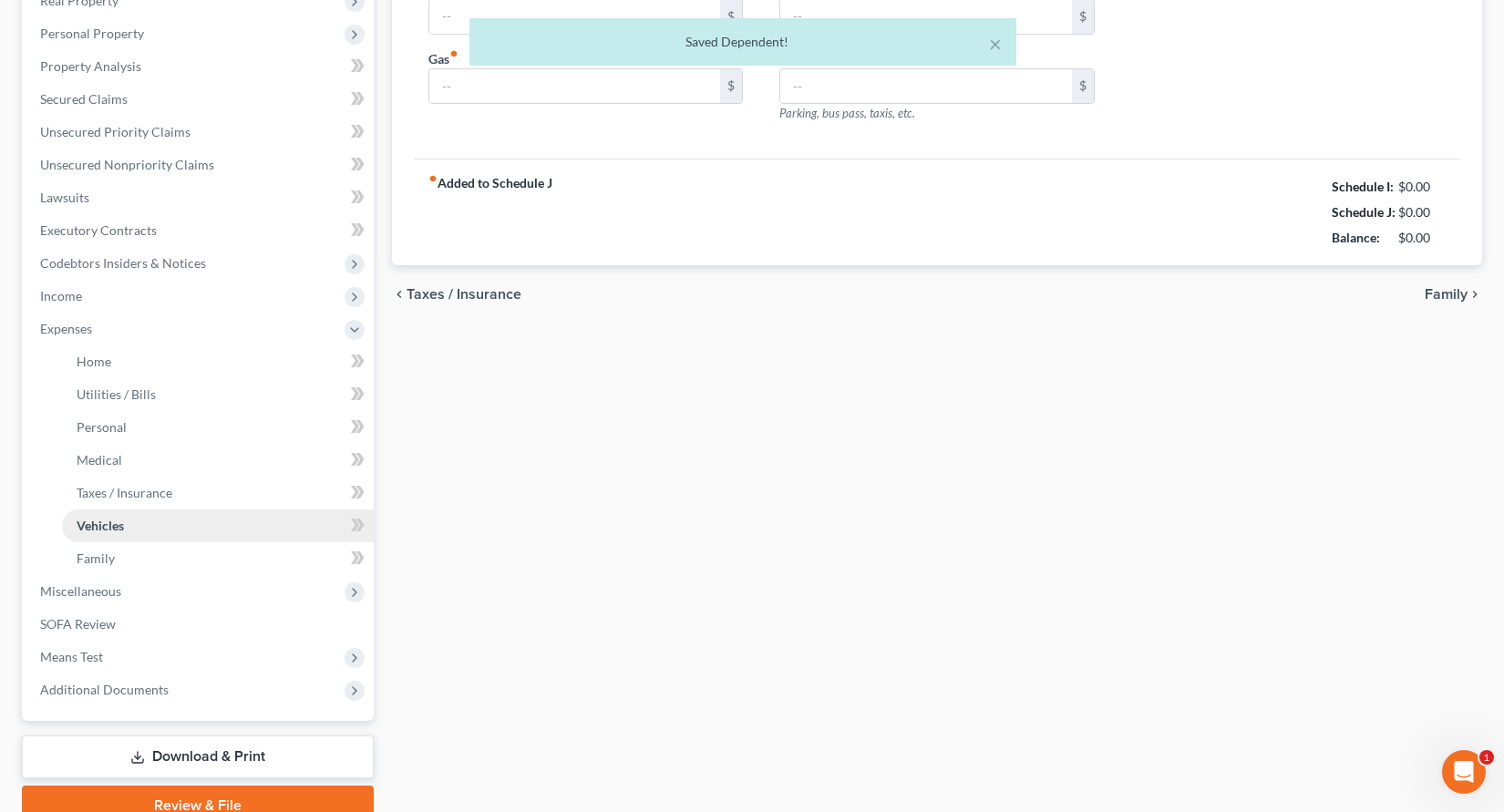scroll, scrollTop: 0, scrollLeft: 0, axis: both 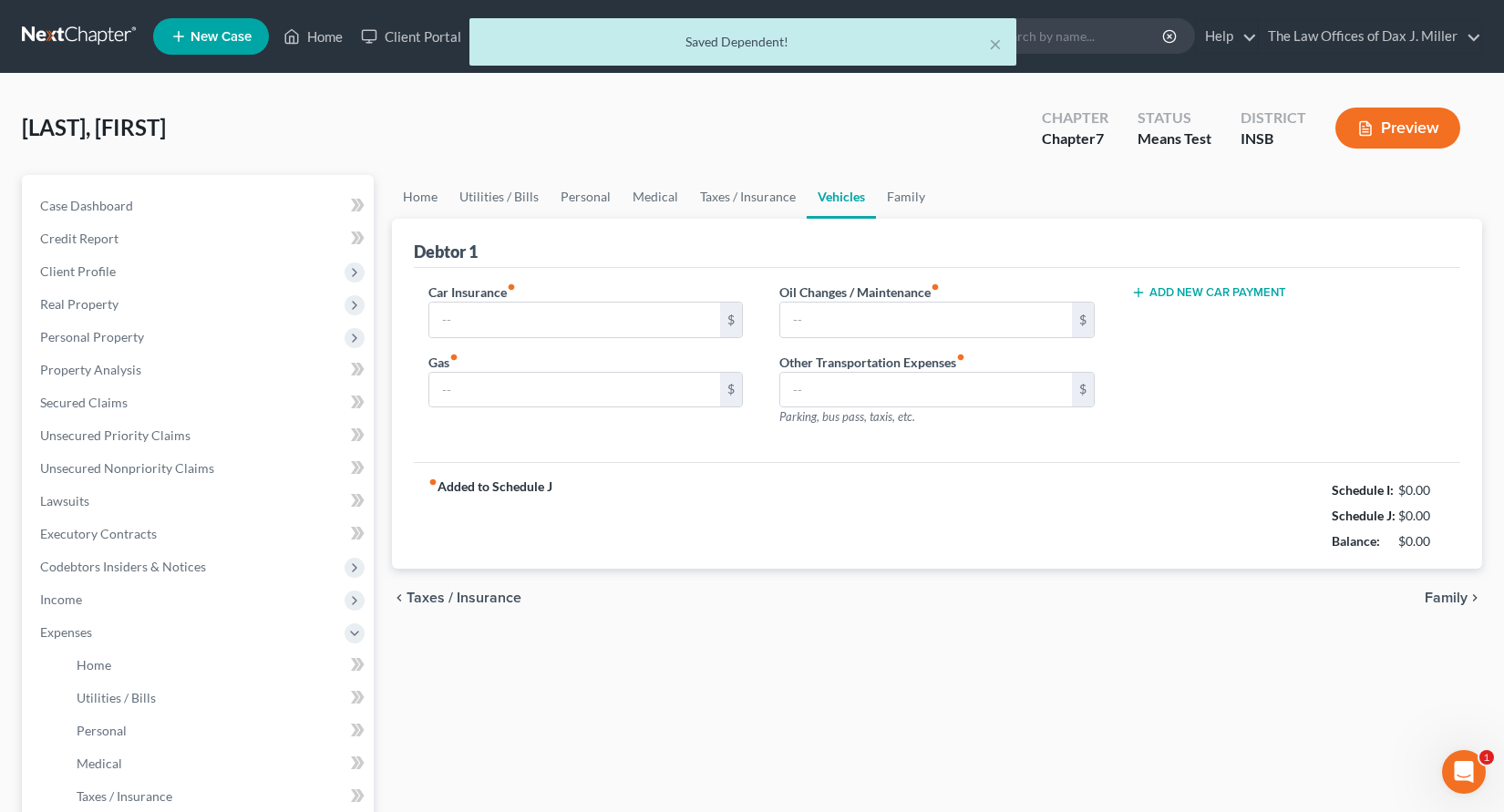 type on "515.00" 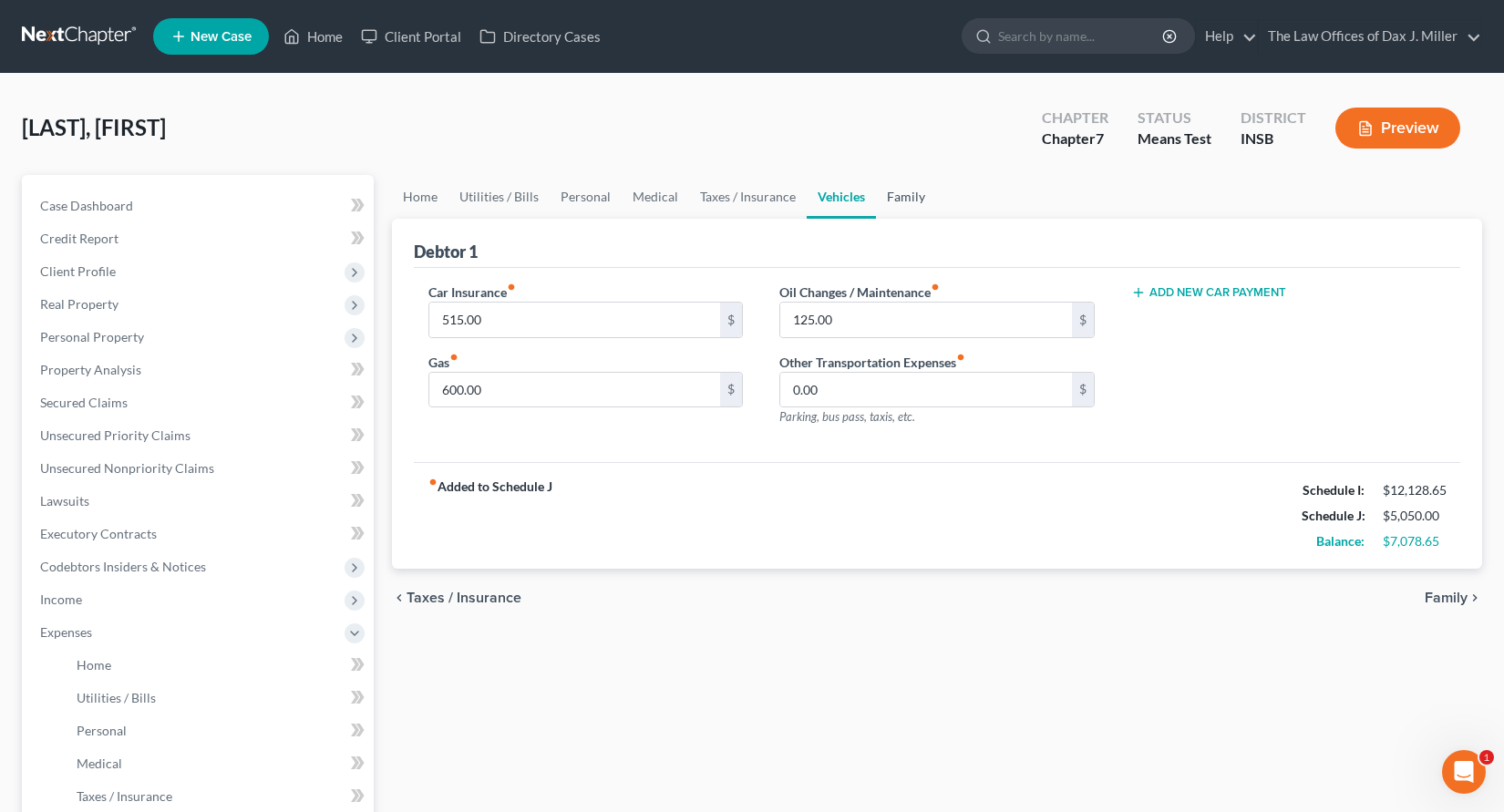 click on "Family" at bounding box center [906, 197] 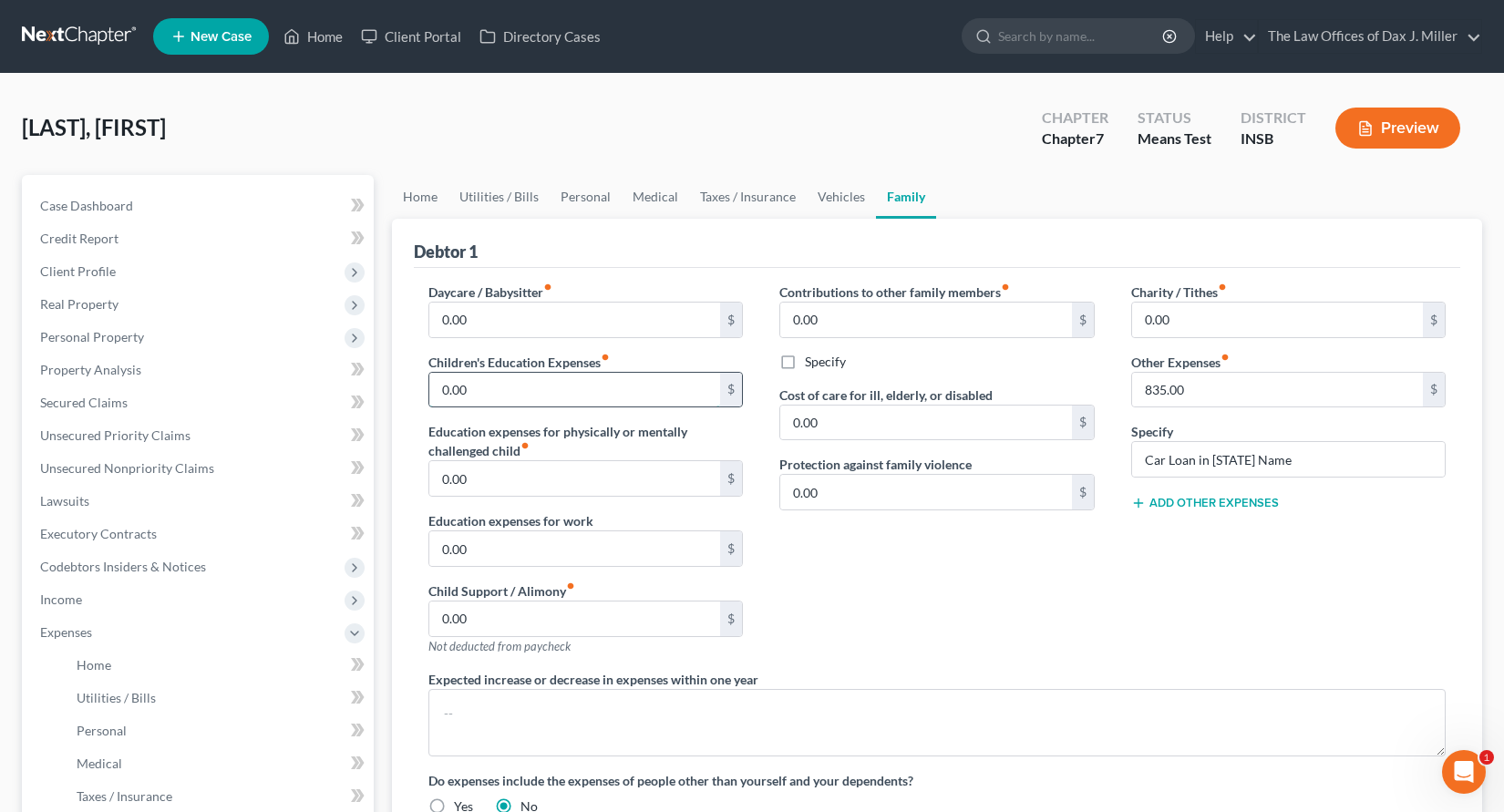 click on "0.00" at bounding box center [575, 390] 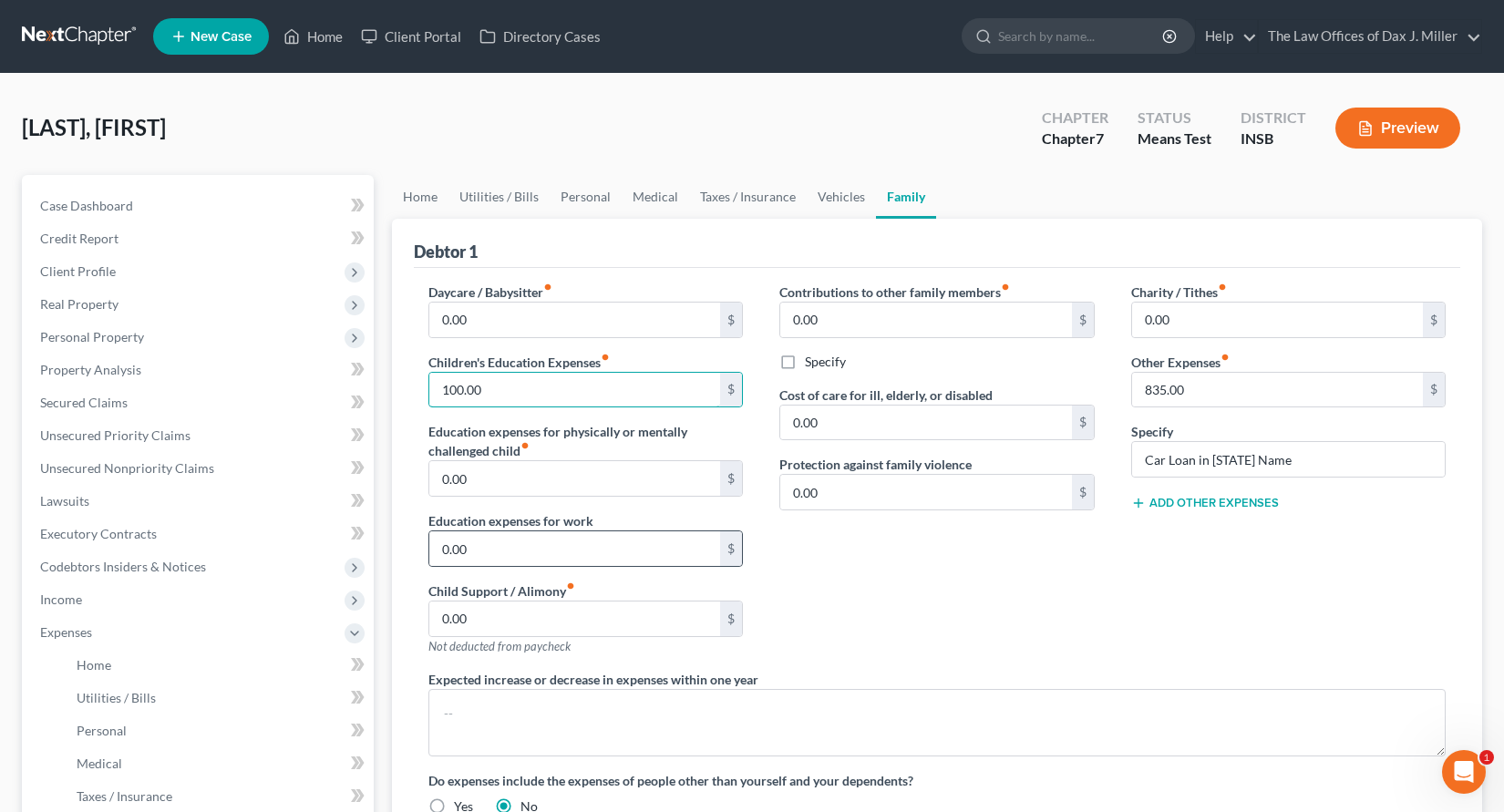 scroll, scrollTop: 122, scrollLeft: 0, axis: vertical 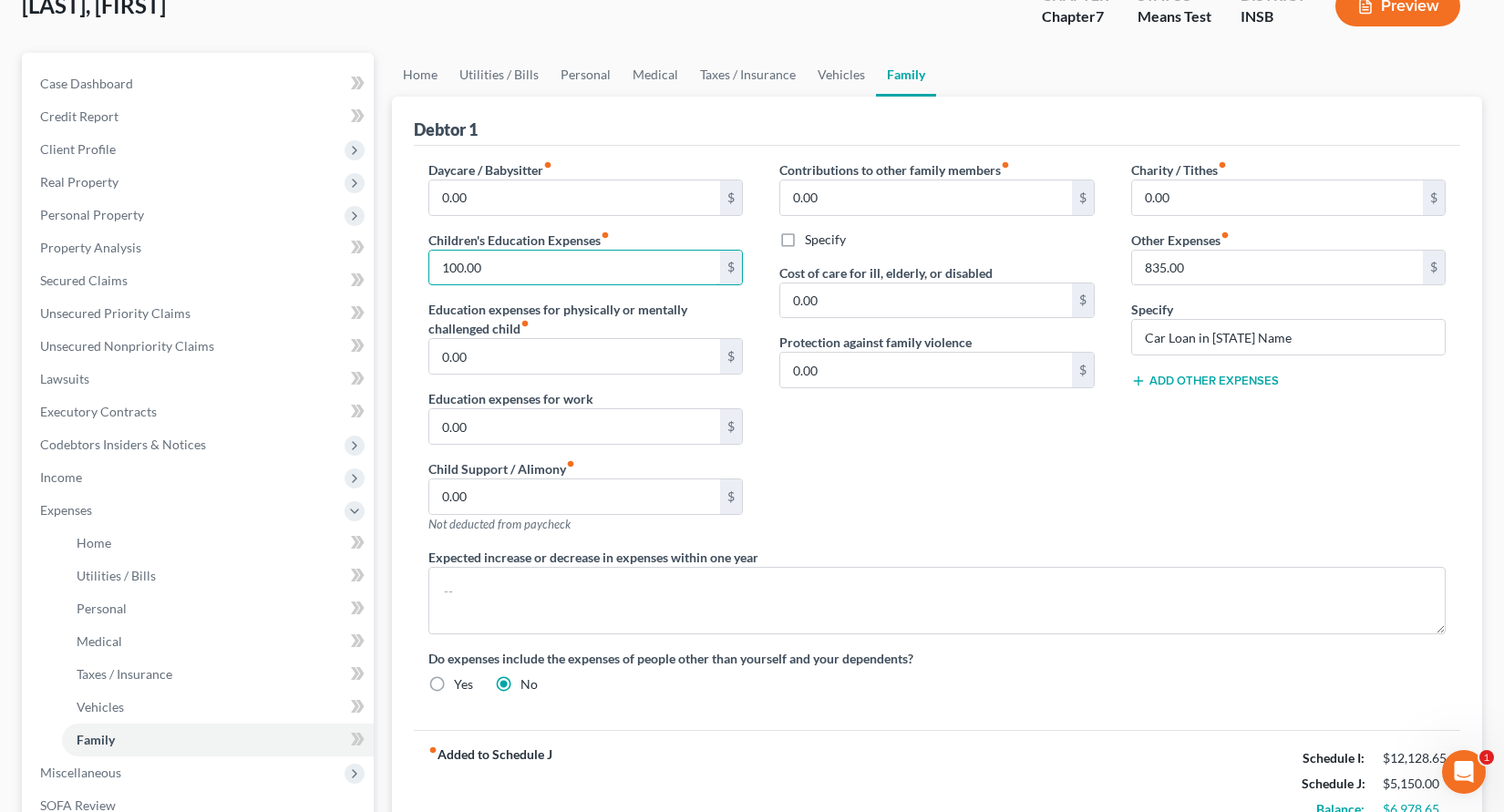 type on "100.00" 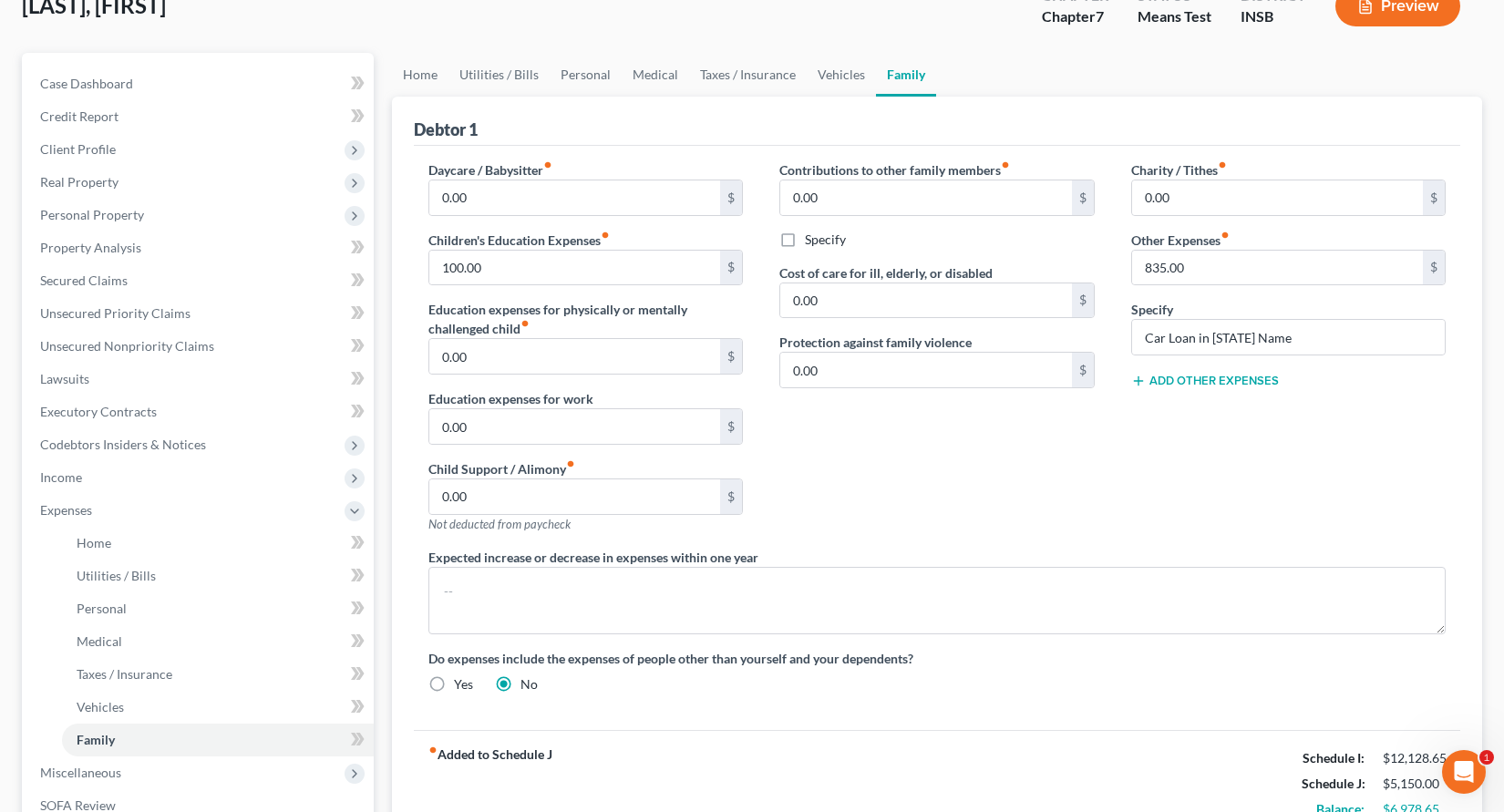 click on "Add Other Expenses" at bounding box center (1205, 381) 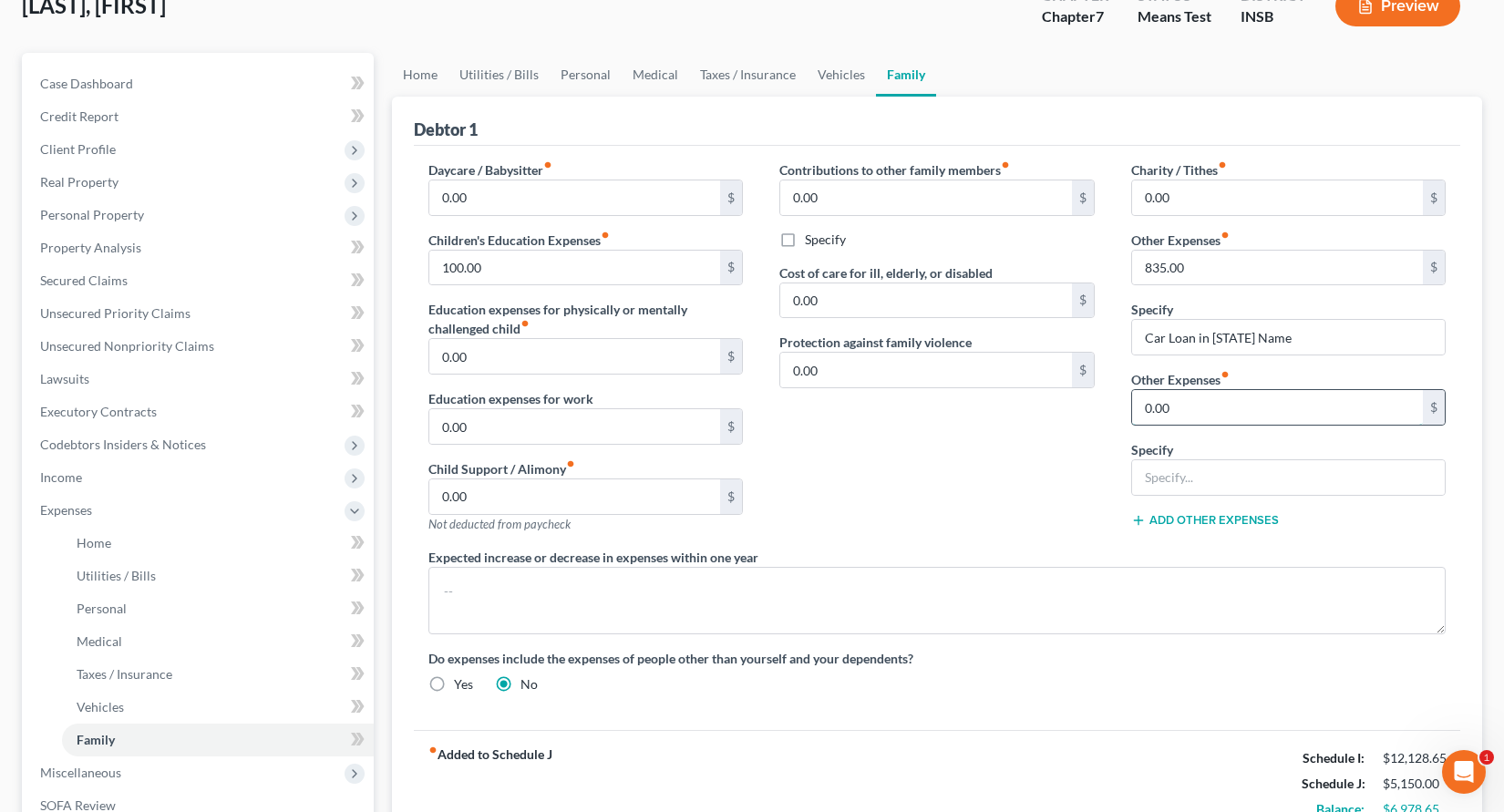 click on "0.00" at bounding box center [1278, 407] 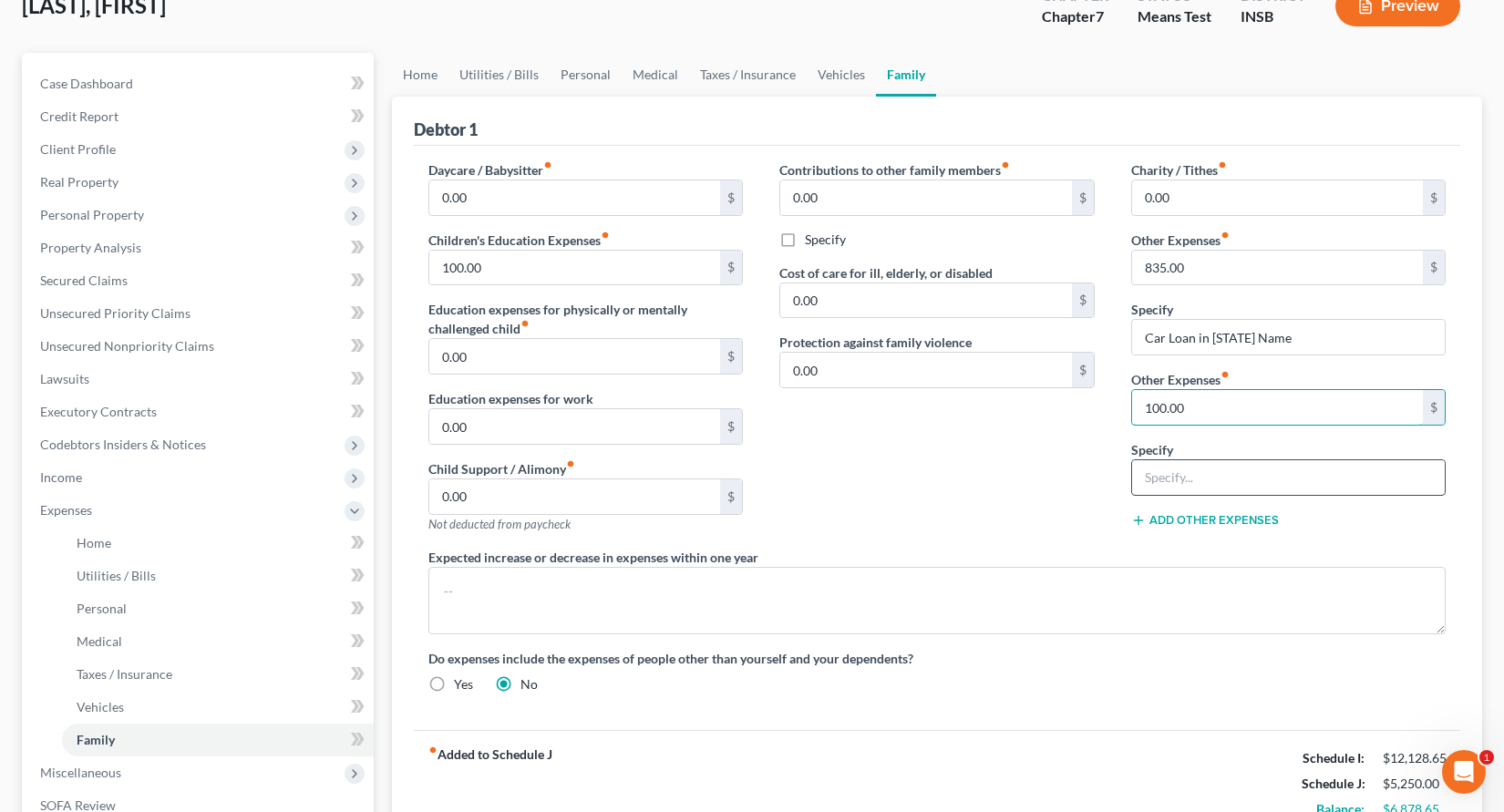 type on "100.00" 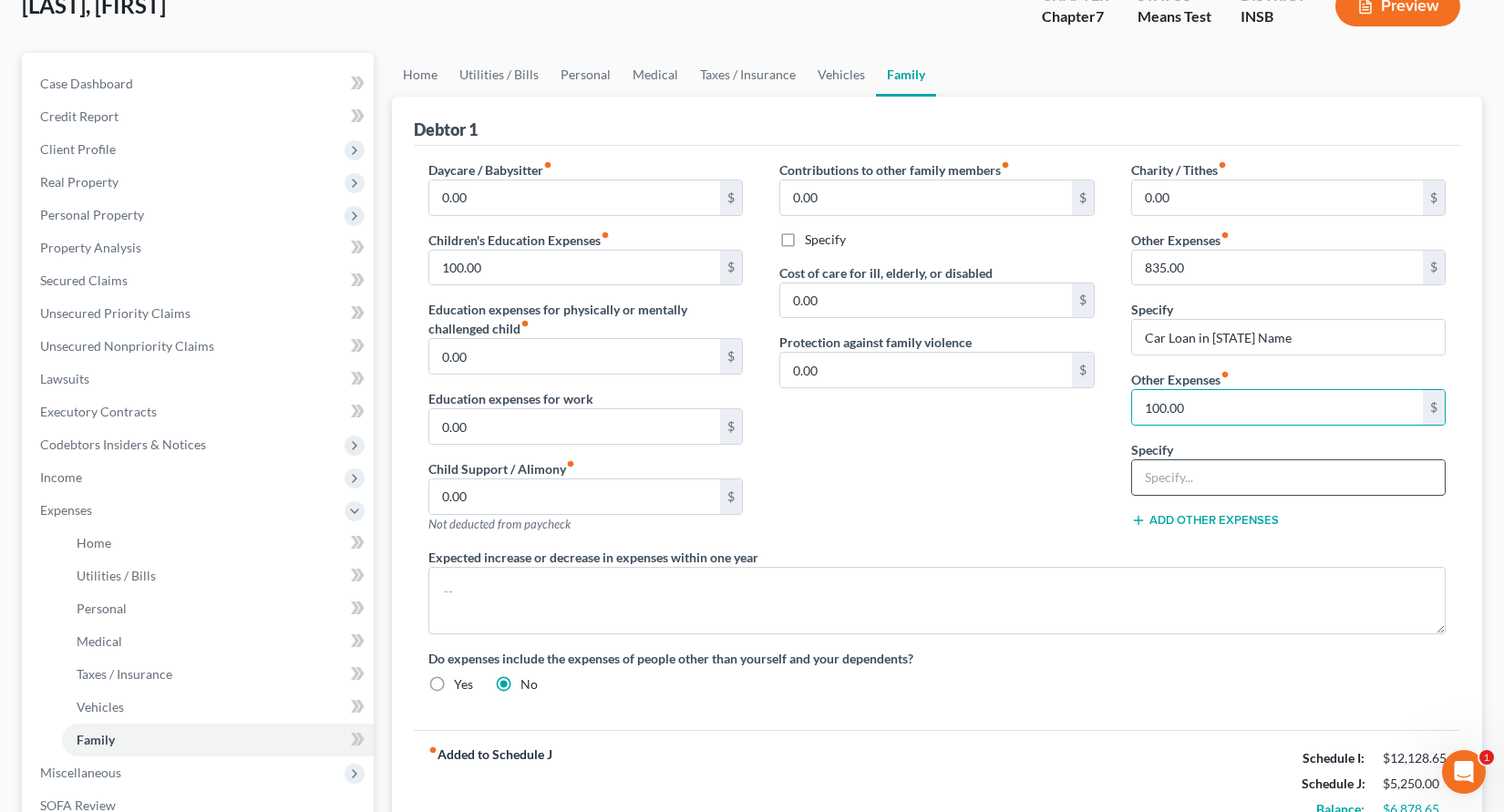 click at bounding box center [1289, 478] 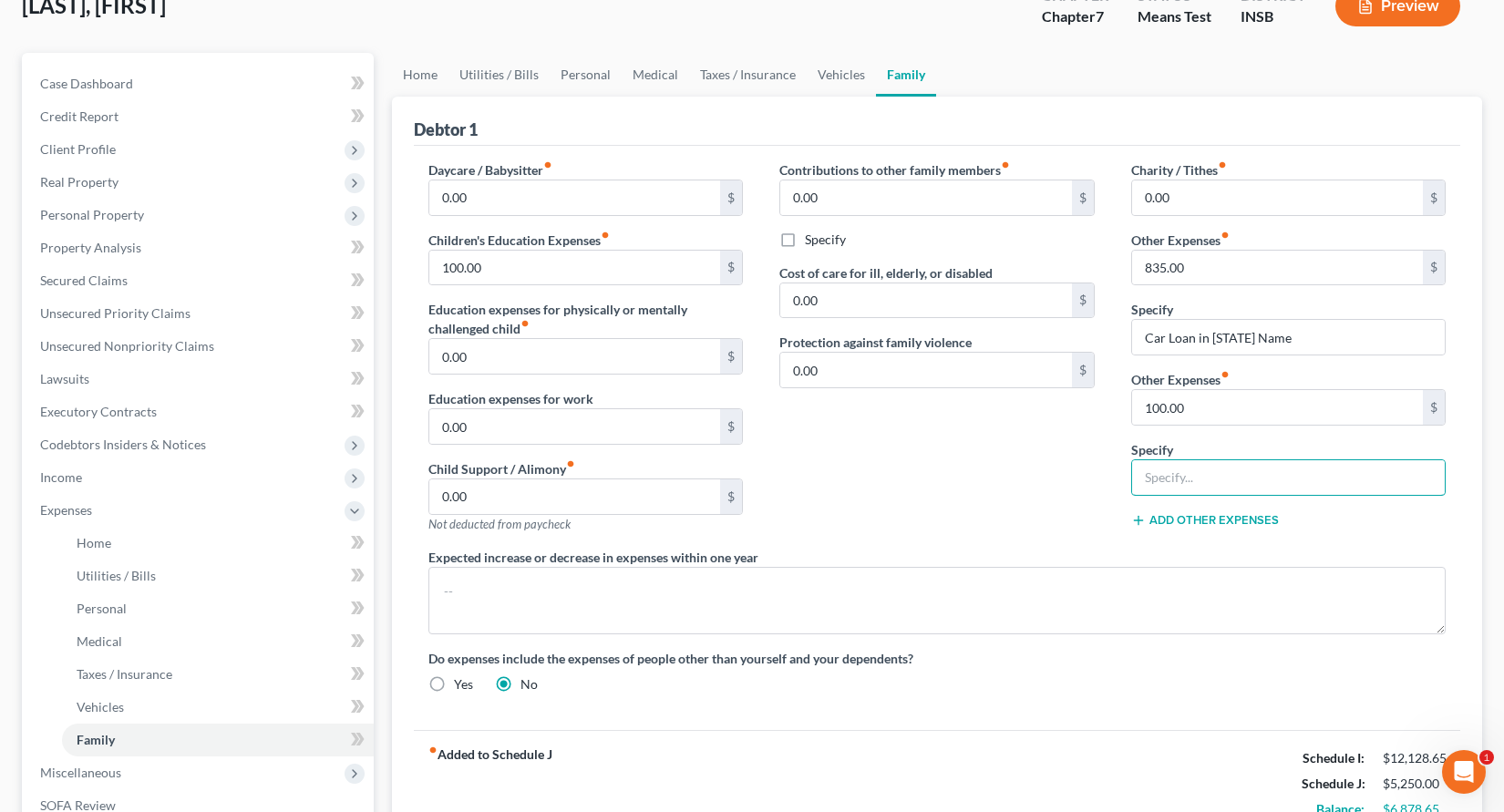 type on "Pet Expenses" 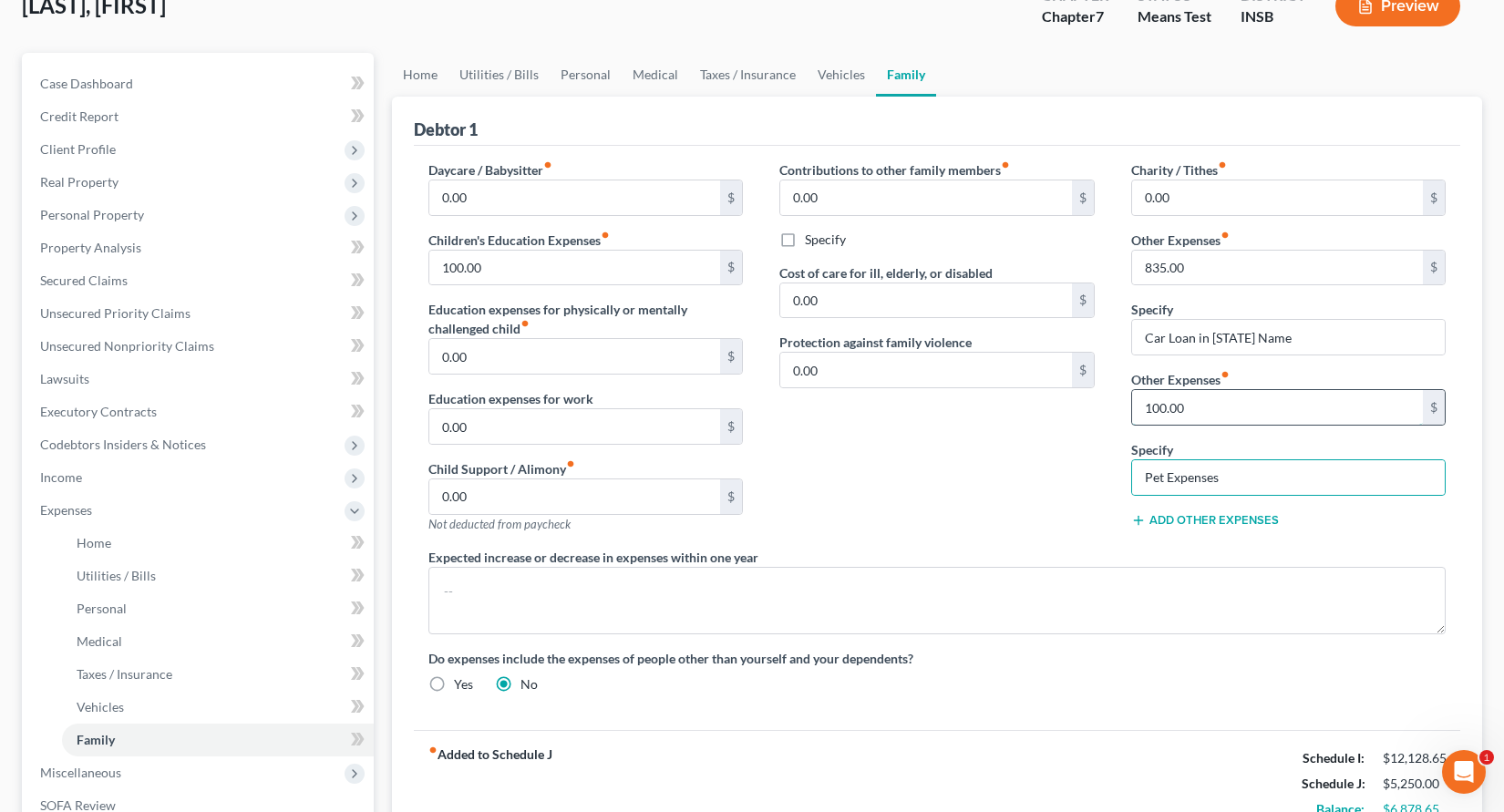 click on "100.00" at bounding box center [1278, 407] 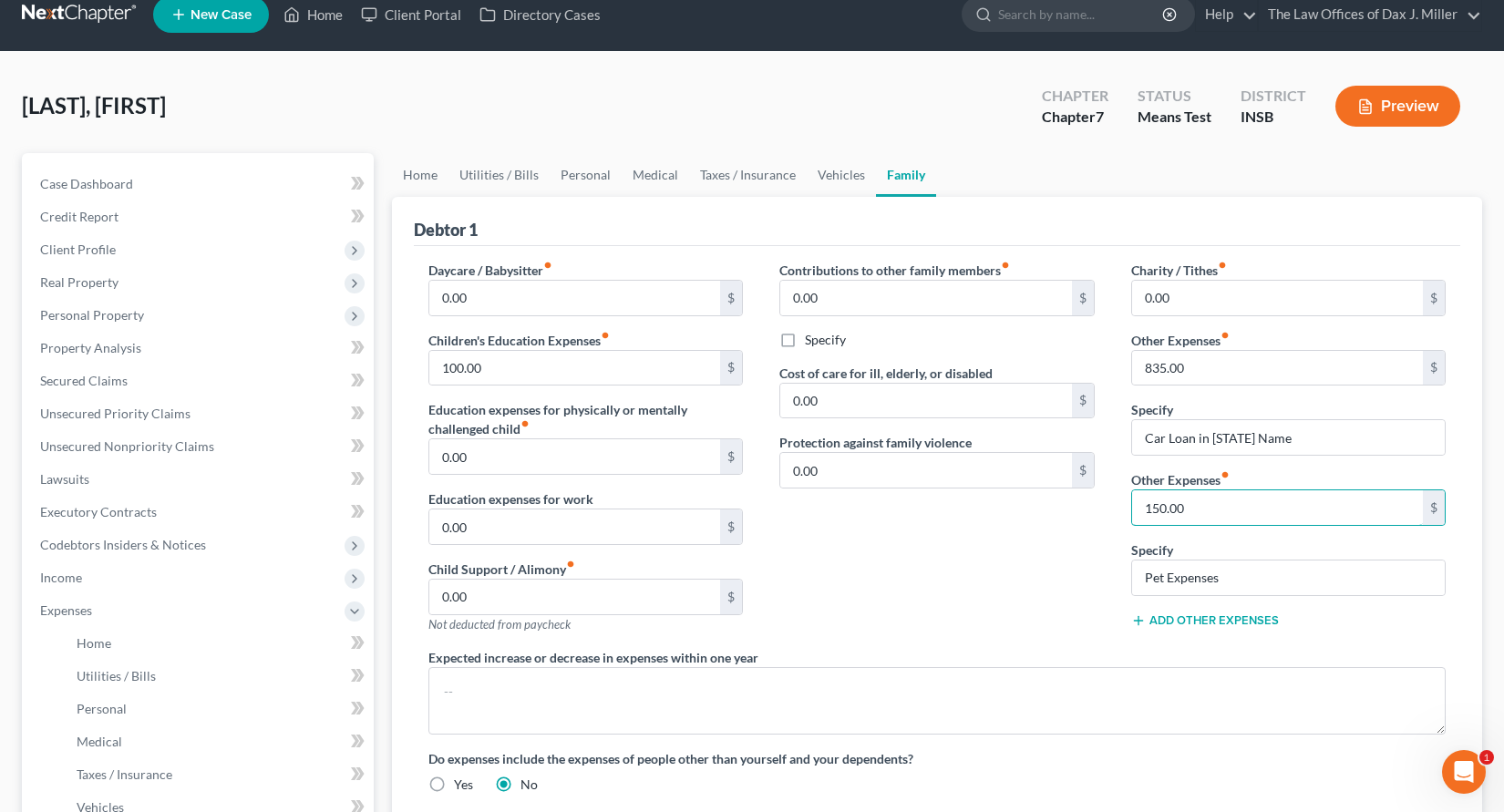 scroll, scrollTop: 265, scrollLeft: 0, axis: vertical 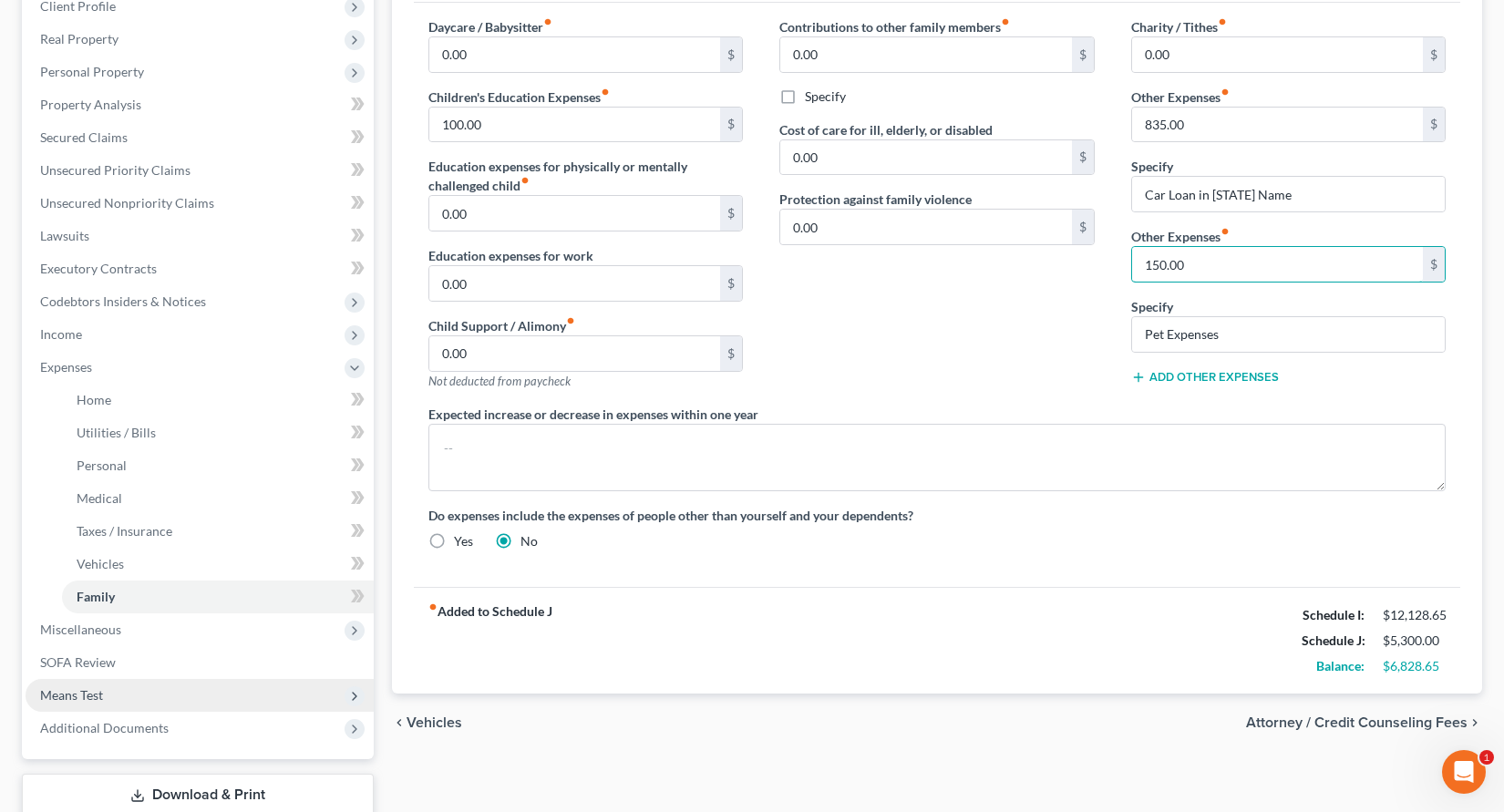 type on "150.00" 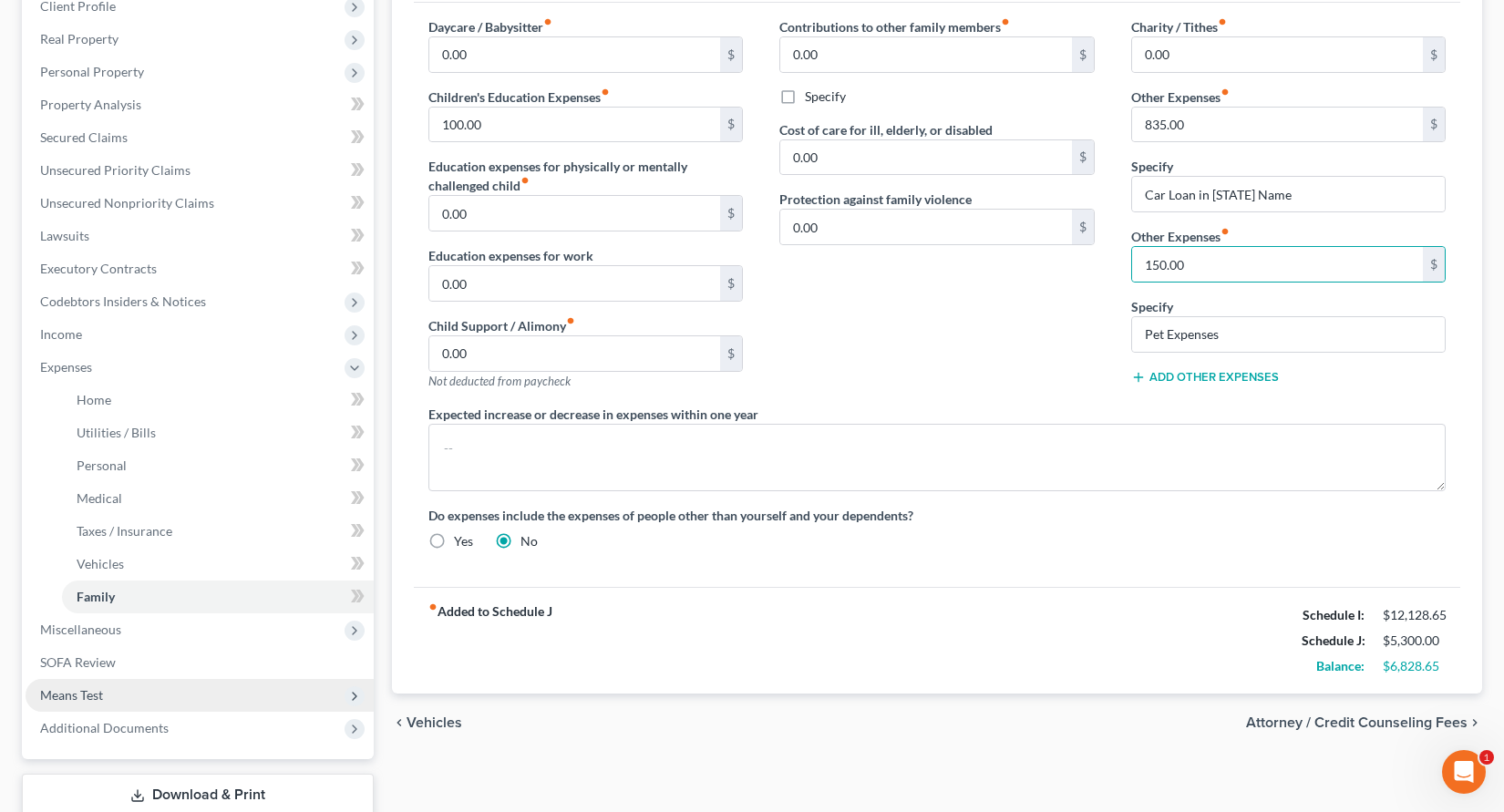 click on "Means Test" at bounding box center (71, 694) 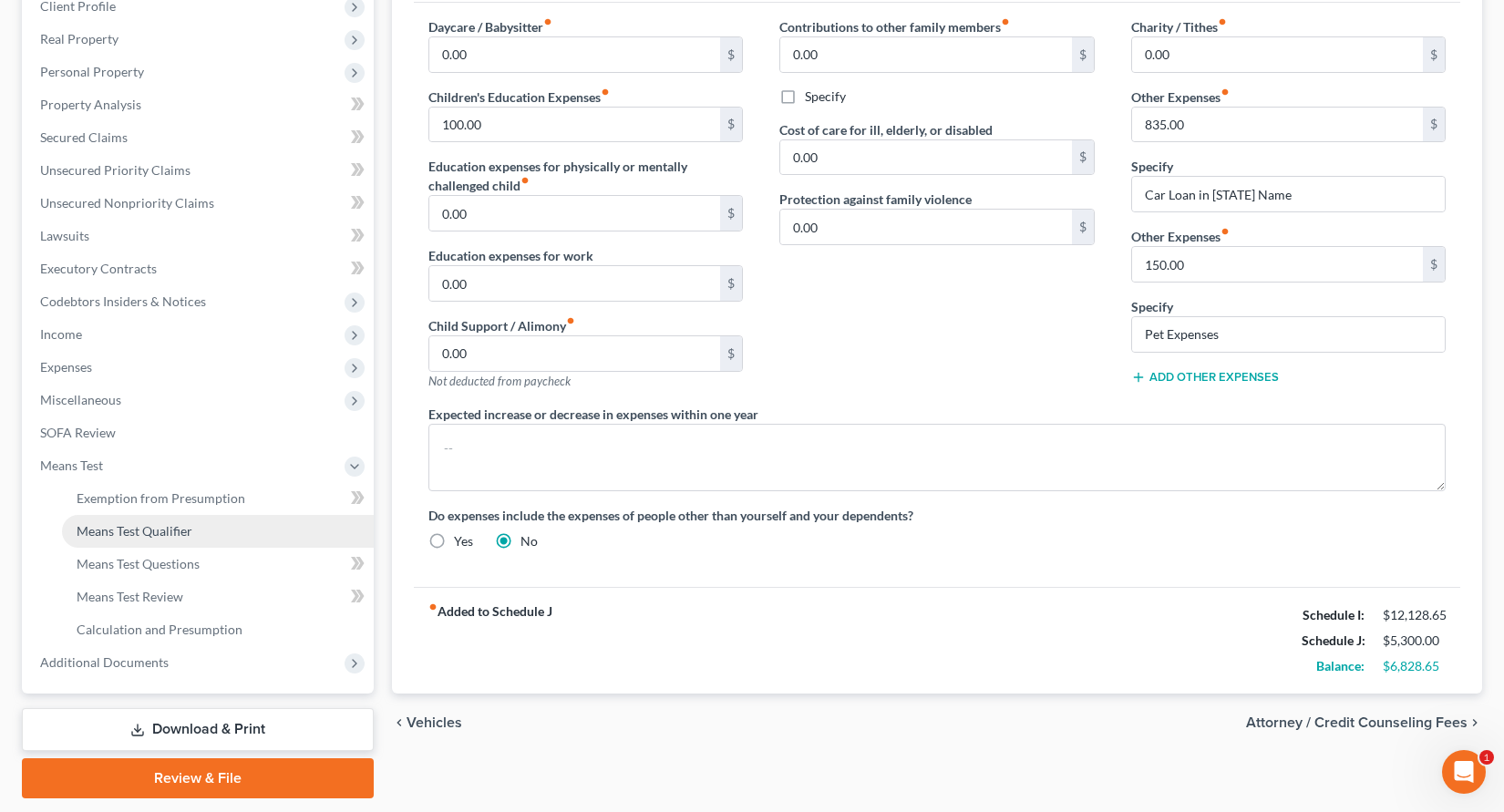 click on "Means Test Qualifier" at bounding box center (218, 531) 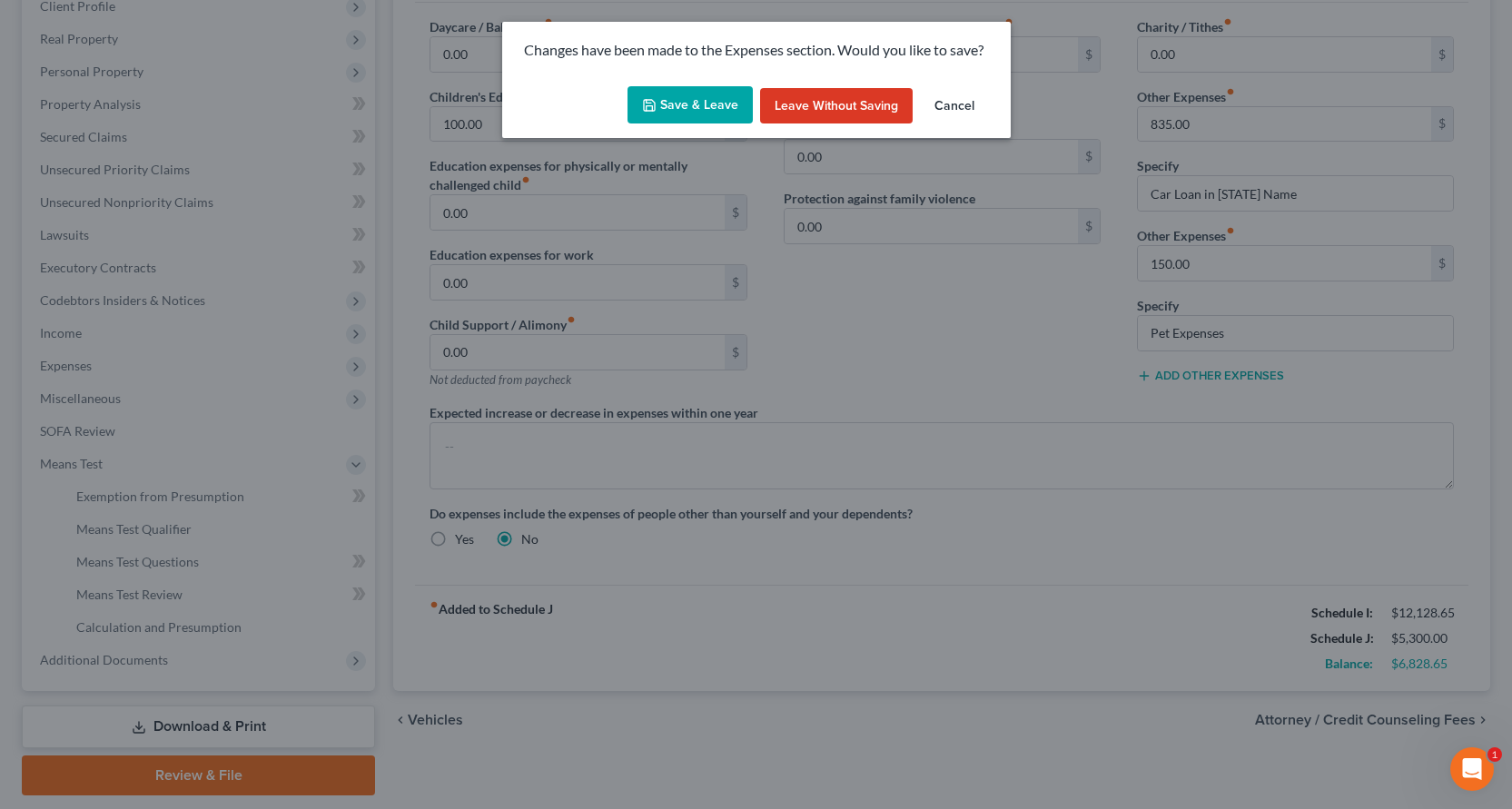 click on "Save & Leave" at bounding box center [690, 105] 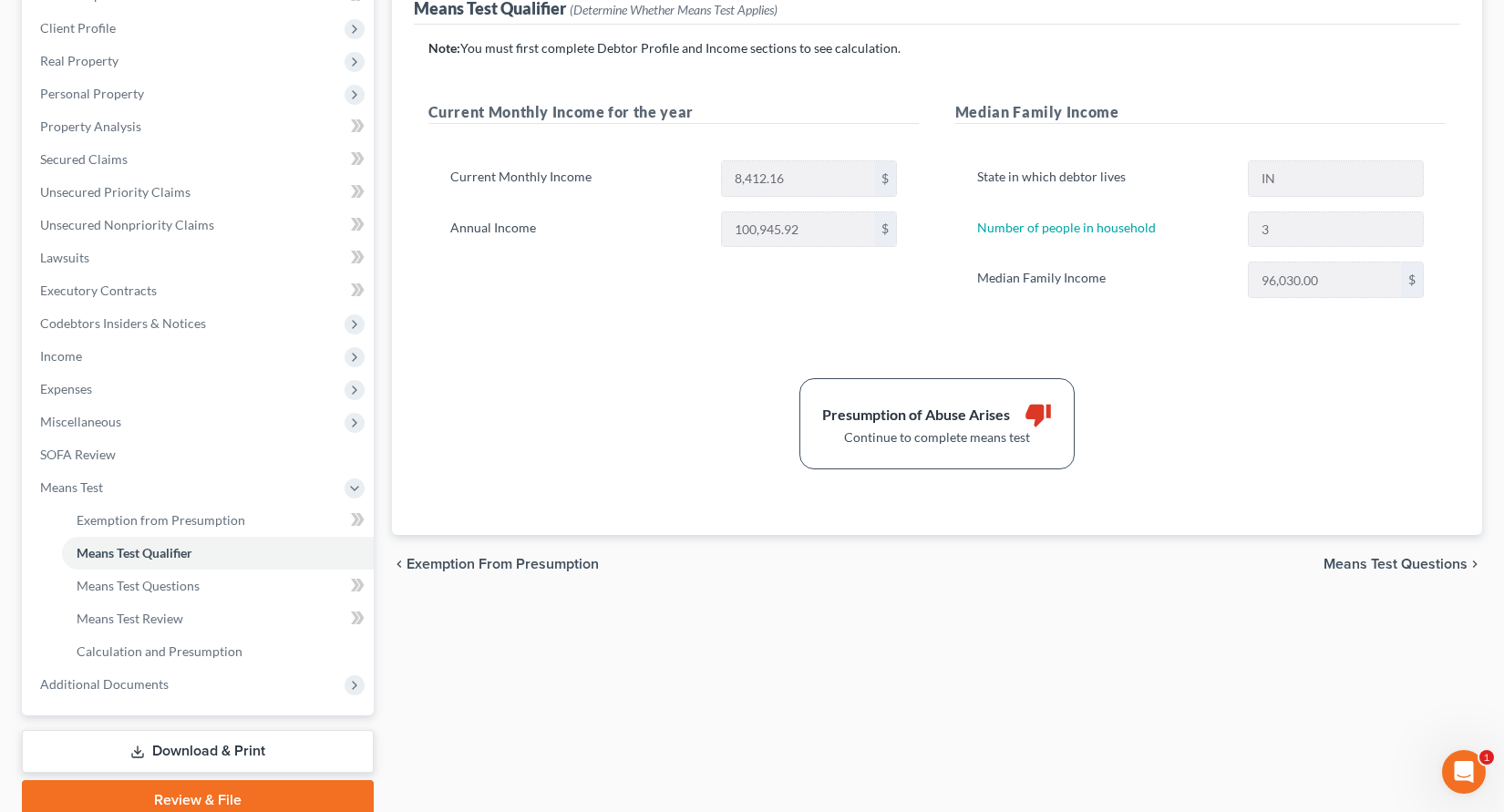 scroll, scrollTop: 182, scrollLeft: 0, axis: vertical 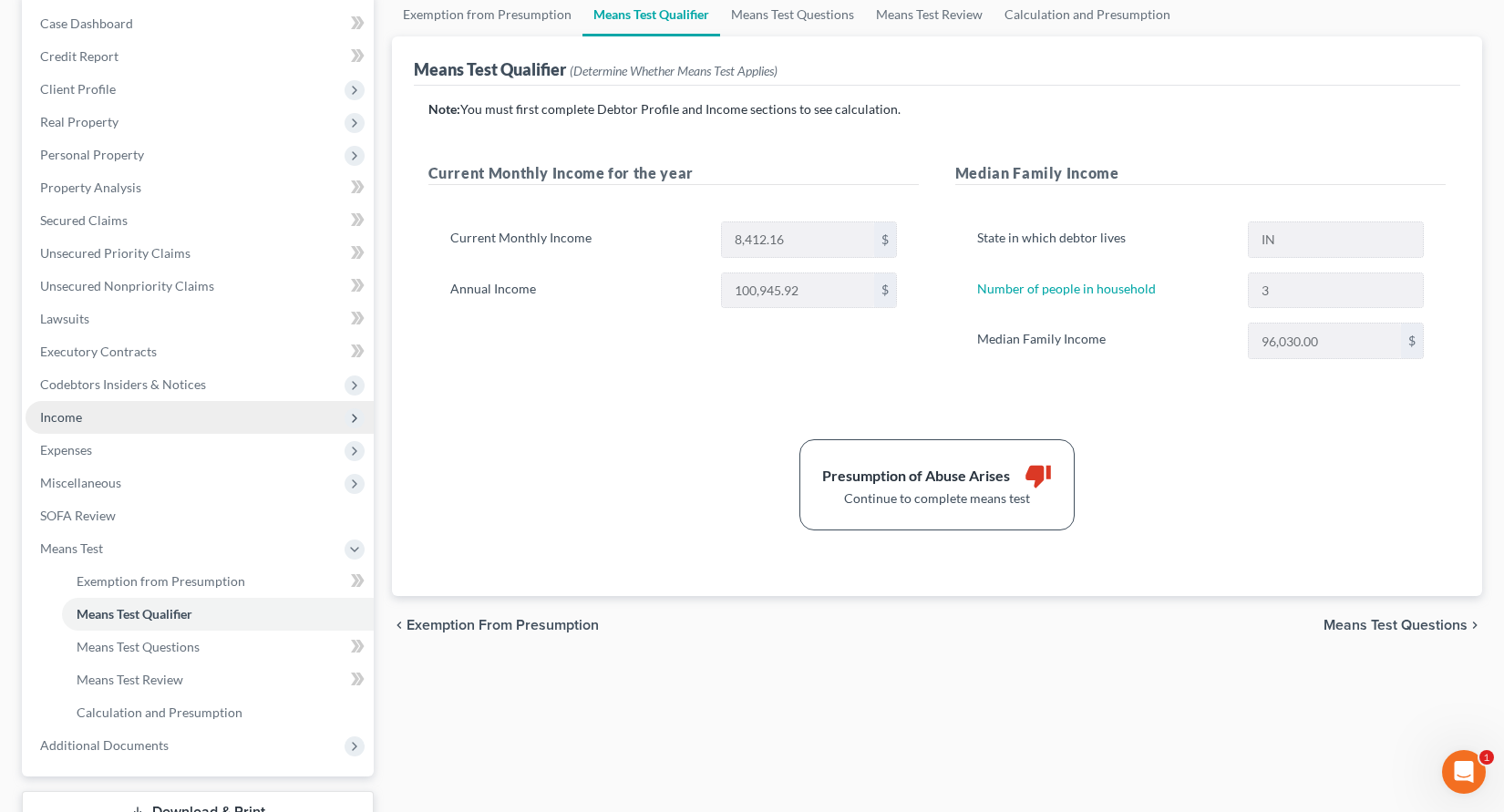 click on "Income" at bounding box center [200, 417] 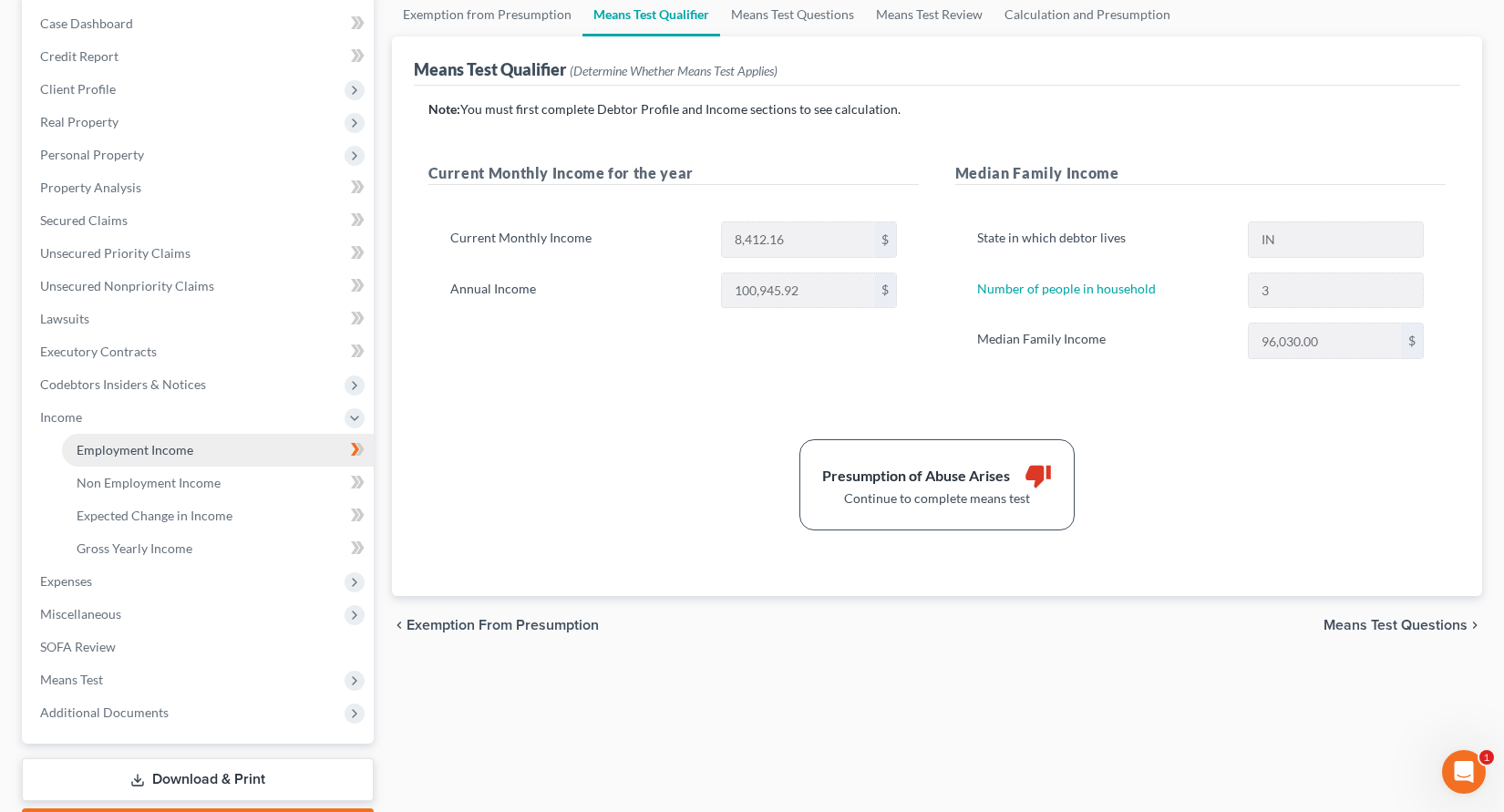 click on "Employment Income" at bounding box center [135, 449] 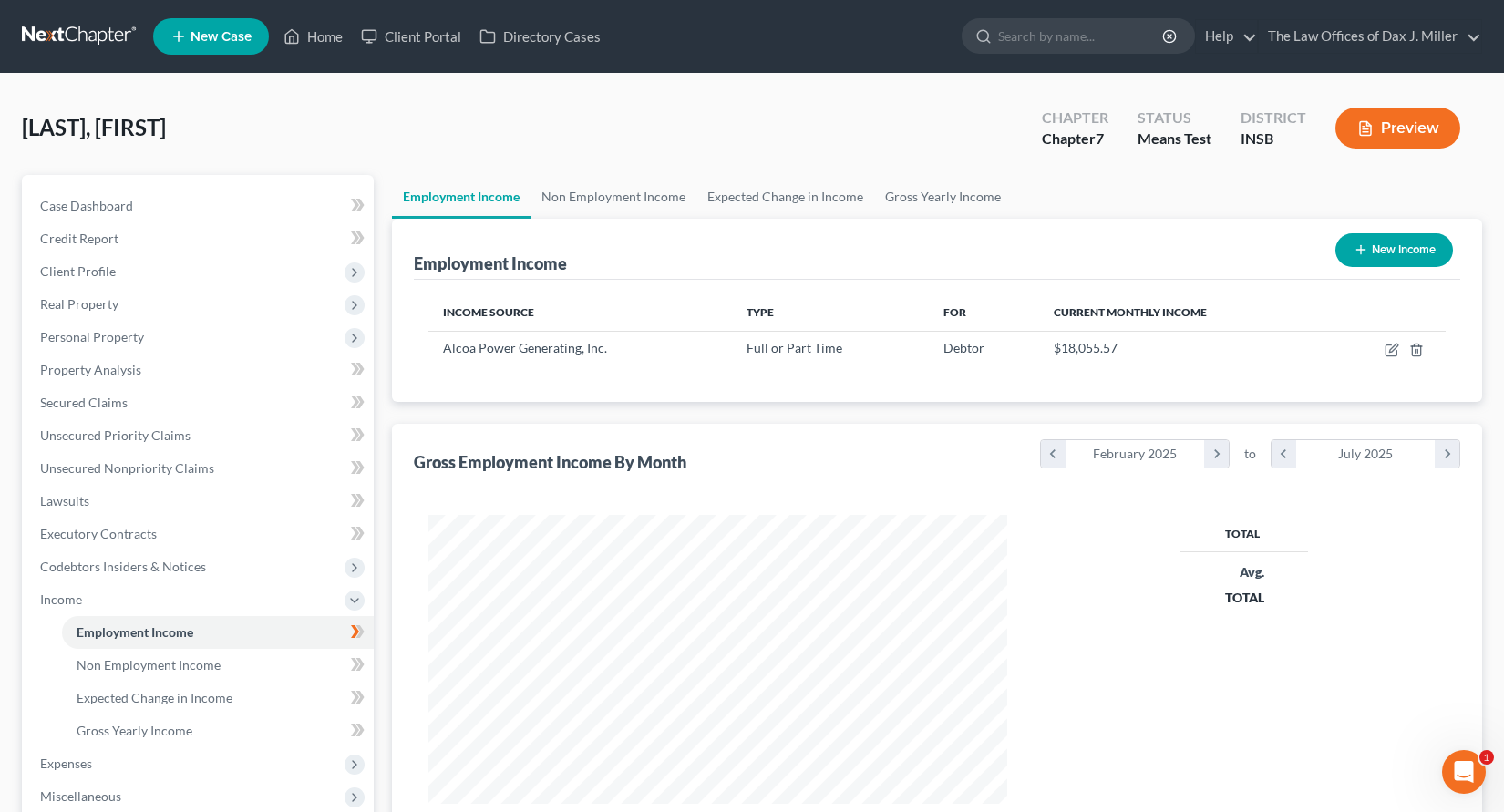 scroll, scrollTop: 911009, scrollLeft: 910900, axis: both 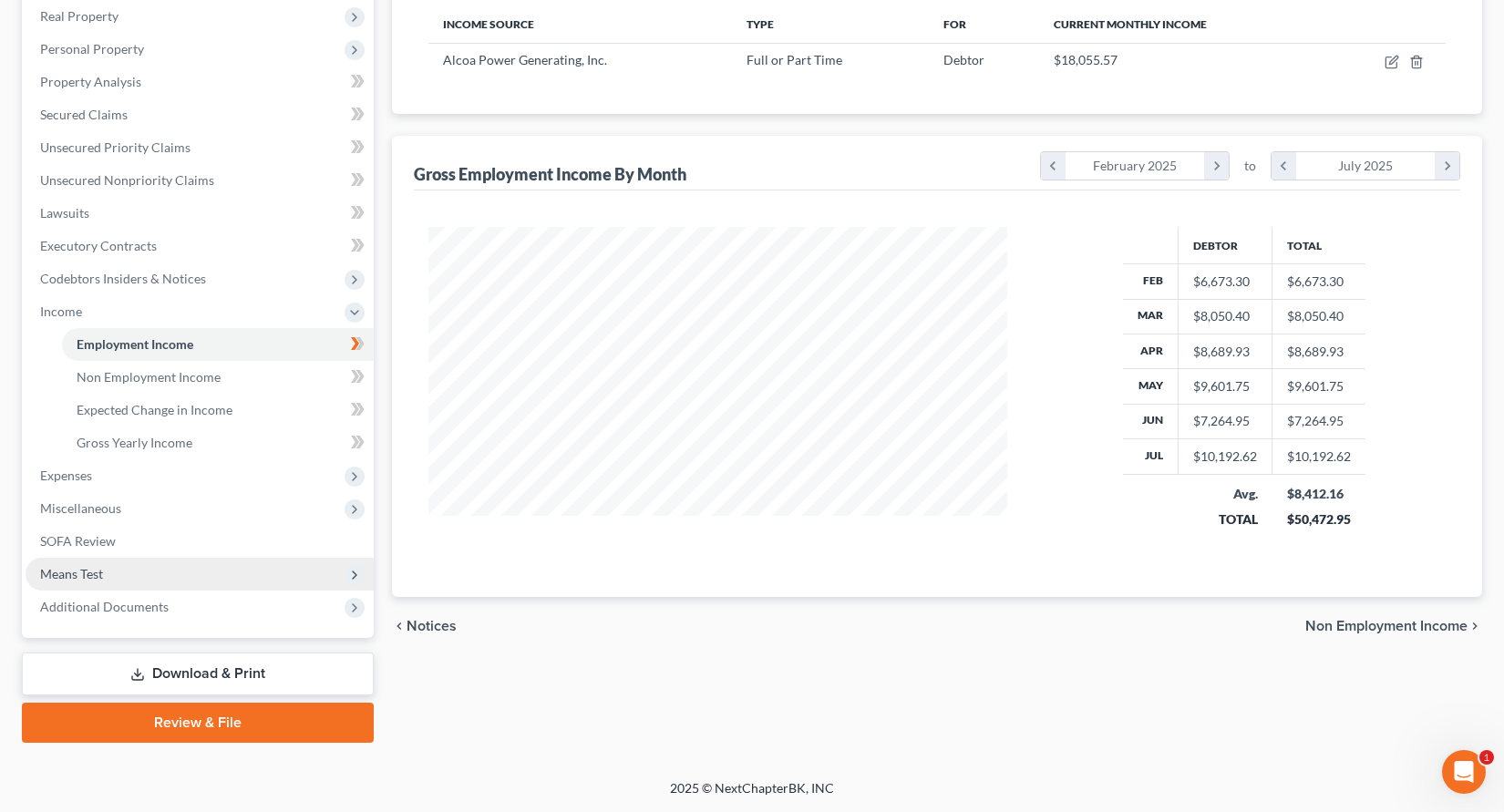 click on "Means Test" at bounding box center (71, 573) 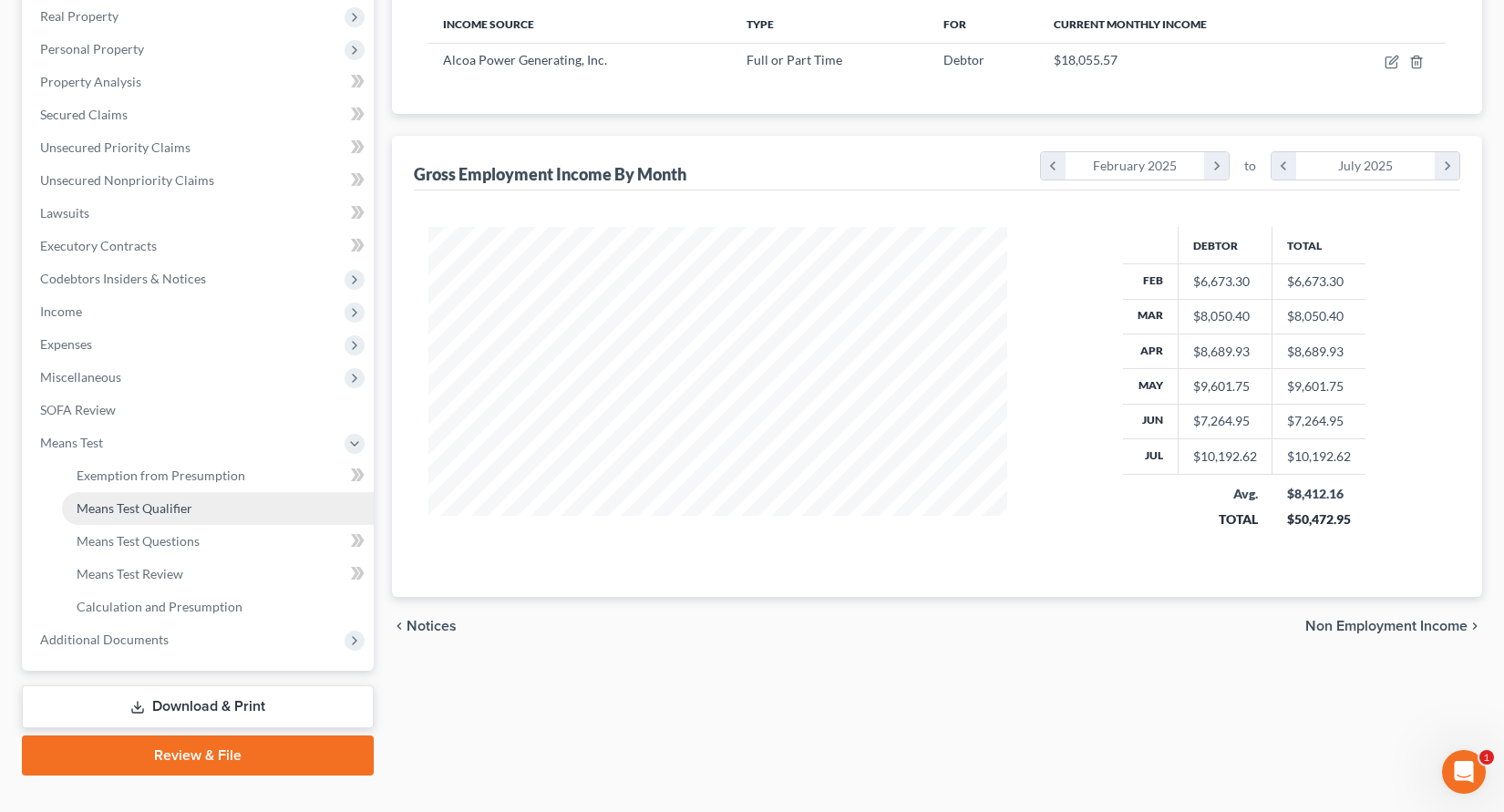 click on "Means Test Qualifier" at bounding box center (134, 508) 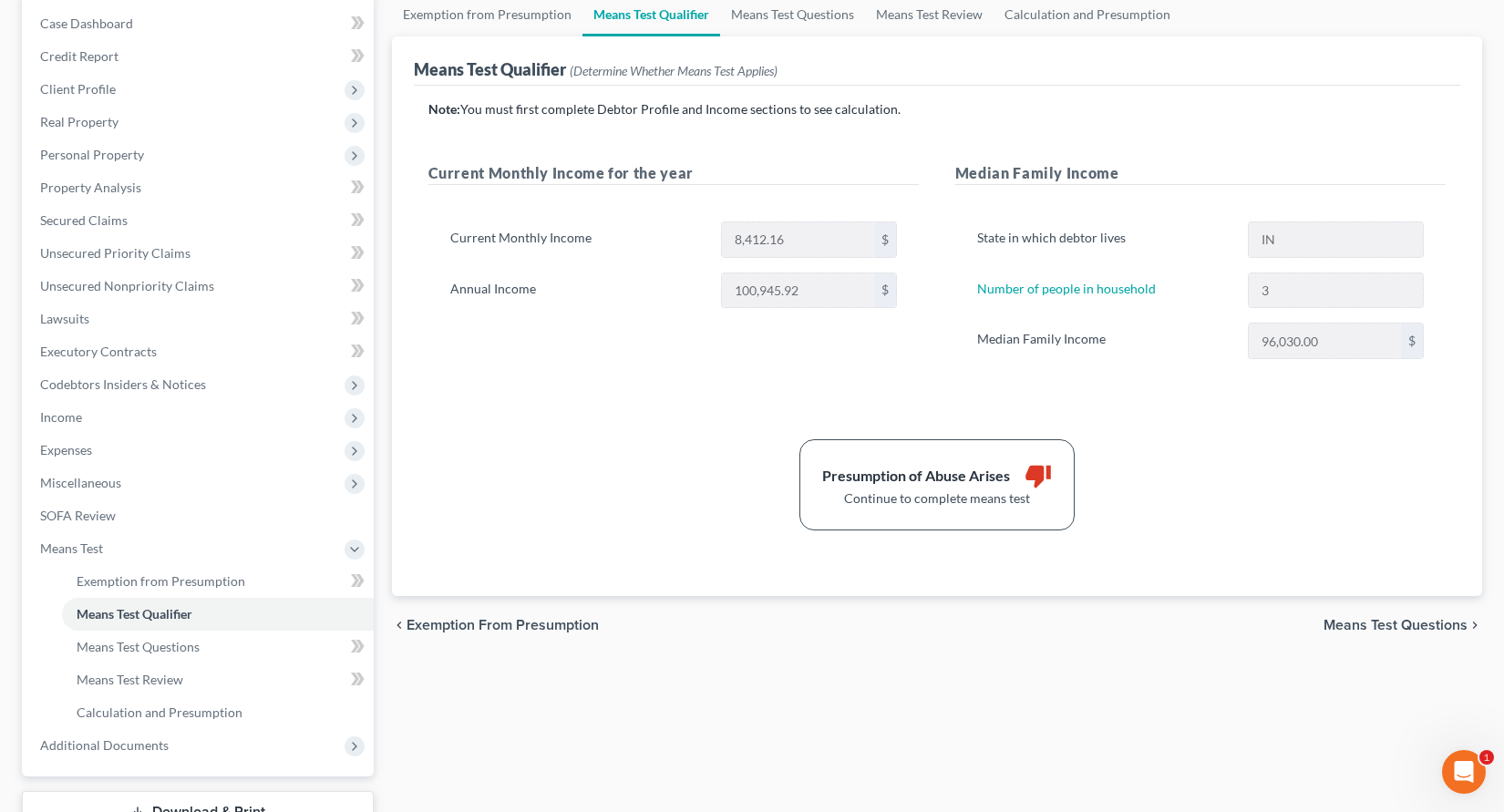 scroll, scrollTop: 243, scrollLeft: 0, axis: vertical 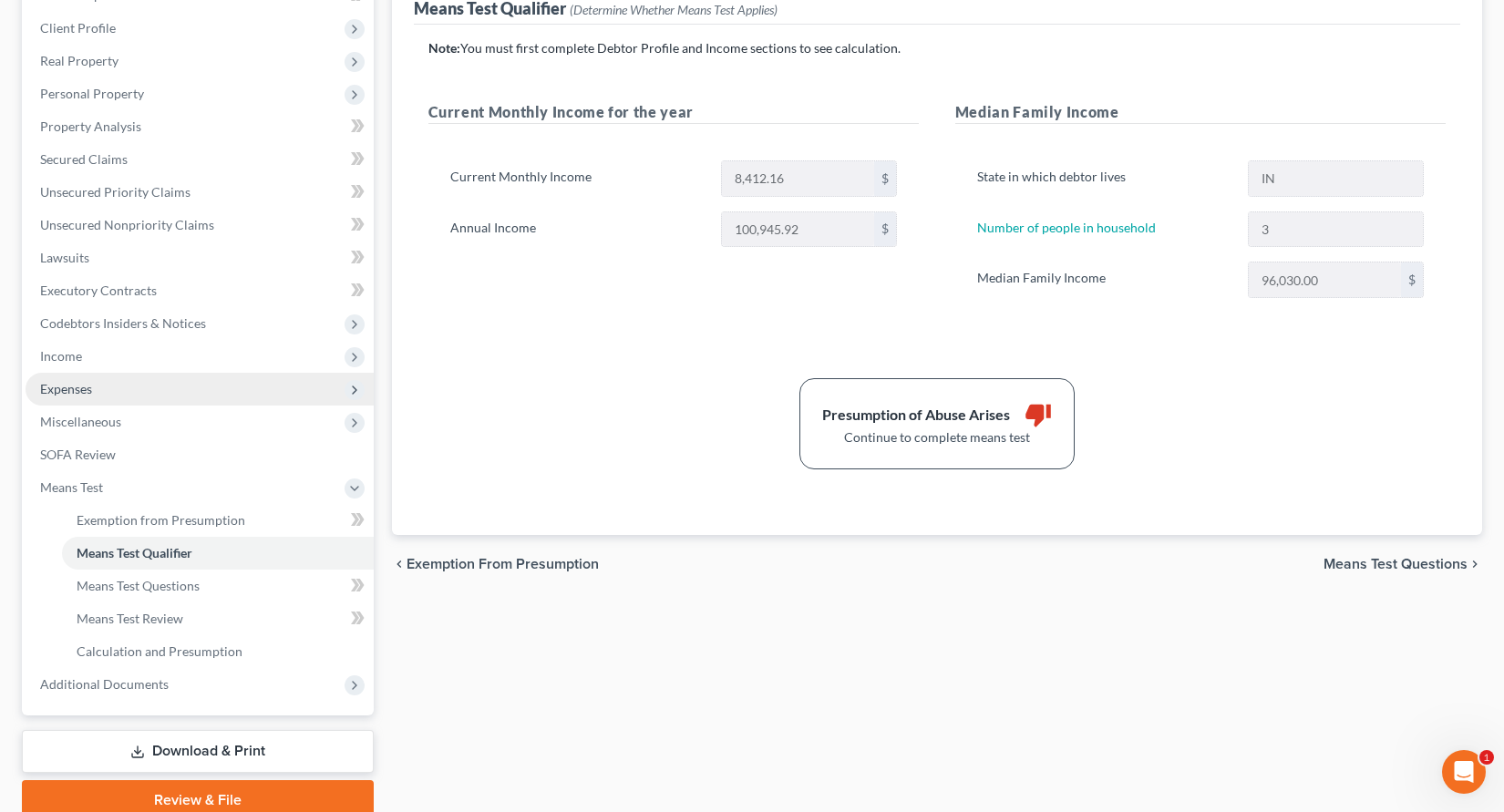 click on "Expenses" at bounding box center [200, 389] 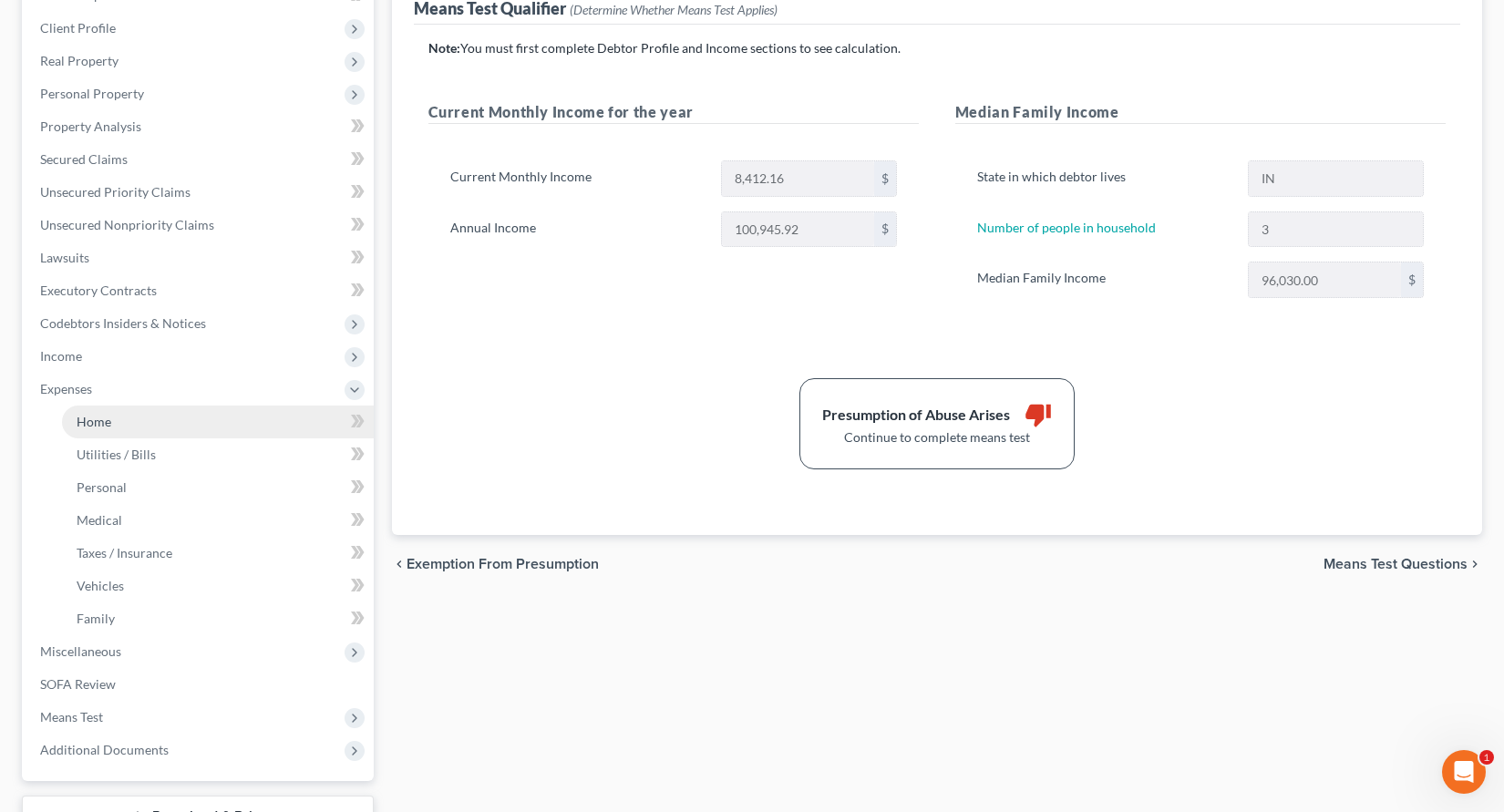 click on "Home" at bounding box center [94, 421] 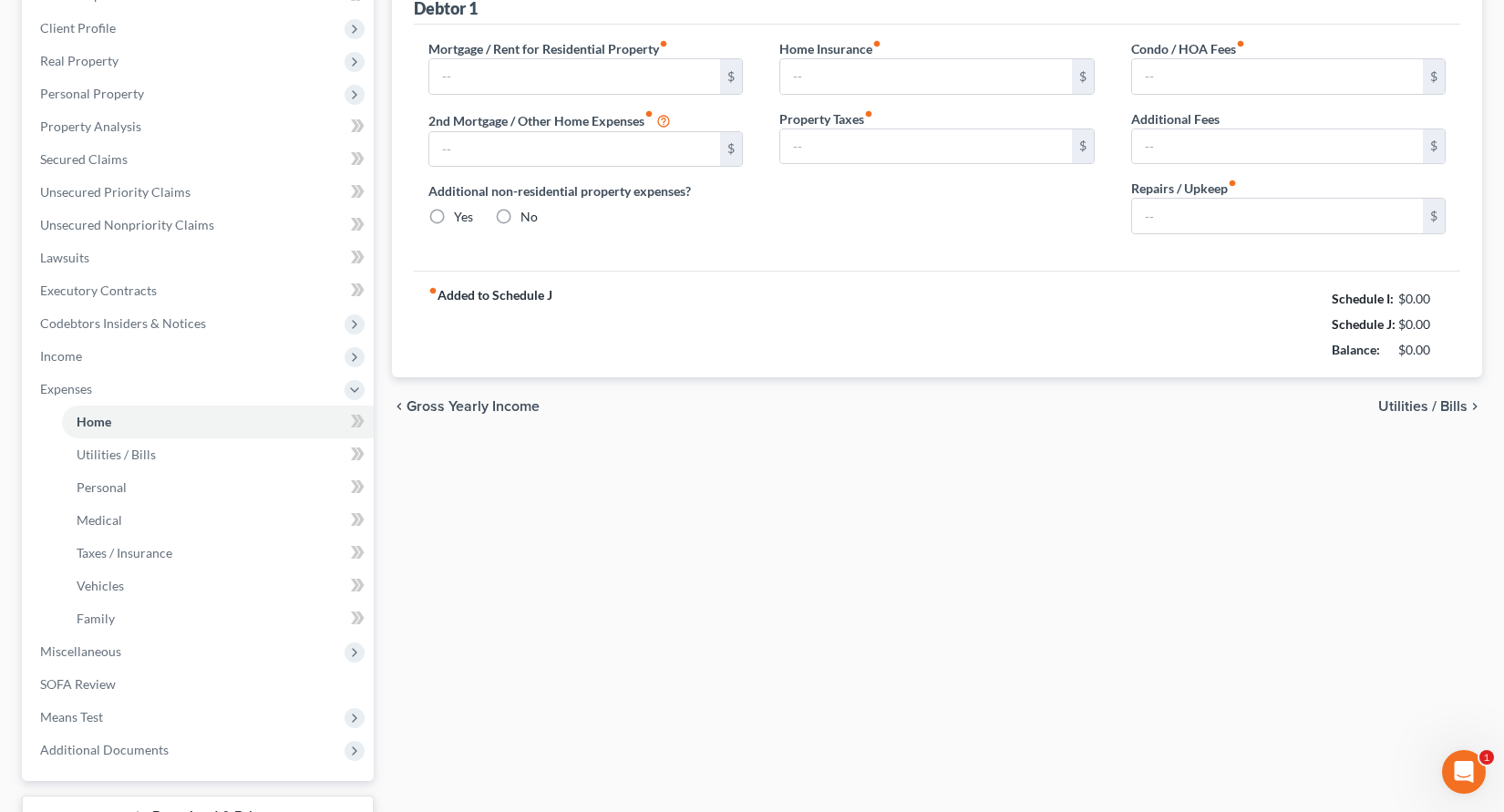 scroll, scrollTop: 0, scrollLeft: 0, axis: both 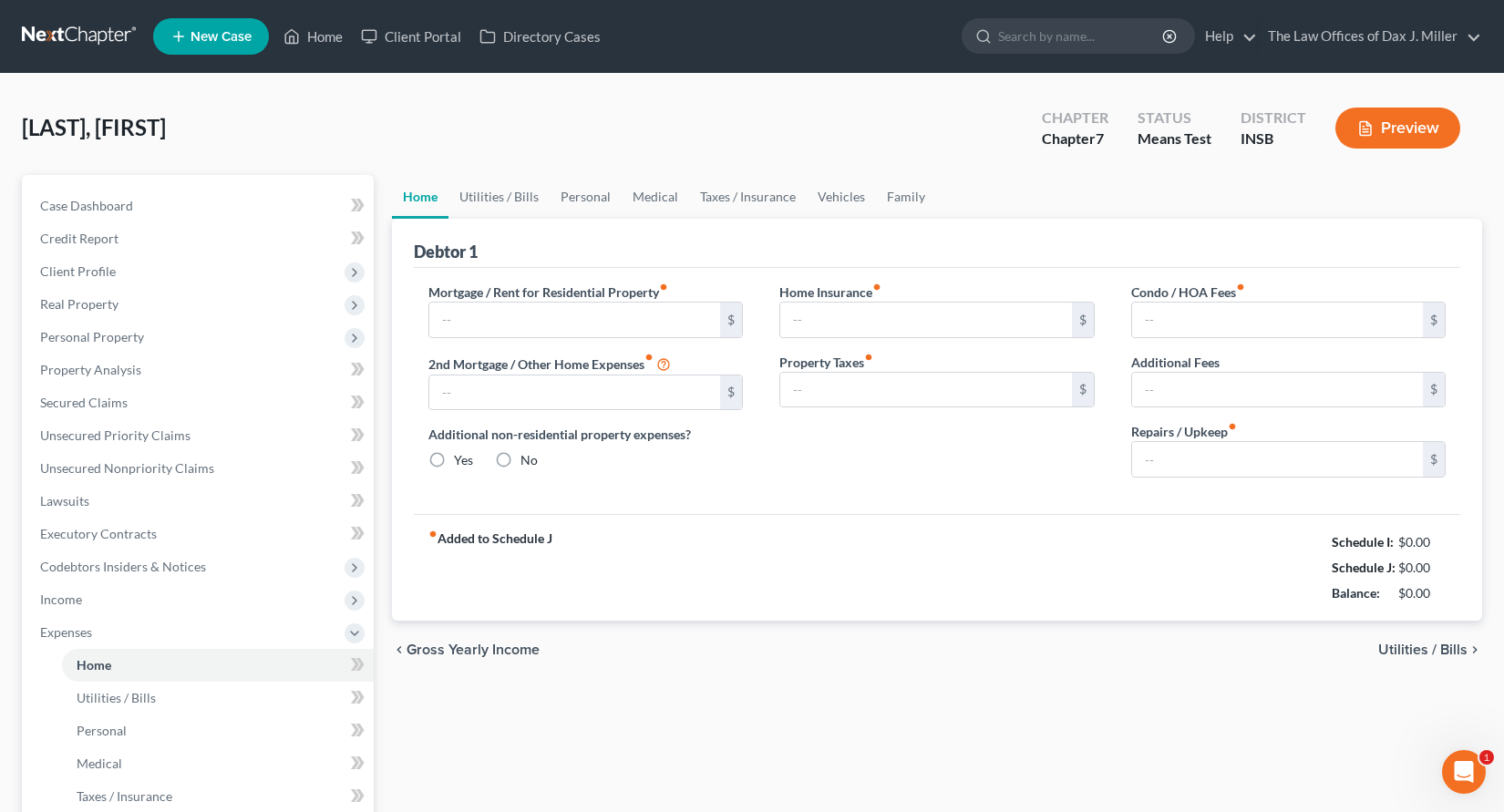 type on "900.00" 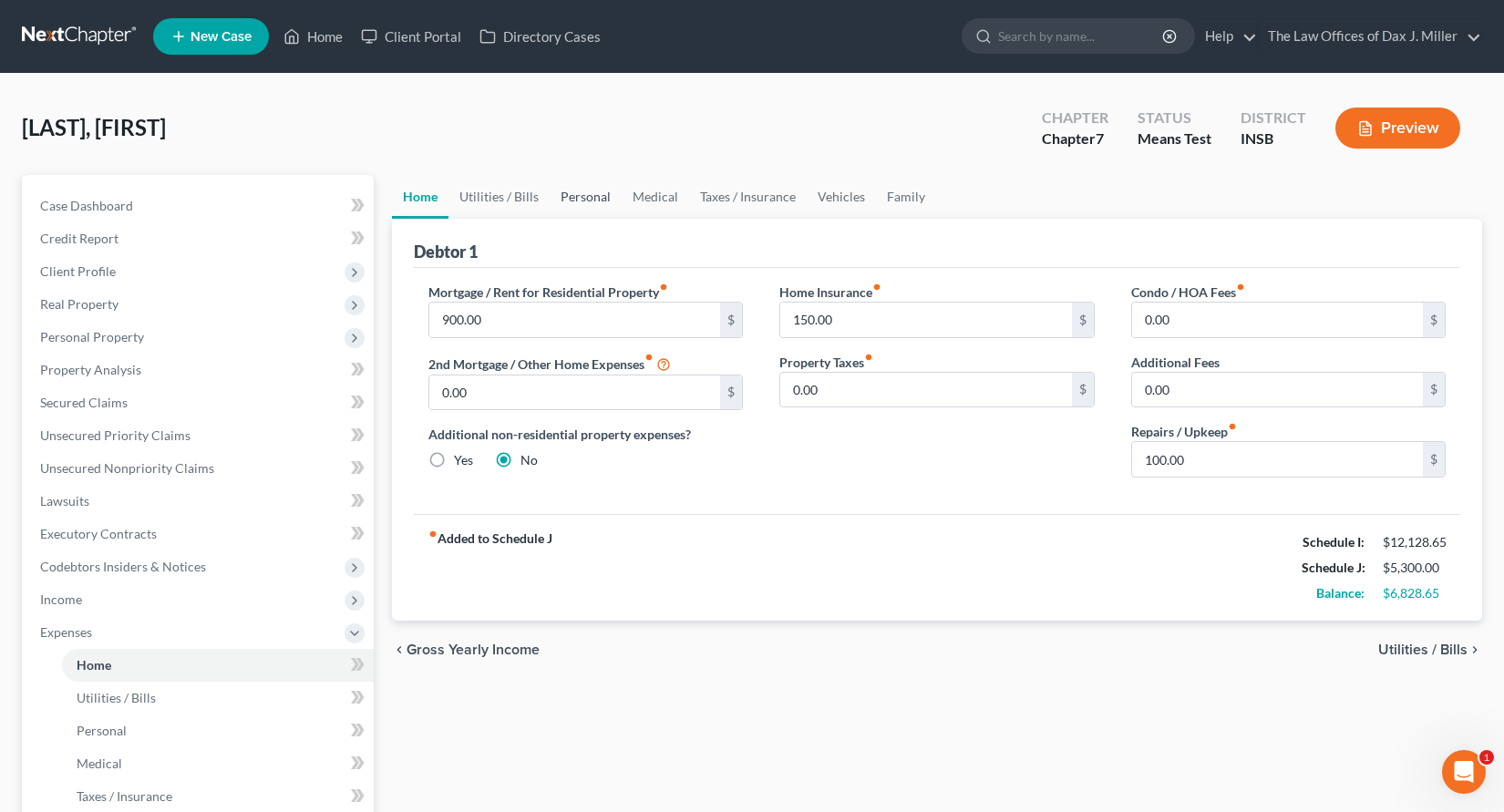 click on "Personal" at bounding box center [585, 197] 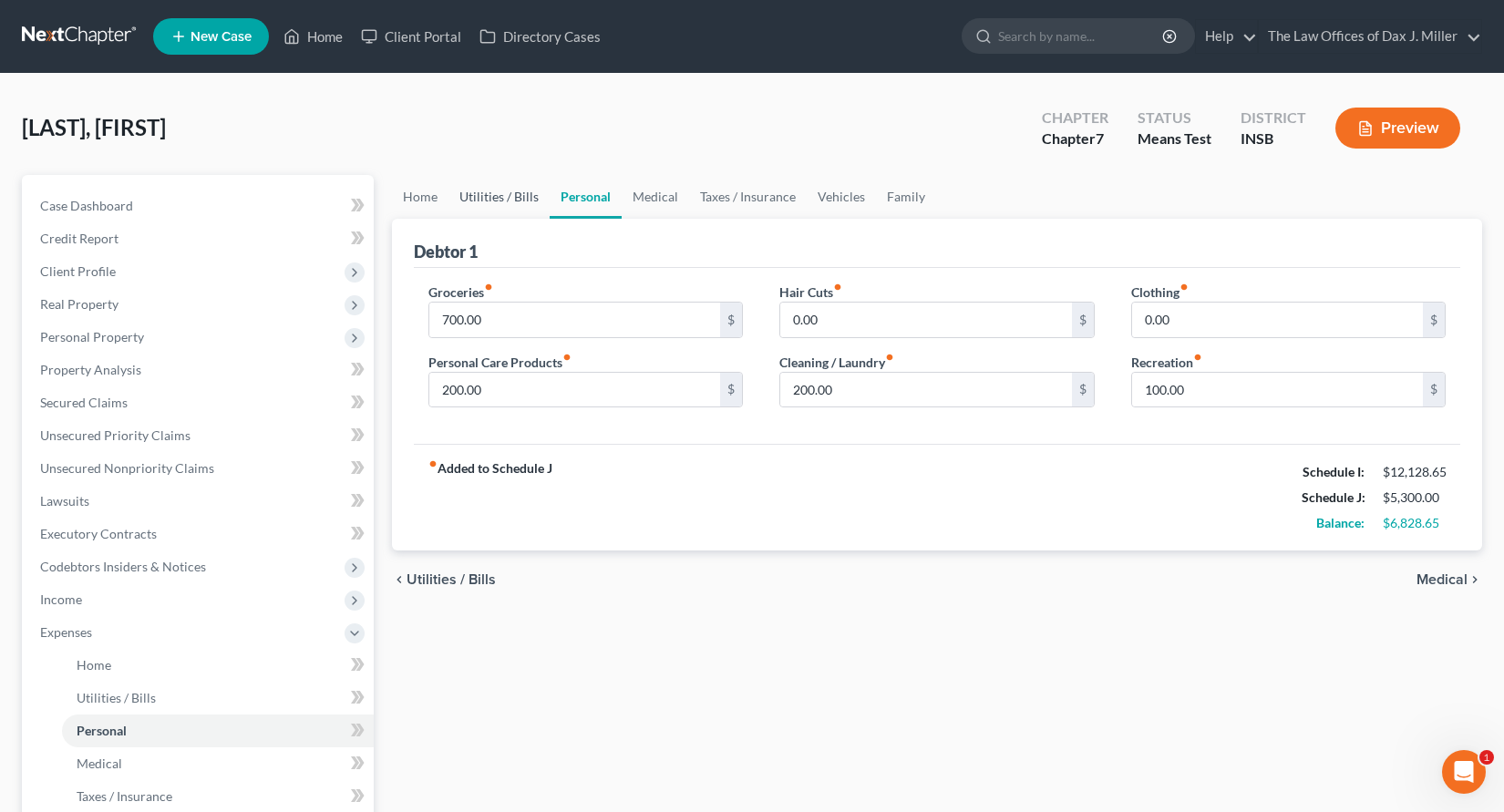 click on "Utilities / Bills" at bounding box center [499, 197] 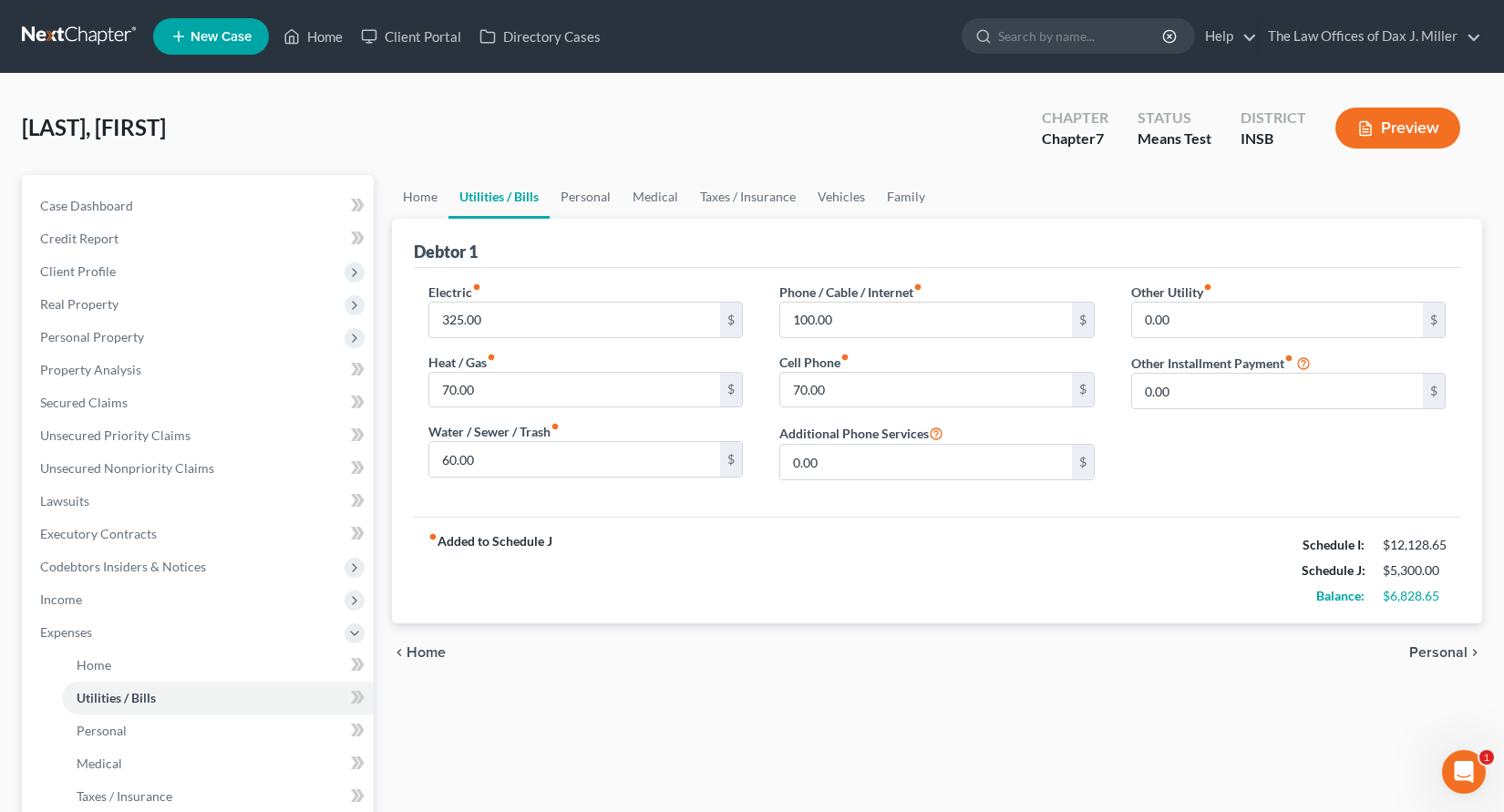 scroll, scrollTop: 61, scrollLeft: 0, axis: vertical 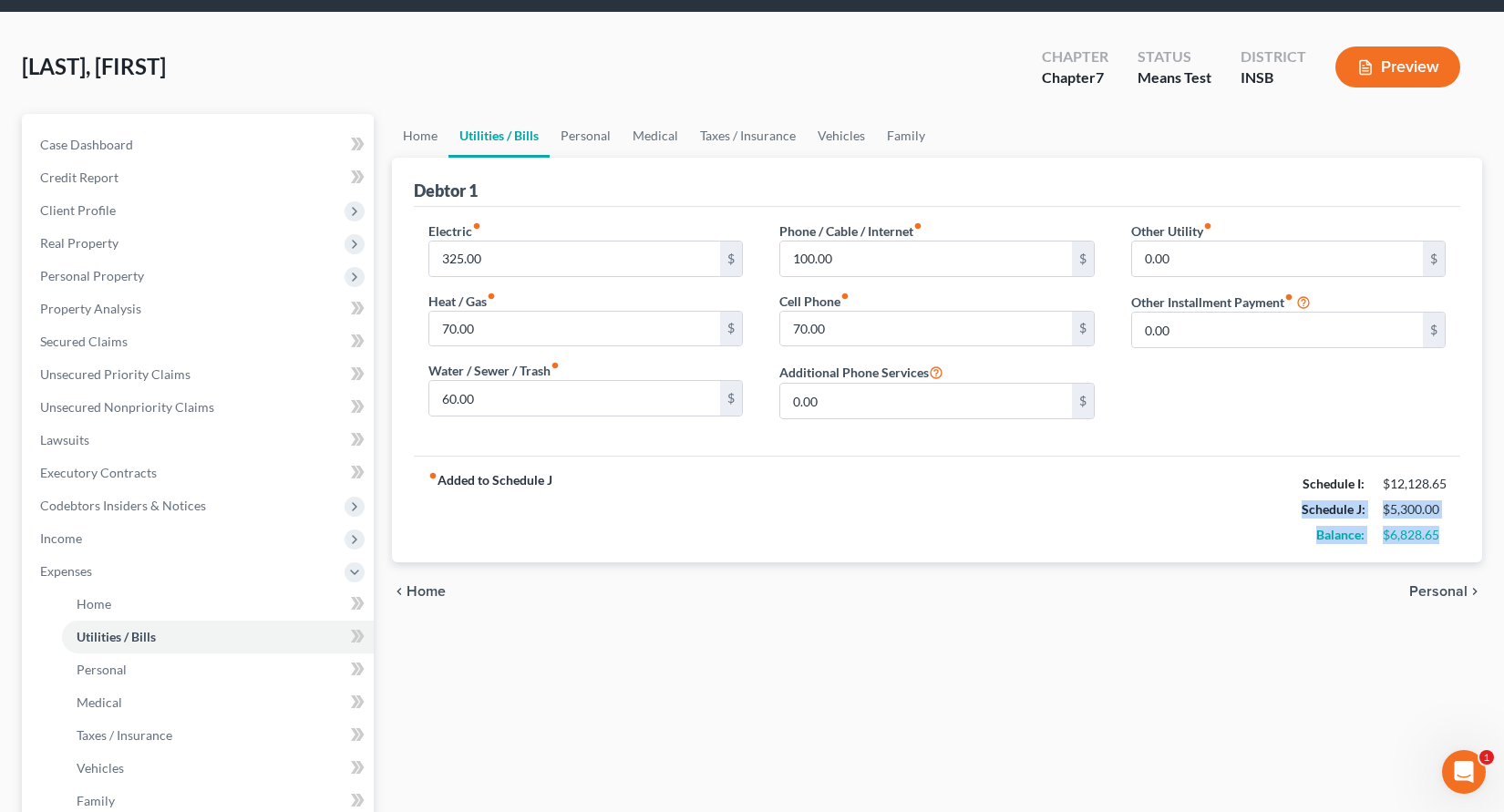 drag, startPoint x: 1443, startPoint y: 535, endPoint x: 1302, endPoint y: 521, distance: 141.69333 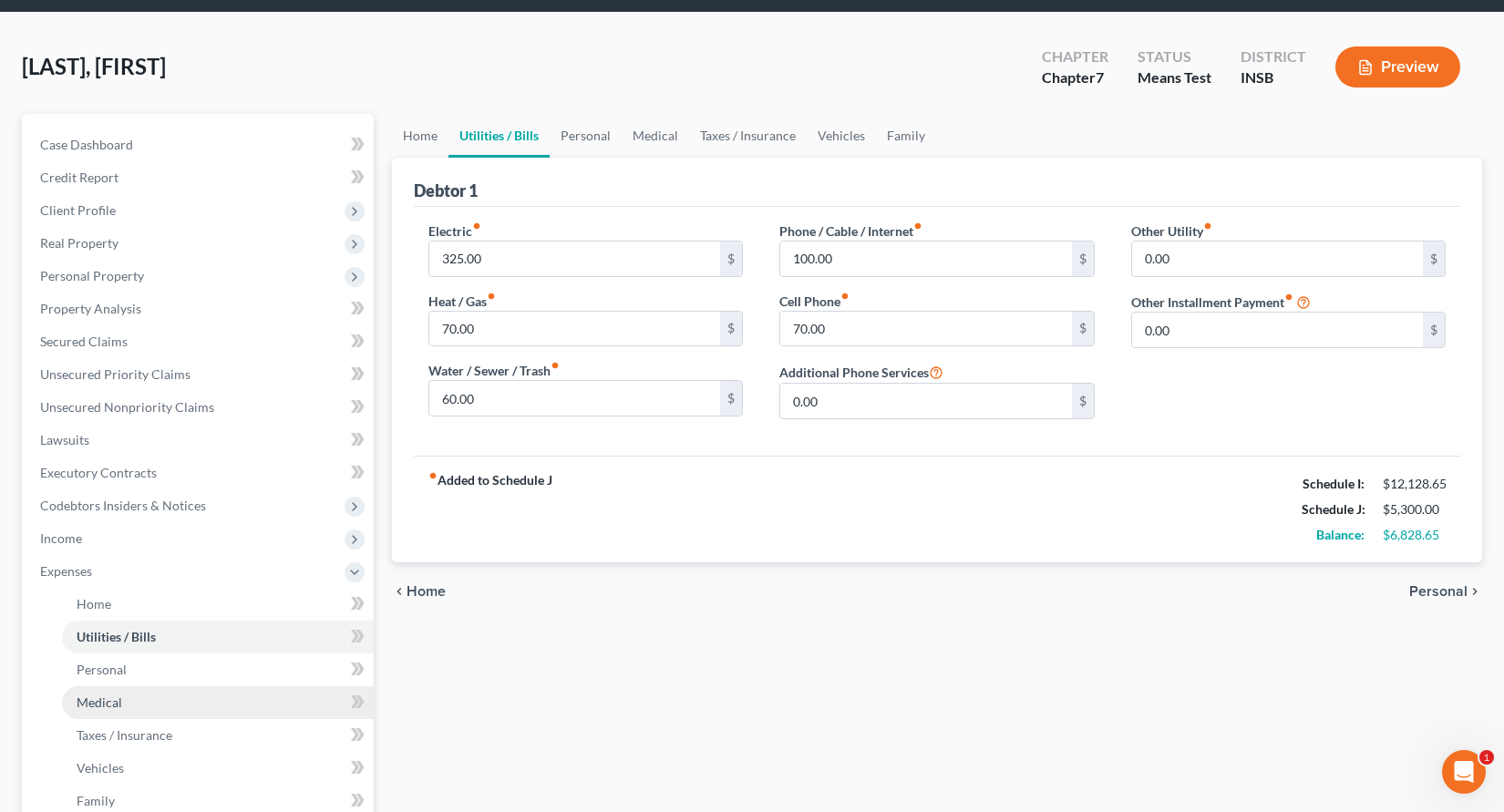 scroll, scrollTop: 303, scrollLeft: 0, axis: vertical 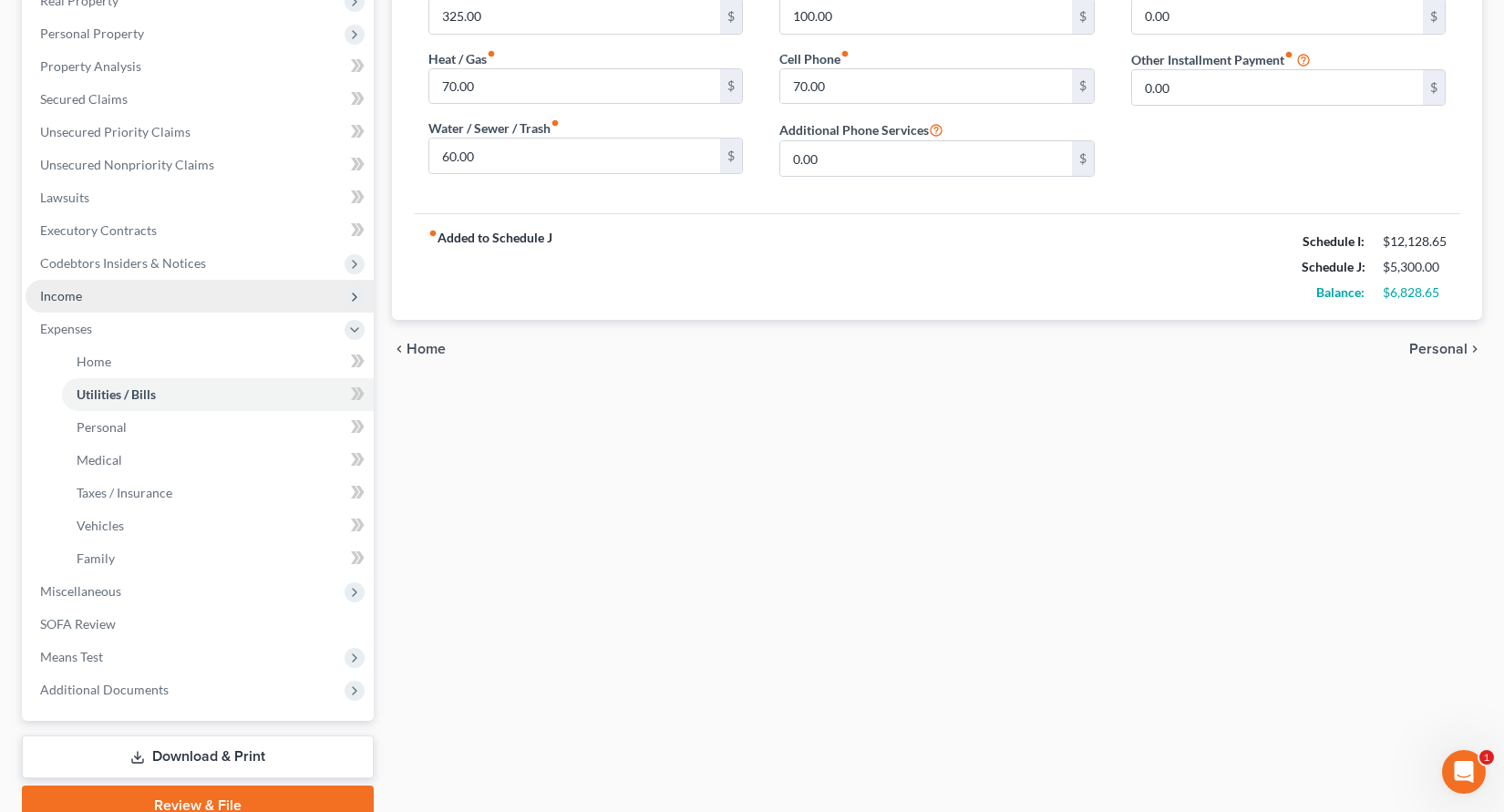 click on "Income" at bounding box center [200, 296] 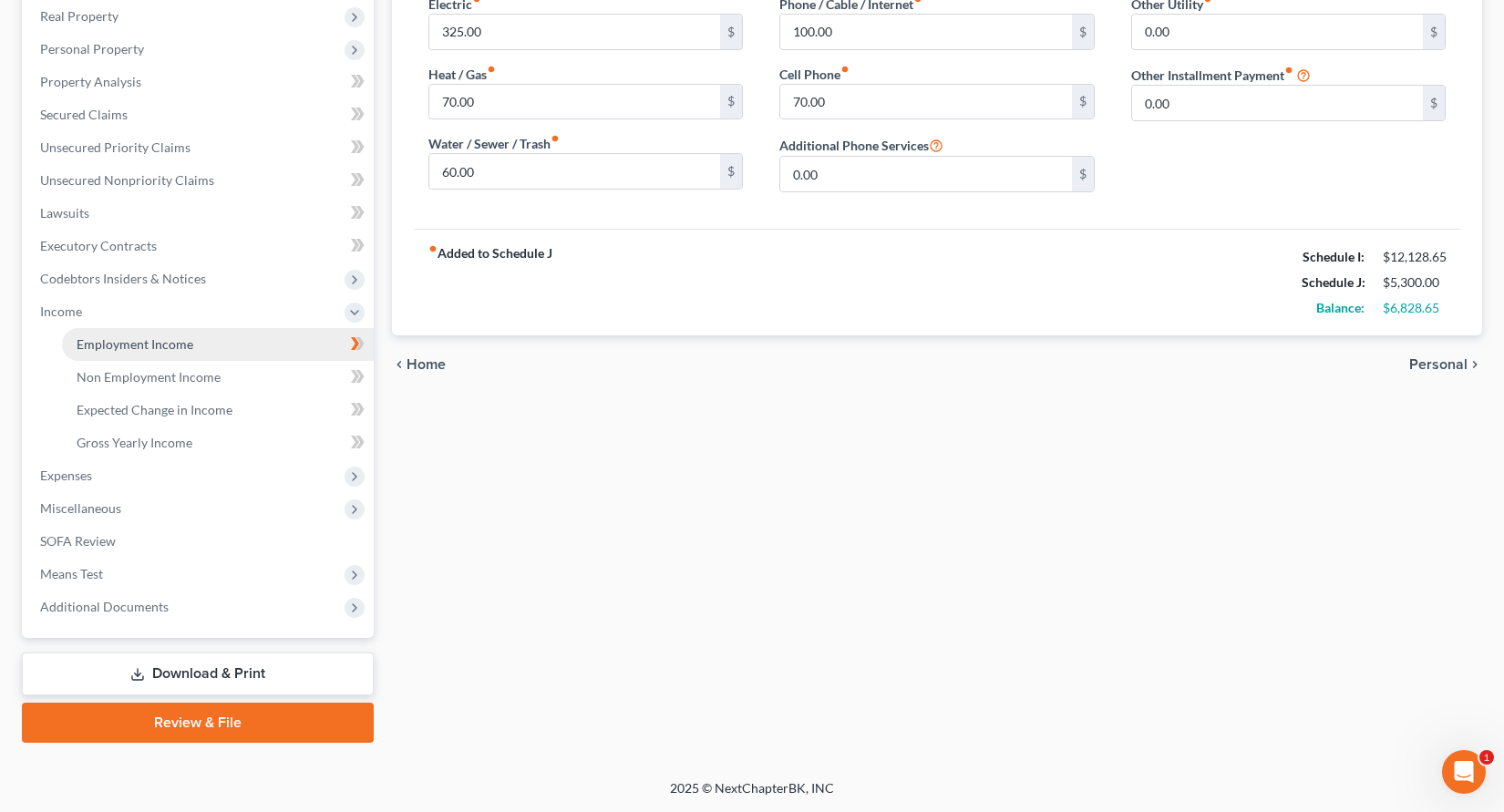 scroll, scrollTop: 288, scrollLeft: 0, axis: vertical 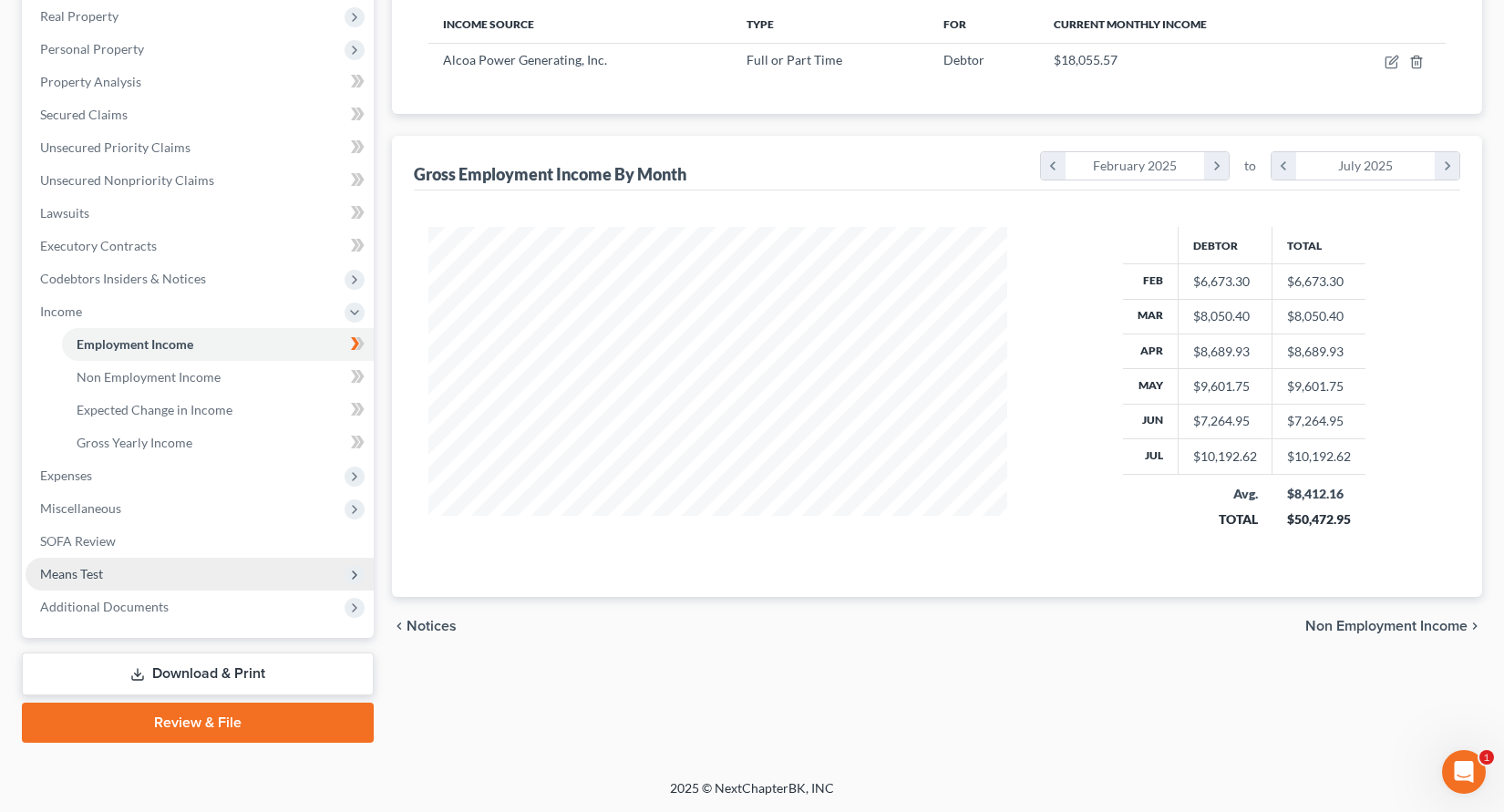 click on "Means Test" at bounding box center (200, 574) 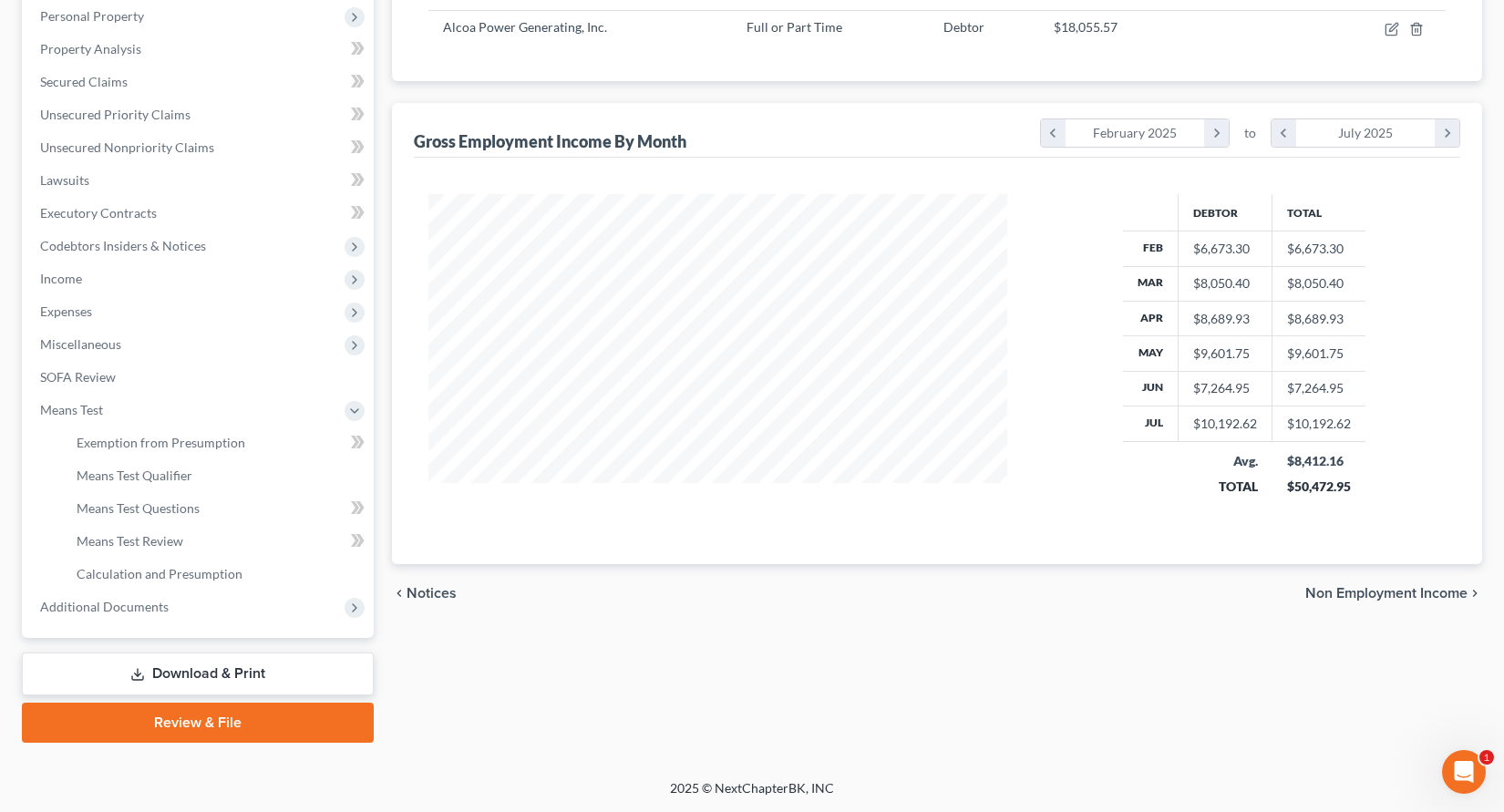 scroll, scrollTop: 260, scrollLeft: 0, axis: vertical 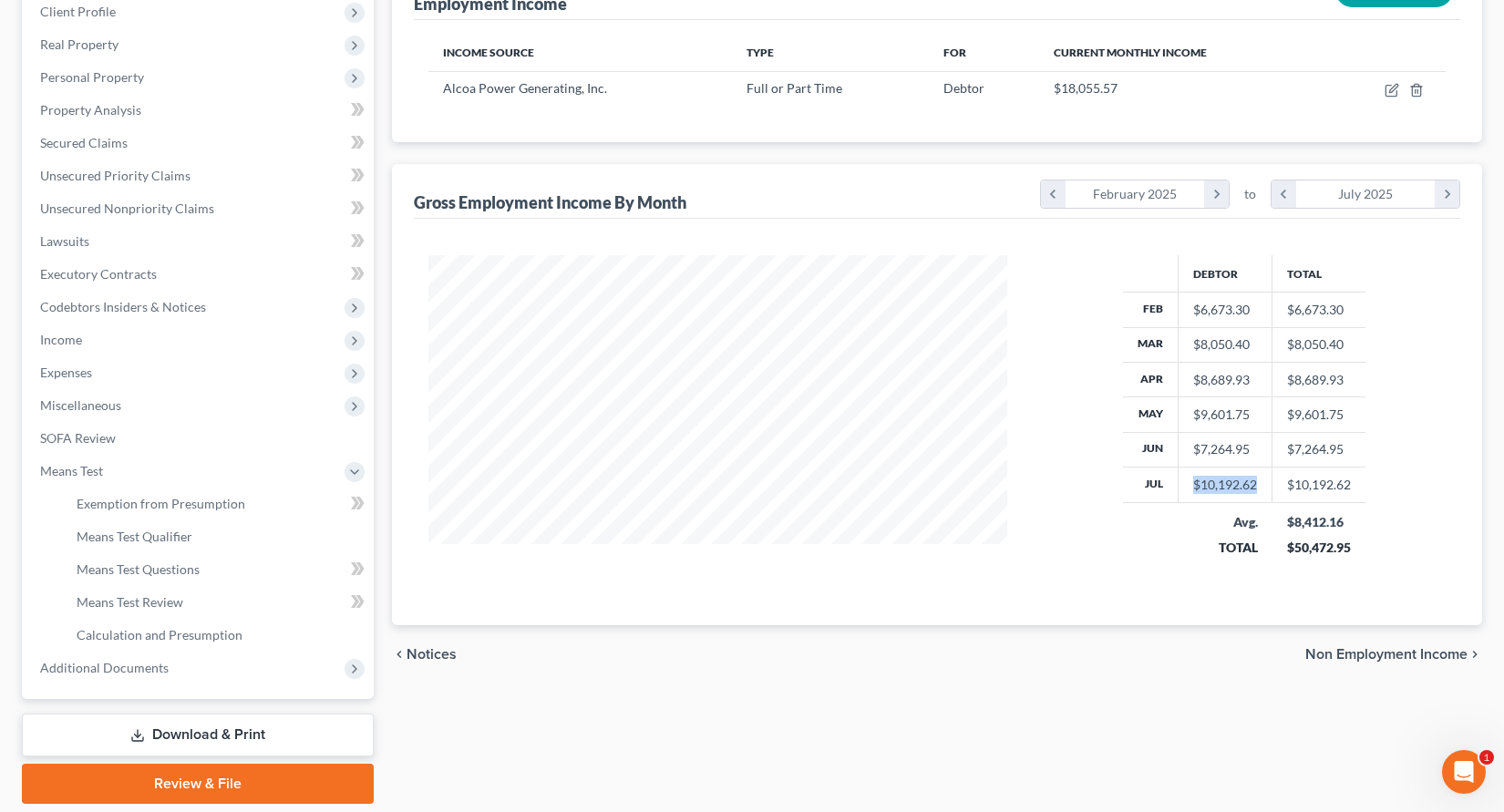 drag, startPoint x: 1262, startPoint y: 482, endPoint x: 1190, endPoint y: 479, distance: 72.06247 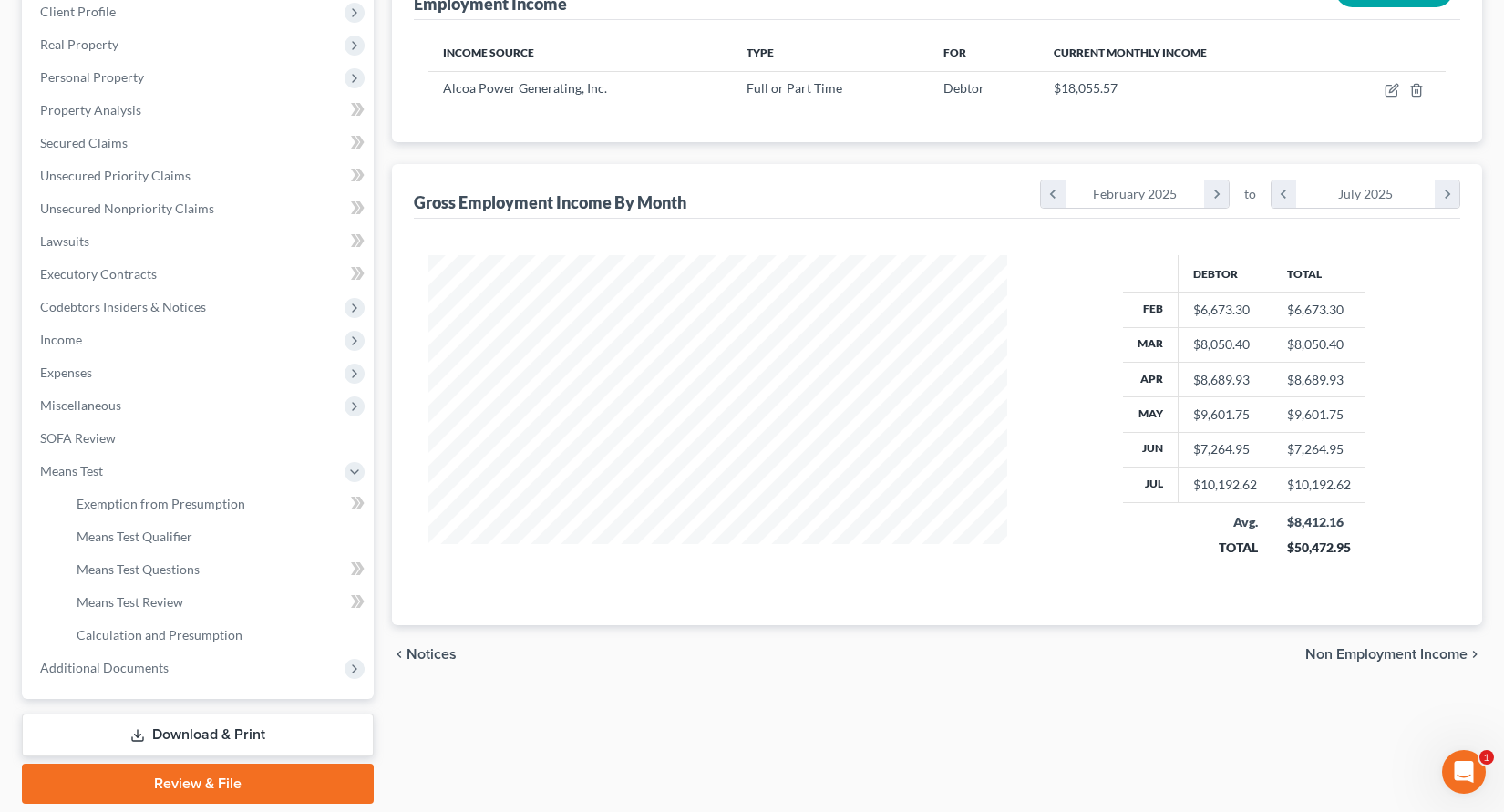 click on "$7,264.95" at bounding box center (1225, 449) 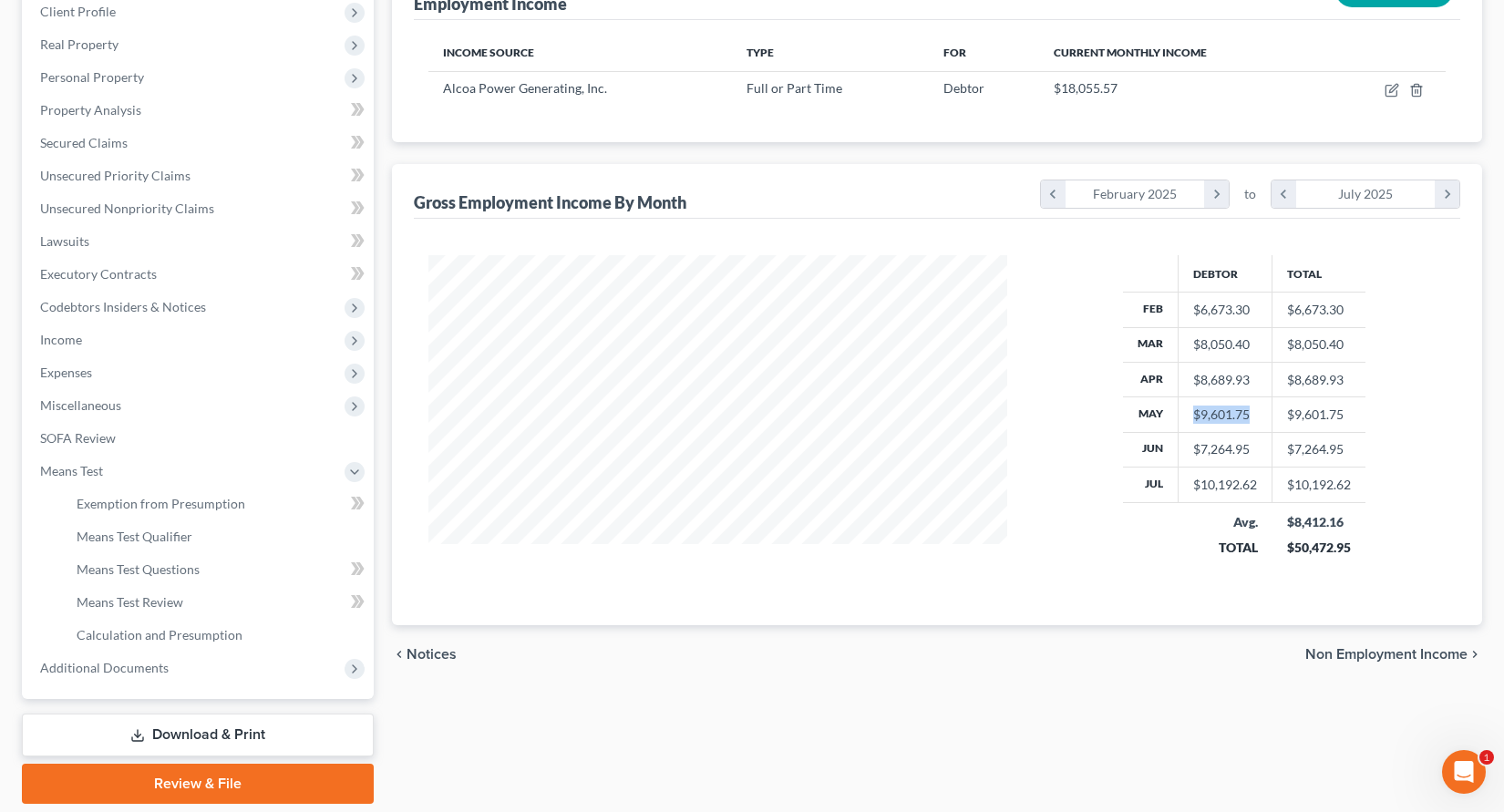 drag, startPoint x: 1260, startPoint y: 414, endPoint x: 1181, endPoint y: 410, distance: 79.1012 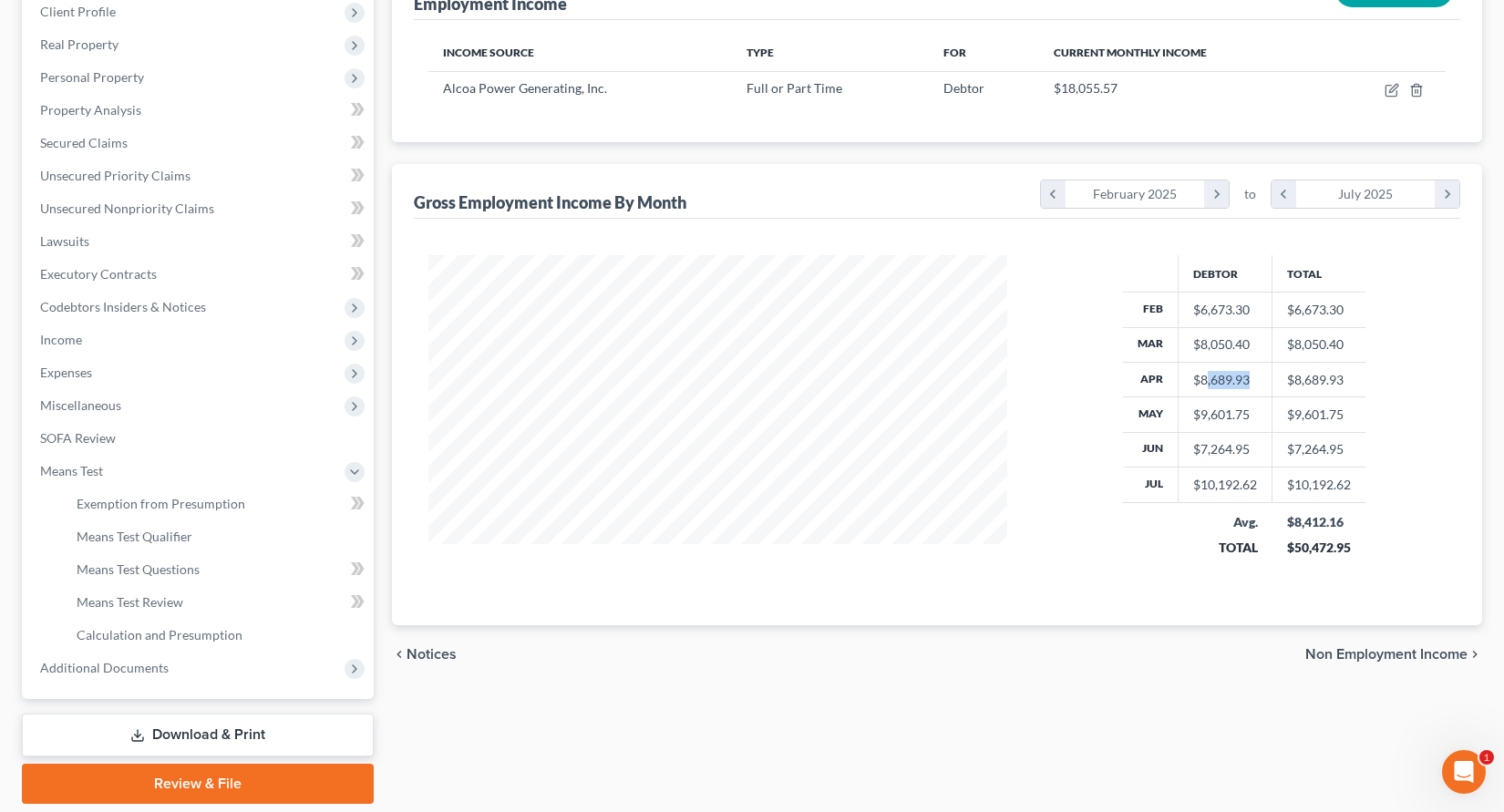 drag, startPoint x: 1260, startPoint y: 375, endPoint x: 1211, endPoint y: 346, distance: 56.938563 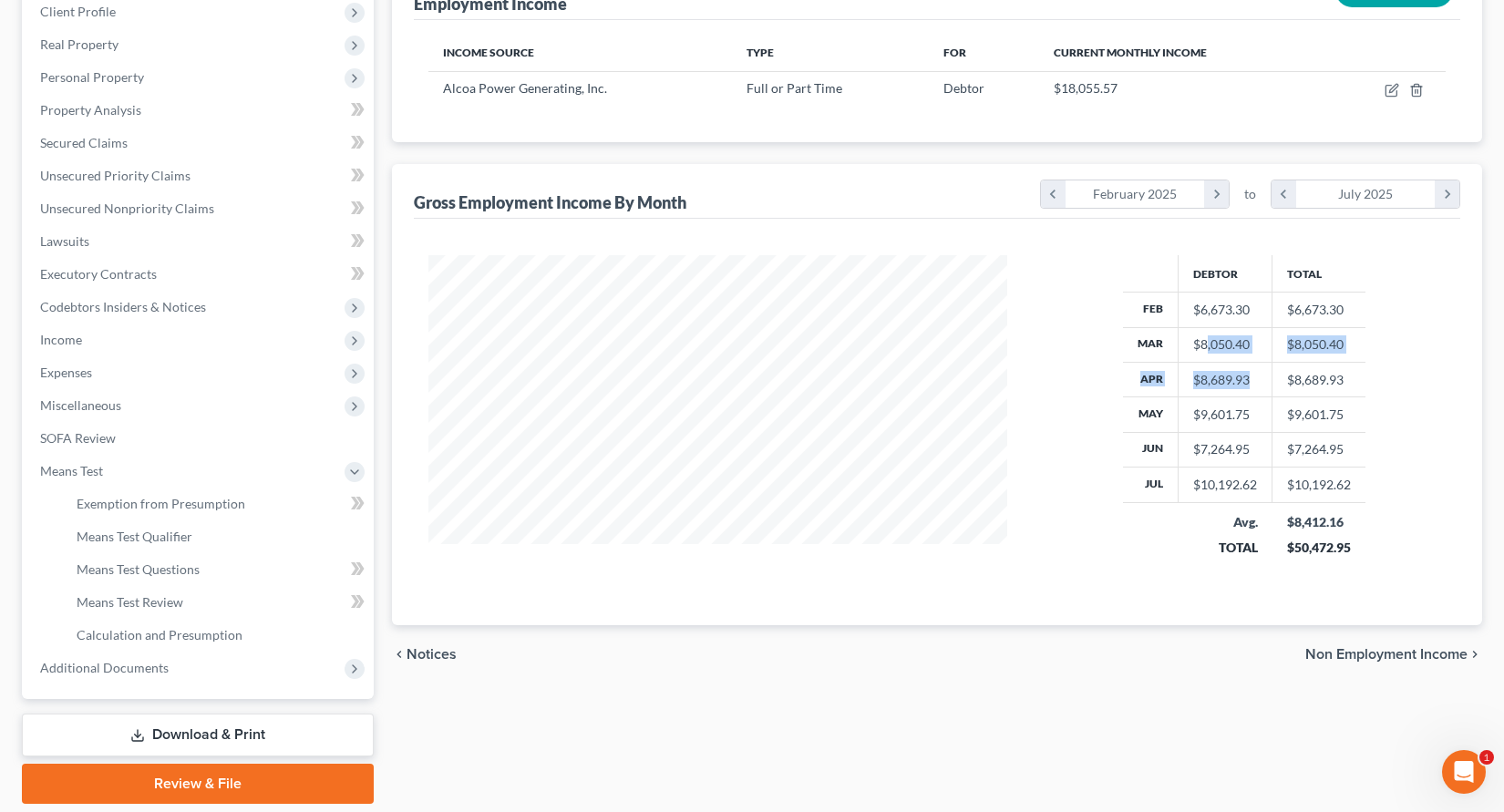 click on "$8,050.40" at bounding box center [1225, 344] 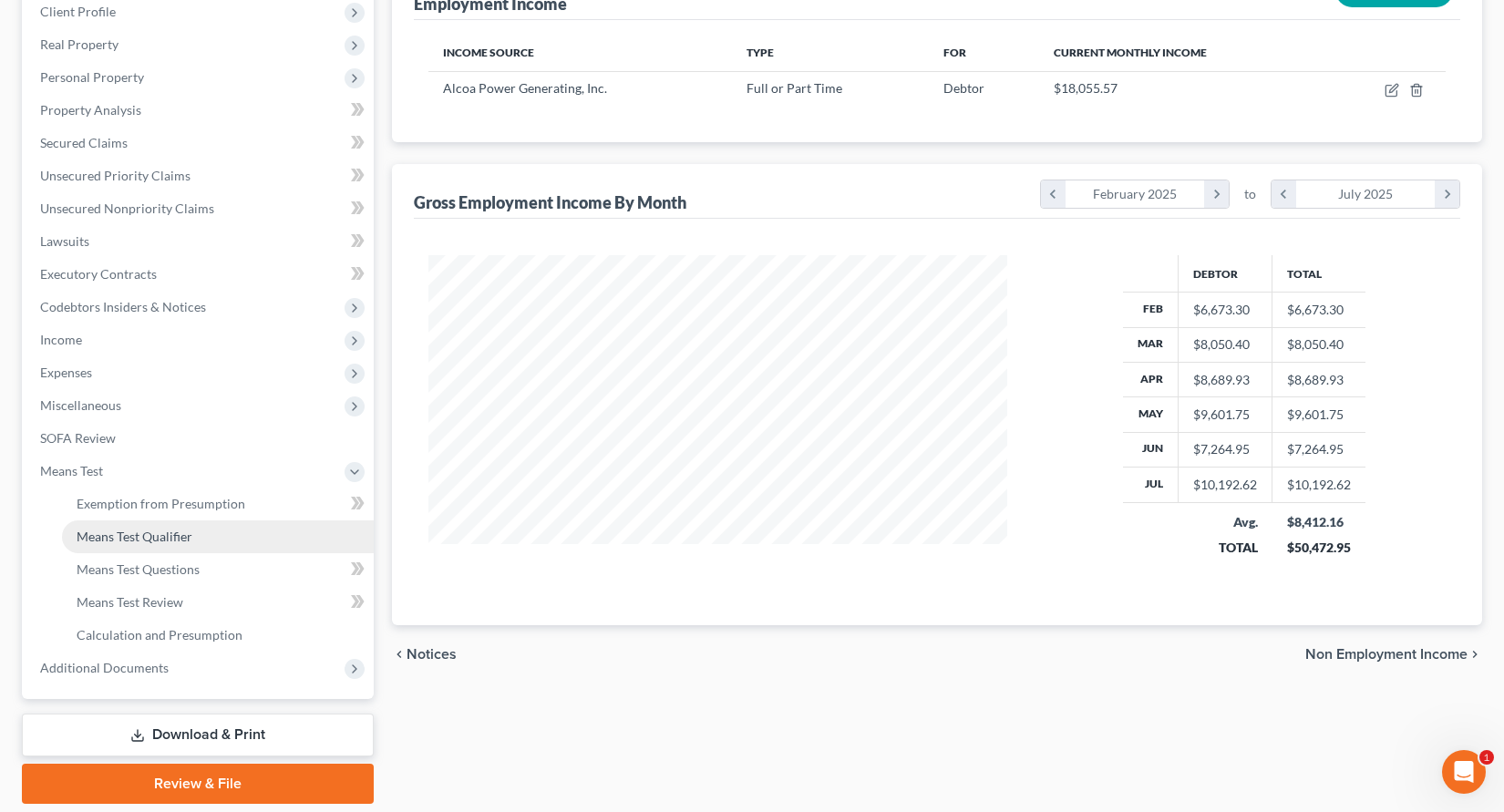 scroll, scrollTop: 321, scrollLeft: 0, axis: vertical 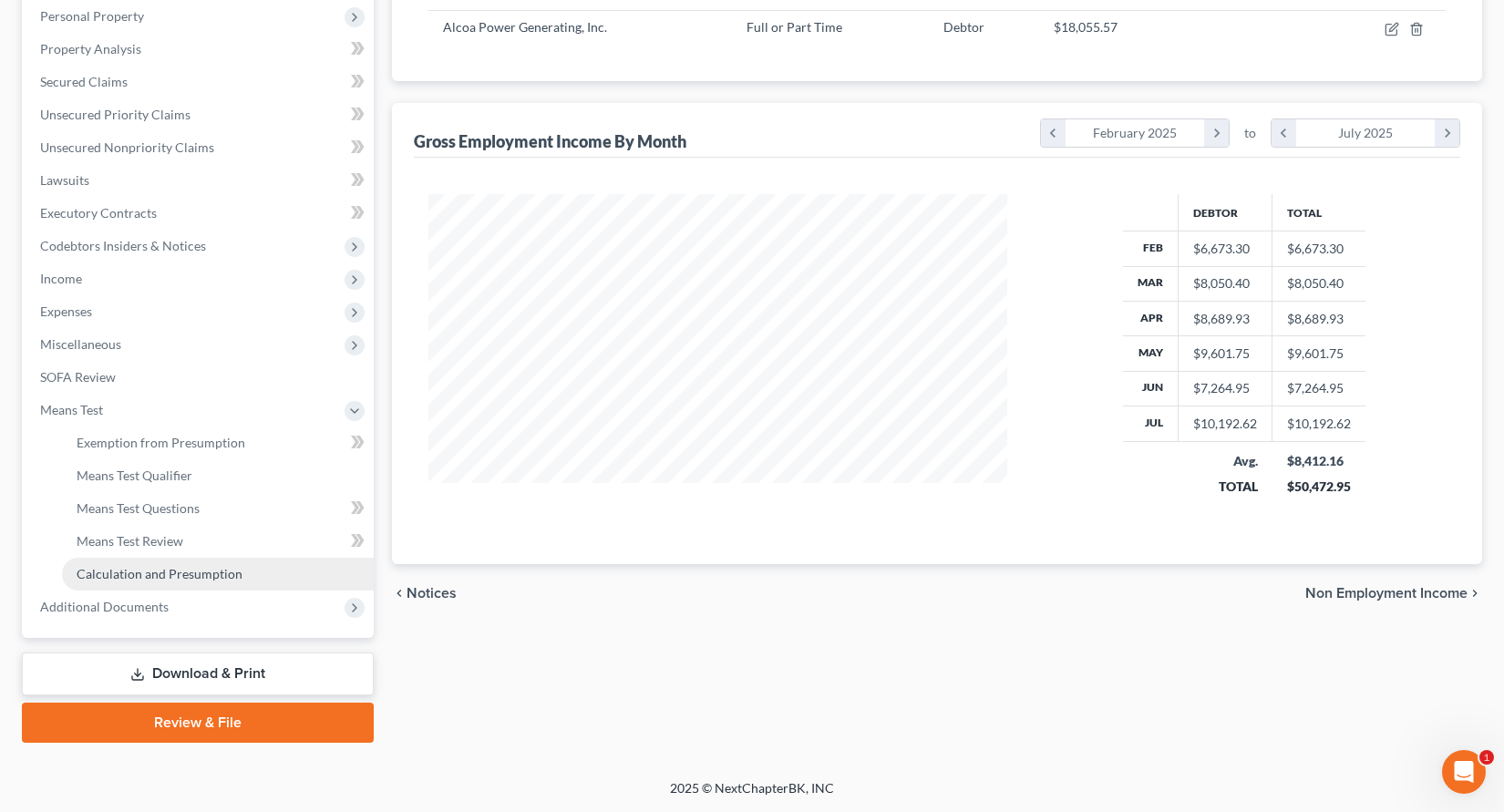 click on "Calculation and Presumption" at bounding box center [160, 573] 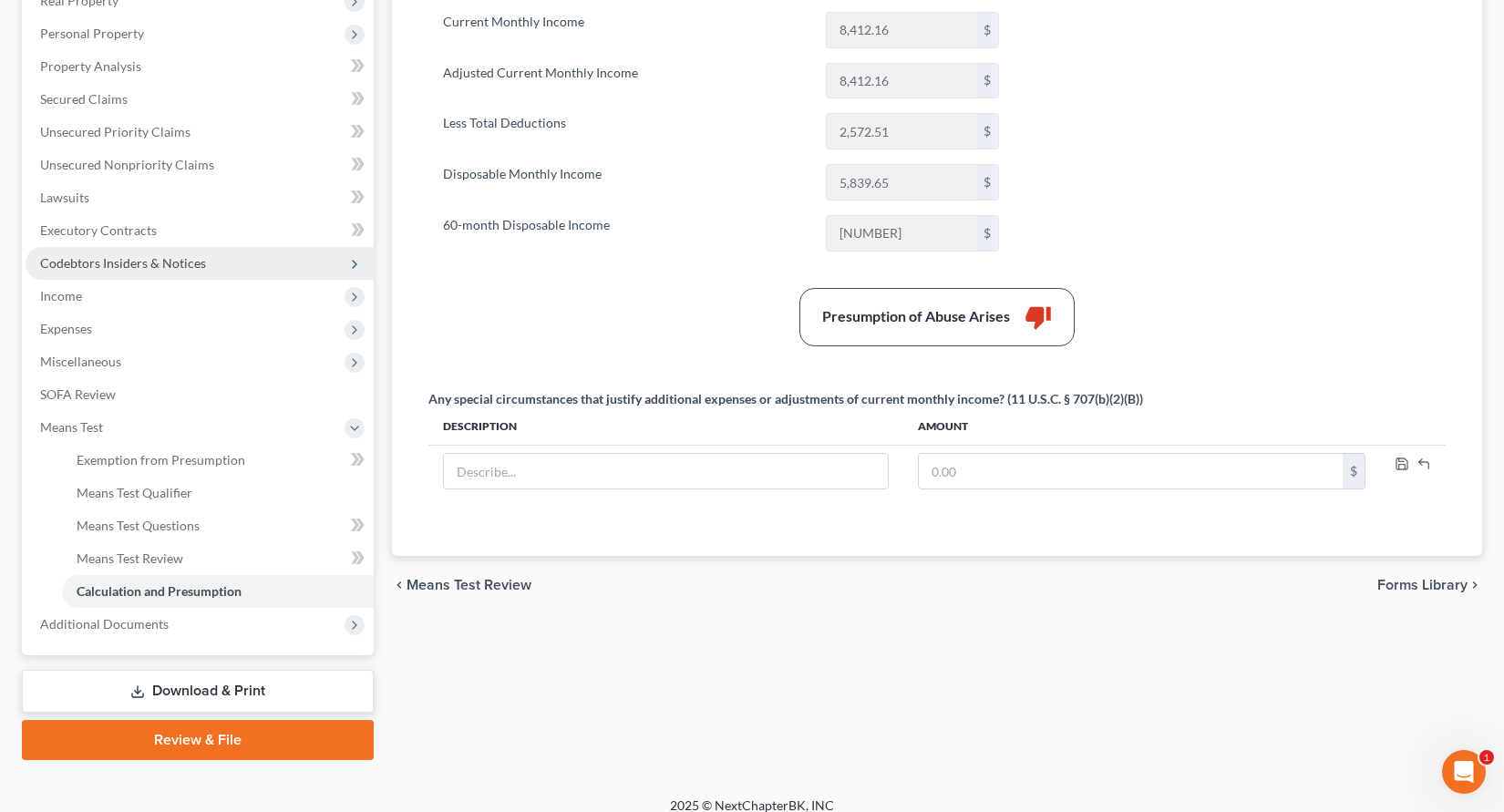scroll, scrollTop: 121, scrollLeft: 0, axis: vertical 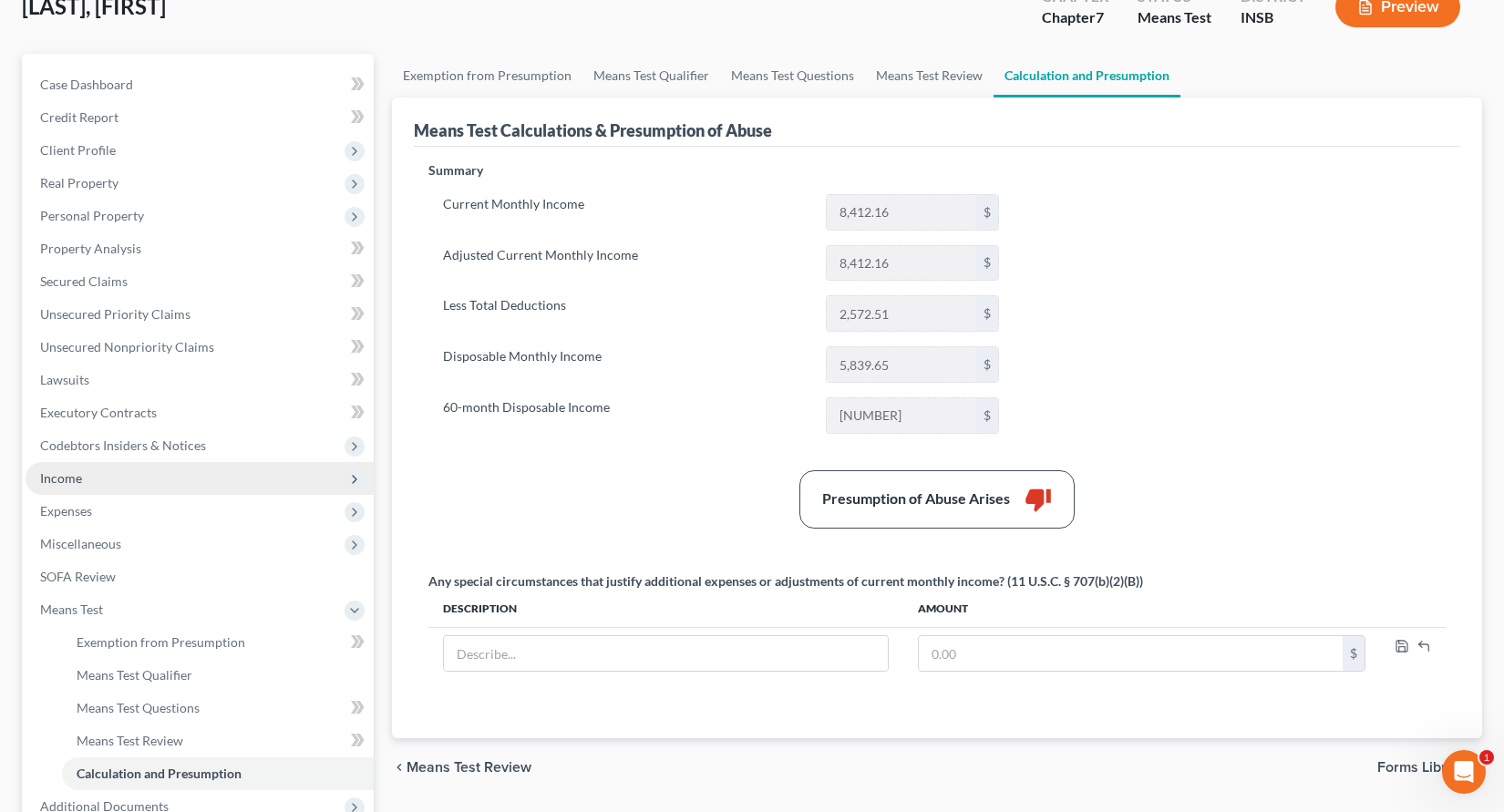 click on "Income" at bounding box center [200, 478] 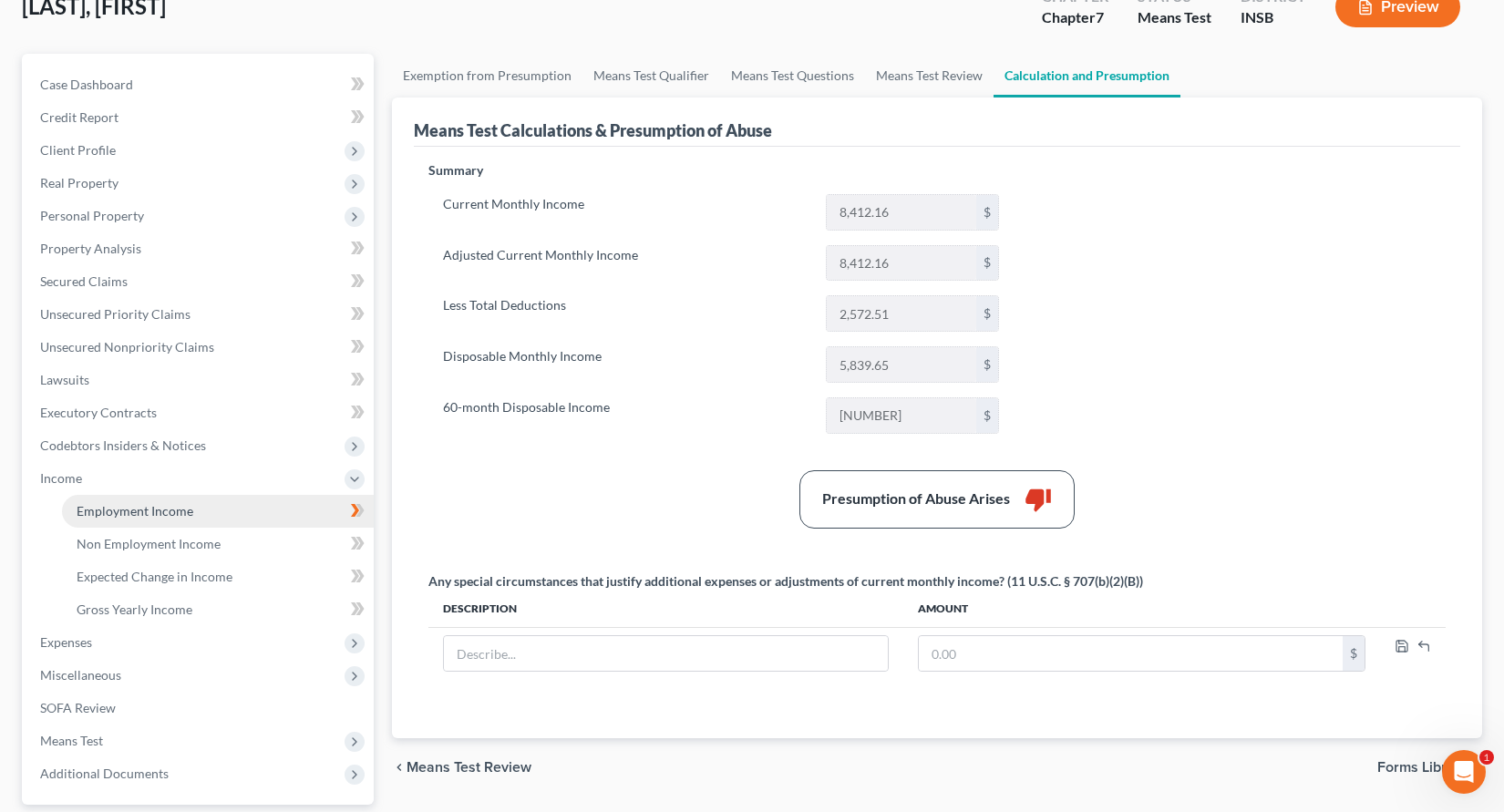 click on "Employment Income" at bounding box center [135, 510] 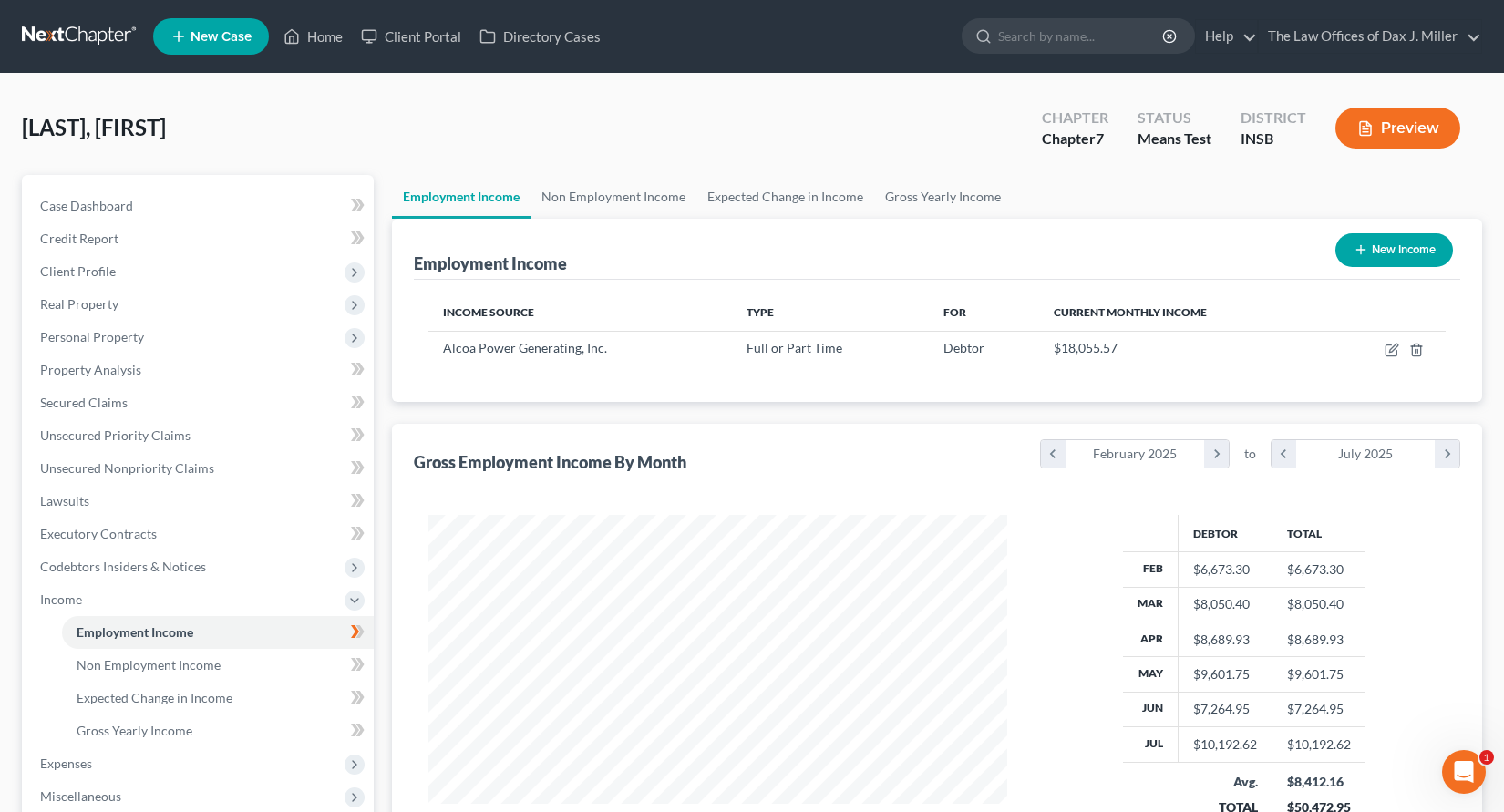 scroll, scrollTop: 911009, scrollLeft: 910900, axis: both 